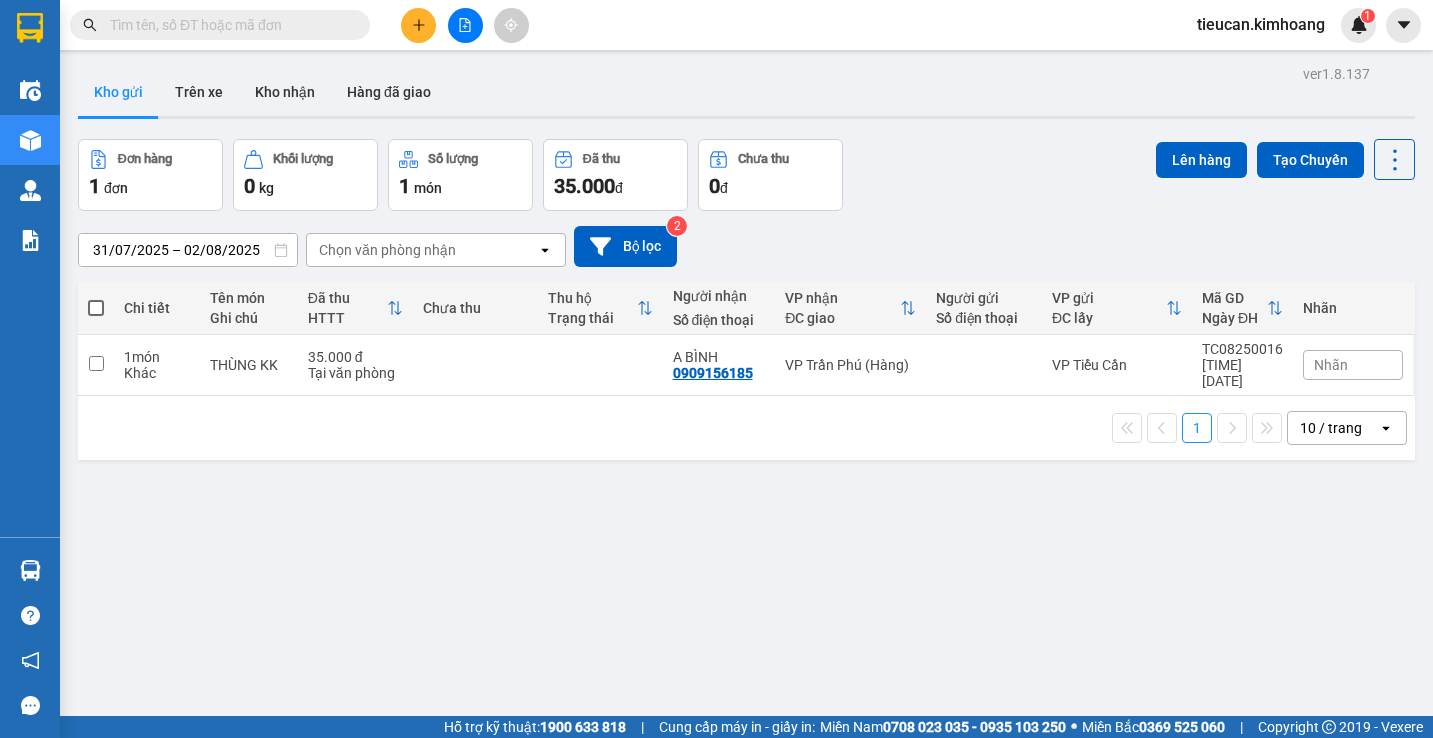 scroll, scrollTop: 0, scrollLeft: 0, axis: both 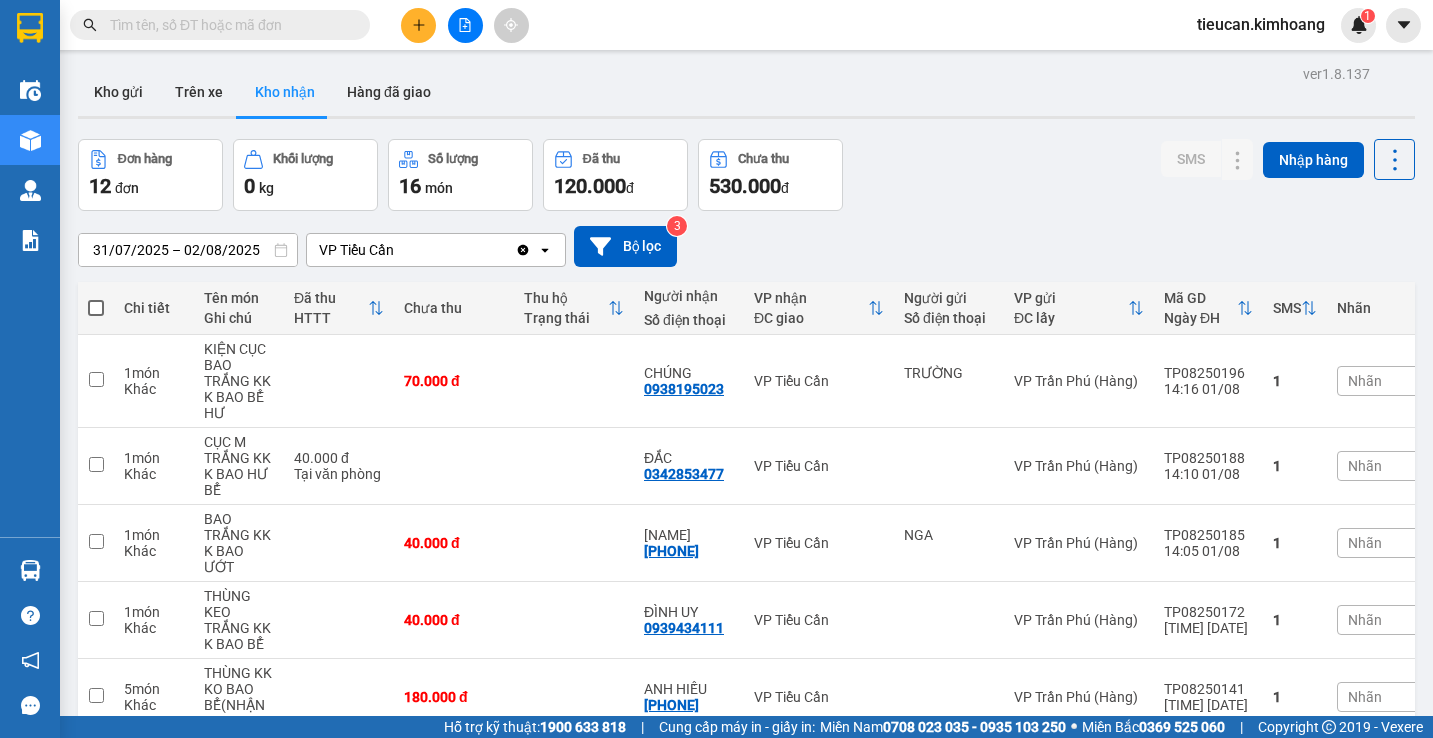 click on "31/07/2025 – 02/08/2025" at bounding box center (188, 250) 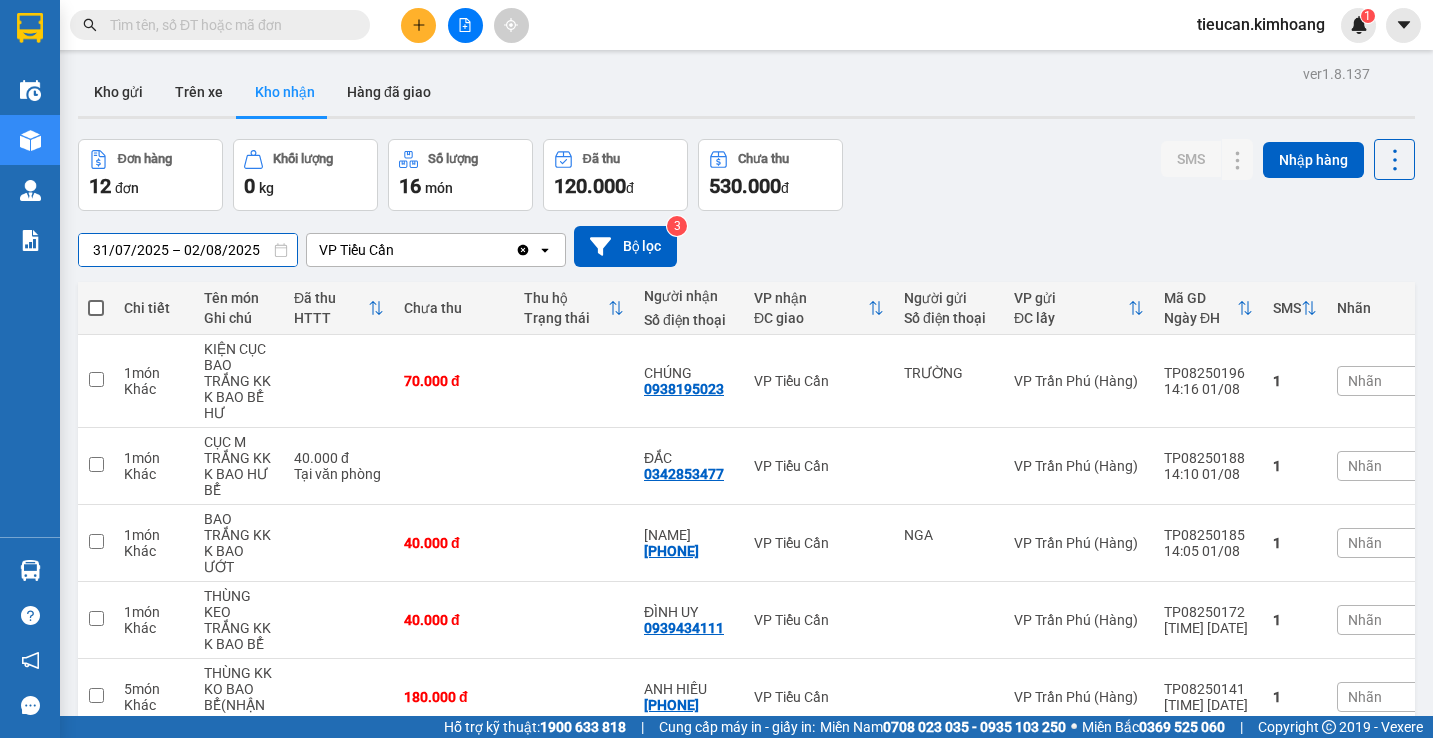 click on "31/07/2025 – 02/08/2025" at bounding box center [188, 250] 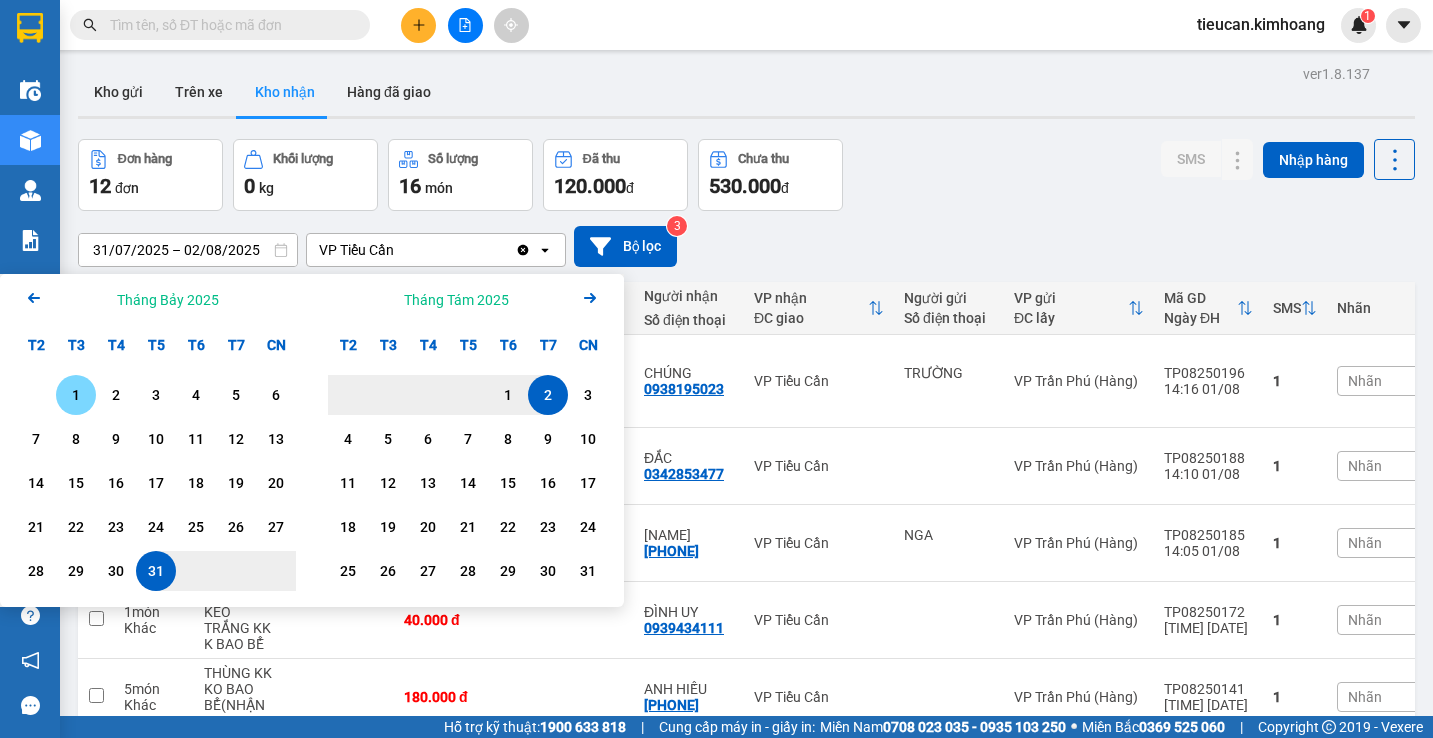 click on "1" at bounding box center (76, 395) 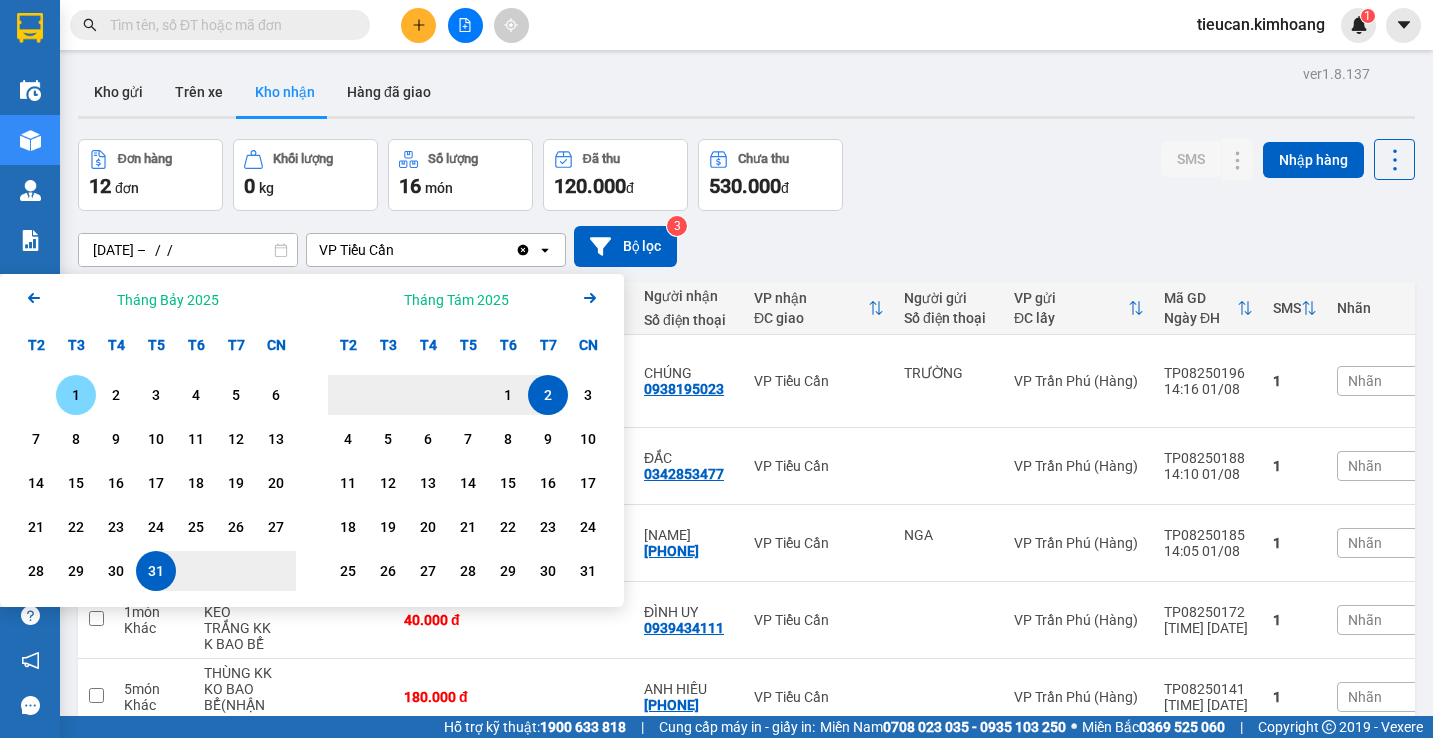 click on "1" at bounding box center (76, 395) 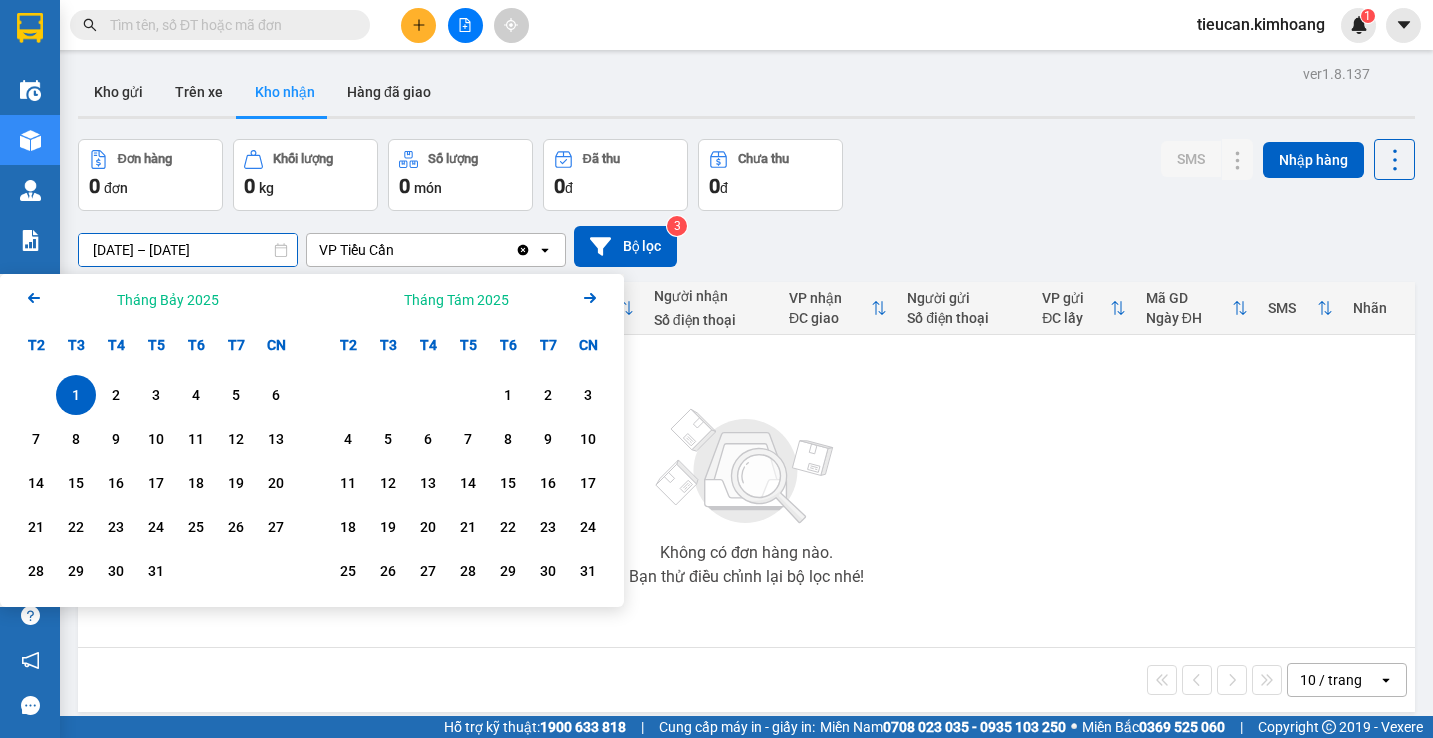 click on "01/07/2025 – 01/07/2025" at bounding box center [188, 250] 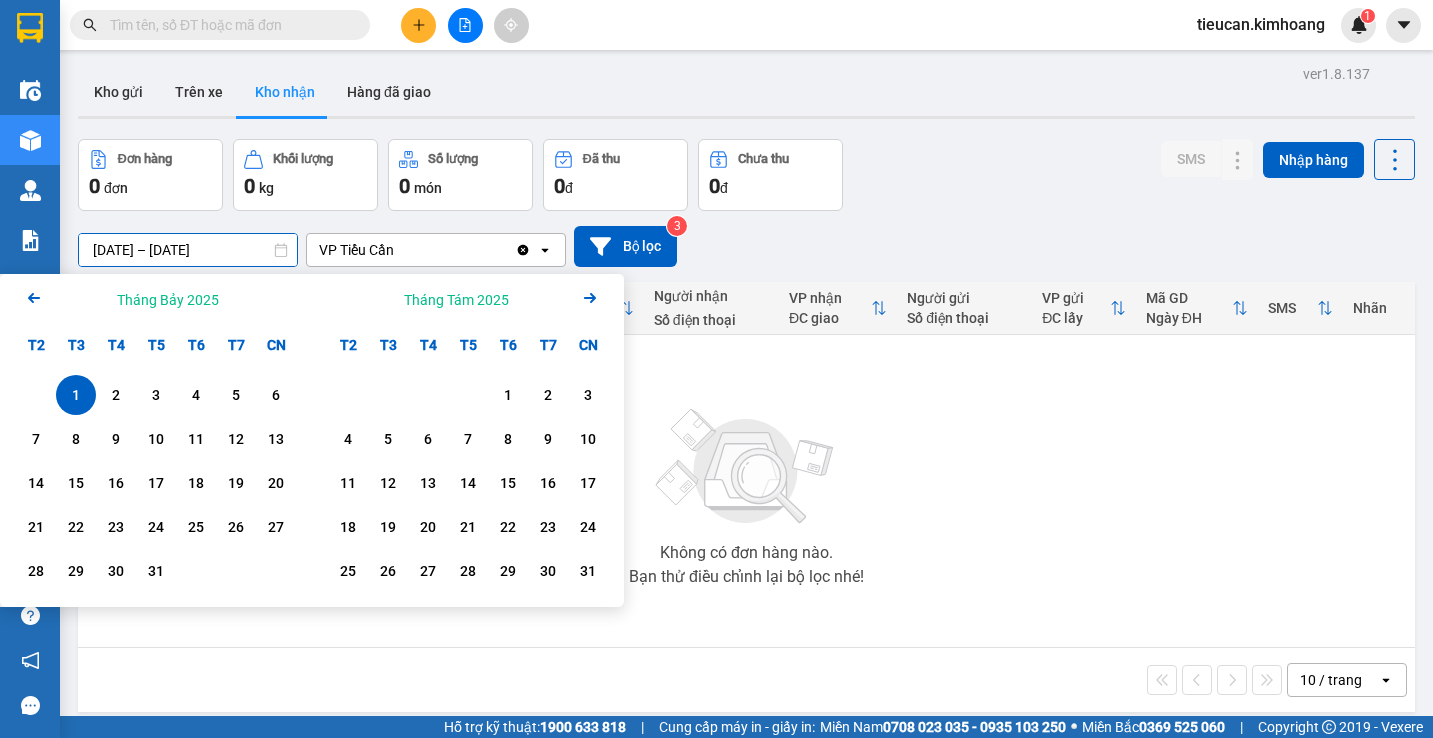 click on "1" at bounding box center [76, 395] 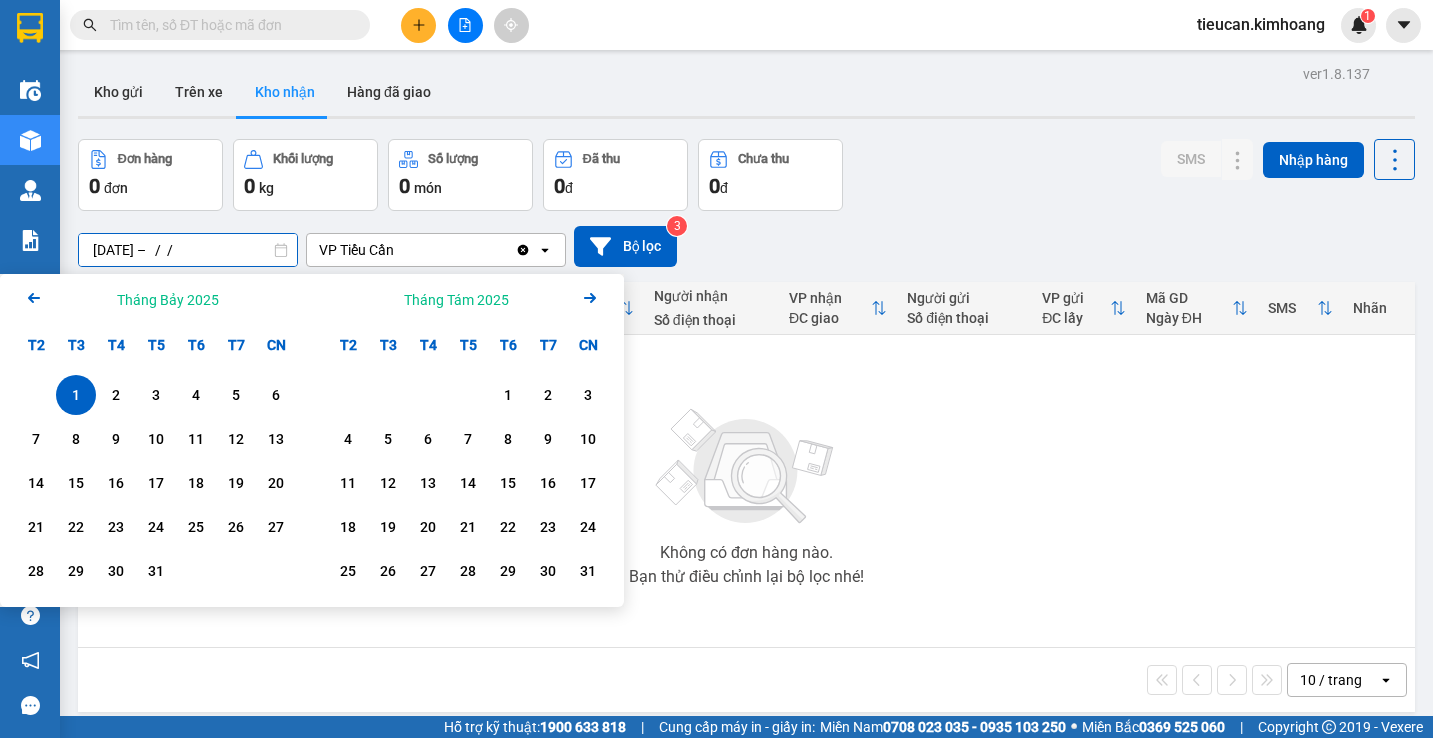 click on "1" at bounding box center (76, 395) 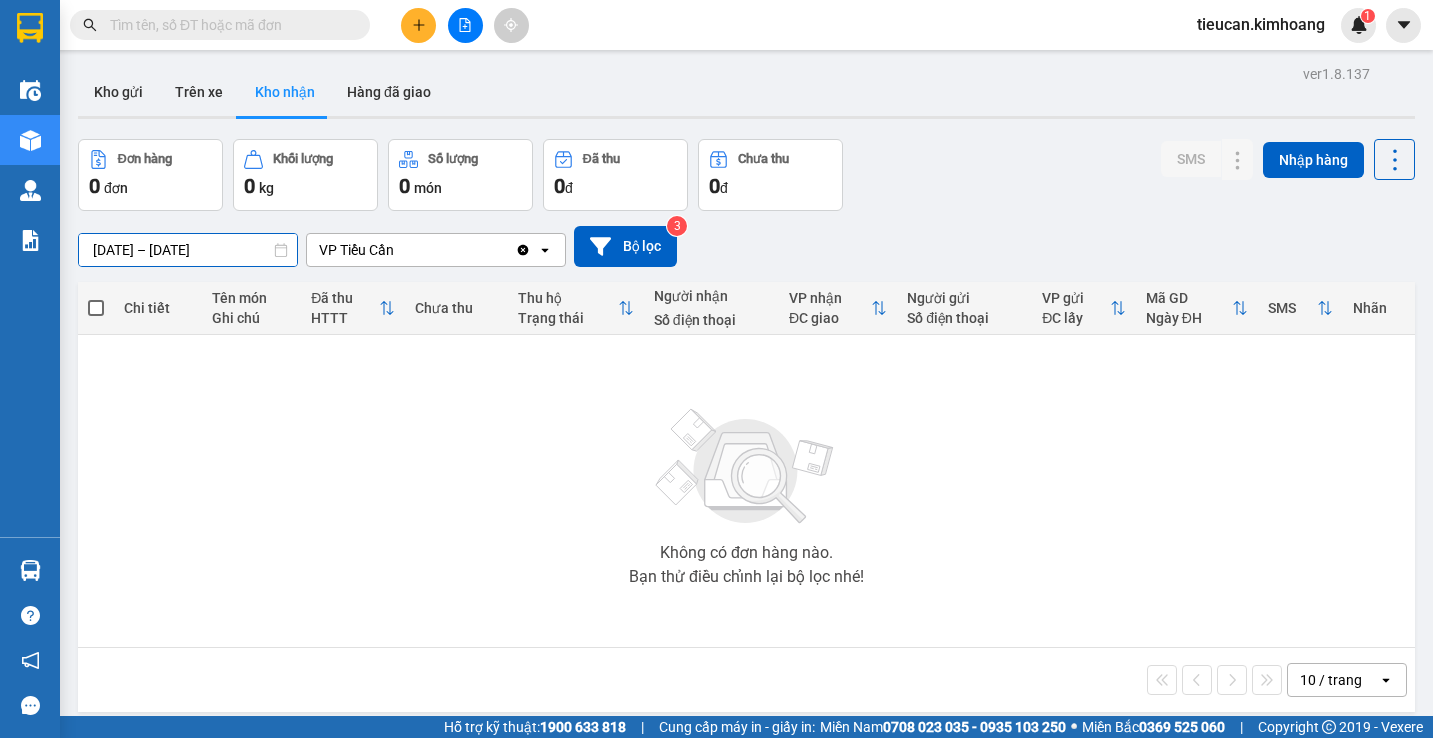 click on "01/07/2025 – 01/07/2025" at bounding box center (188, 250) 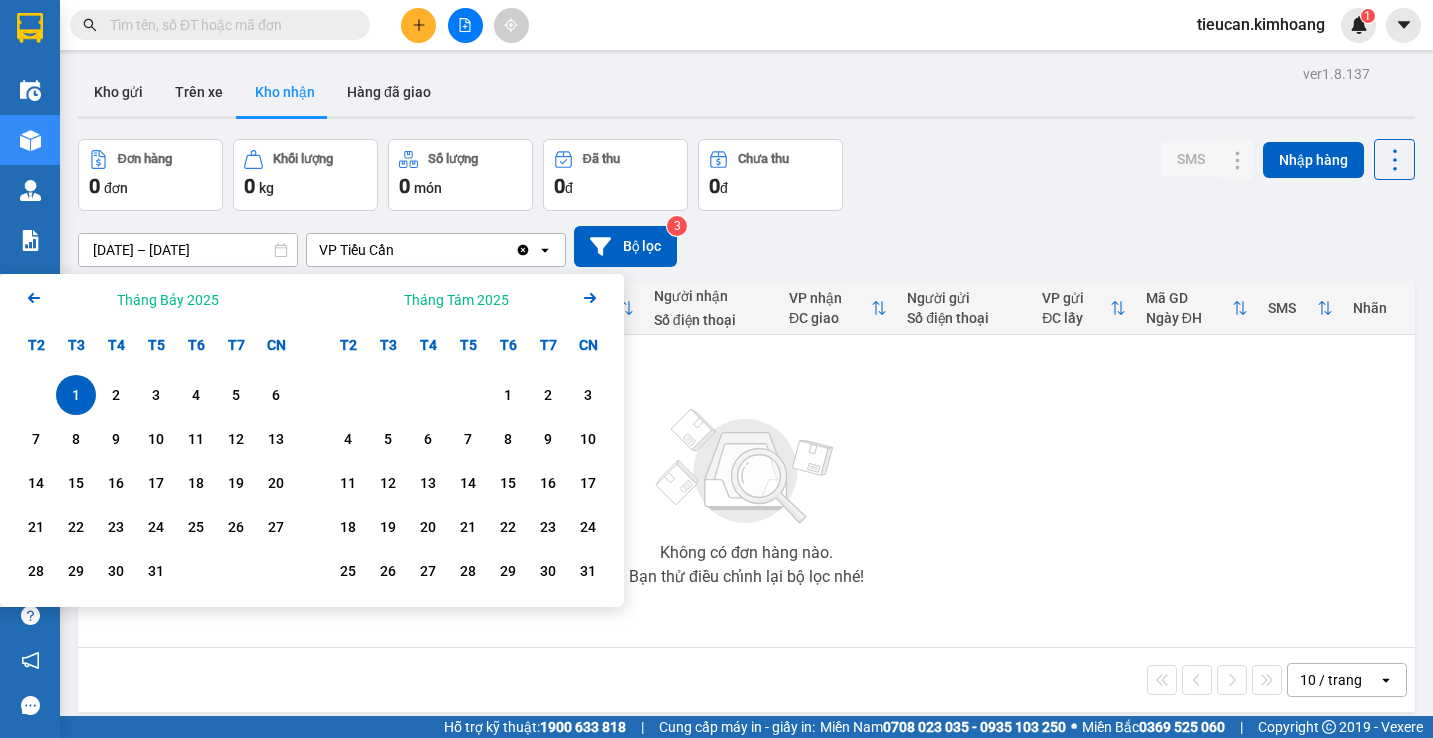 click on "1" at bounding box center (76, 395) 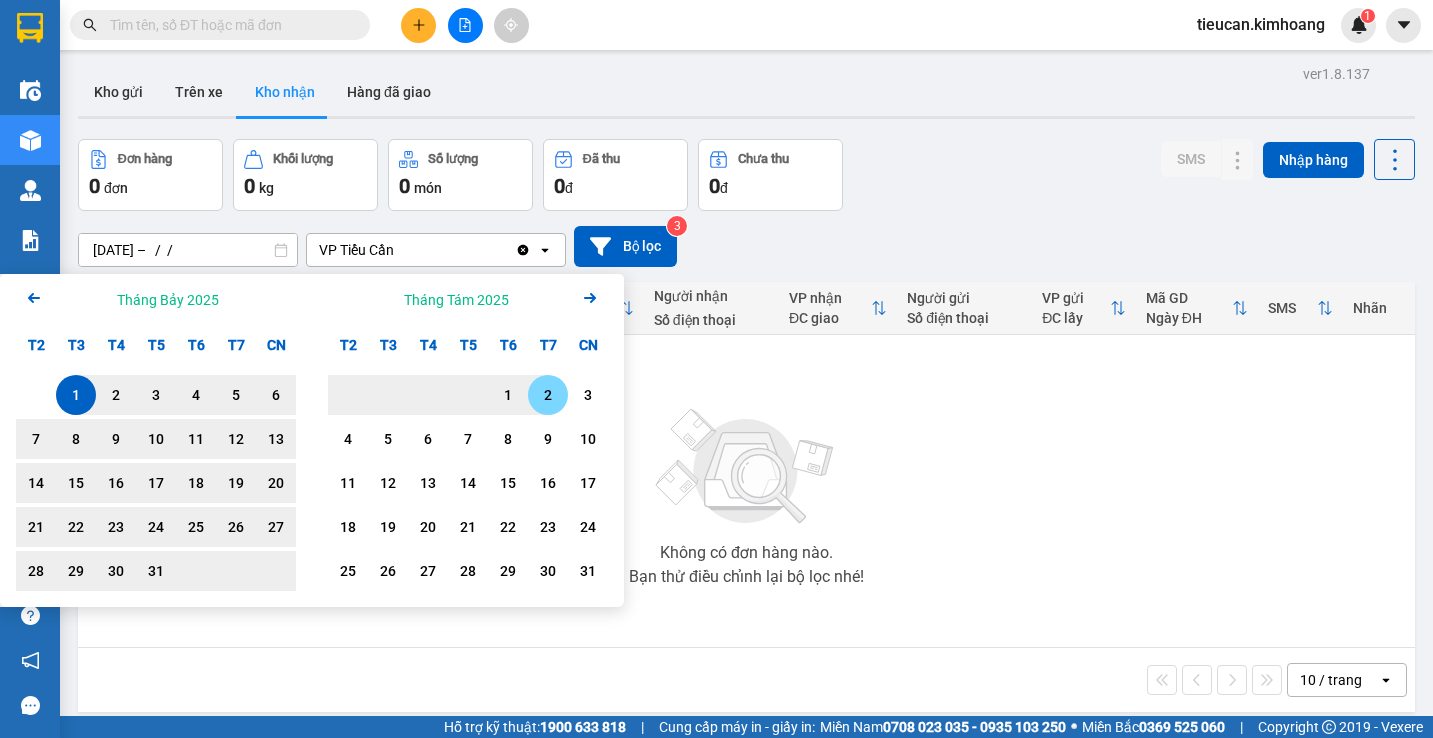 click on "2" at bounding box center [548, 395] 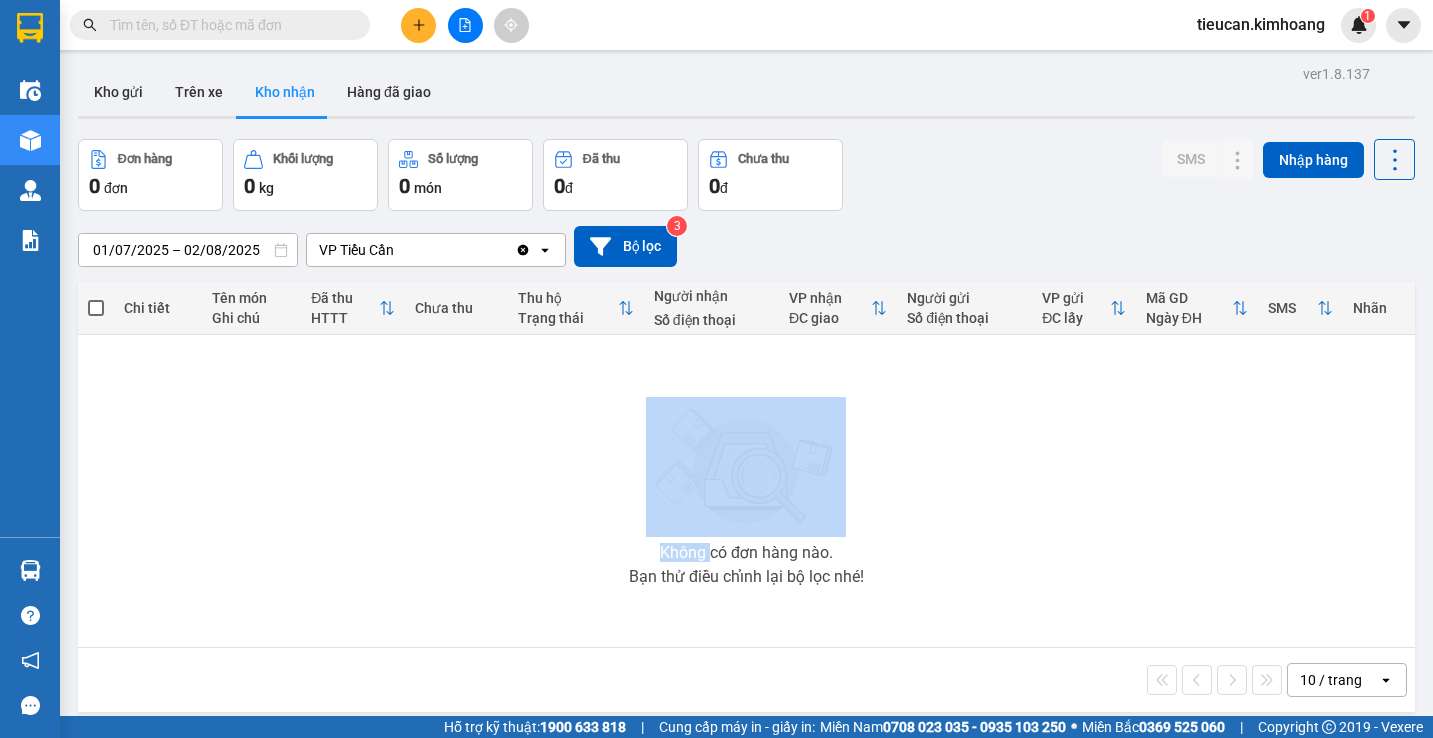 click on "Không có đơn hàng nào. Bạn thử điều chỉnh lại bộ lọc nhé!" at bounding box center (746, 491) 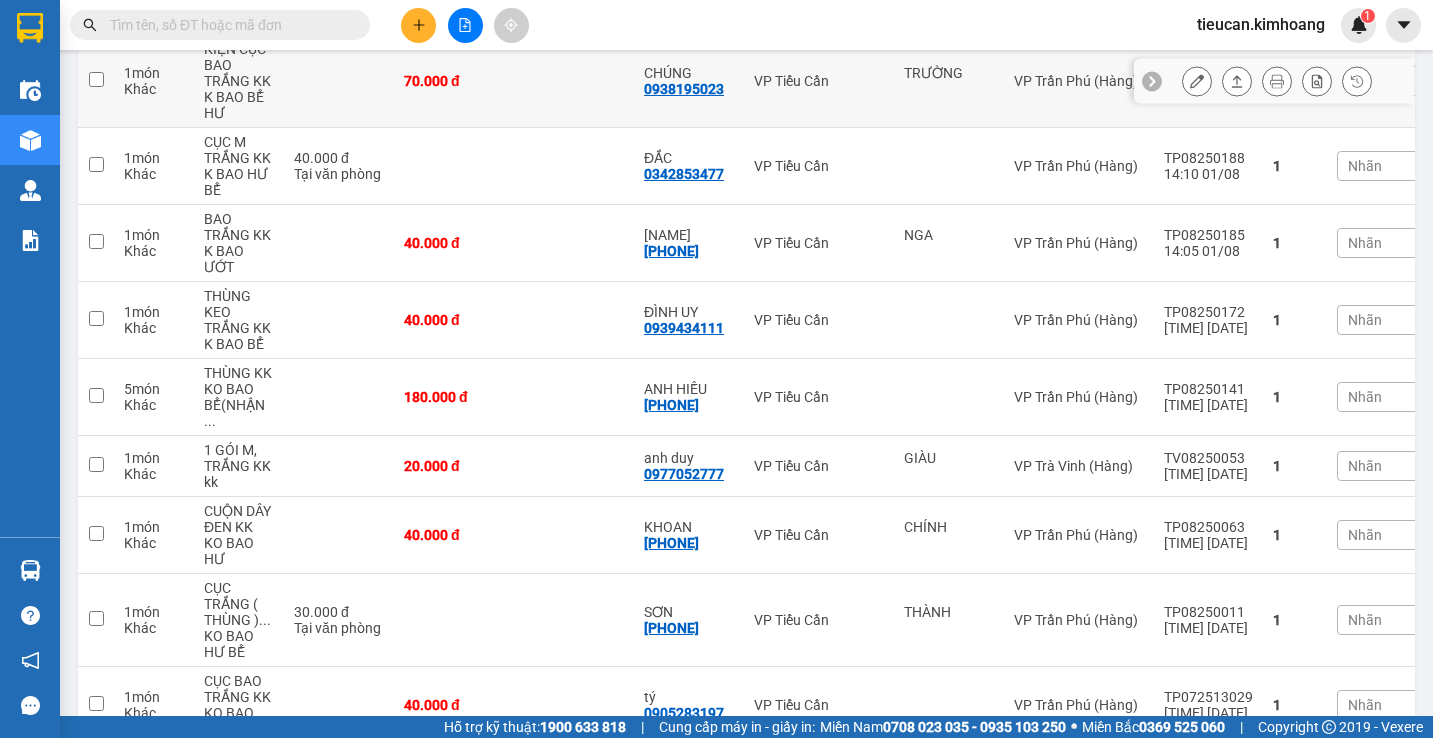 scroll, scrollTop: 463, scrollLeft: 0, axis: vertical 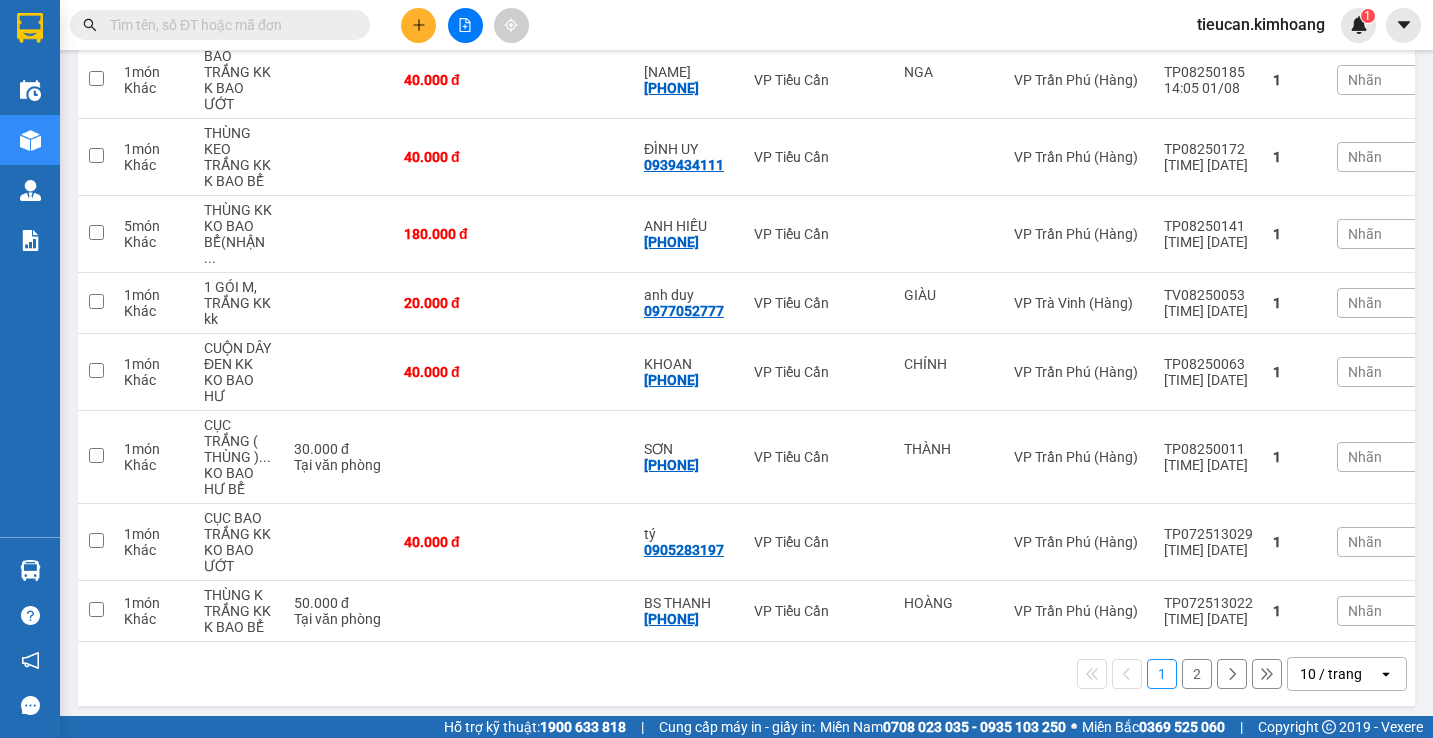 click on "10 / trang" at bounding box center (1331, 674) 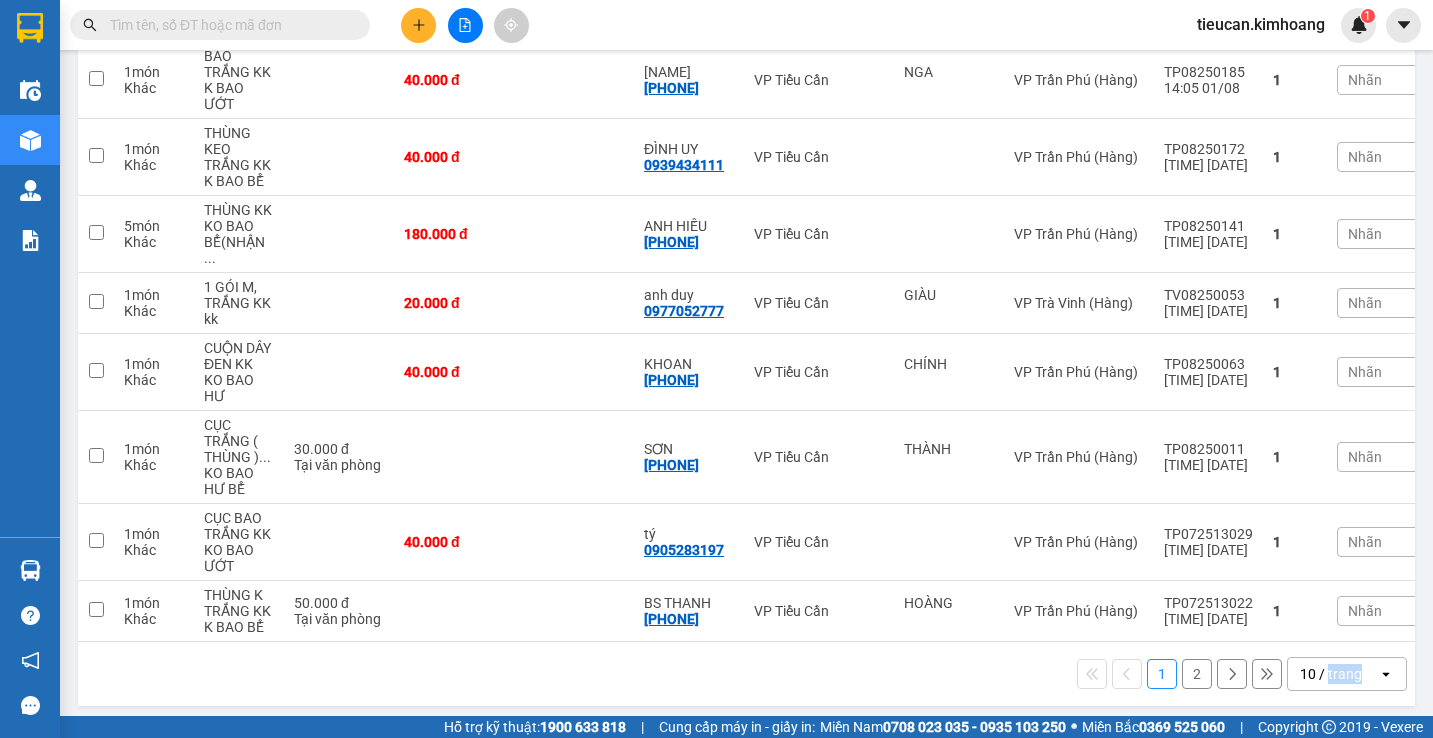 click on "10 / trang" at bounding box center (1331, 674) 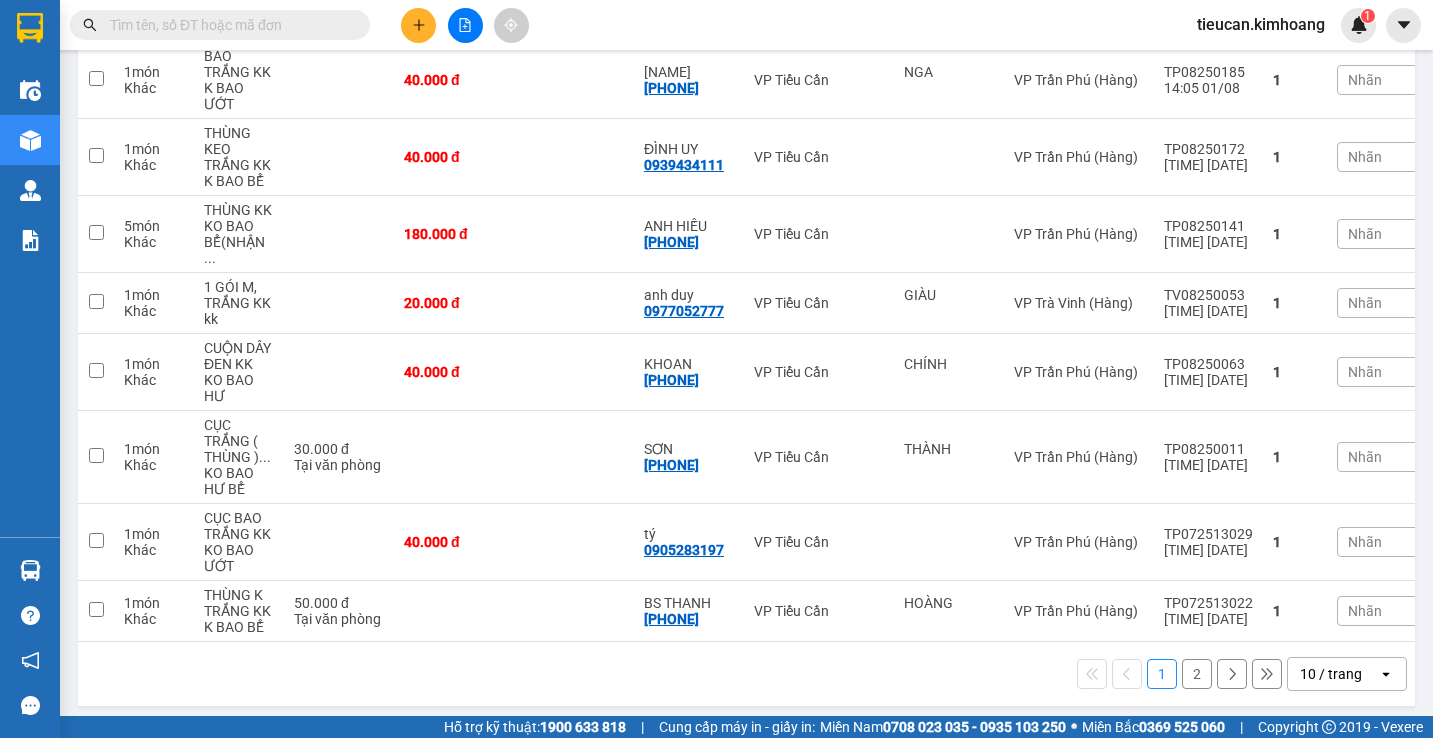 click on "10 / trang" at bounding box center [1331, 674] 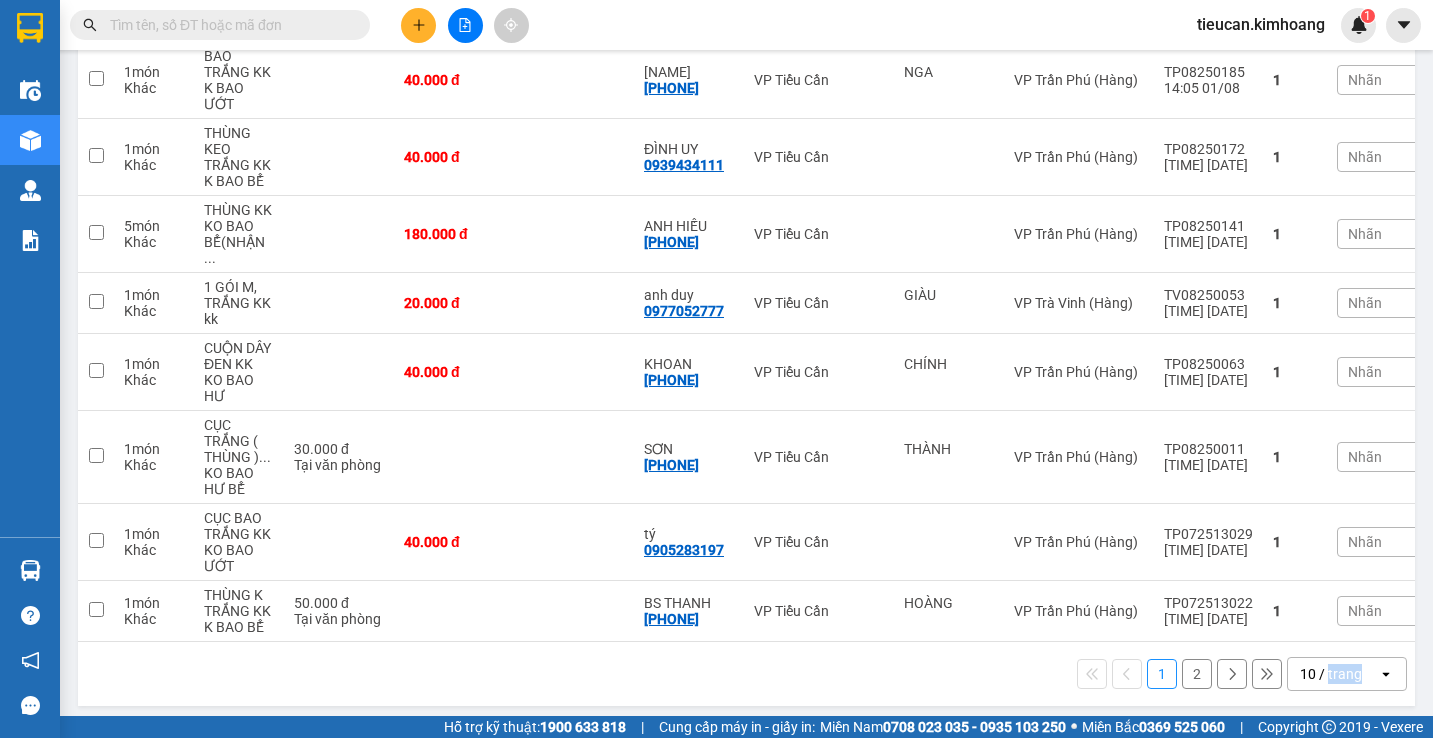 click on "10 / trang" at bounding box center (1331, 674) 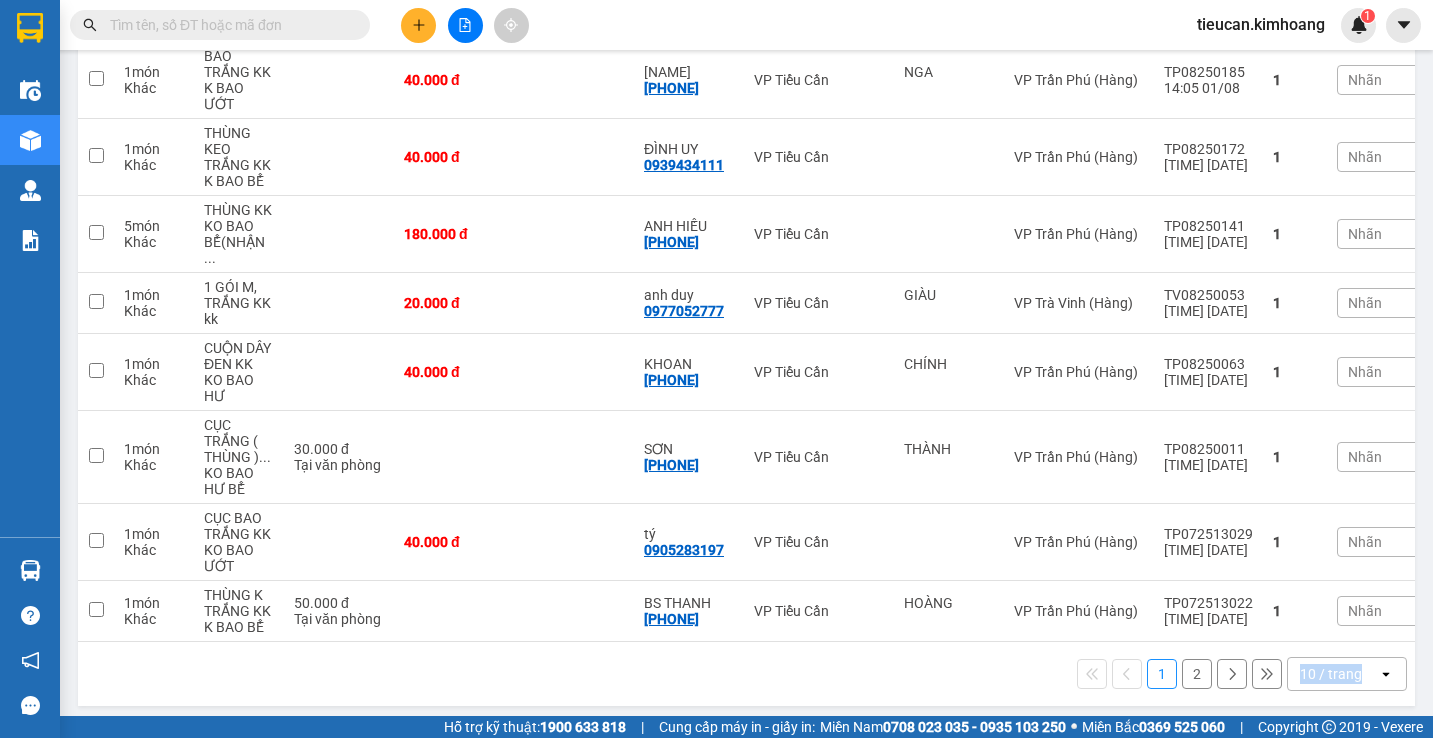 click on "10 / trang" at bounding box center (1331, 674) 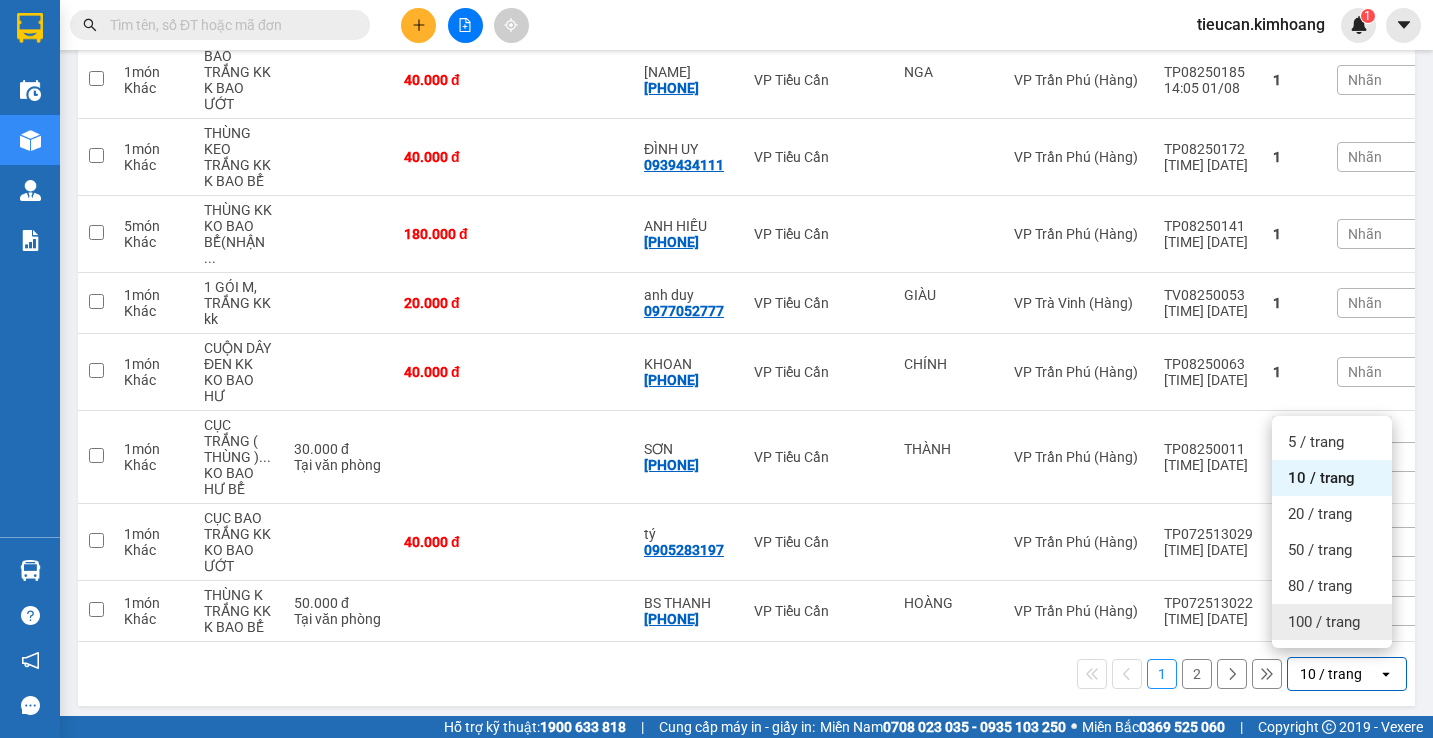click on "100 / trang" at bounding box center [1324, 622] 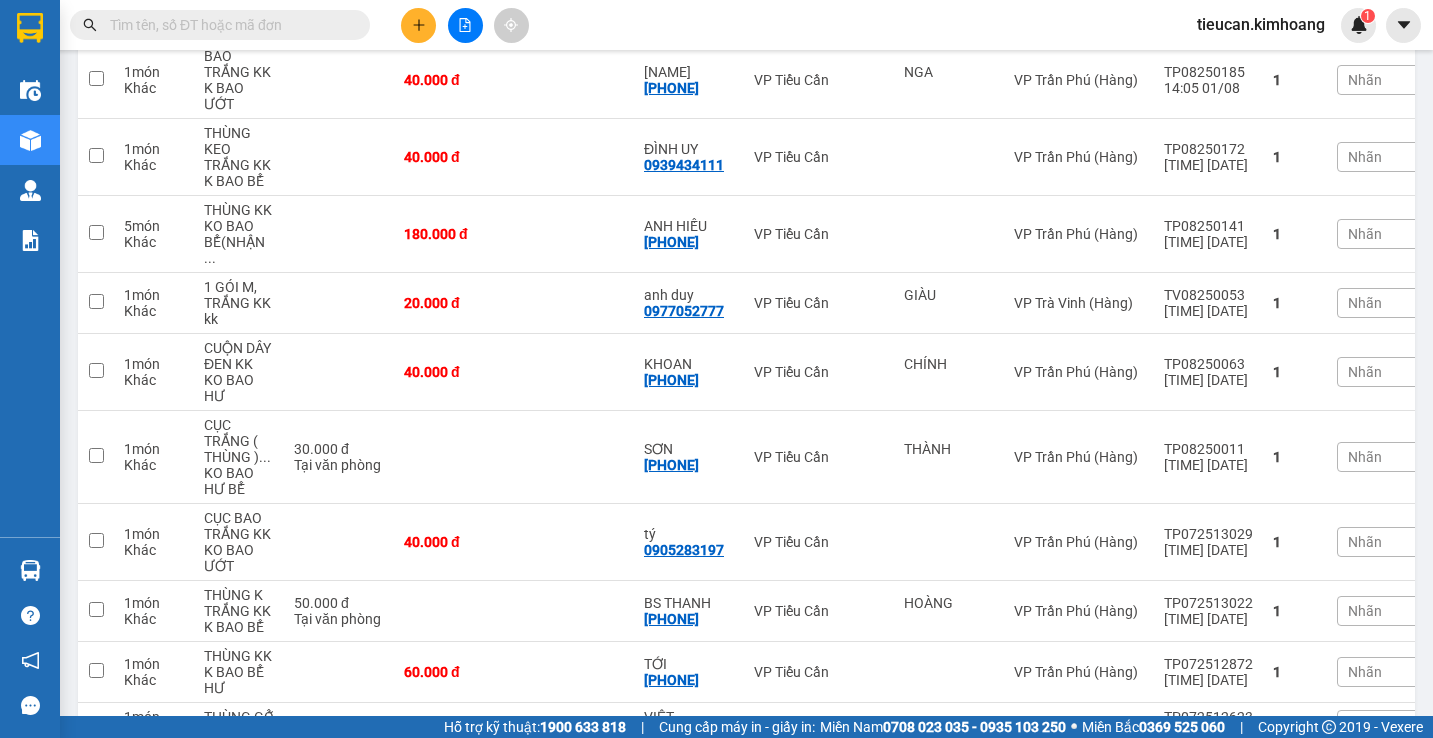 scroll, scrollTop: 0, scrollLeft: 0, axis: both 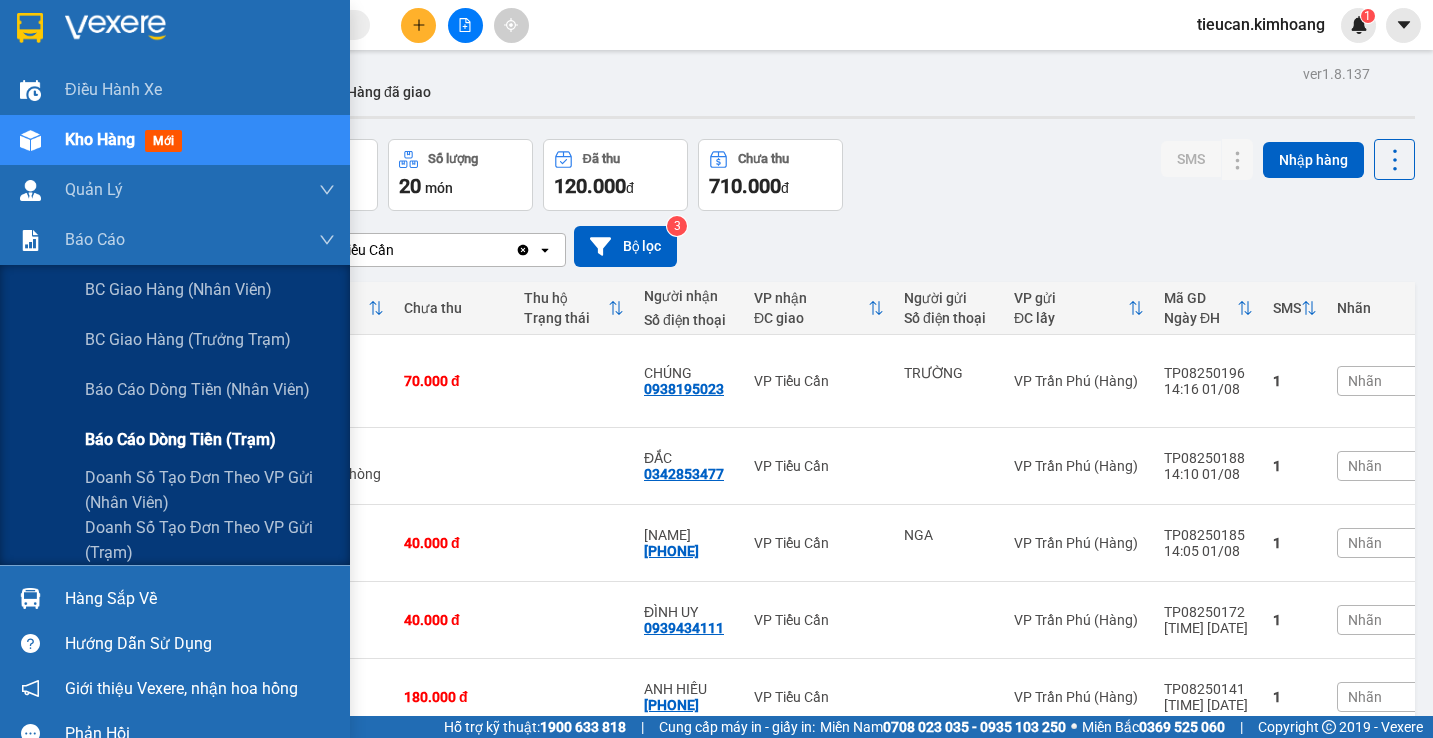 click on "Báo cáo dòng tiền (trạm)" at bounding box center (180, 439) 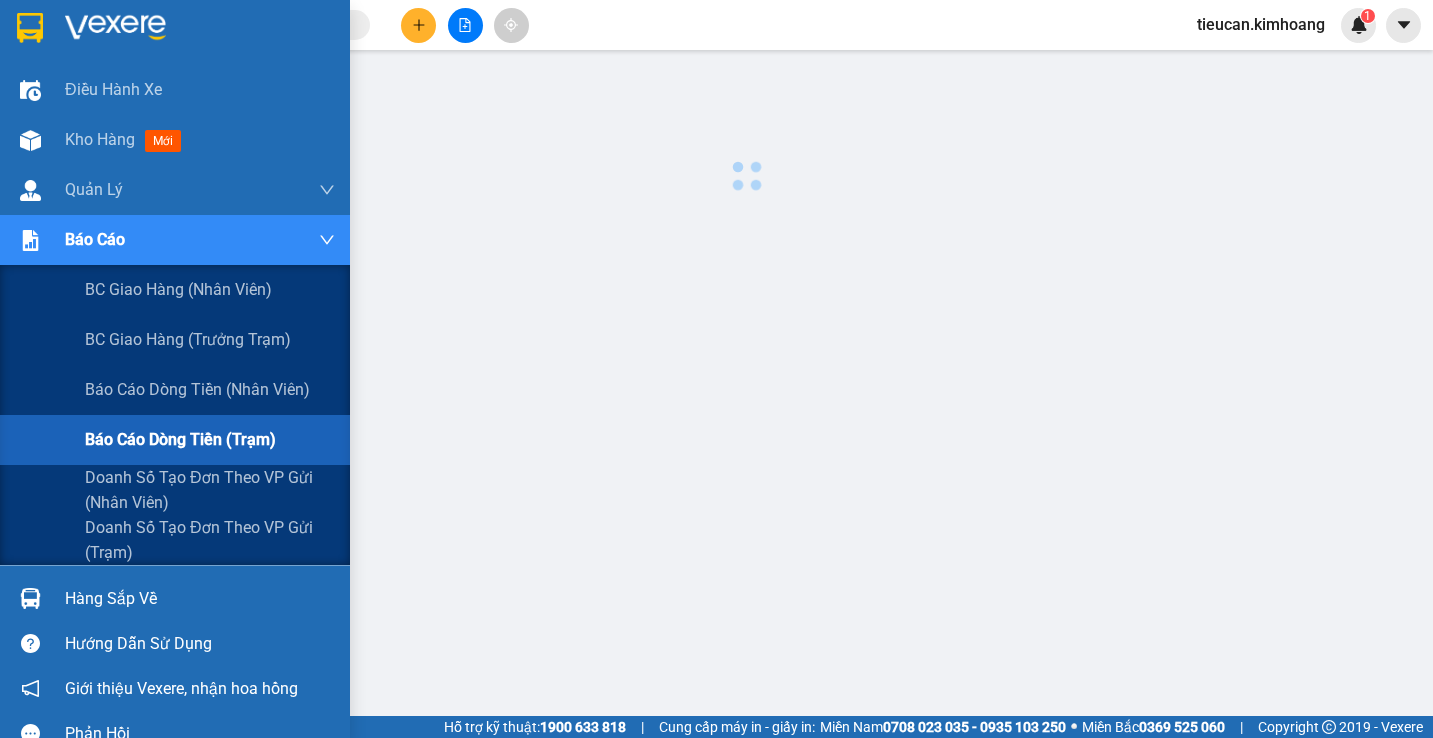 click on "Báo cáo dòng tiền (trạm)" at bounding box center [180, 439] 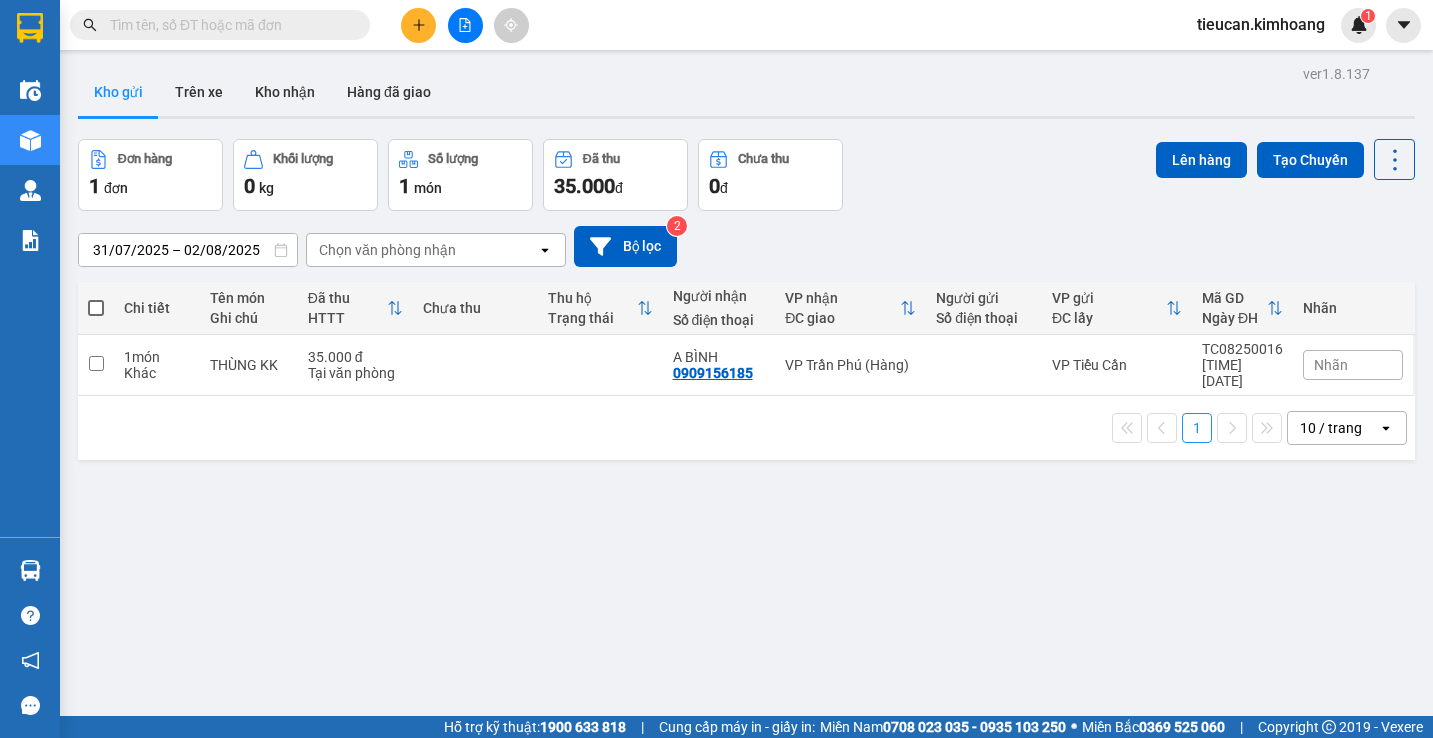 scroll, scrollTop: 0, scrollLeft: 0, axis: both 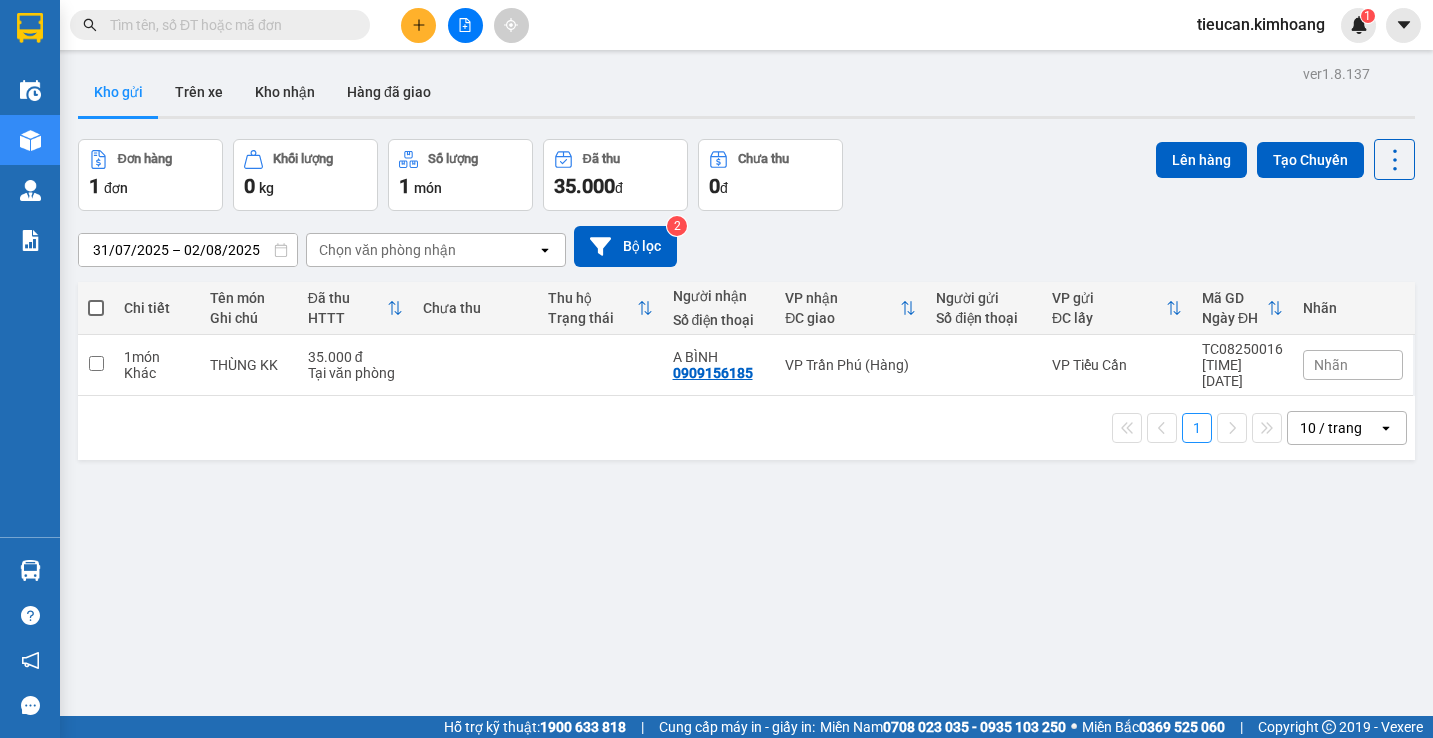 click at bounding box center (418, 25) 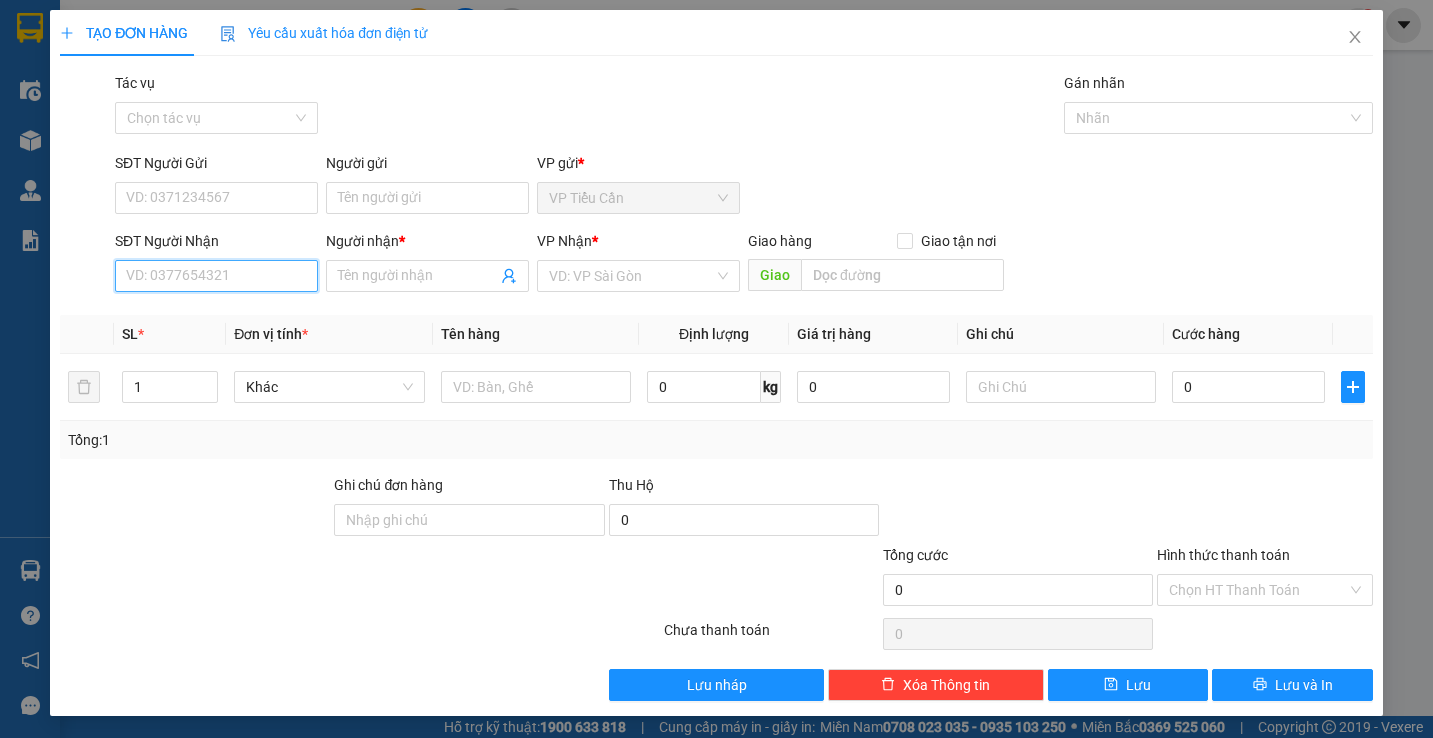 click on "SĐT Người Nhận" at bounding box center [216, 276] 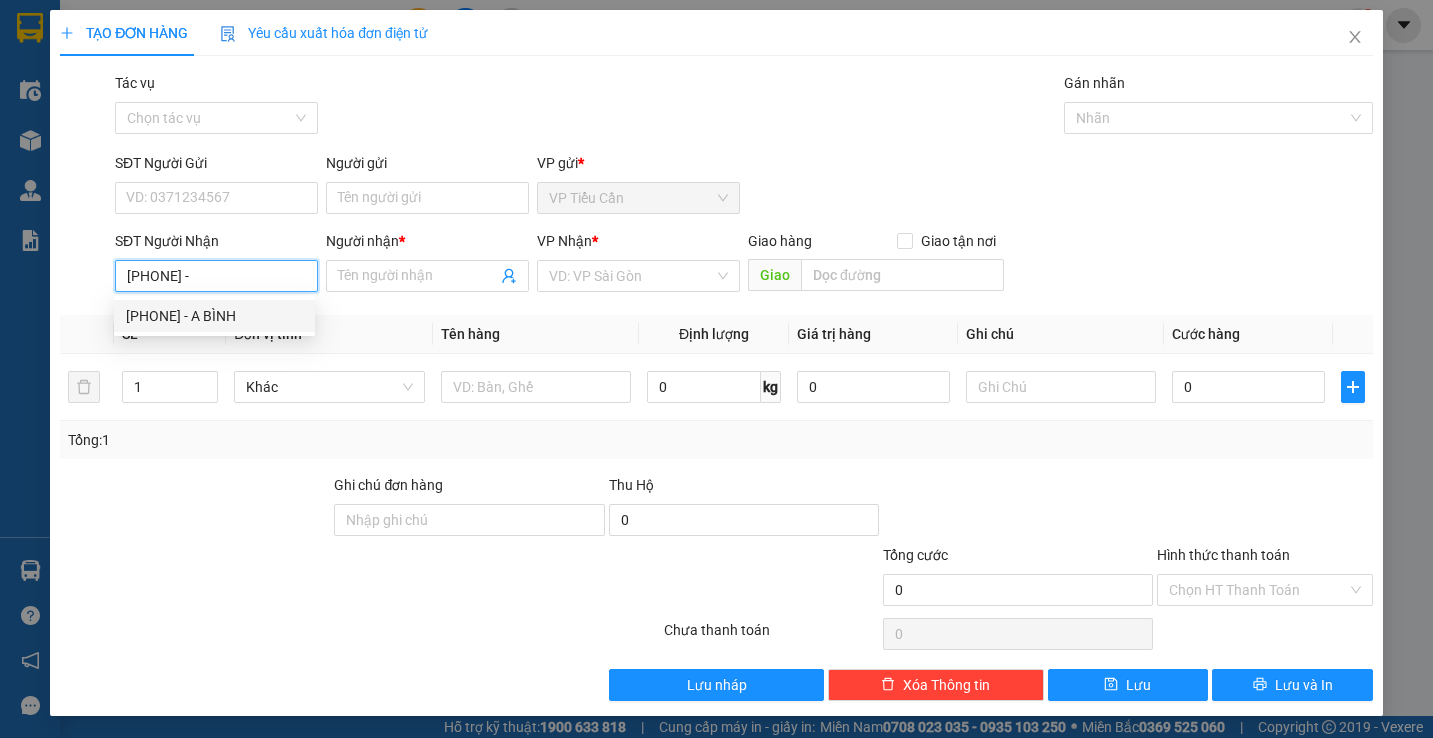click on "0909156185 - A BÌNH" at bounding box center (214, 316) 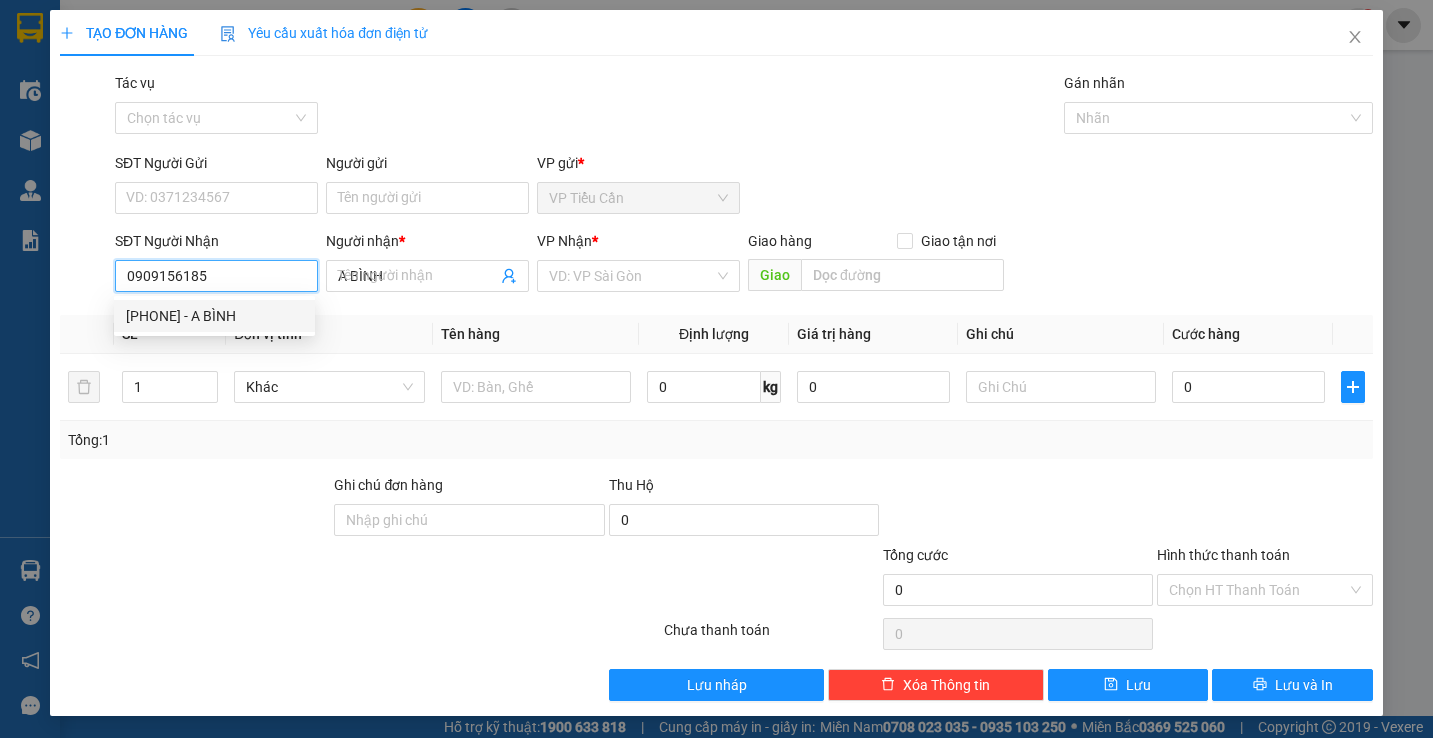 type on "35.000" 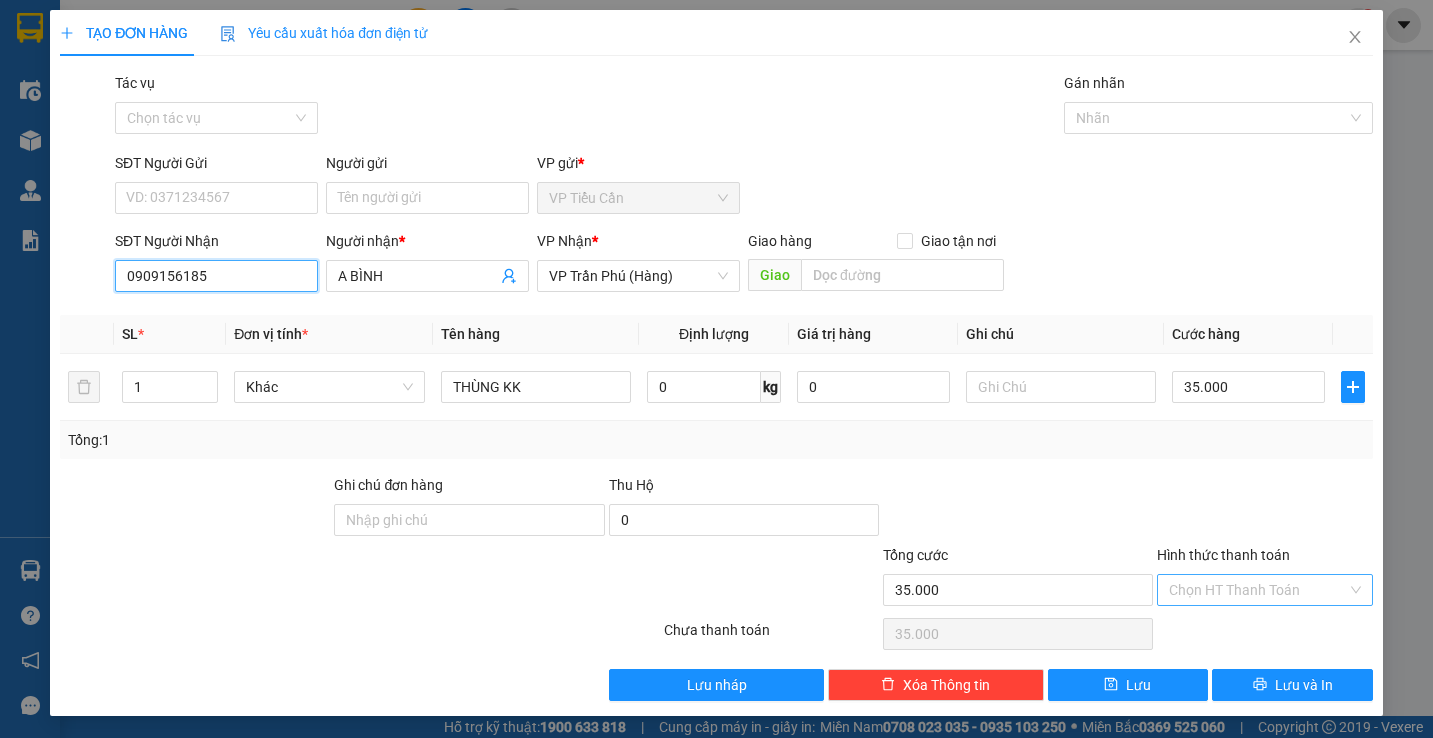 type on "0909156185" 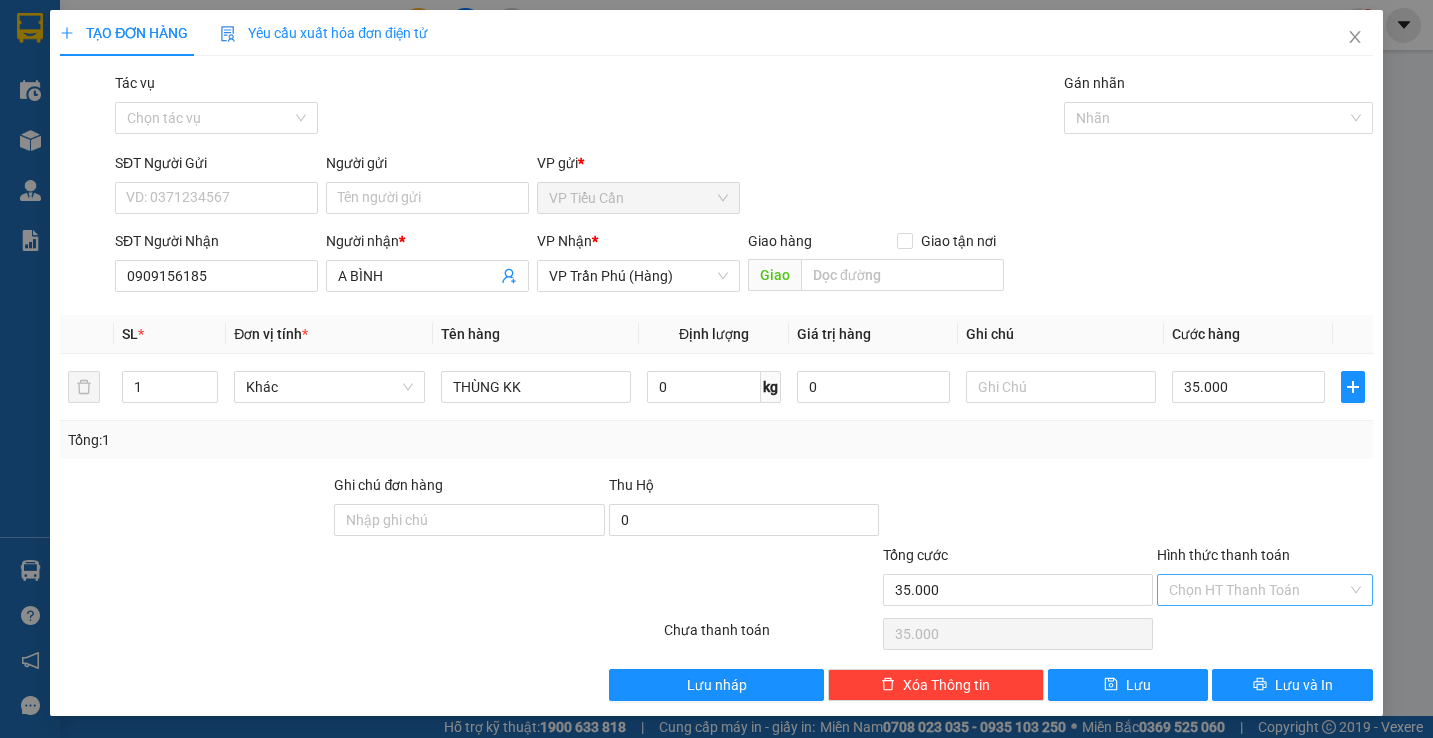 click on "Hình thức thanh toán" at bounding box center (1257, 590) 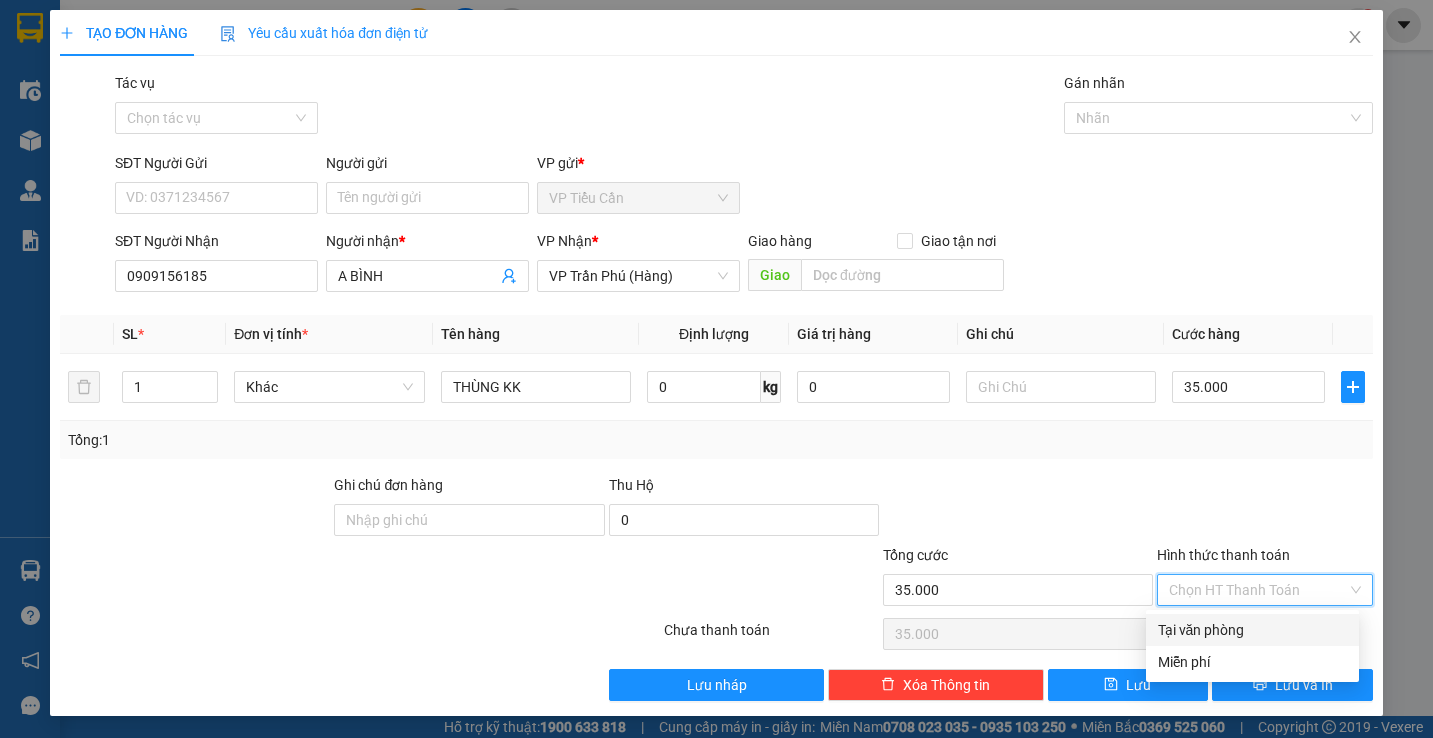 click on "Tại văn phòng" at bounding box center (1252, 630) 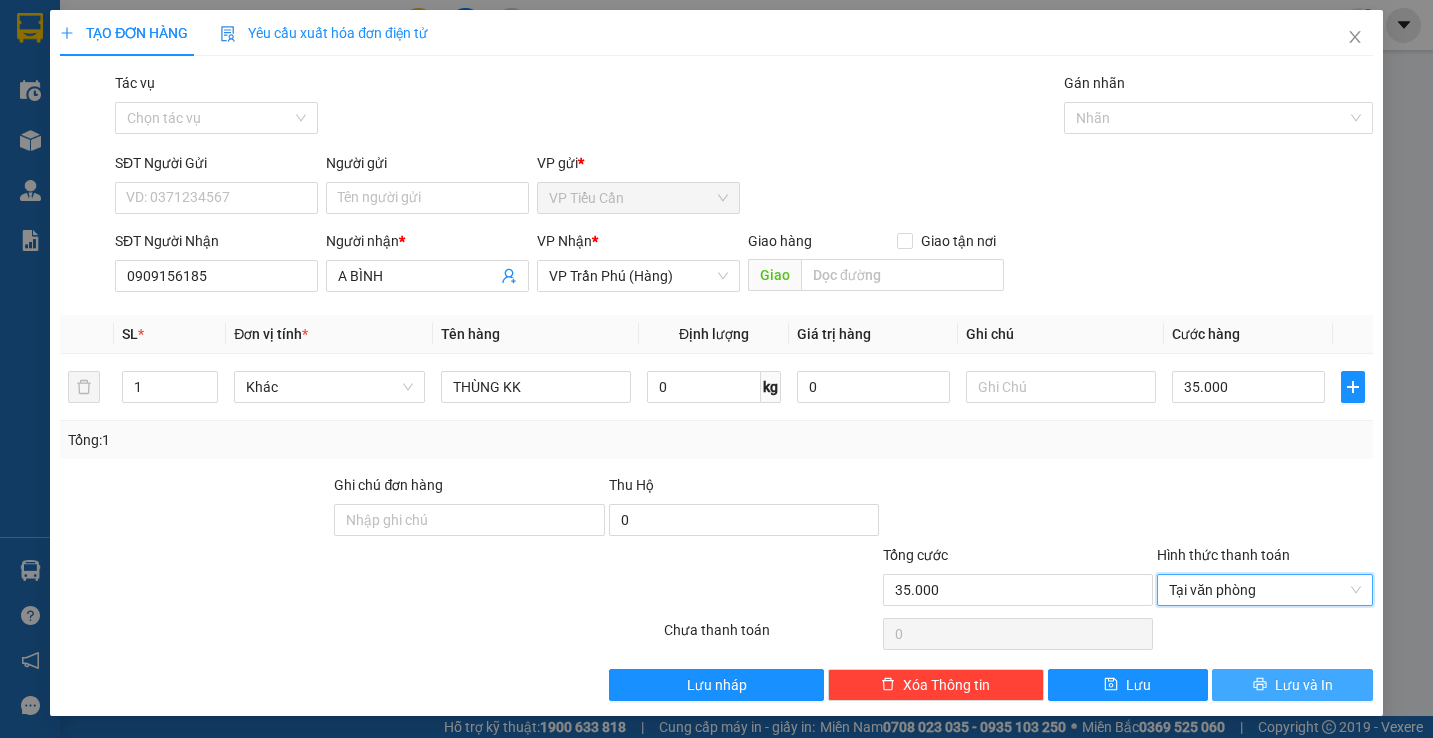 click on "Lưu và In" at bounding box center [1304, 685] 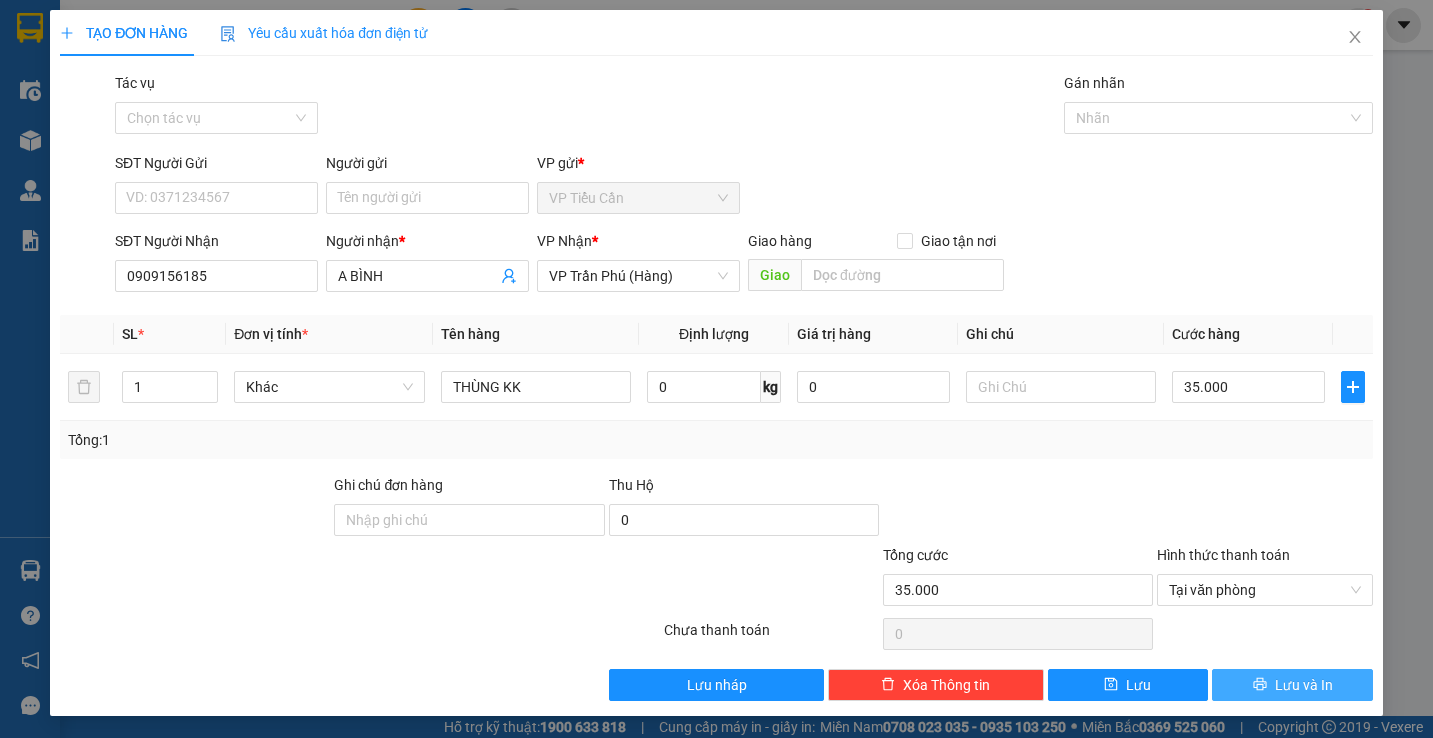 click on "Transit Pickup Surcharge Ids Transit Deliver Surcharge Ids Transit Deliver Surcharge Transit Deliver Surcharge Tác vụ Chọn tác vụ Gán nhãn   Nhãn SĐT Người Gửi VD: 0371234567 Người gửi Tên người gửi VP gửi  * VP Tiểu Cần SĐT Người Nhận 0909156185 Người nhận  * A BÌNH VP Nhận  * VP Trần Phú (Hàng) Giao hàng Giao tận nơi Giao SL  * Đơn vị tính  * Tên hàng  Định lượng Giá trị hàng Ghi chú Cước hàng                   1 Khác THÙNG KK 0 kg 0 35.000 Tổng:  1 Ghi chú đơn hàng Thu Hộ 0 Tổng cước 35.000 Hình thức thanh toán Tại văn phòng Số tiền thu trước 0 Tại văn phòng Chưa thanh toán 0 Lưu nháp Xóa Thông tin Lưu Lưu và In Tại văn phòng Miễn phí Tại văn phòng Miễn phí Lỗi tạo trùng đơn hàng ! Bạn đã tạo đơn: Khách nhận SĐT: 0909156185. Tổng cước 35.000 VND rồi. Bạn có muốn lưu đơn bị trùng này không ? Trở về Đồng ý" at bounding box center [716, 386] 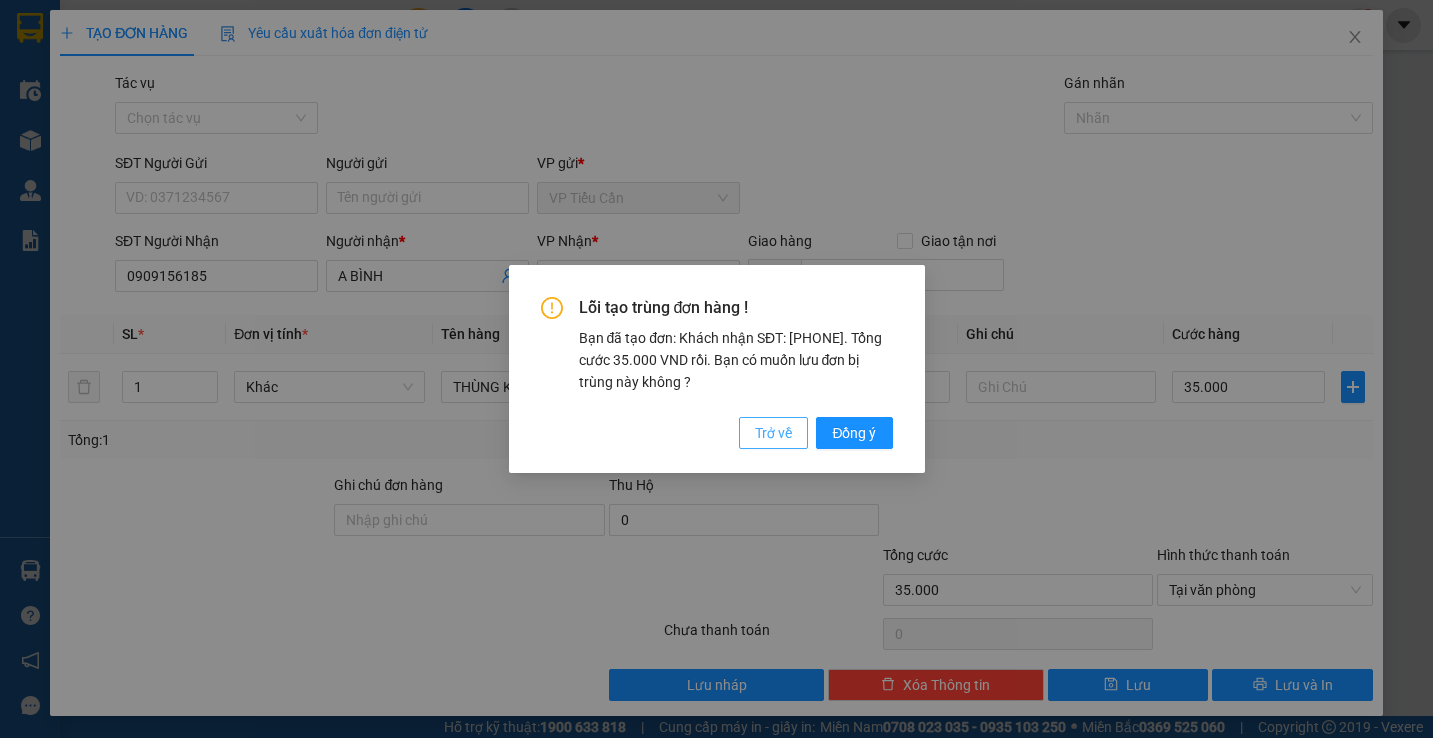 click on "Trở về" at bounding box center (773, 433) 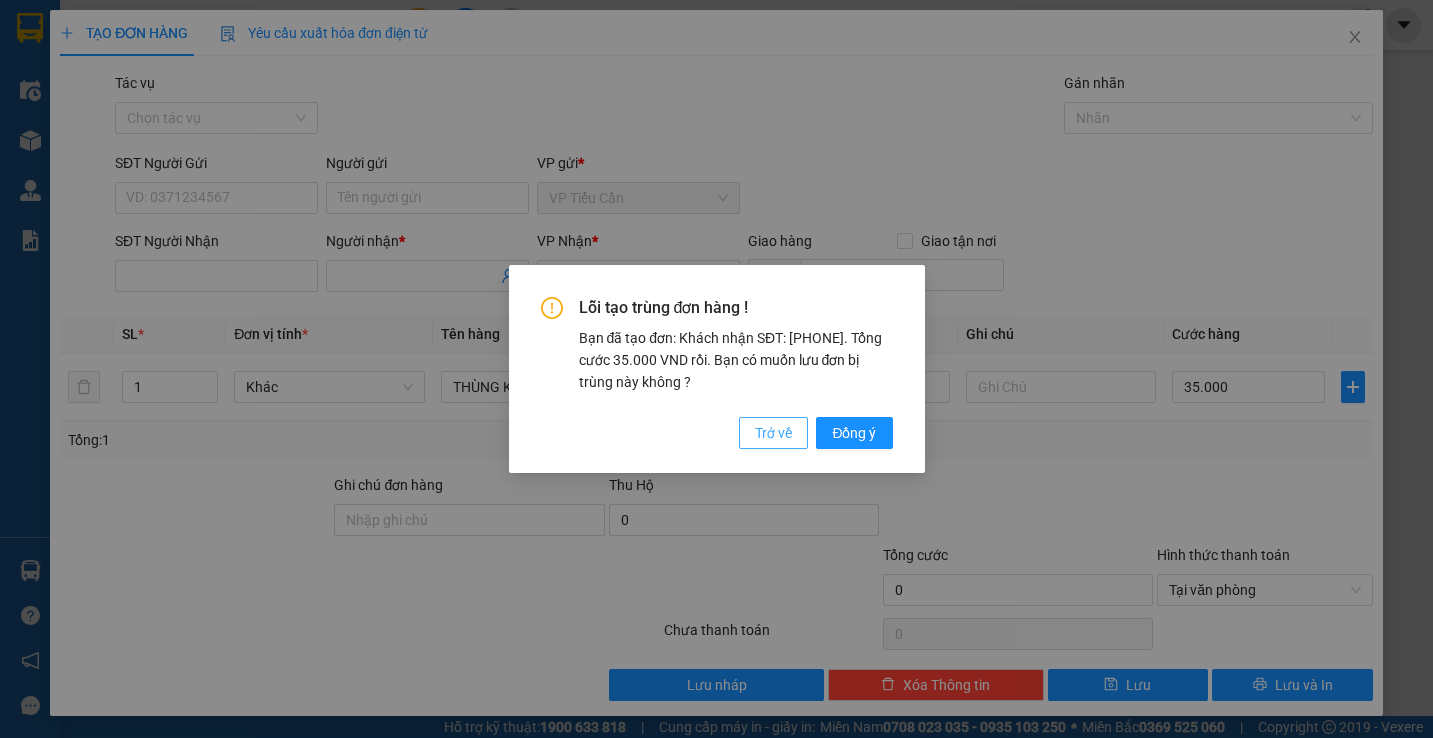 click on "Trở về" at bounding box center (773, 433) 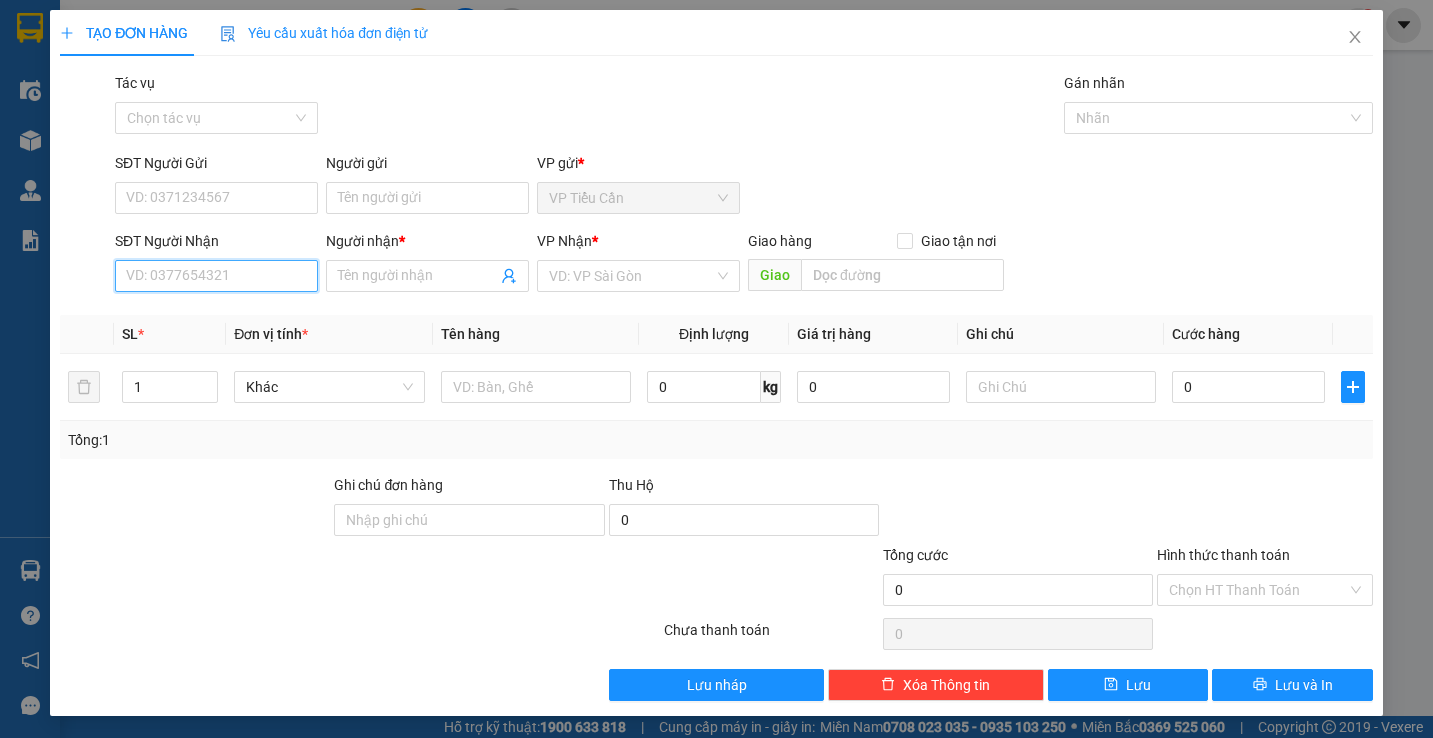 click on "SĐT Người Nhận" at bounding box center (216, 276) 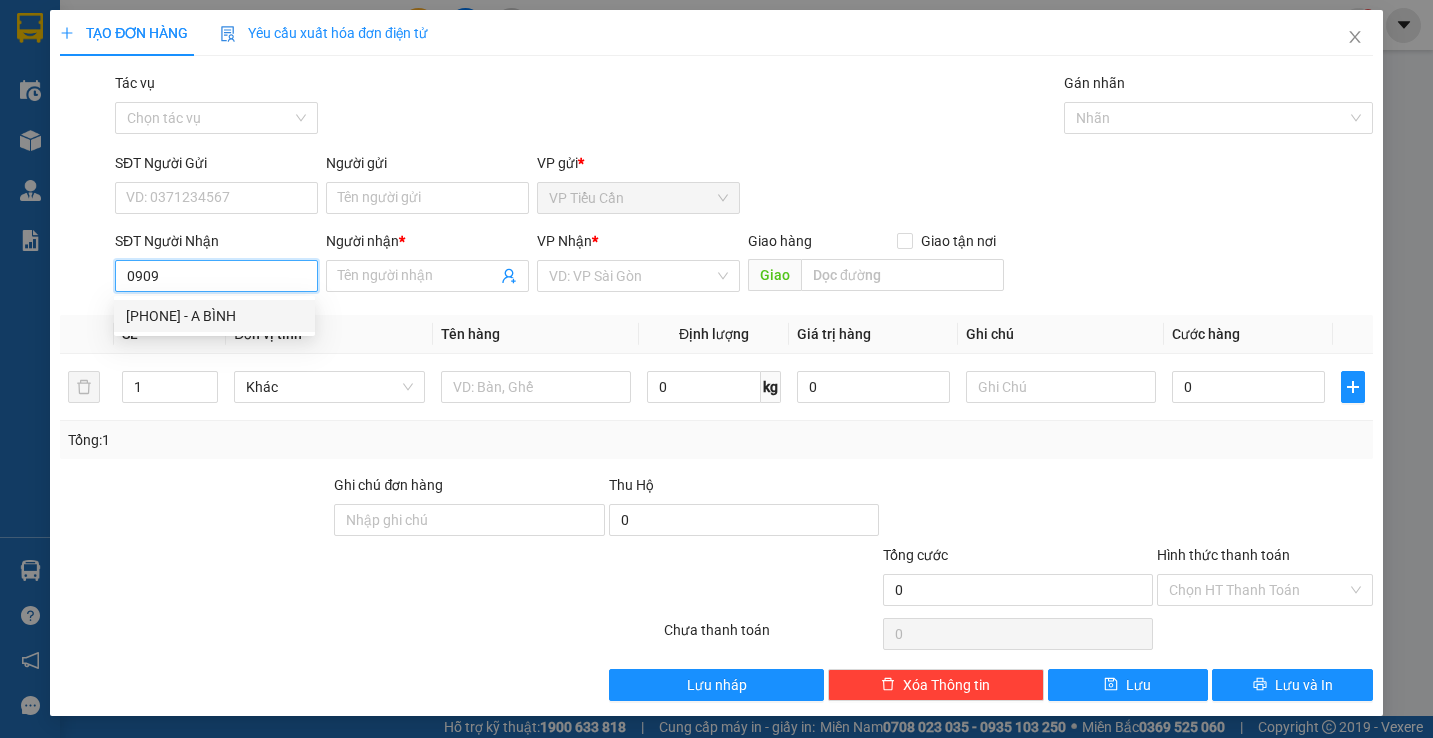 click on "0909156185 - A BÌNH" at bounding box center (214, 316) 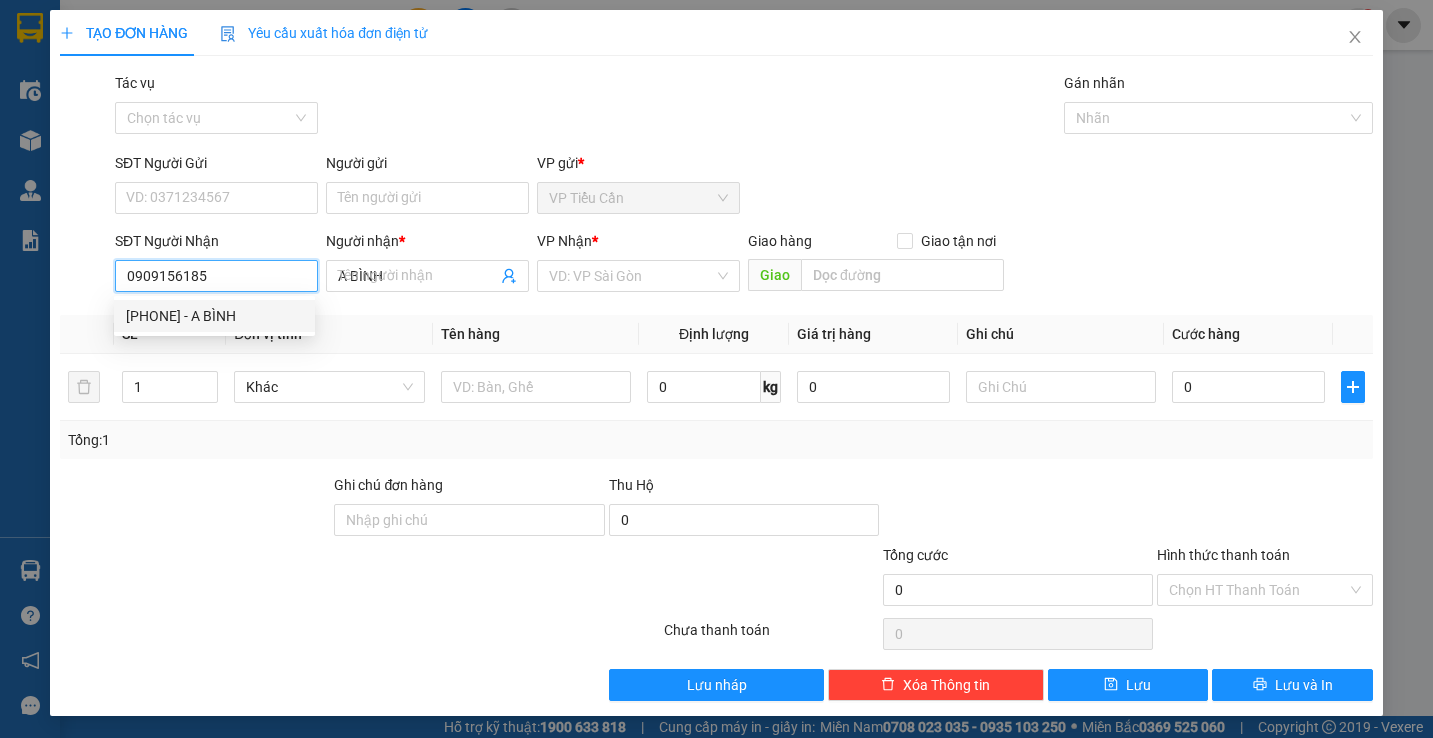 click on "0909156185 - A BÌNH" at bounding box center (214, 316) 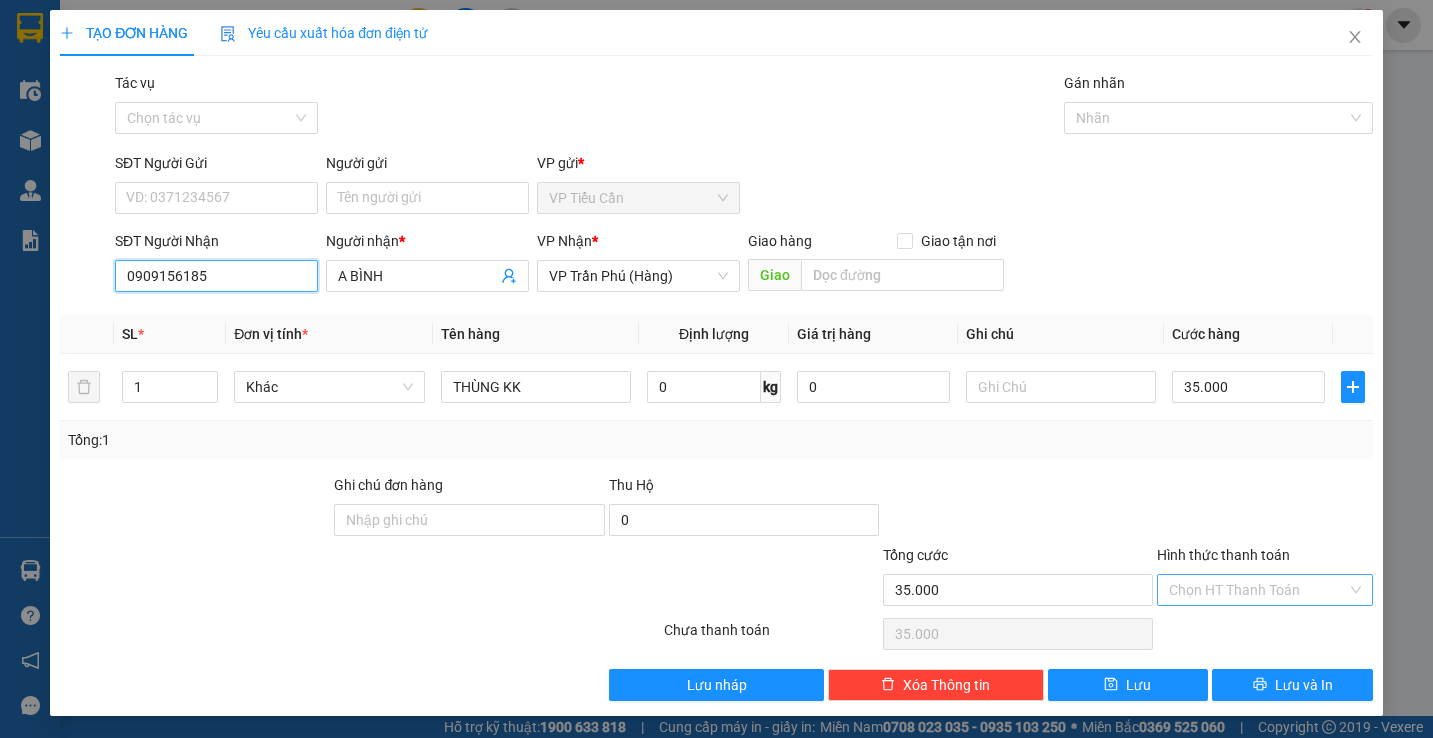 type on "0909156185" 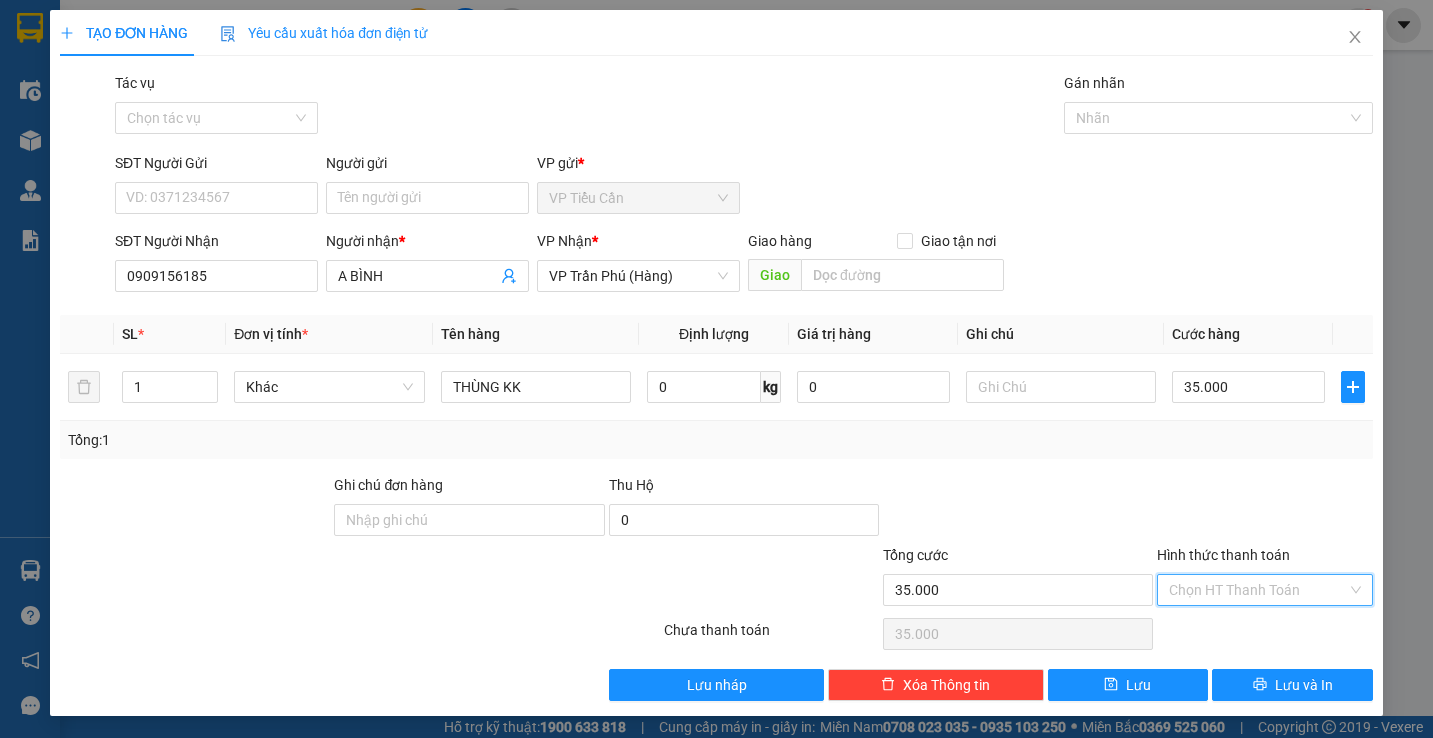 click on "Hình thức thanh toán" at bounding box center (1257, 590) 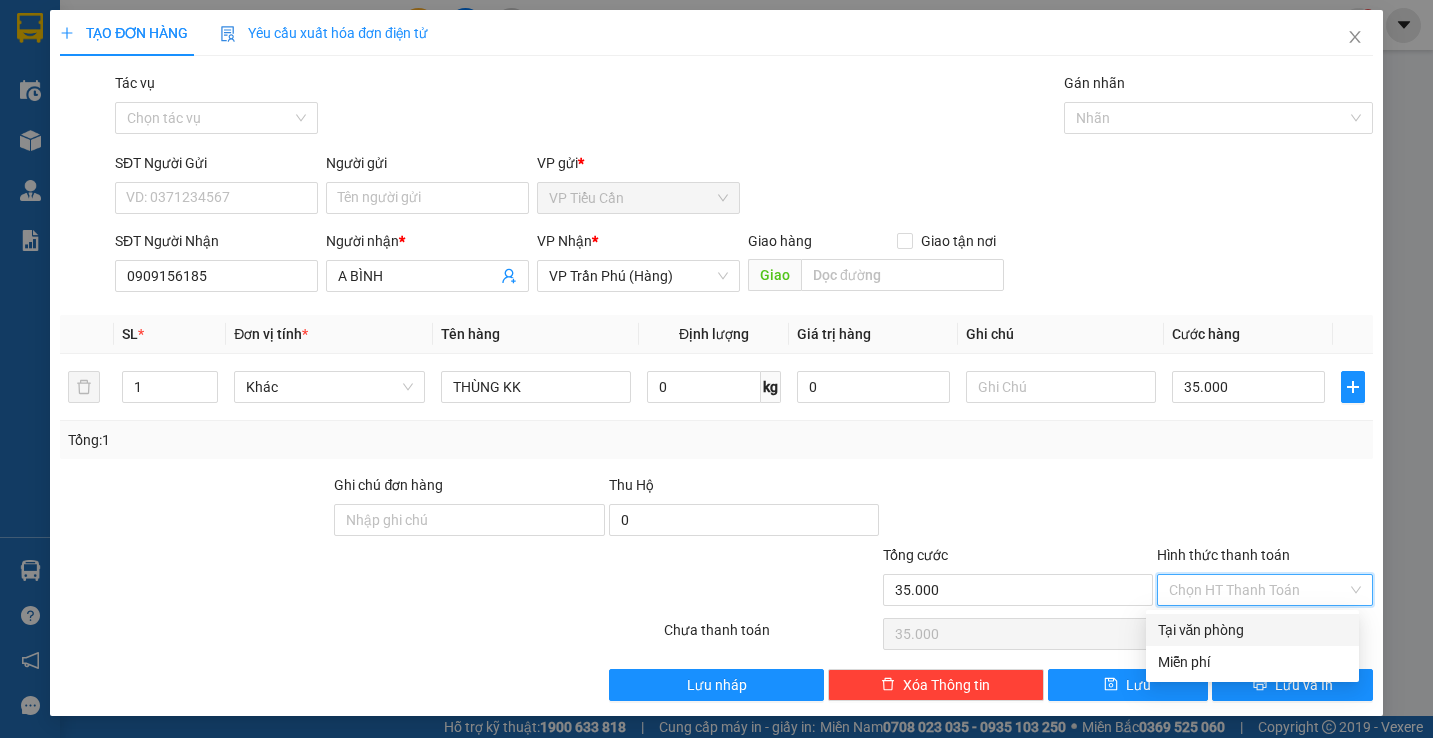 click on "Tại văn phòng" at bounding box center [1252, 630] 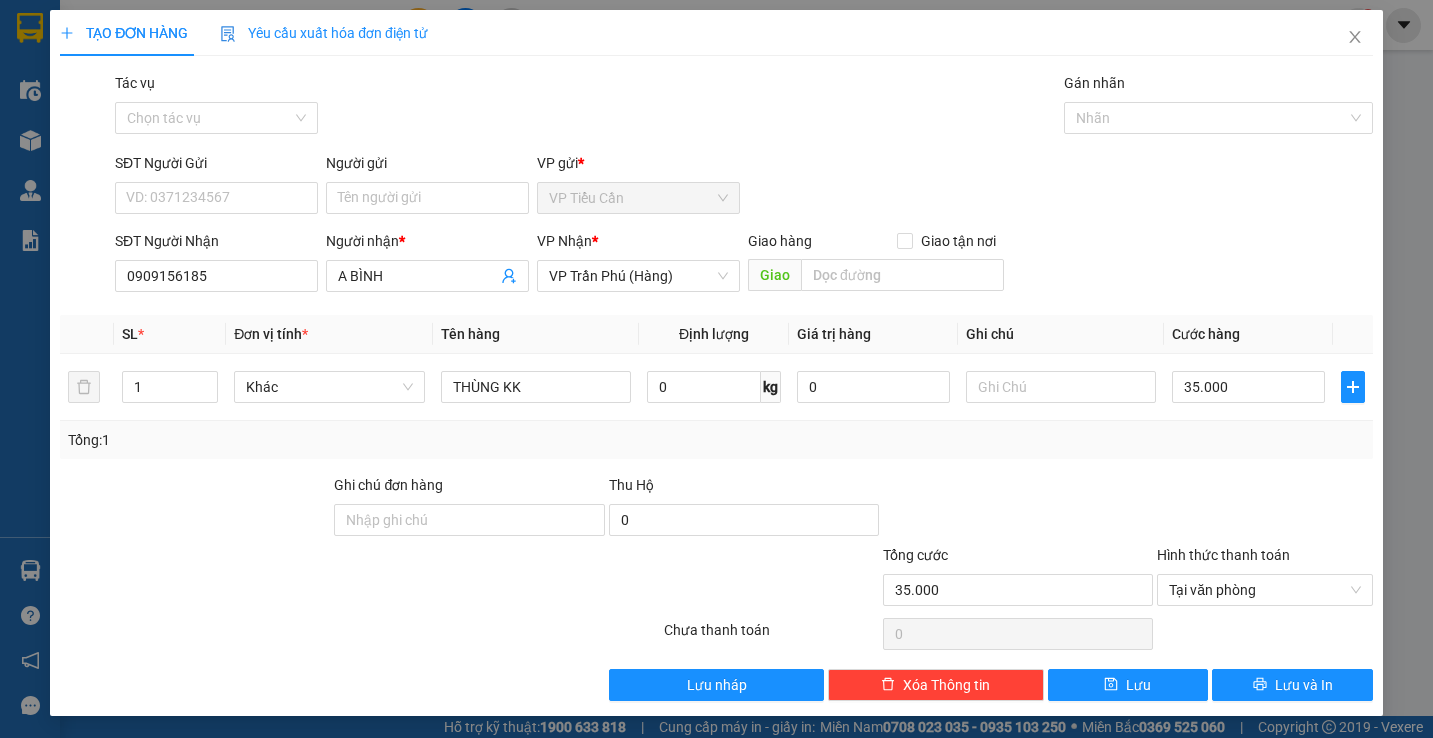 click at bounding box center (1264, 634) 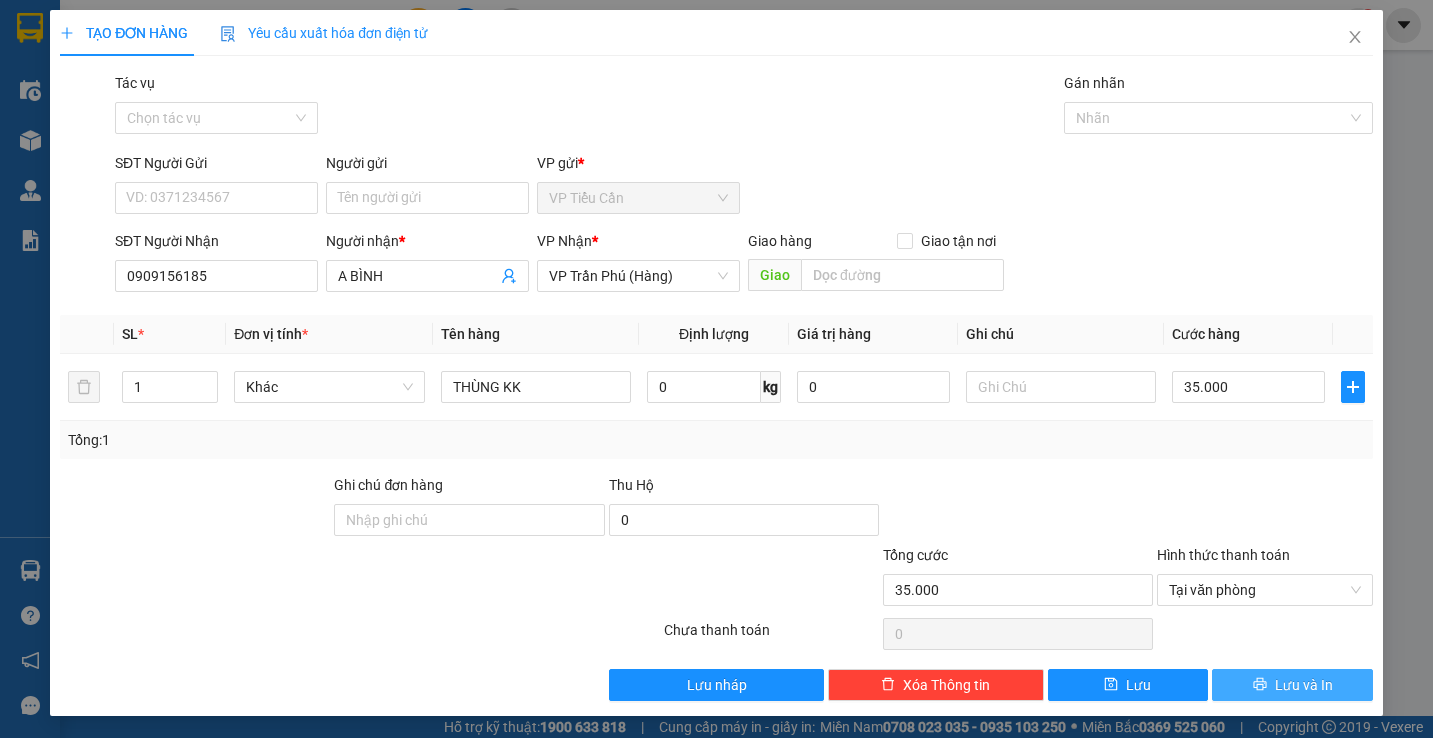click on "Lưu và In" at bounding box center (1304, 685) 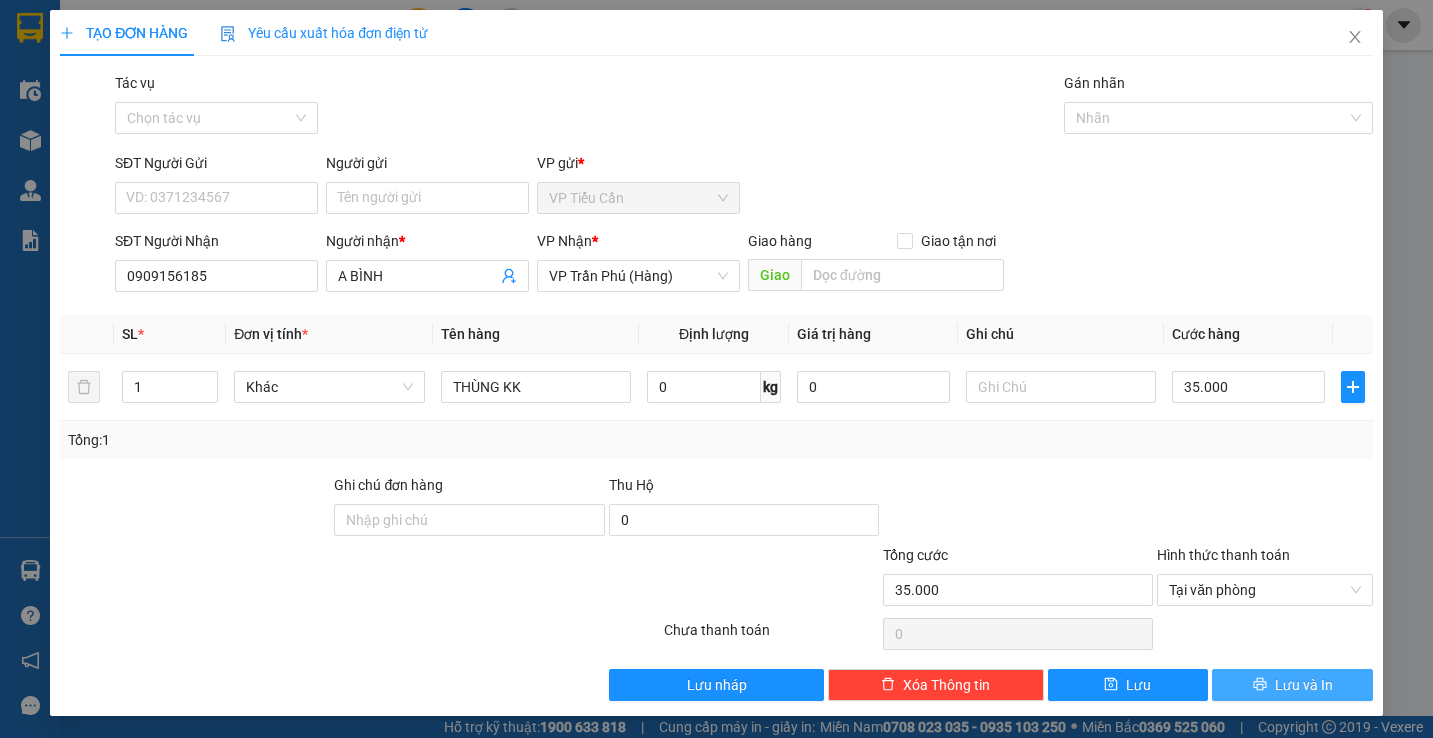 click on "Transit Pickup Surcharge Ids Transit Deliver Surcharge Ids Transit Deliver Surcharge Transit Deliver Surcharge Tác vụ Chọn tác vụ Gán nhãn   Nhãn SĐT Người Gửi VD: 0371234567 Người gửi Tên người gửi VP gửi  * VP Tiểu Cần SĐT Người Nhận 0909156185 Người nhận  * A BÌNH VP Nhận  * VP Trần Phú (Hàng) Giao hàng Giao tận nơi Giao SL  * Đơn vị tính  * Tên hàng  Định lượng Giá trị hàng Ghi chú Cước hàng                   1 Khác THÙNG KK 0 kg 0 35.000 Tổng:  1 Ghi chú đơn hàng Thu Hộ 0 Tổng cước 35.000 Hình thức thanh toán Tại văn phòng Số tiền thu trước 0 Tại văn phòng Chưa thanh toán 0 Lưu nháp Xóa Thông tin Lưu Lưu và In Tại văn phòng Miễn phí Tại văn phòng Miễn phí" at bounding box center (716, 386) 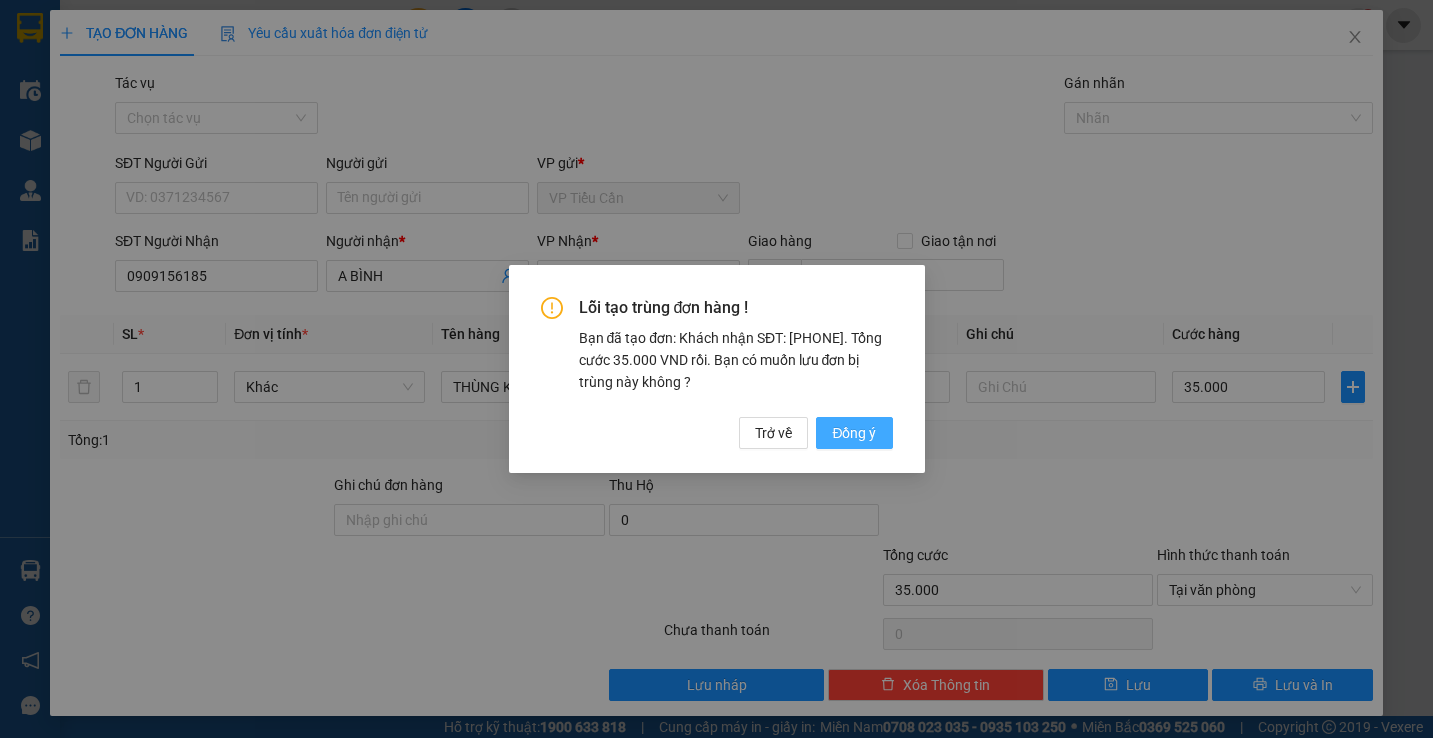 click on "Đồng ý" at bounding box center [854, 433] 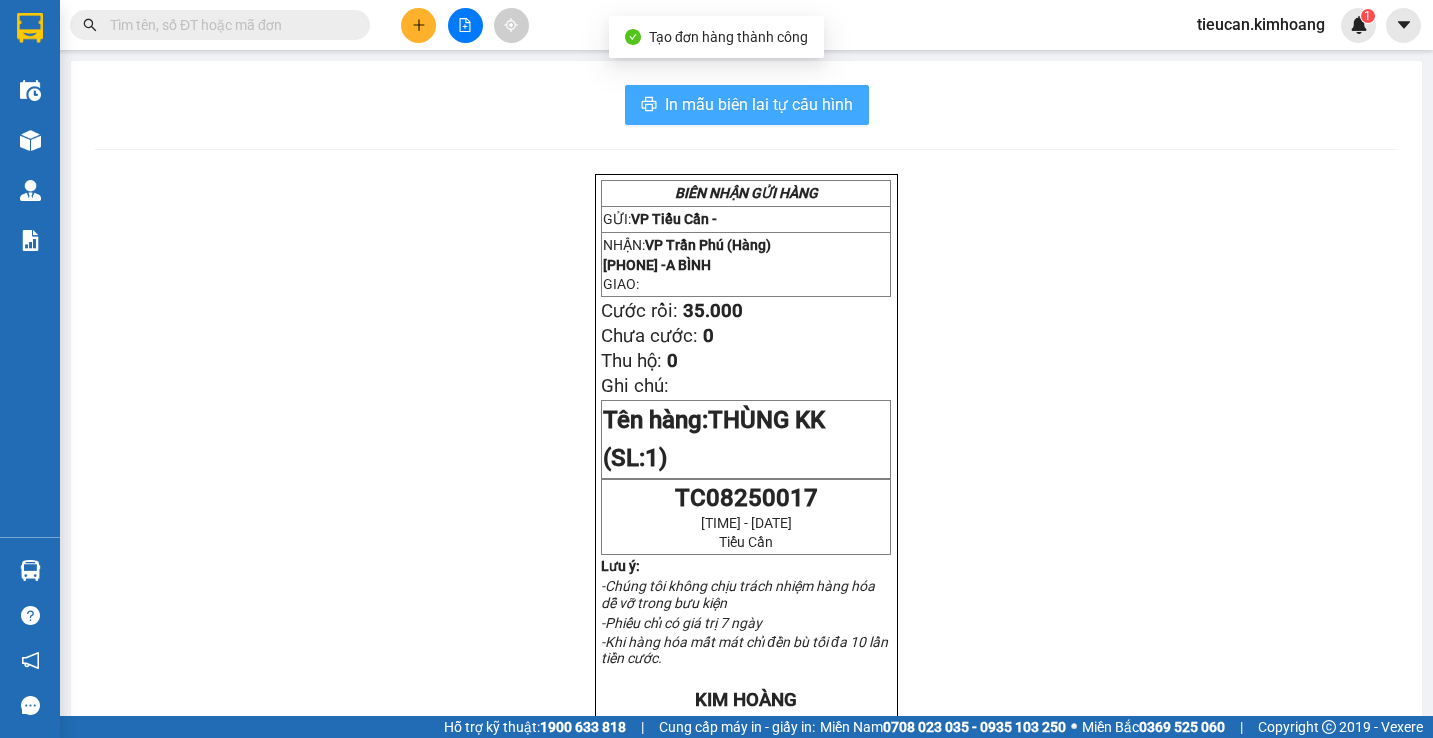 click on "In mẫu biên lai tự cấu hình" at bounding box center [759, 104] 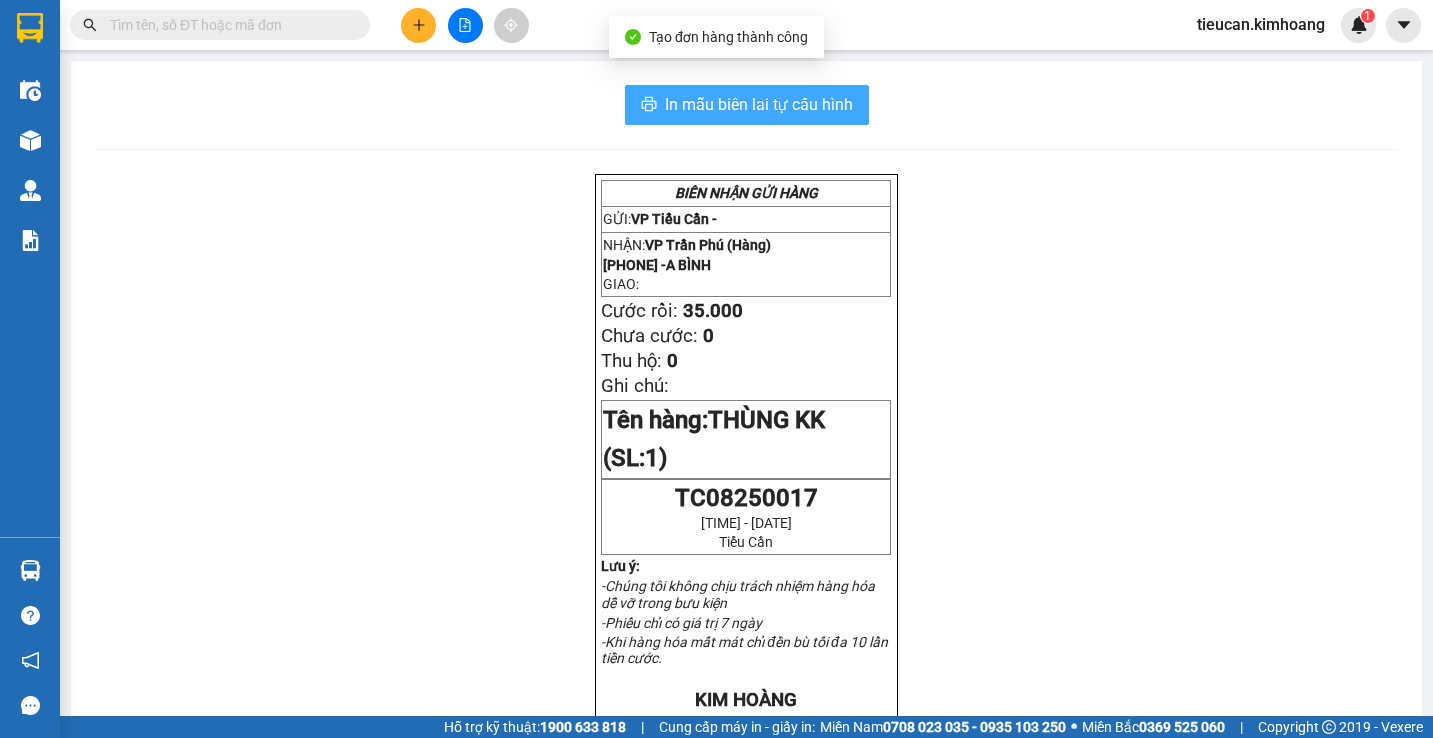 scroll, scrollTop: 0, scrollLeft: 0, axis: both 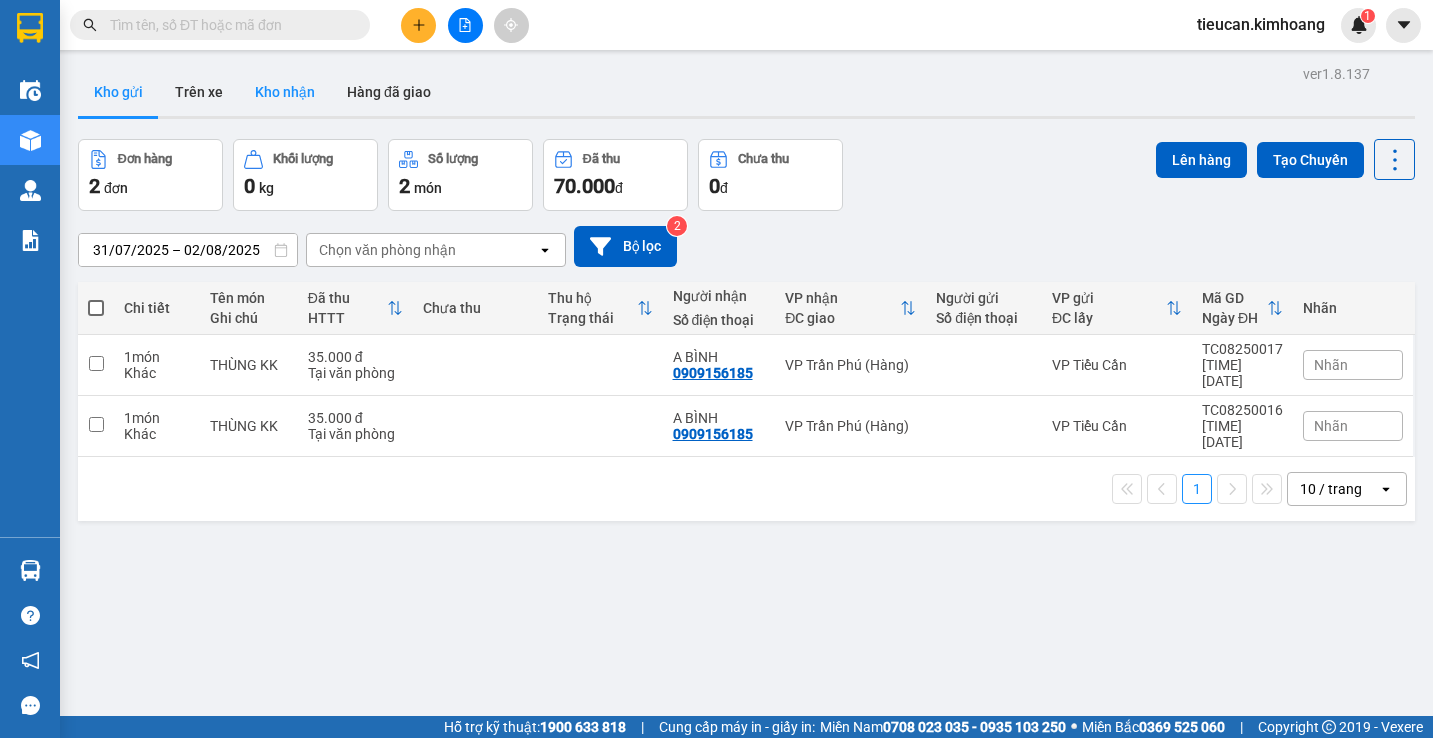 click on "Kho nhận" at bounding box center (285, 92) 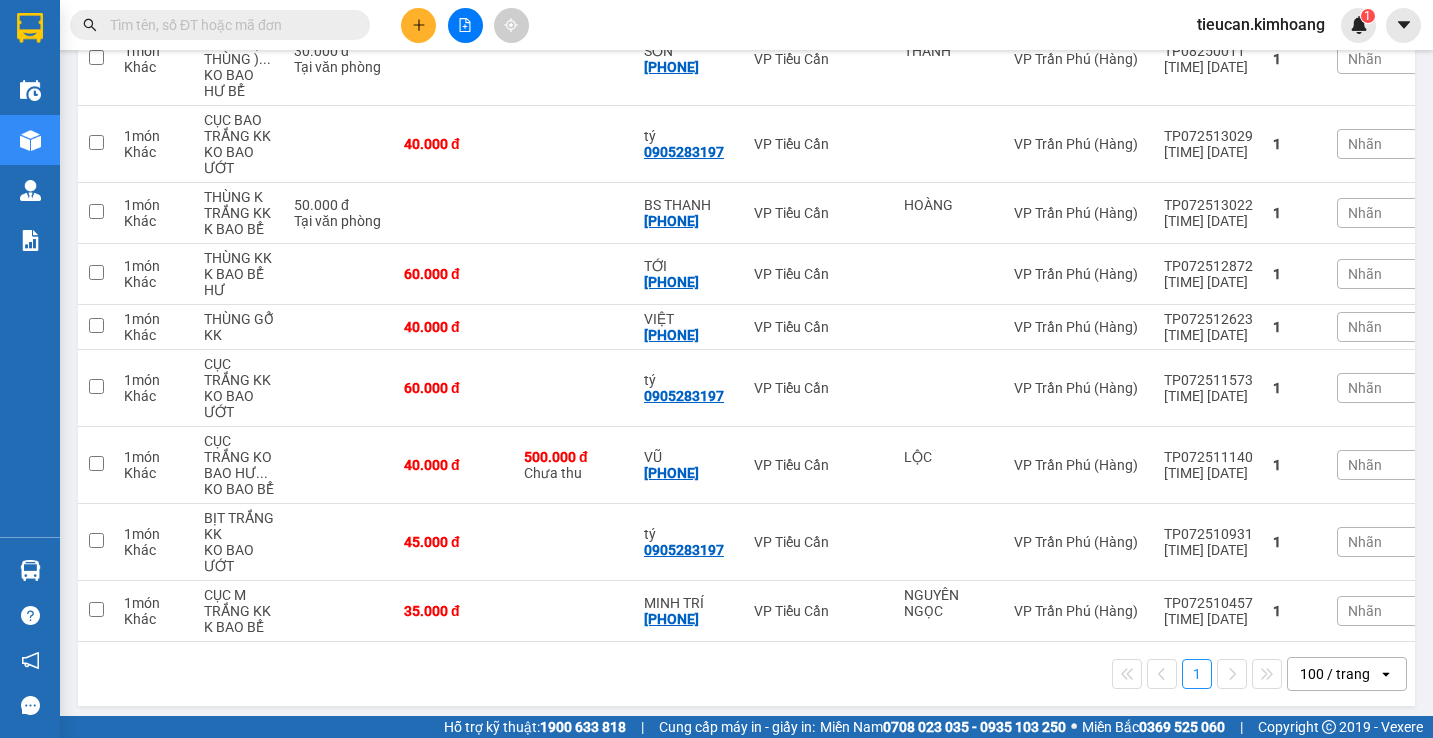 scroll, scrollTop: 361, scrollLeft: 0, axis: vertical 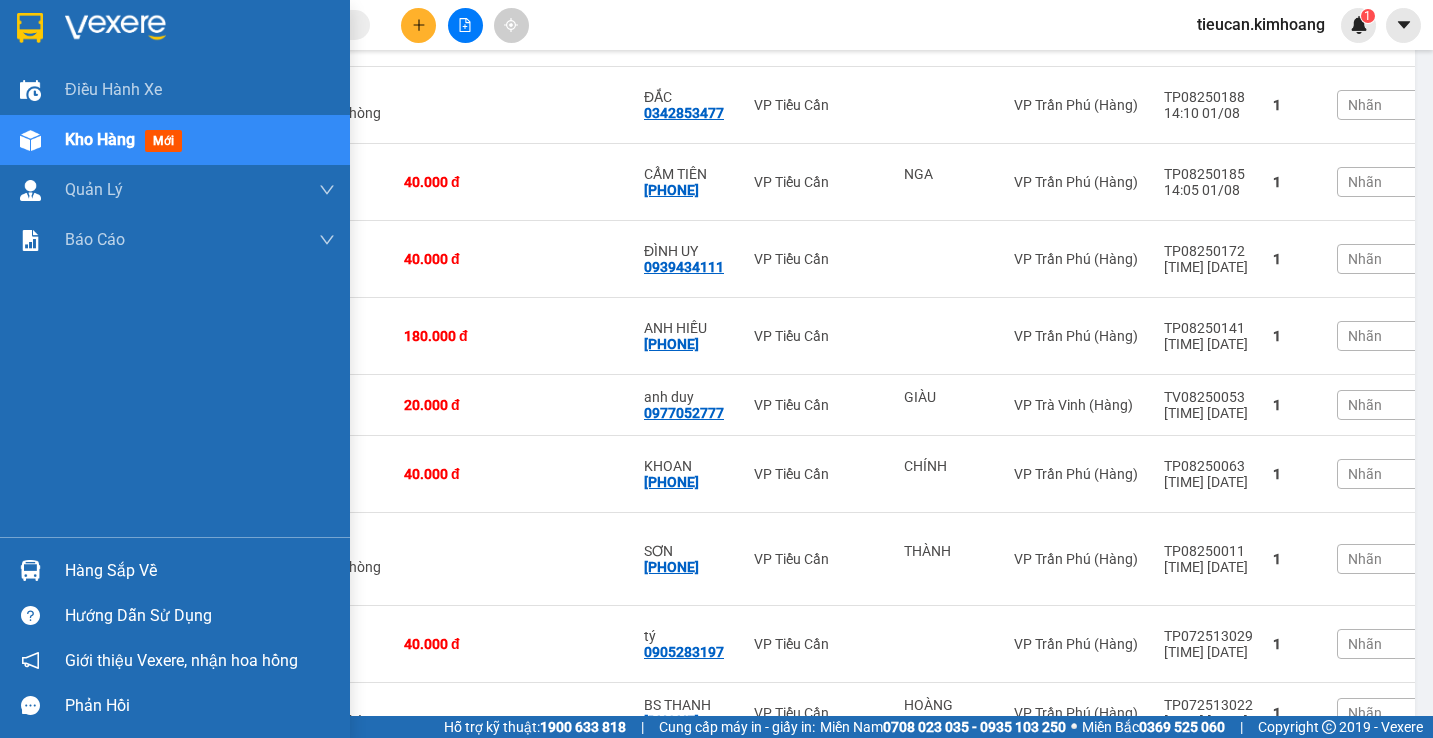 click on "Hàng sắp về" at bounding box center [200, 571] 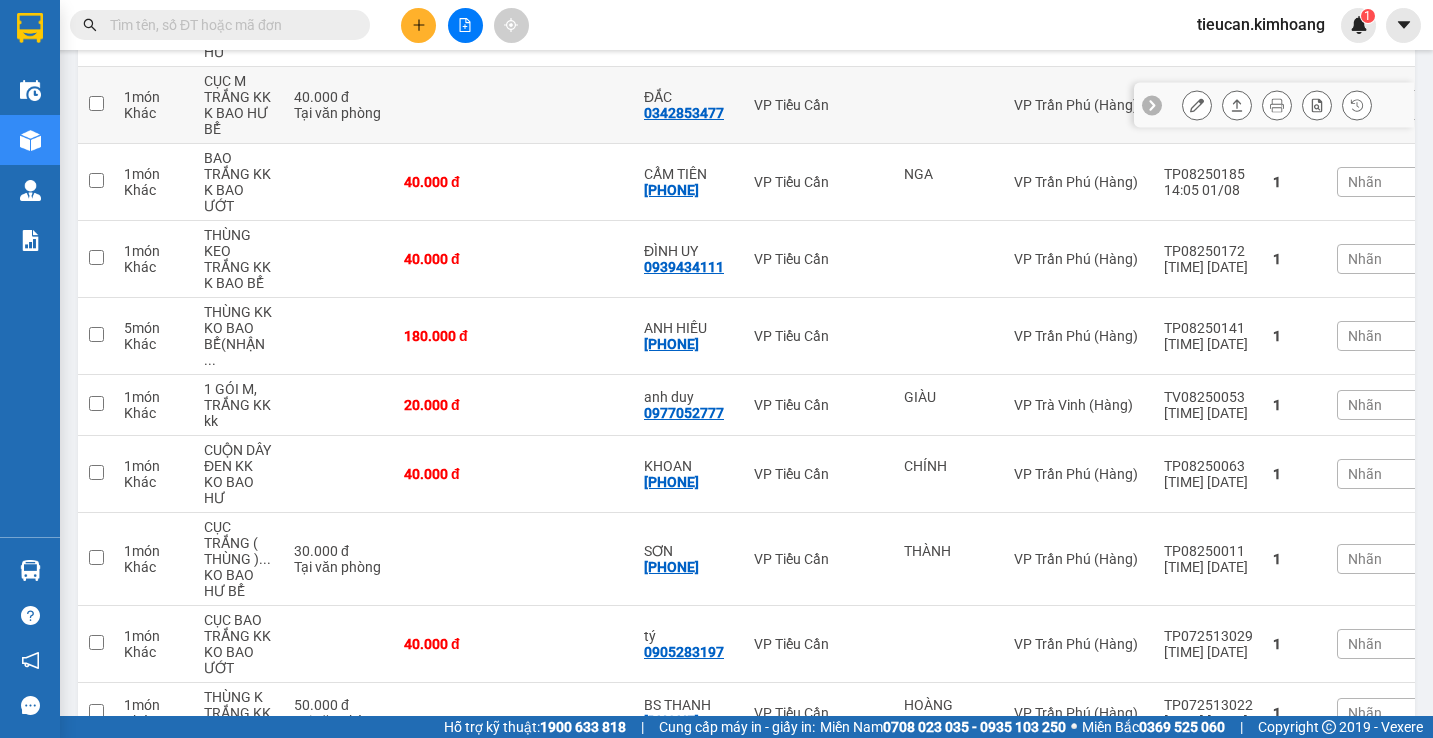 click on "Kết quả tìm kiếm ( 0 )  Bộ lọc  No Data tieucan.kimhoang 1     Điều hành xe     Kho hàng mới     Quản Lý Quản lý chuyến Quản lý khách hàng mới     Báo cáo BC giao hàng (nhân viên) BC giao hàng (trưởng trạm) Báo cáo dòng tiền (nhân viên) Báo cáo dòng tiền (trạm) Doanh số tạo đơn theo VP gửi (nhân viên) Doanh số tạo đơn theo VP gửi (trạm) Hàng sắp về Hướng dẫn sử dụng Giới thiệu Vexere, nhận hoa hồng Phản hồi Phần mềm hỗ trợ bạn tốt chứ? ver  1.8.137 Kho gửi Trên xe Kho nhận Hàng đã giao Đơn hàng 16 đơn Khối lượng 0 kg Số lượng 20 món Đã thu 120.000  đ Chưa thu 710.000  đ SMS Nhập hàng [DATE] – [DATE] Press the down arrow key to interact with the calendar and select a date. Press the escape button to close the calendar. Selected date range is from [DATE] to [DATE]. VP Tiểu Cần Clear value open Bộ lọc 3 Chi tiết Tên món Ghi chú HTTT 1" at bounding box center (716, 369) 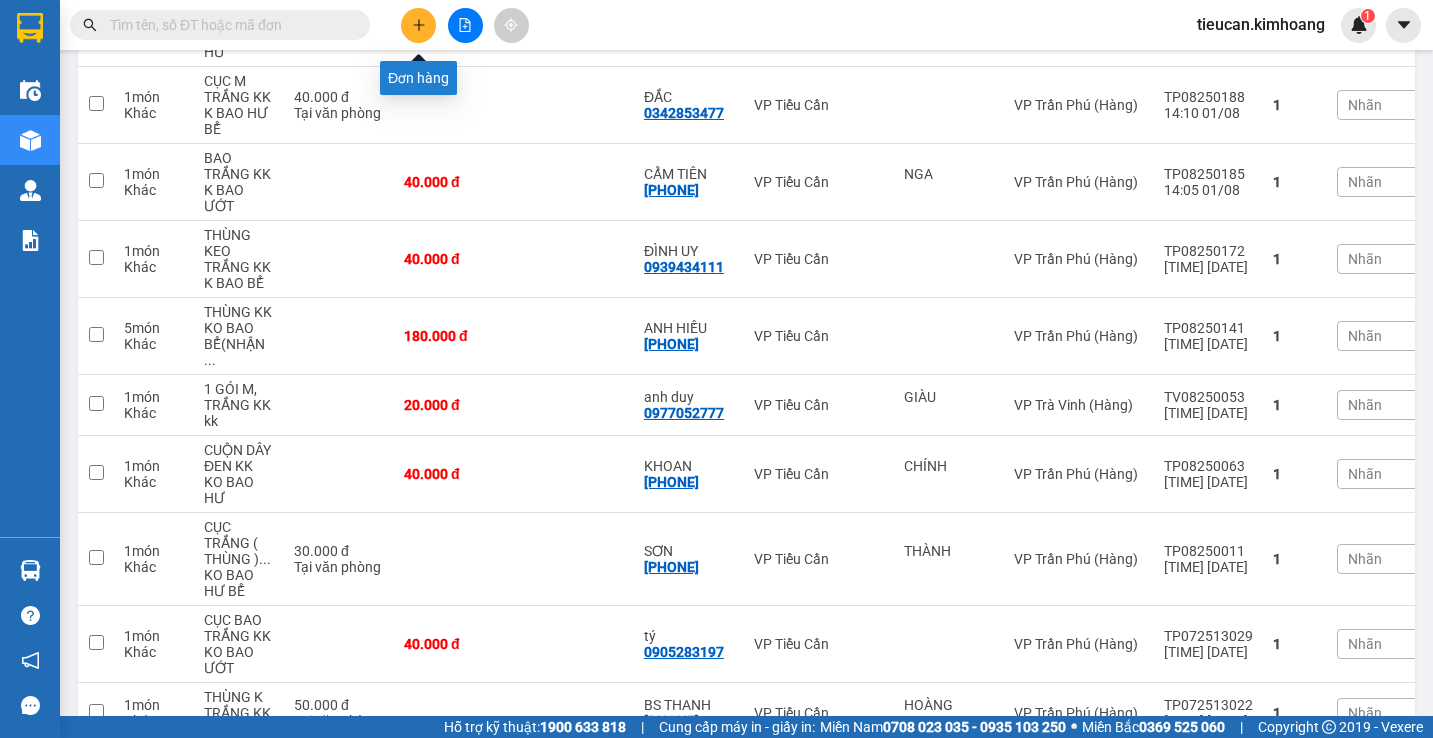 click 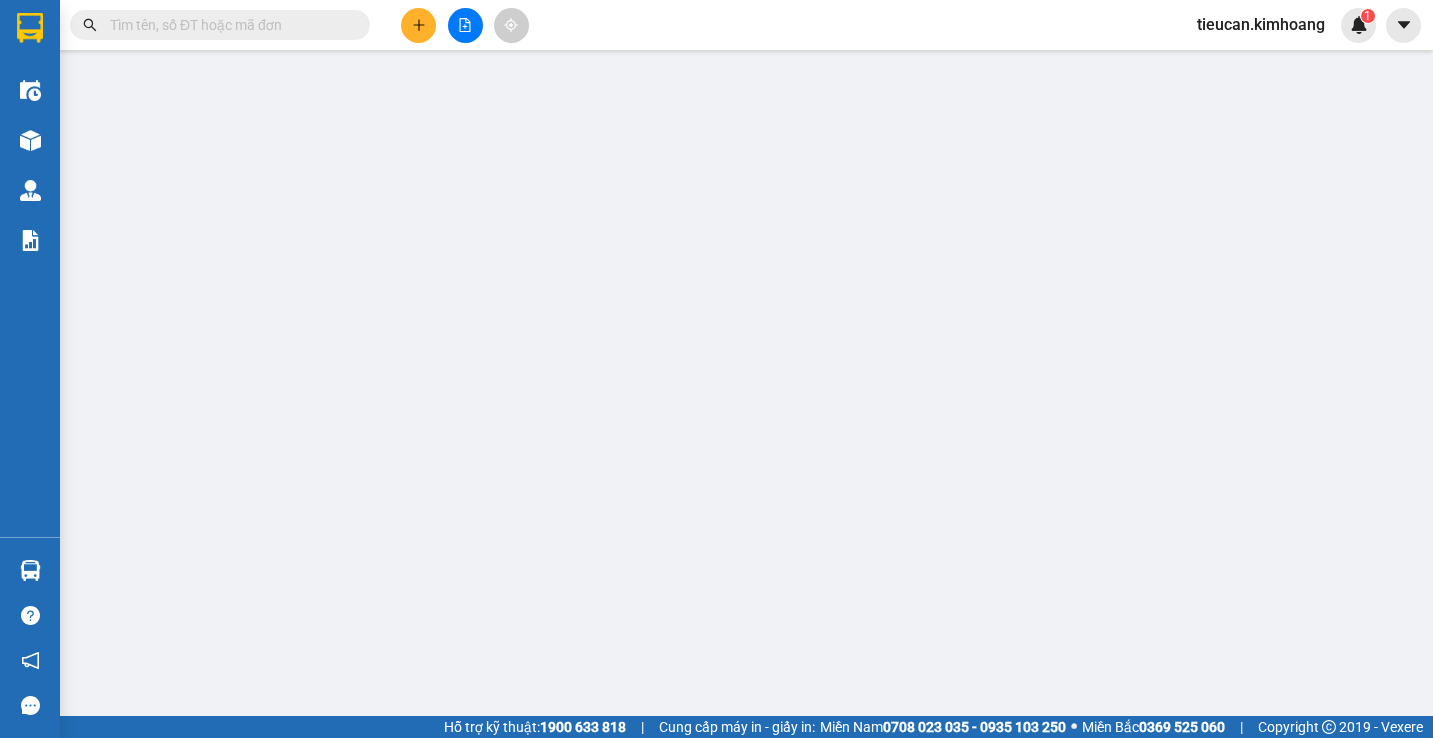 scroll, scrollTop: 0, scrollLeft: 0, axis: both 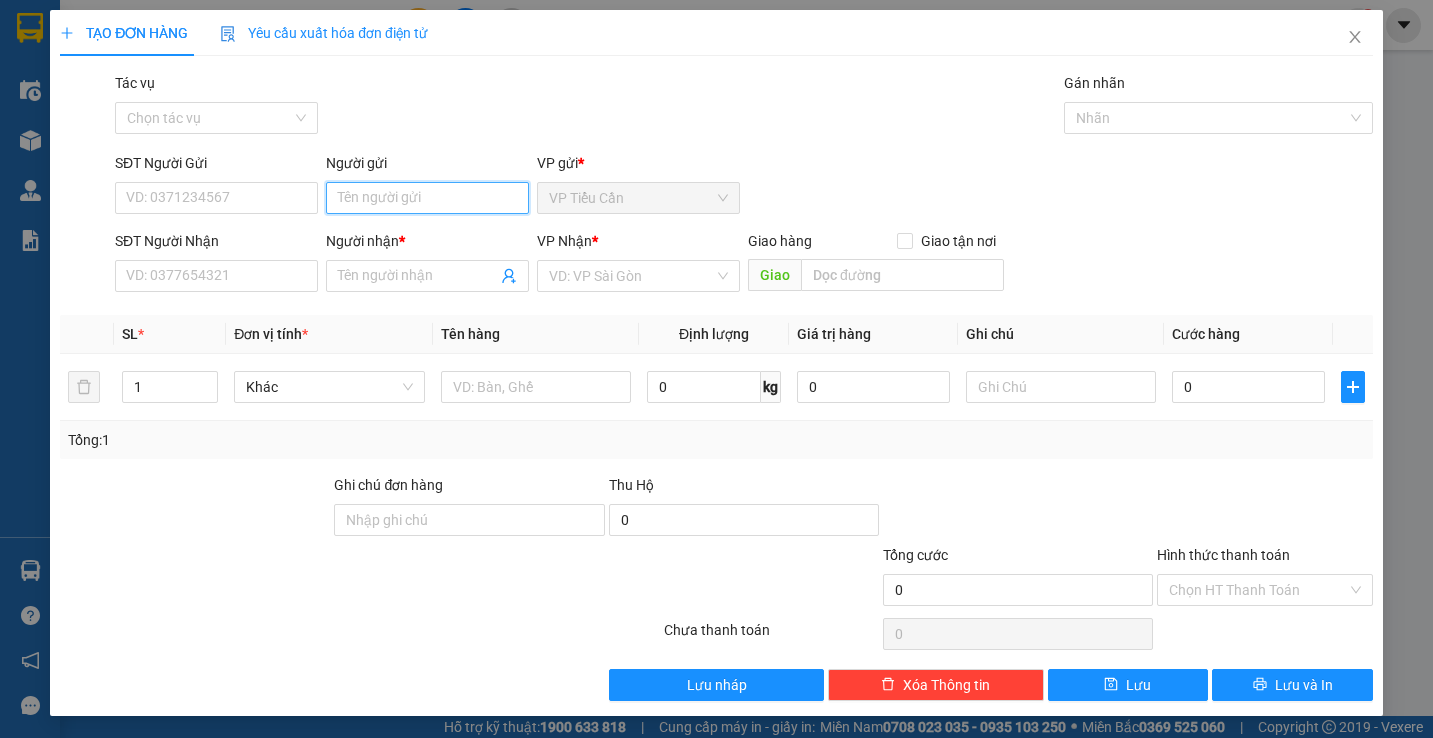 click on "Người gửi" at bounding box center (427, 198) 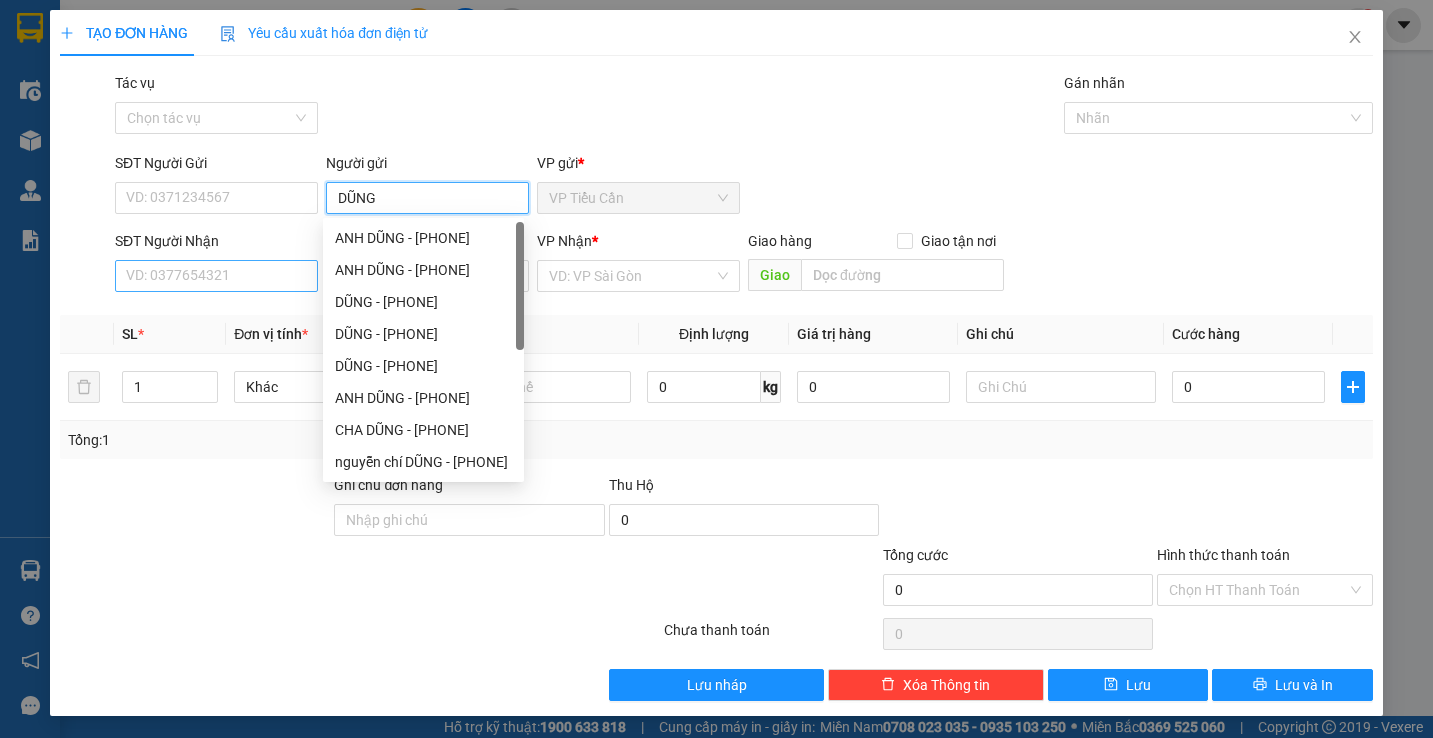 type on "DŨNG" 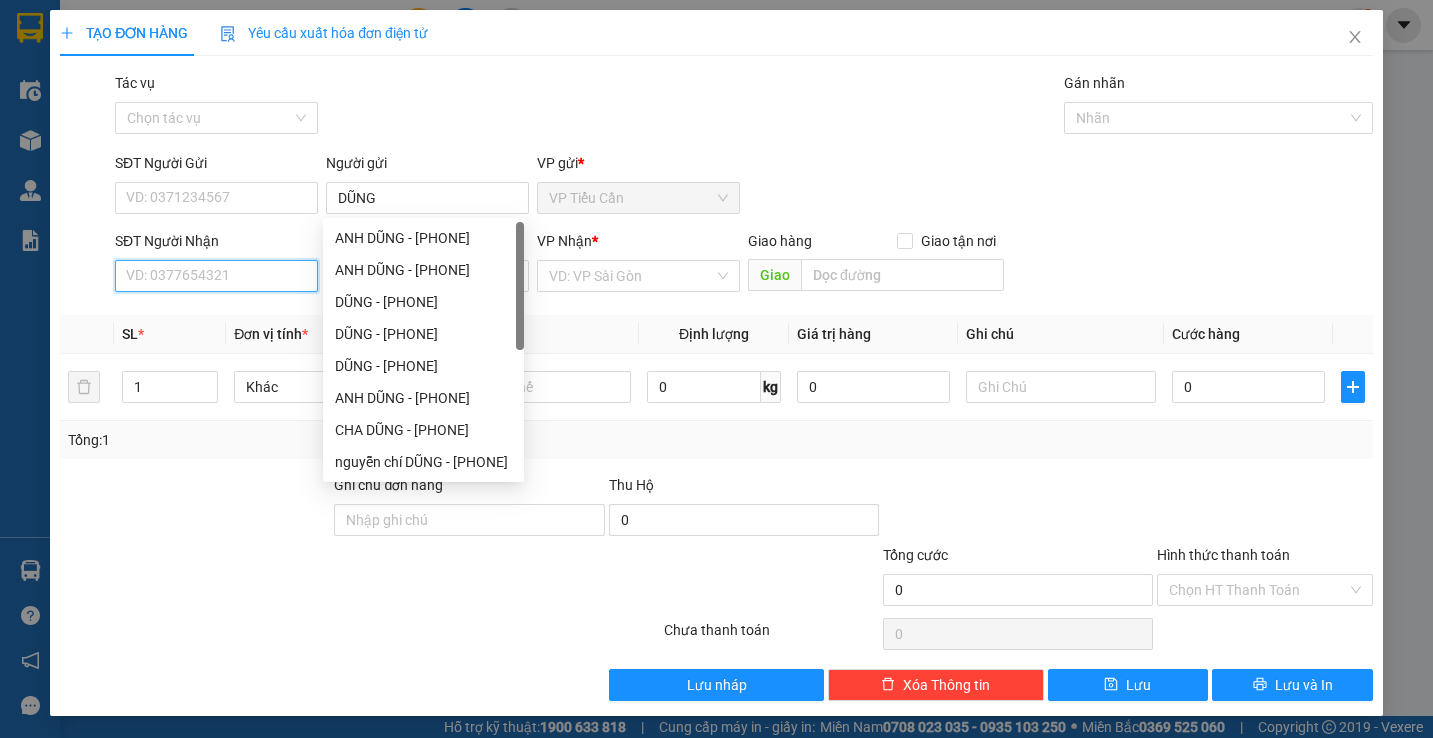 click on "SĐT Người Nhận" at bounding box center (216, 276) 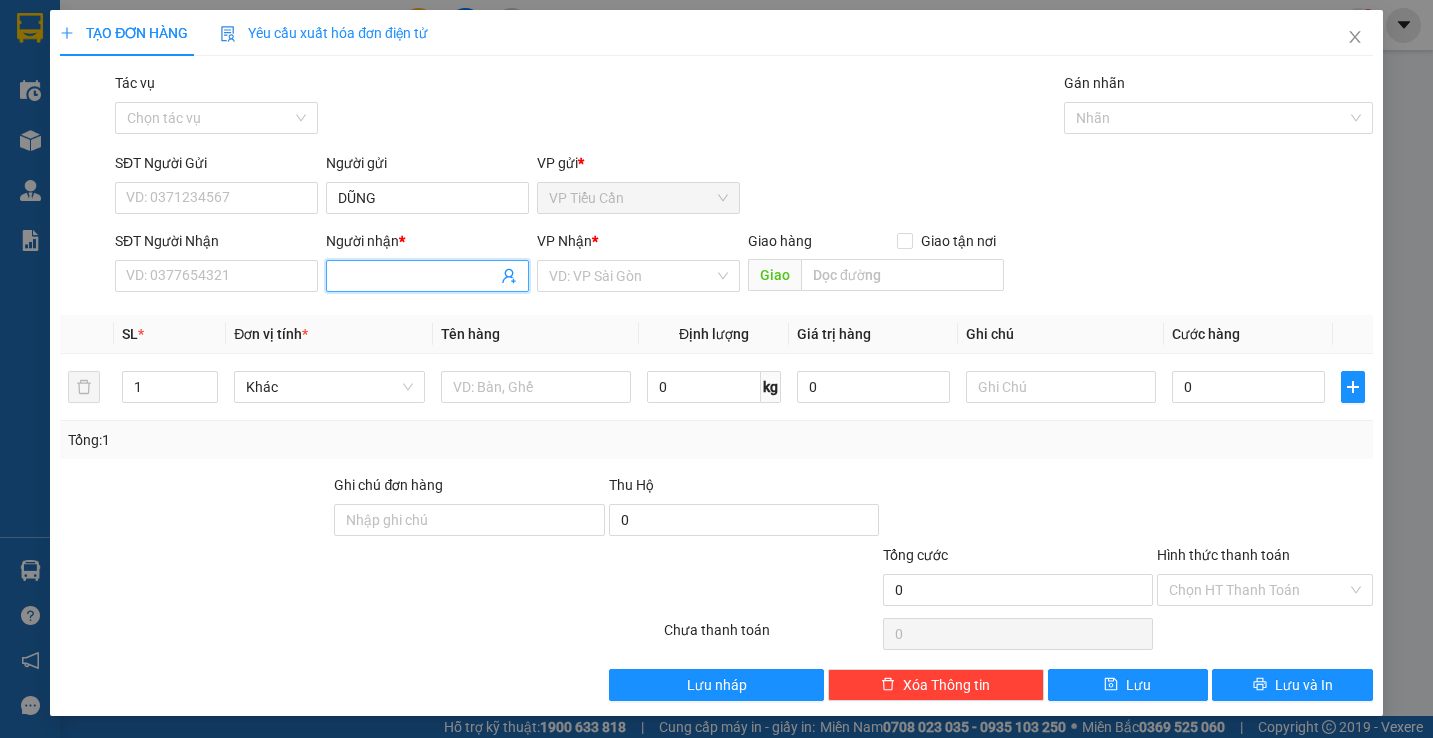 click on "Người nhận  *" at bounding box center [417, 276] 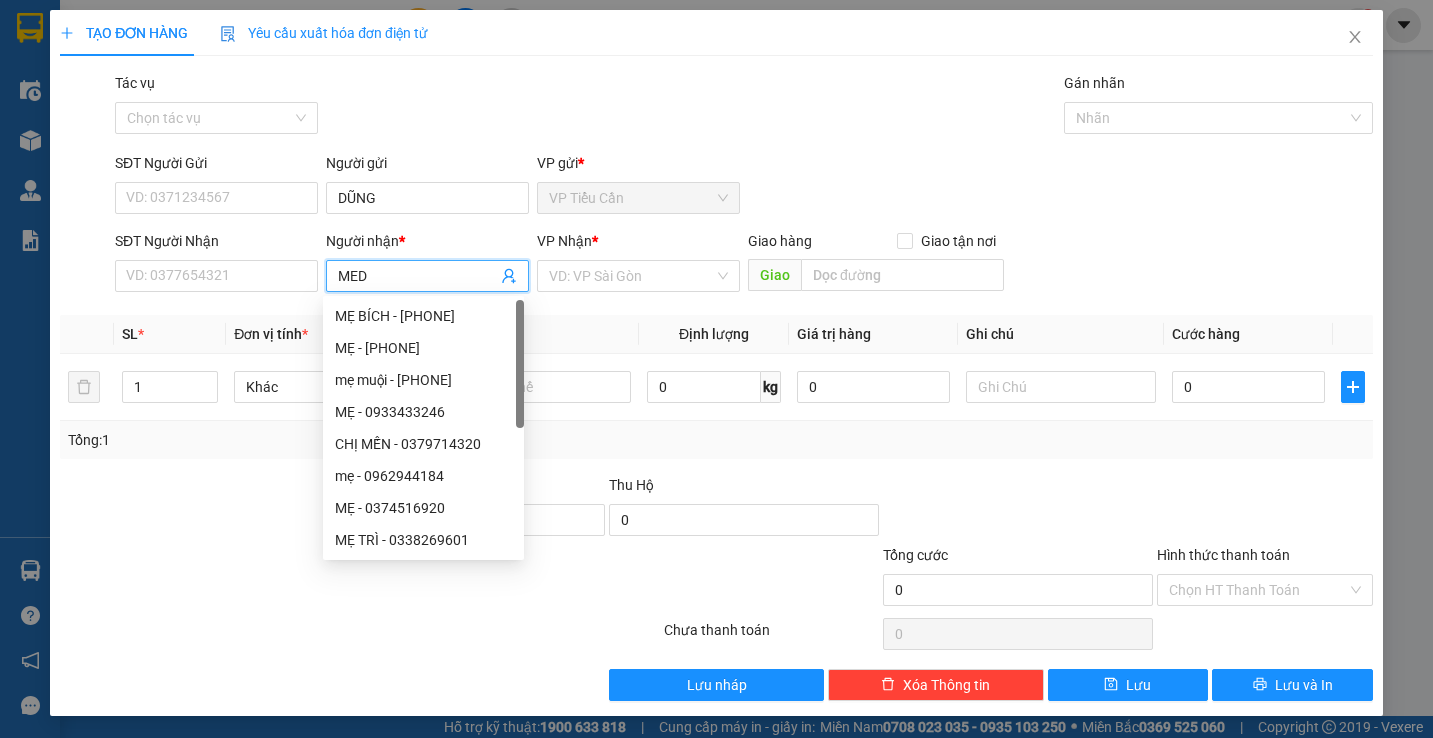 type on "MEDI" 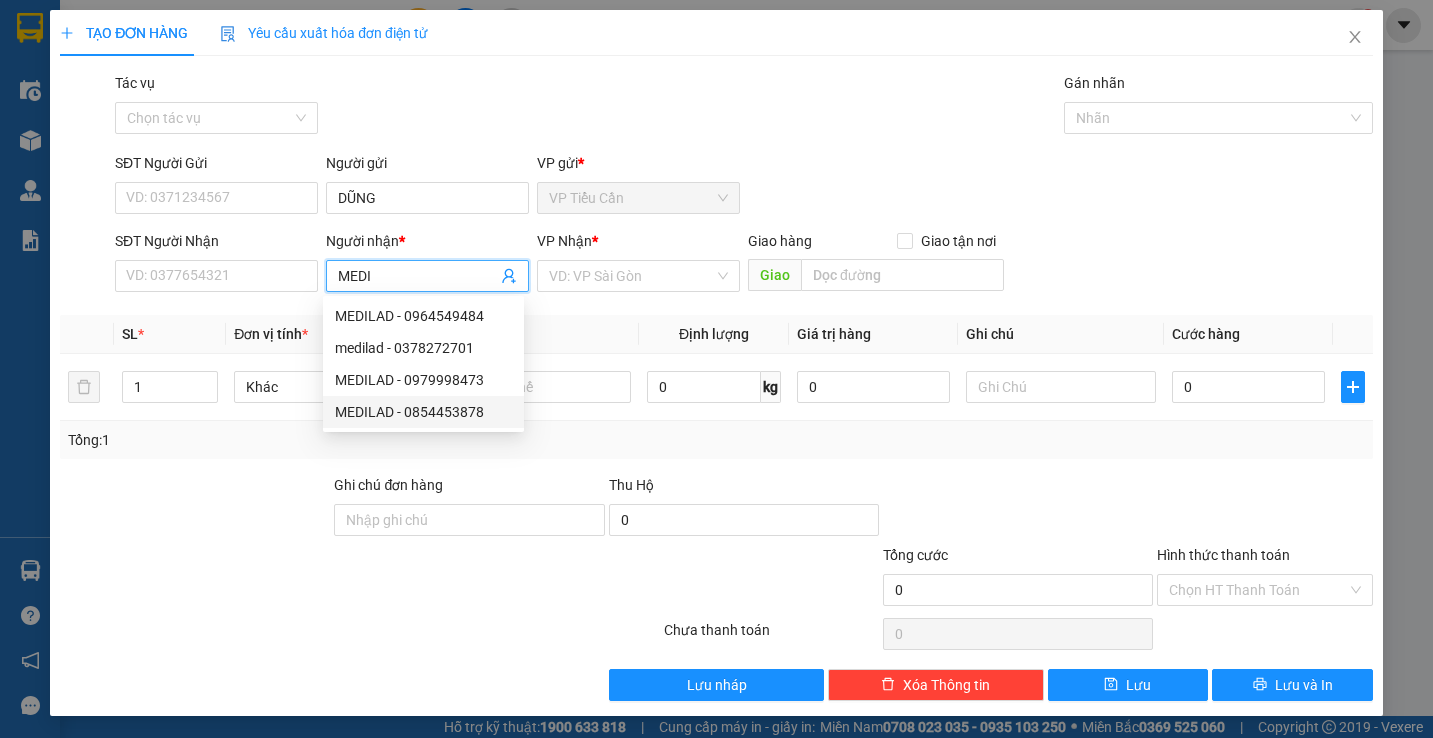 click on "MEDILAD - 0854453878" at bounding box center [423, 412] 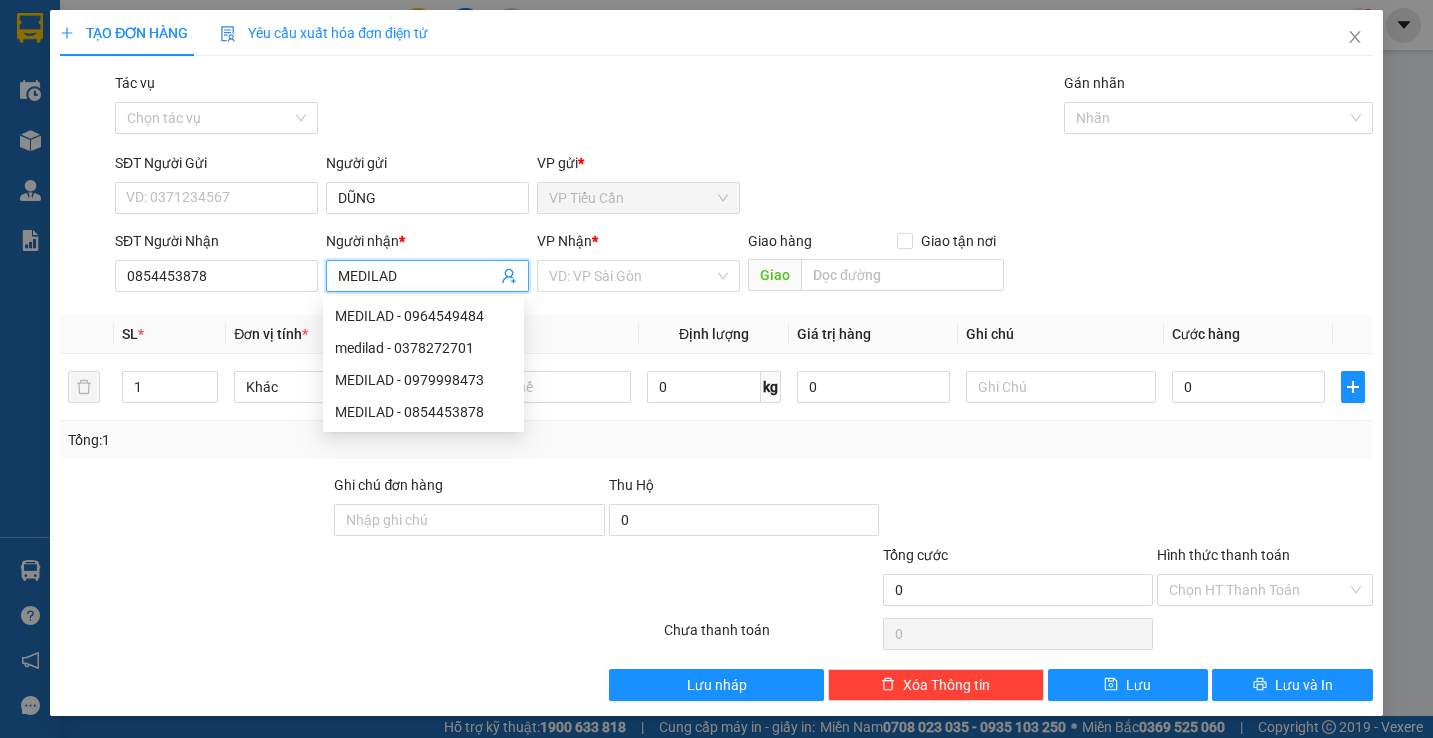 click on "MEDILAD - 0854453878" at bounding box center (423, 412) 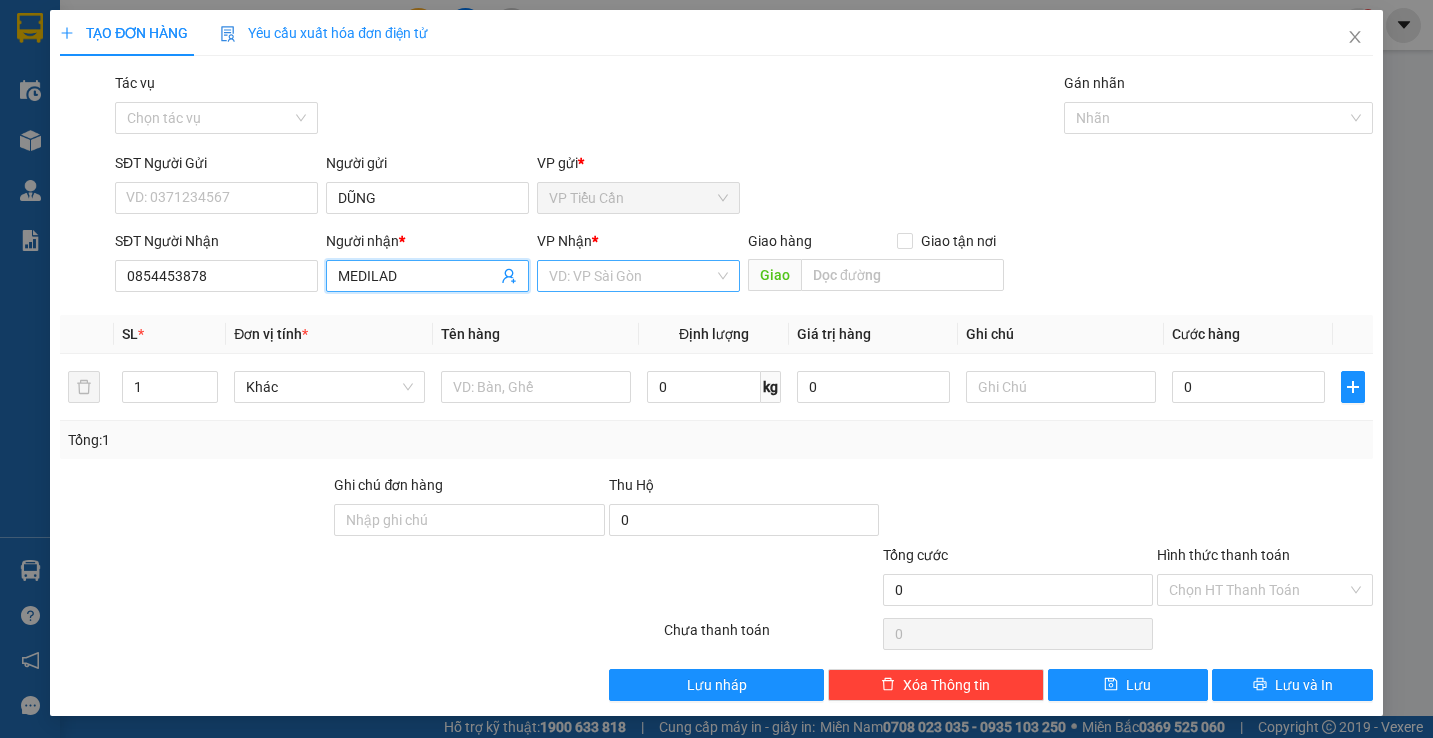 type on "MEDILAD" 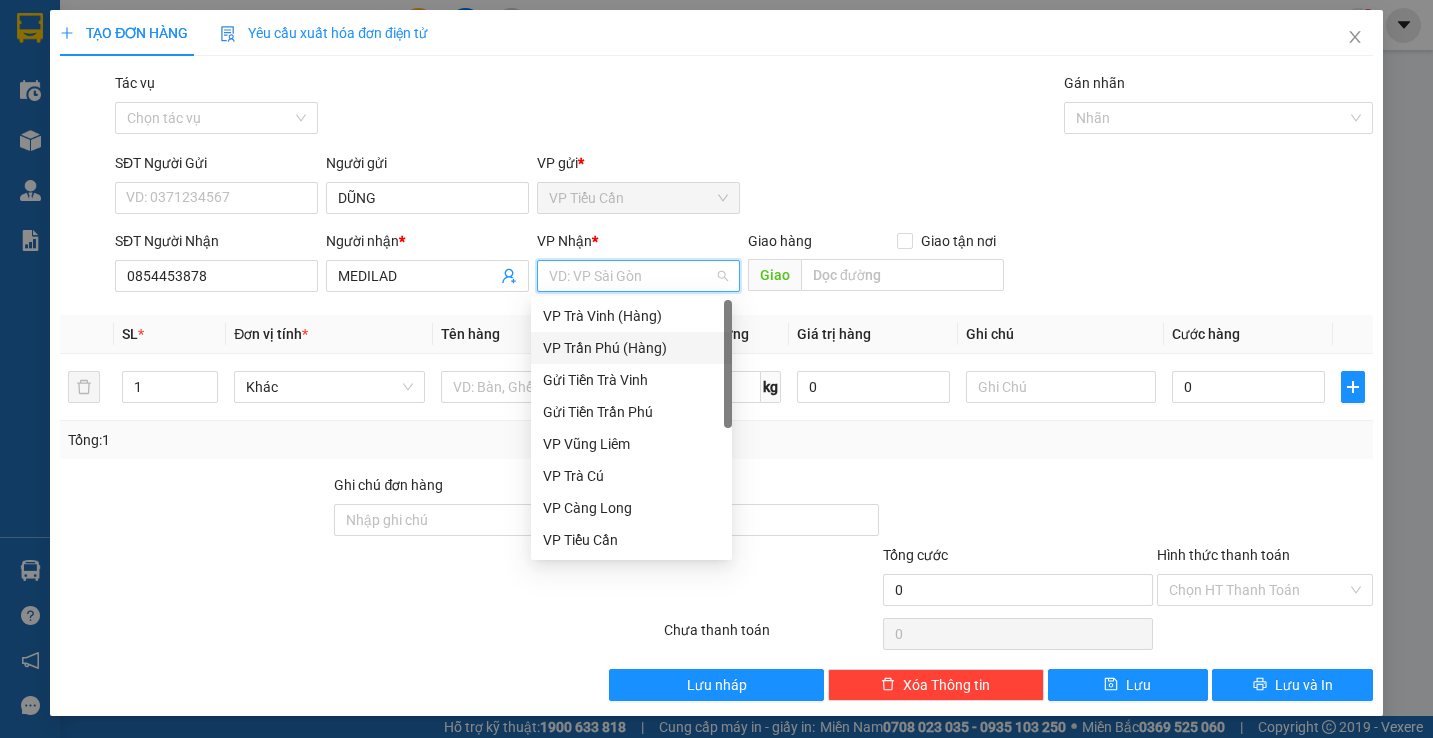 click on "VP Trần Phú (Hàng)" at bounding box center (631, 348) 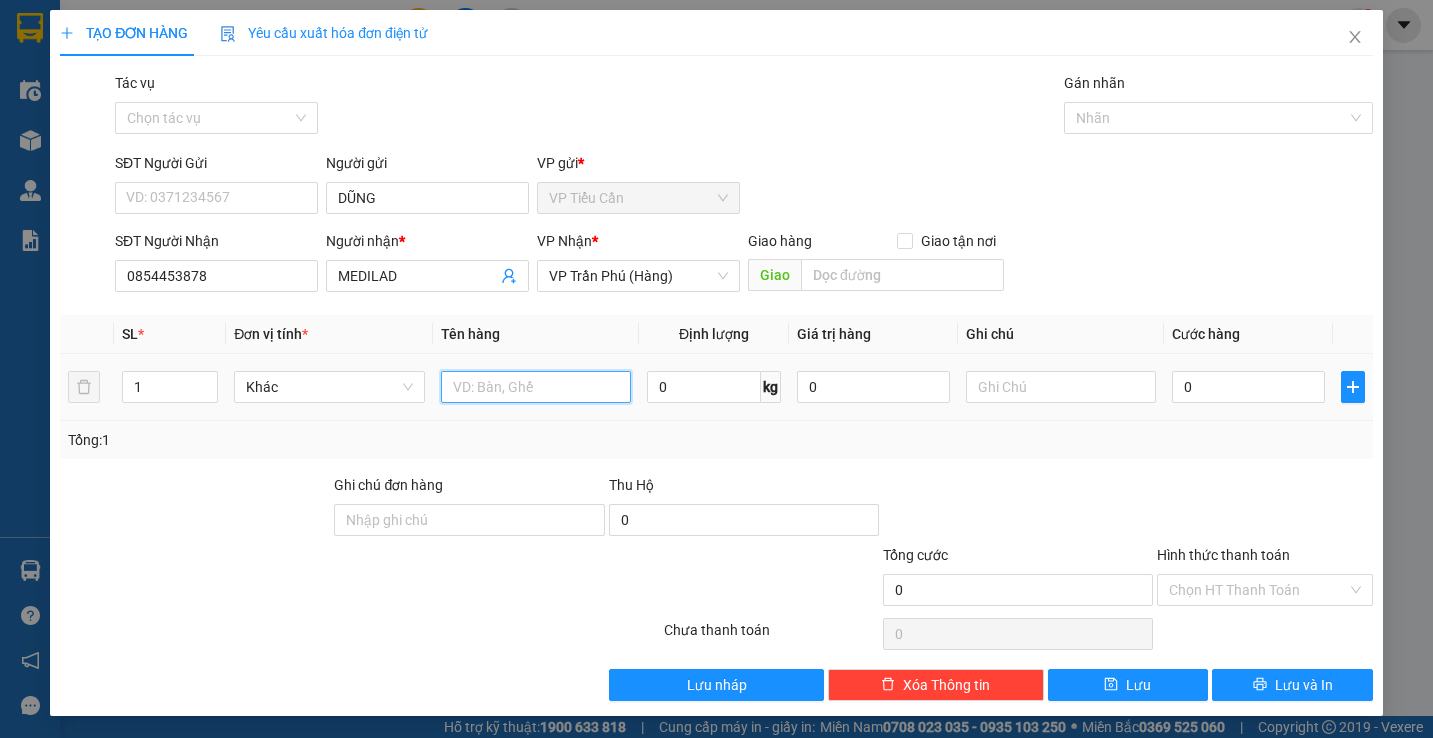 click at bounding box center [536, 387] 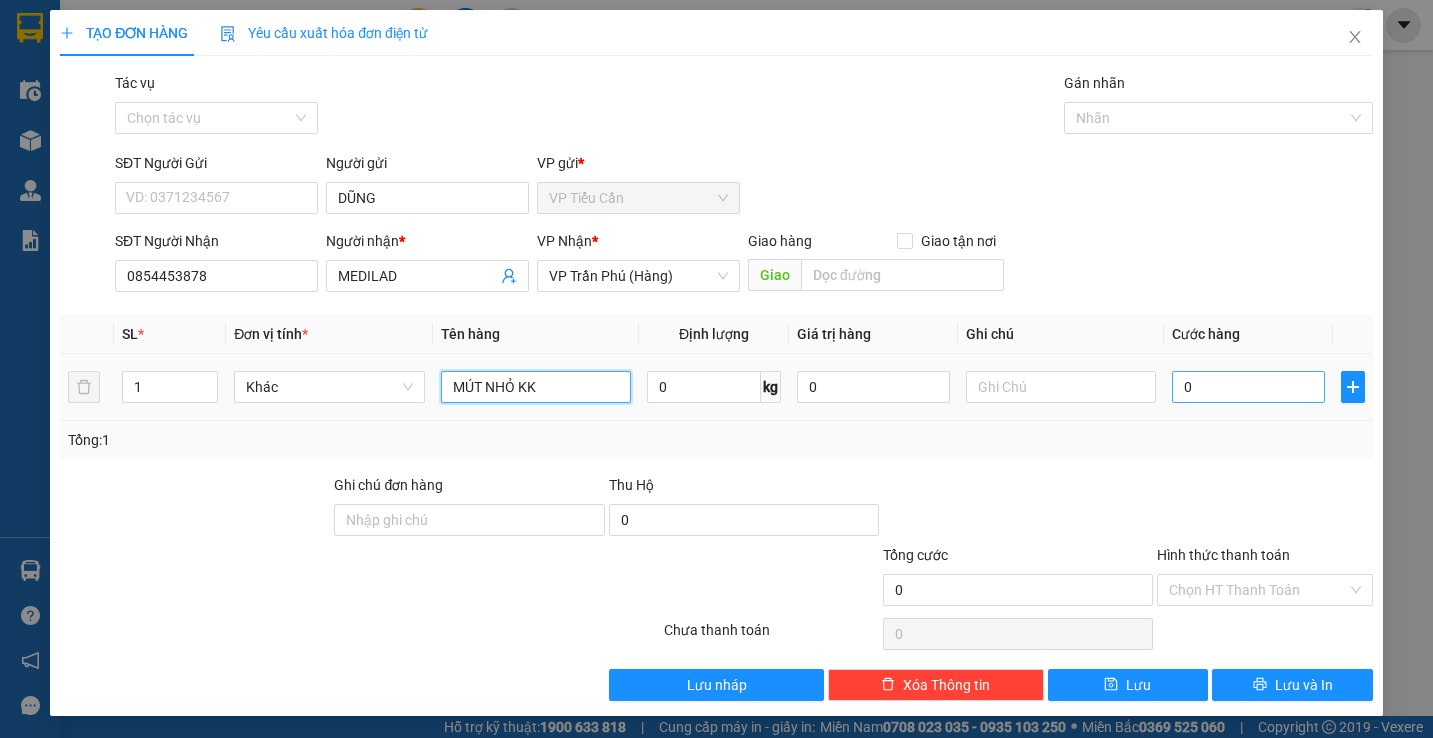 type on "MÚT NHỎ KK" 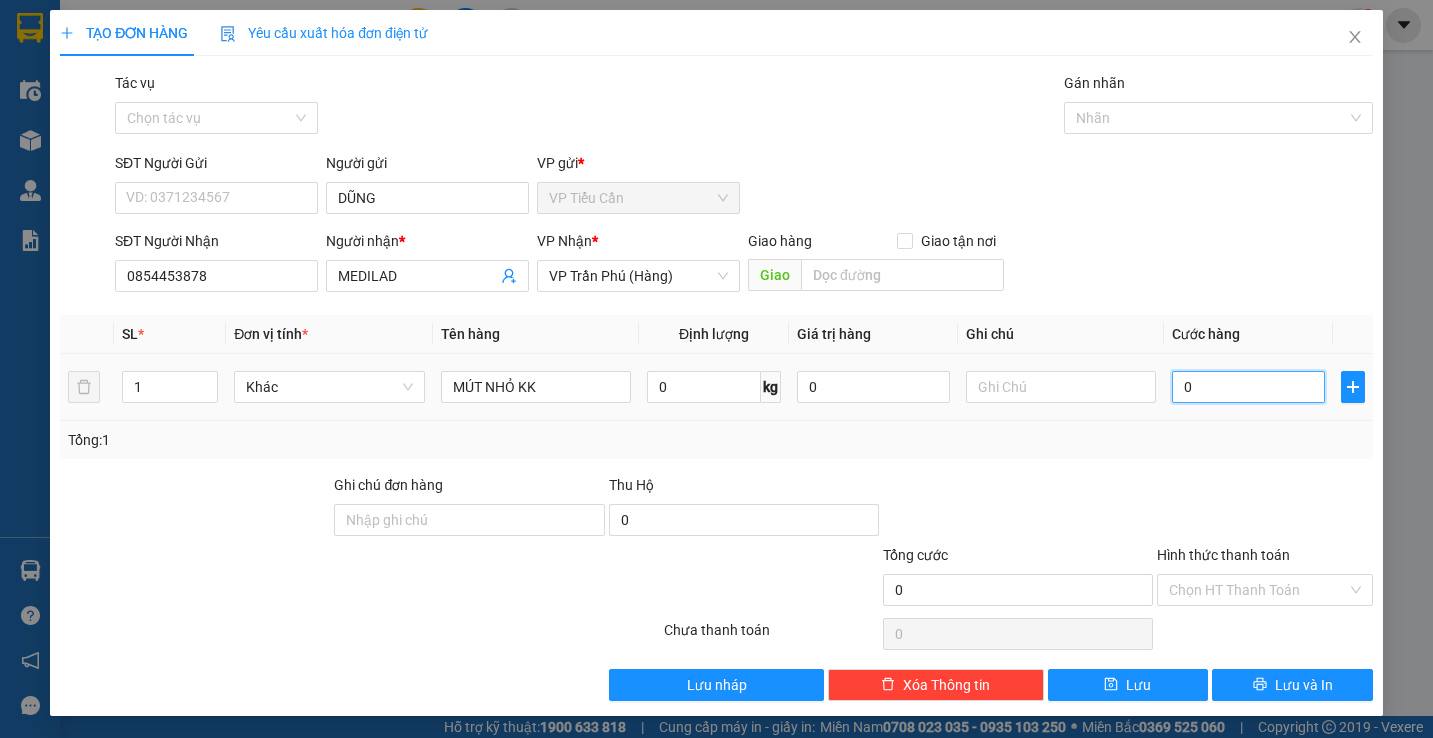 click on "0" at bounding box center (1248, 387) 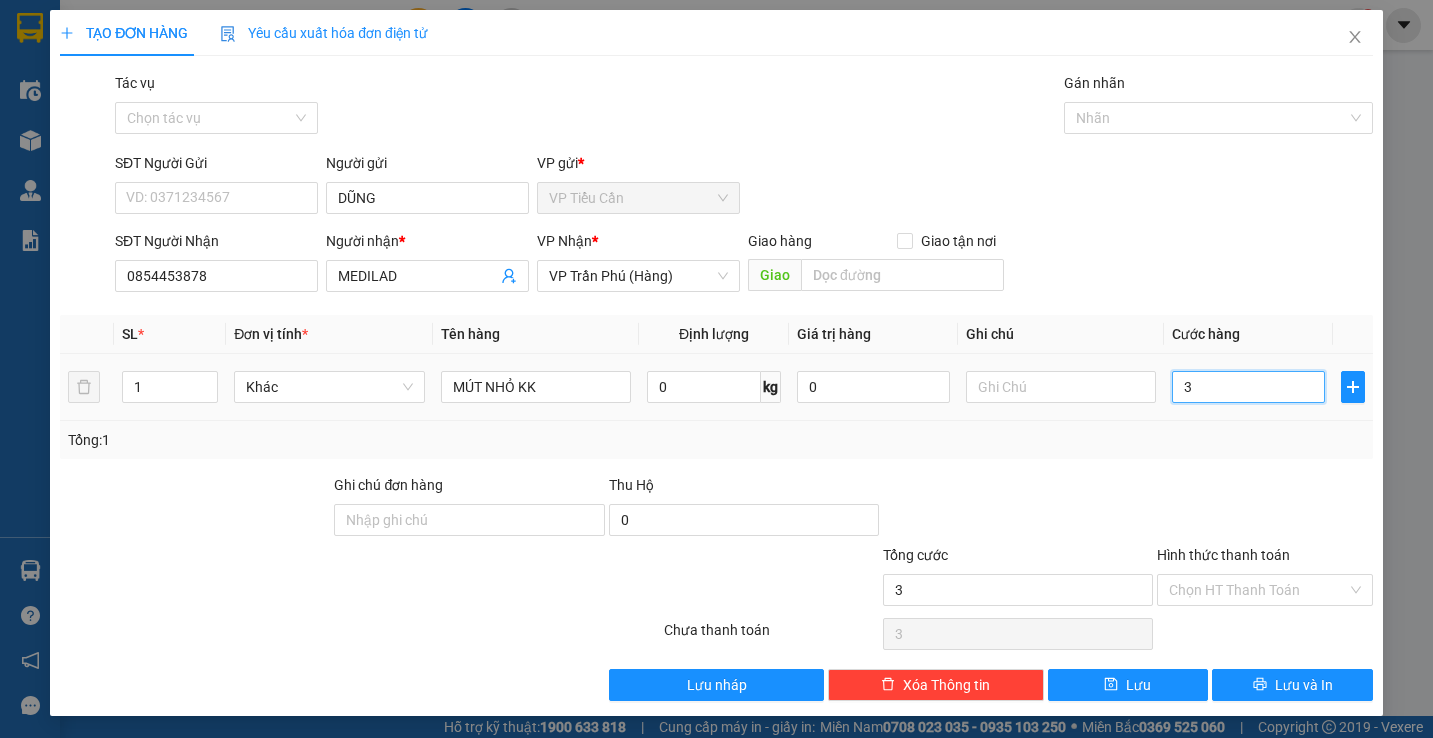 type on "35" 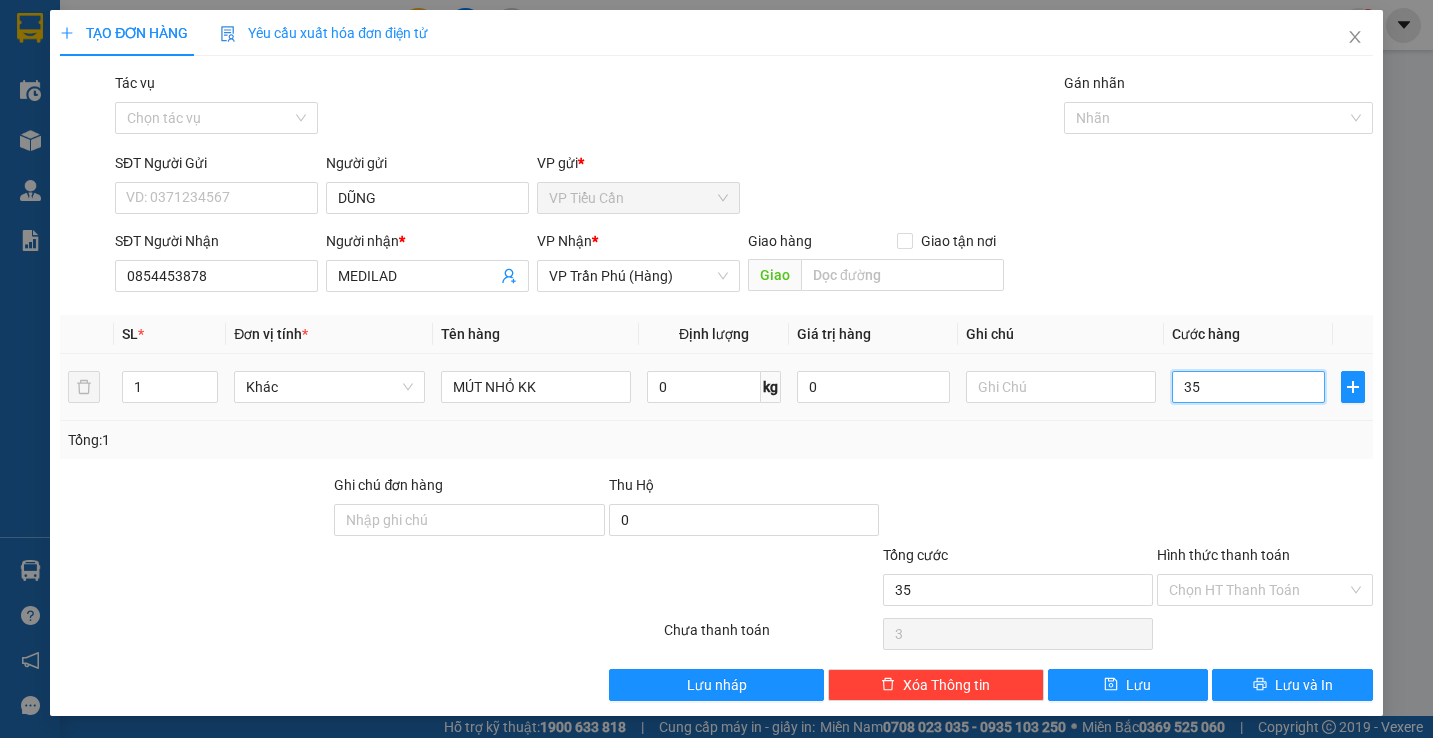 type on "35" 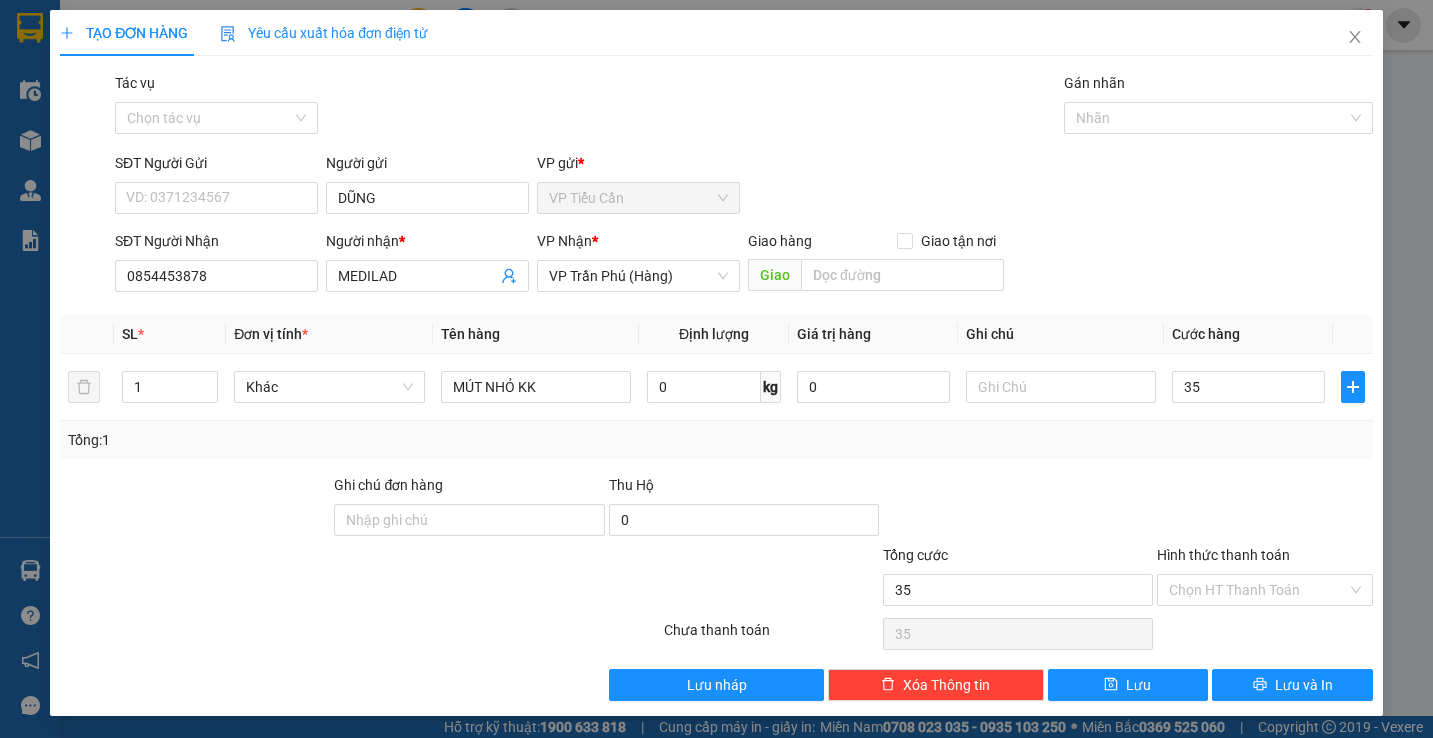 type on "35.000" 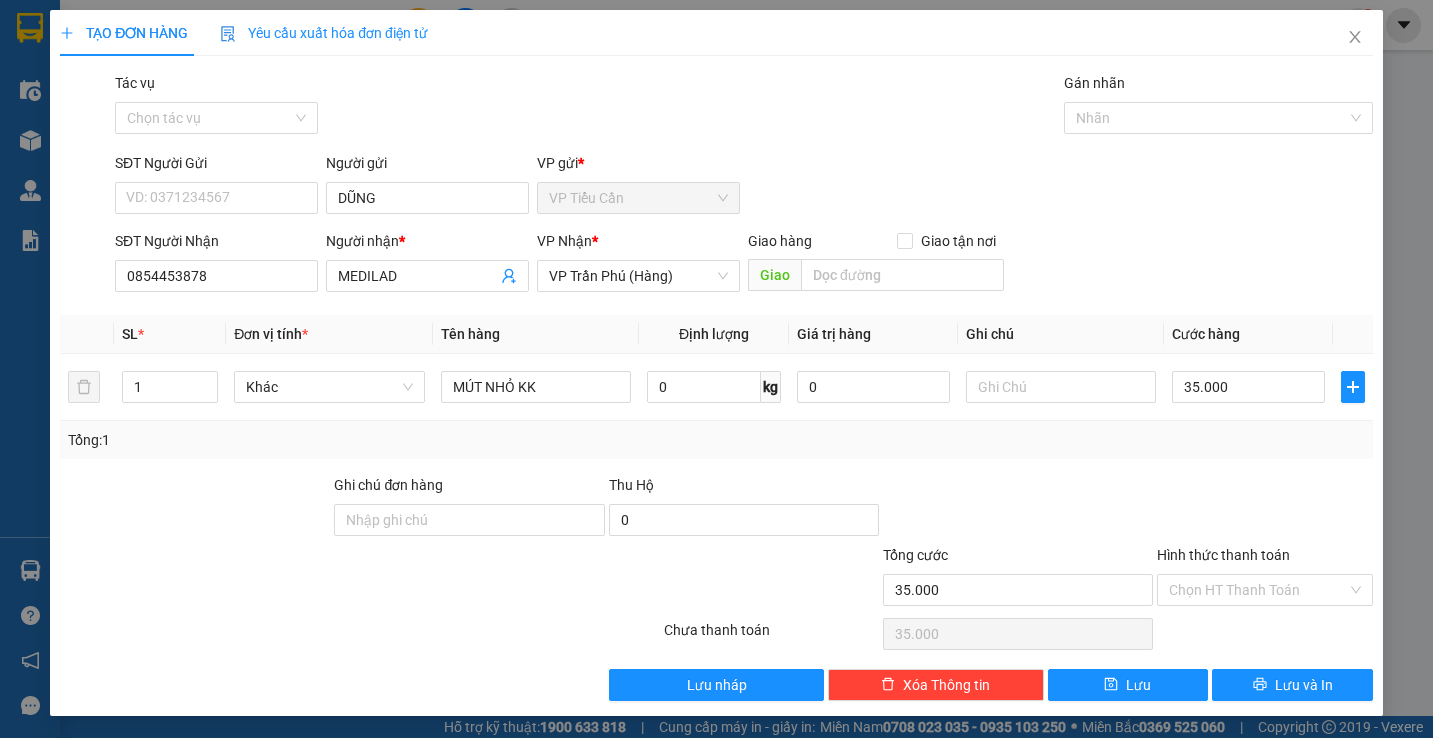 click at bounding box center (1018, 509) 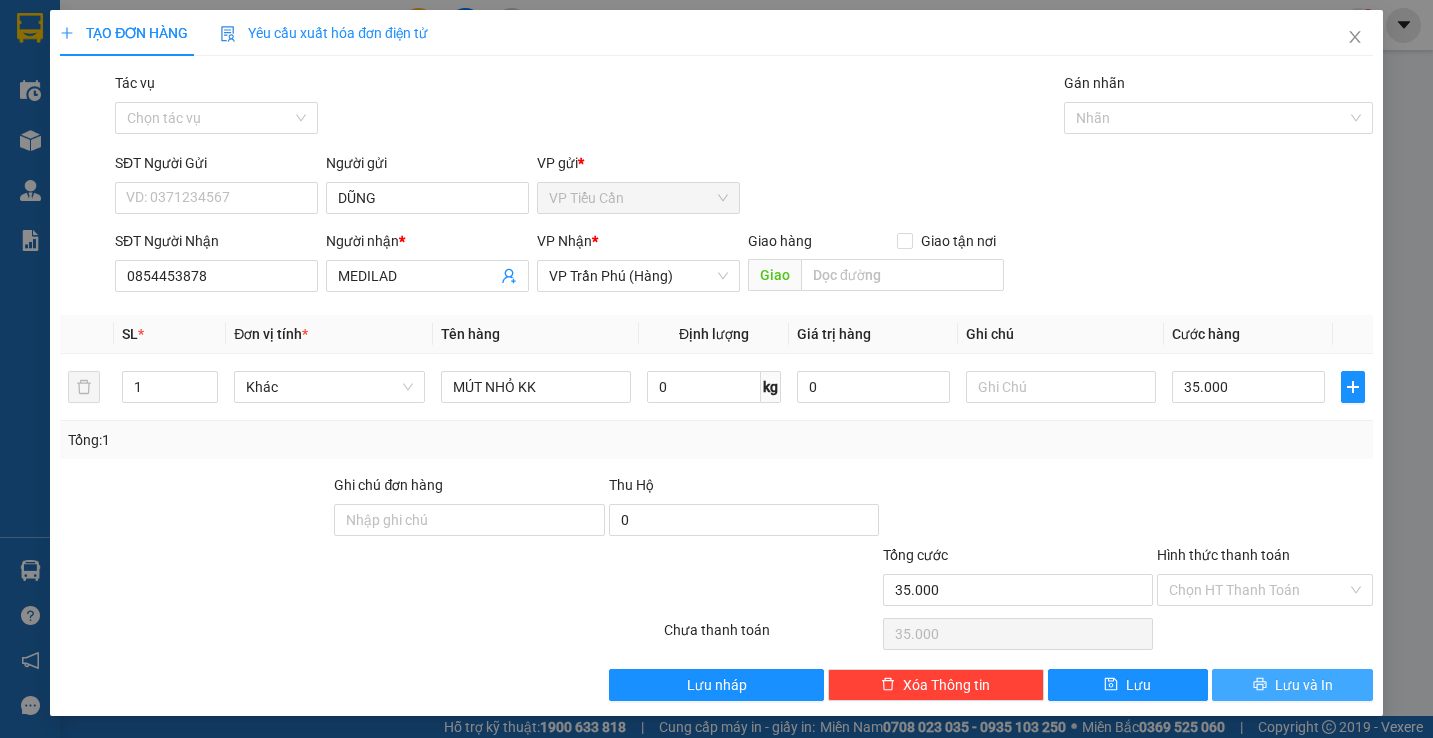click on "Lưu và In" at bounding box center (1292, 685) 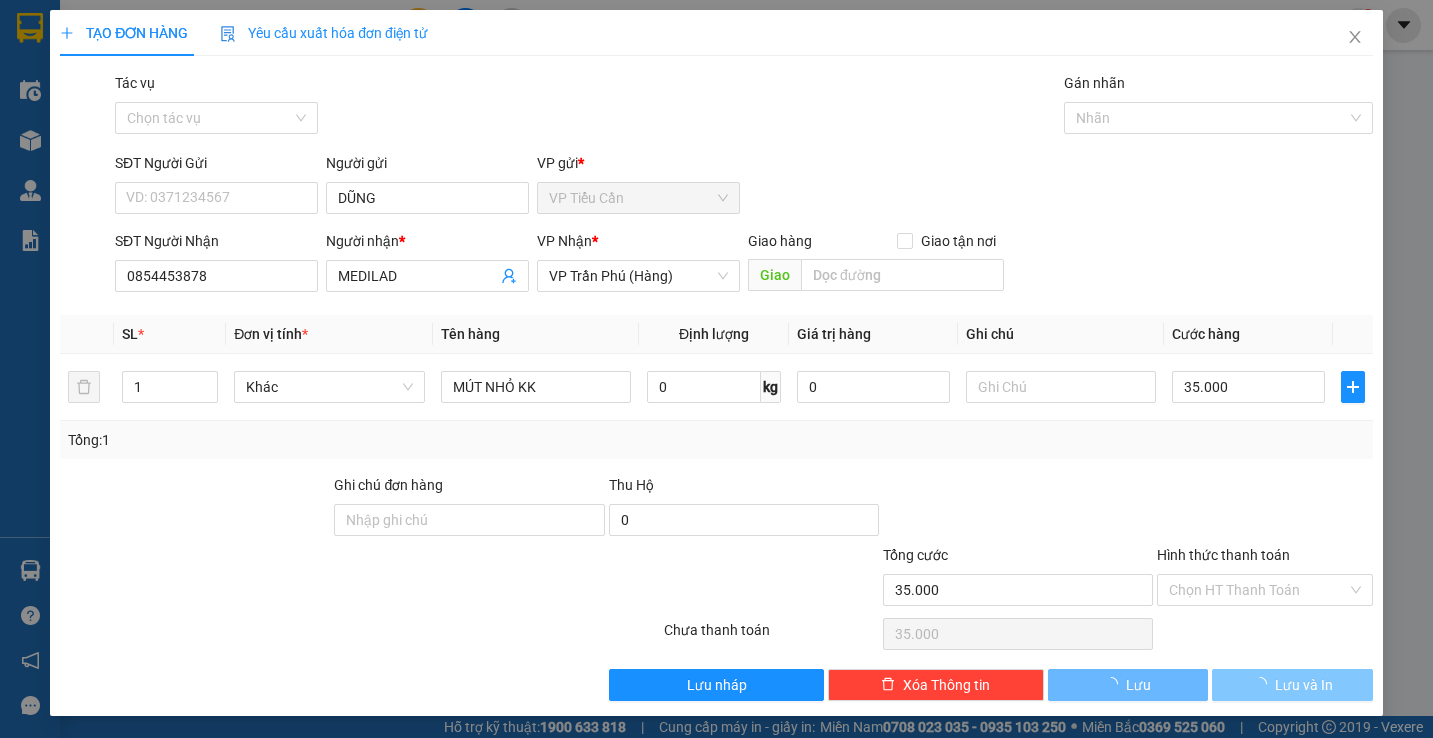 click on "Lưu và In" at bounding box center (1292, 685) 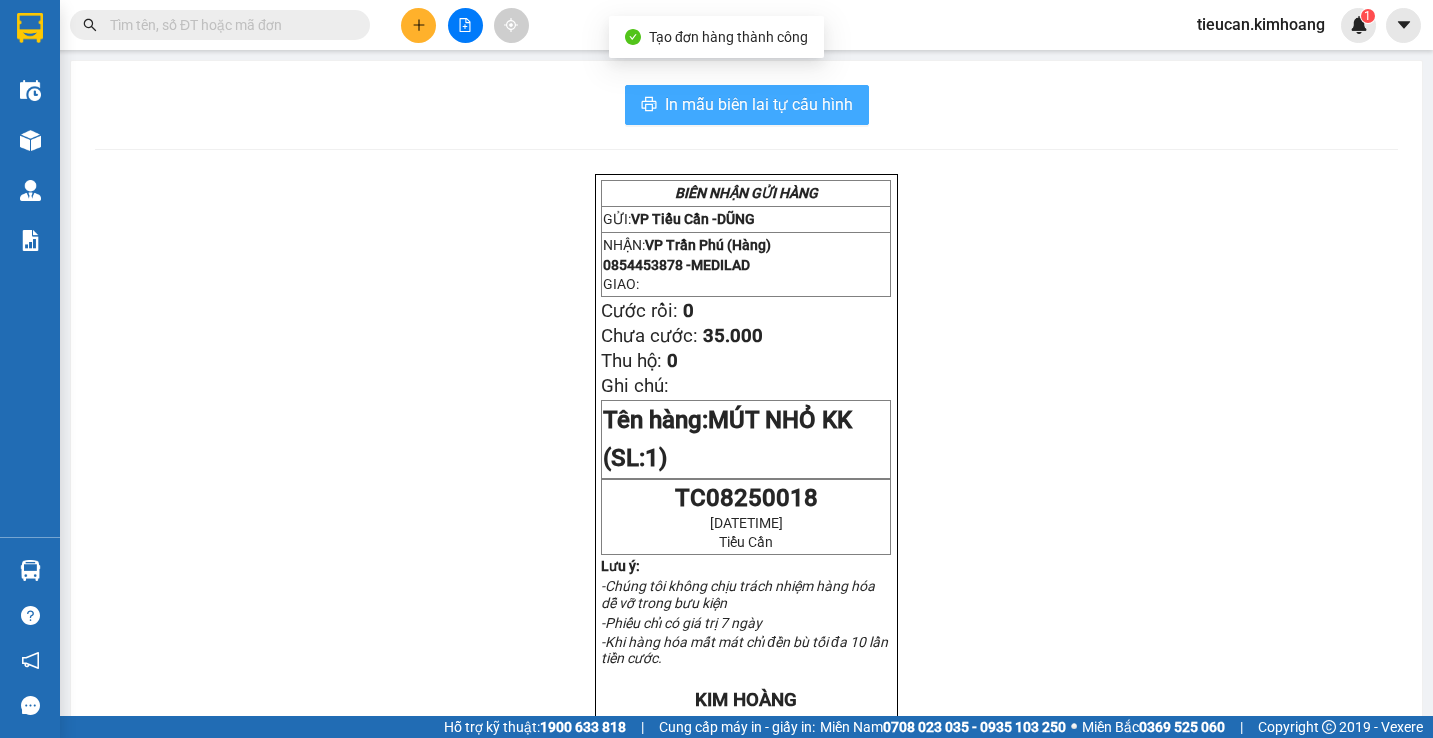 click on "In mẫu biên lai tự cấu hình" at bounding box center [759, 104] 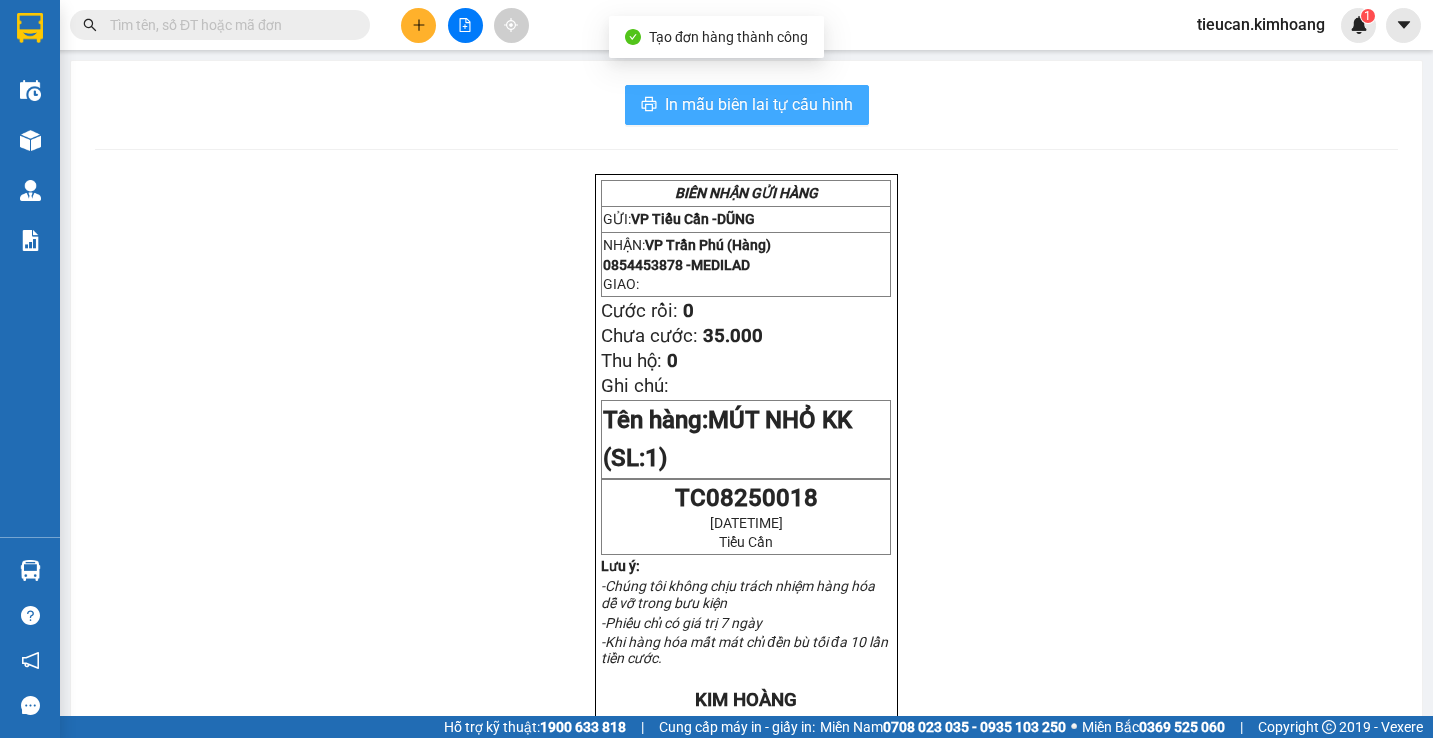 scroll, scrollTop: 0, scrollLeft: 0, axis: both 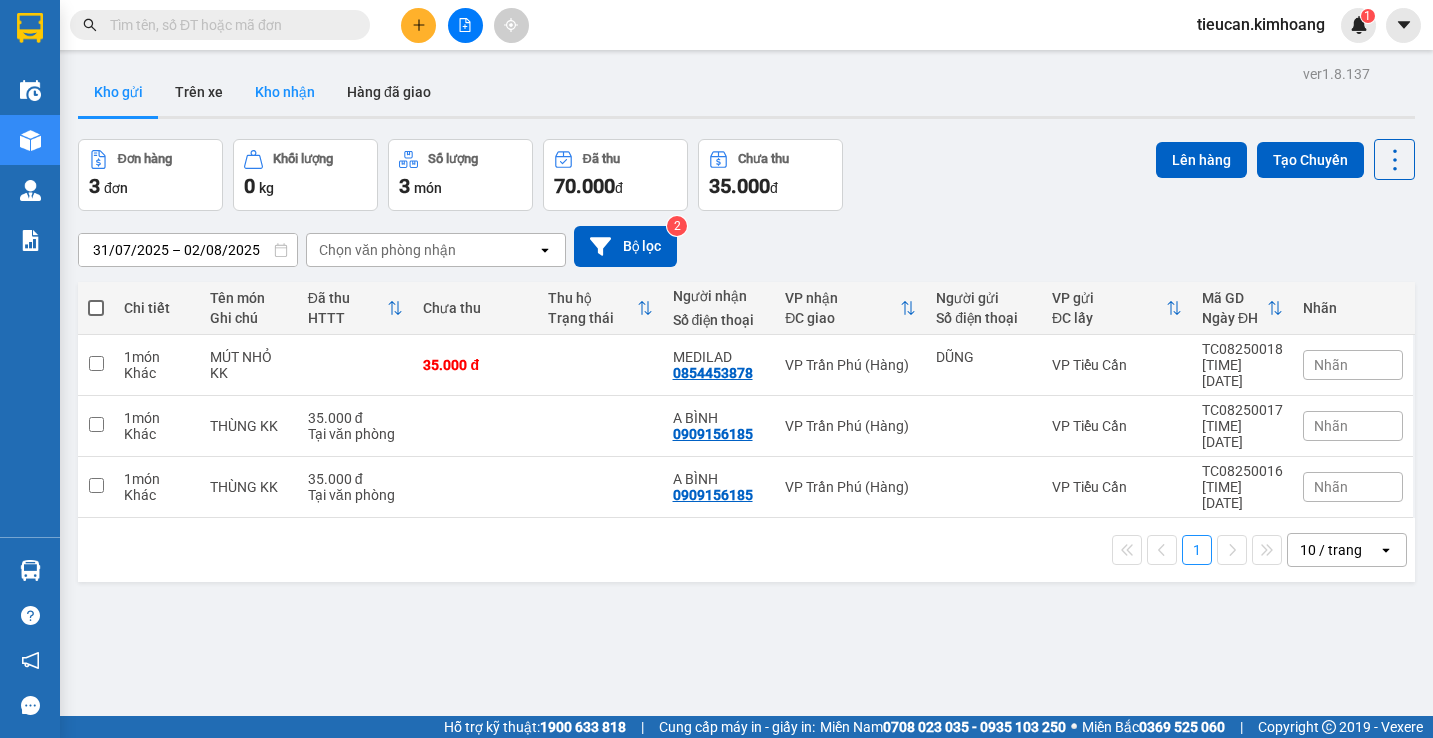 click on "Kho nhận" at bounding box center (285, 92) 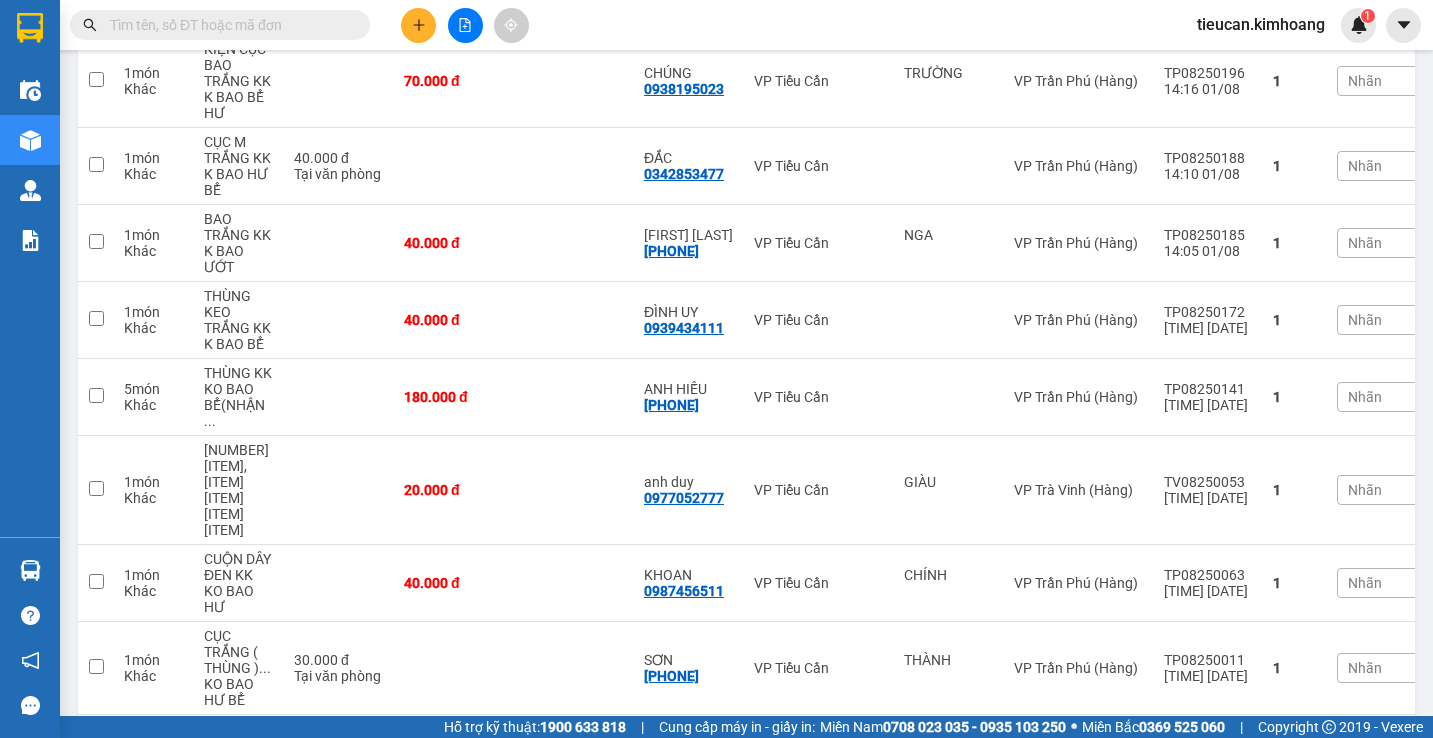 scroll, scrollTop: 0, scrollLeft: 0, axis: both 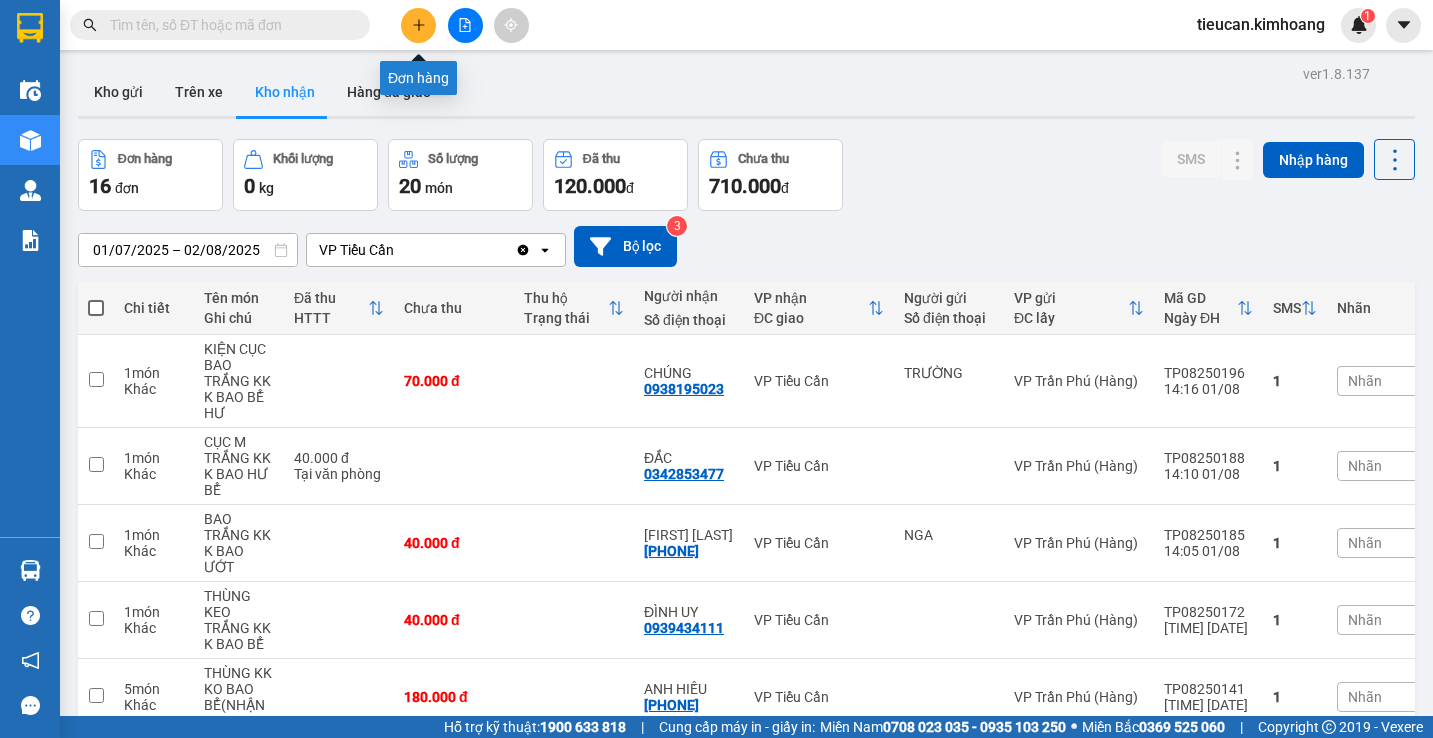 click 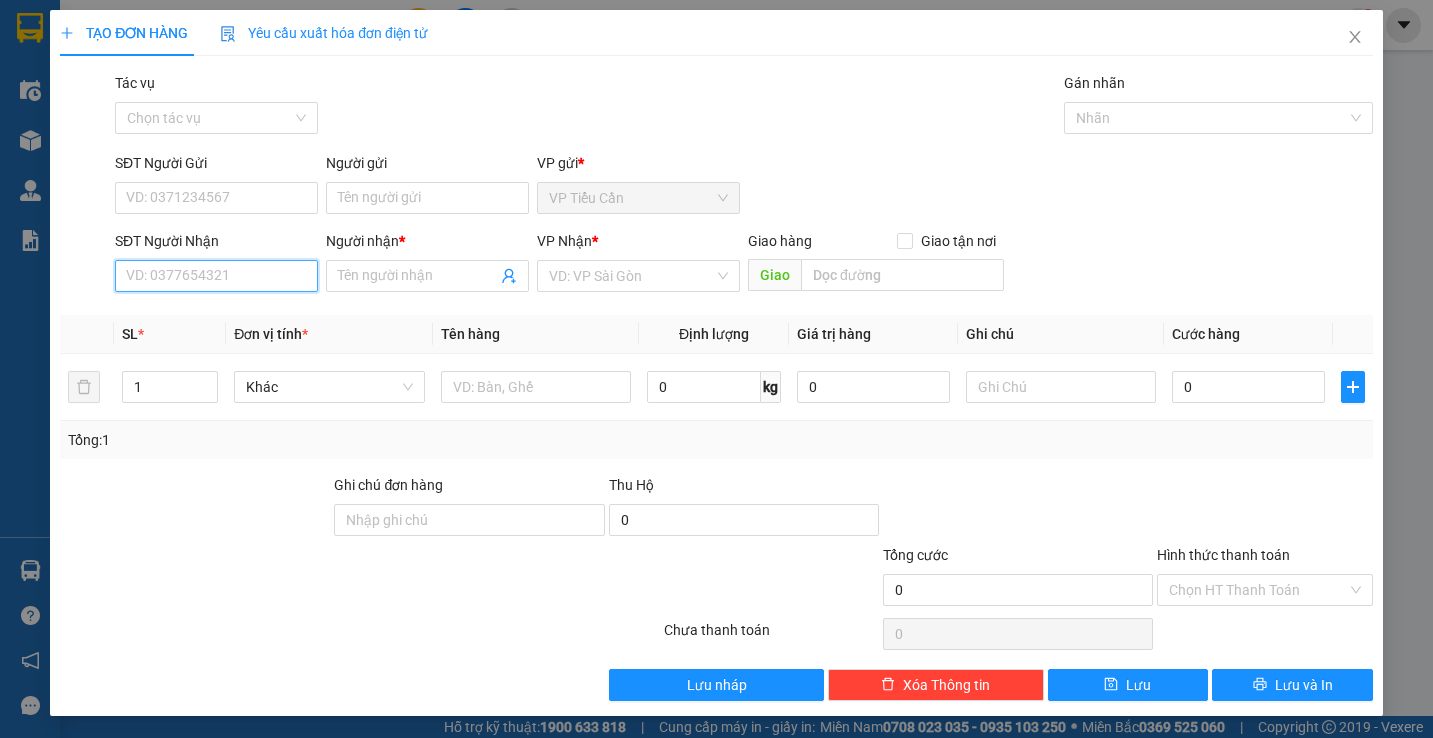 click on "SĐT Người Nhận" at bounding box center (216, 276) 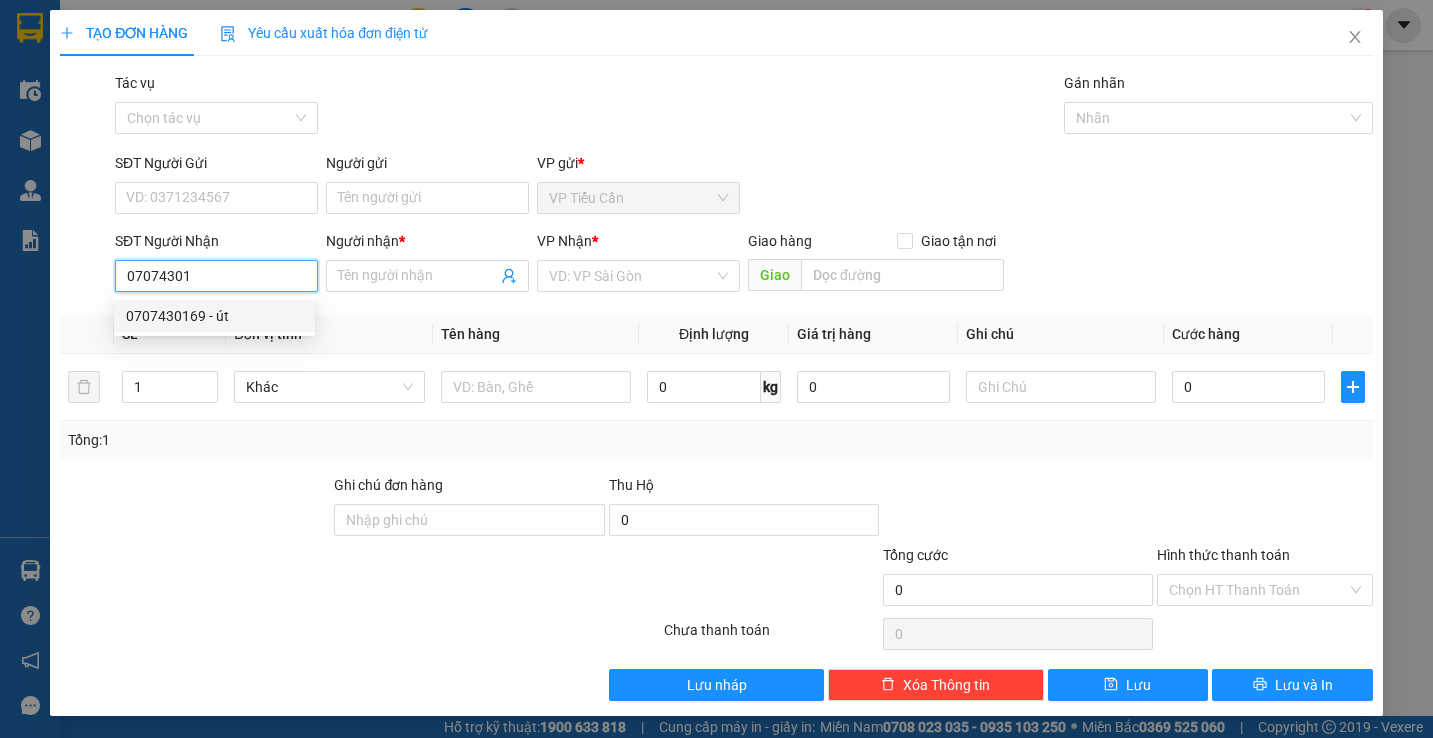 click on "0707430169 - út" at bounding box center [214, 316] 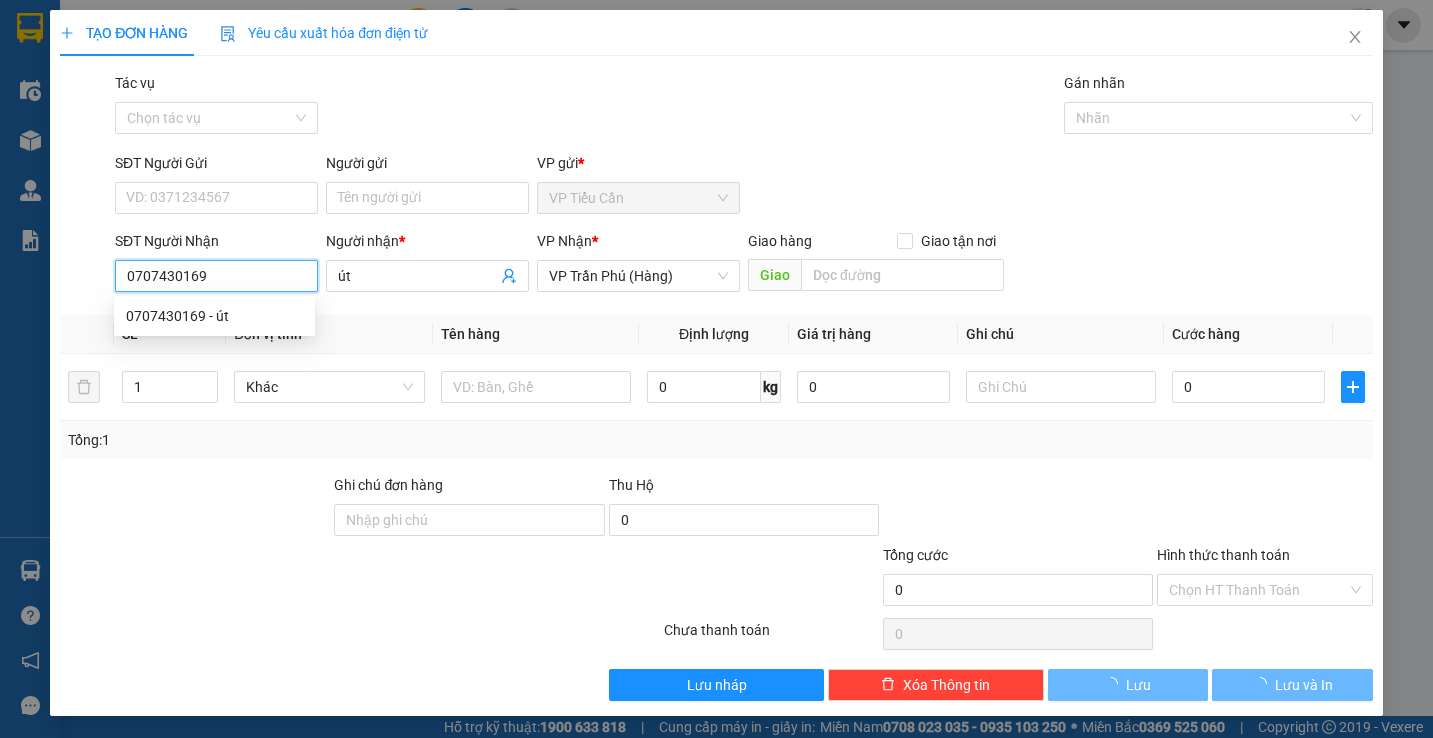 type on "40.000" 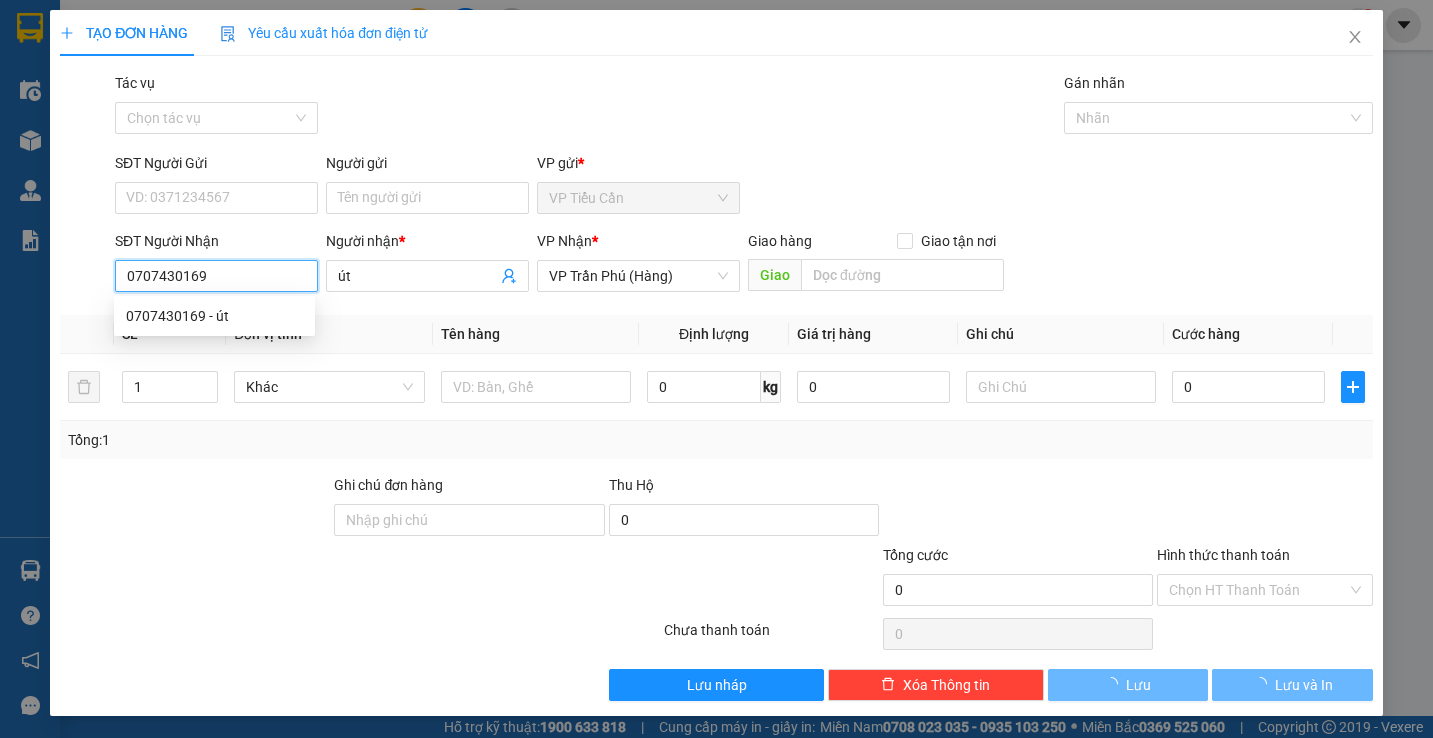 type on "40.000" 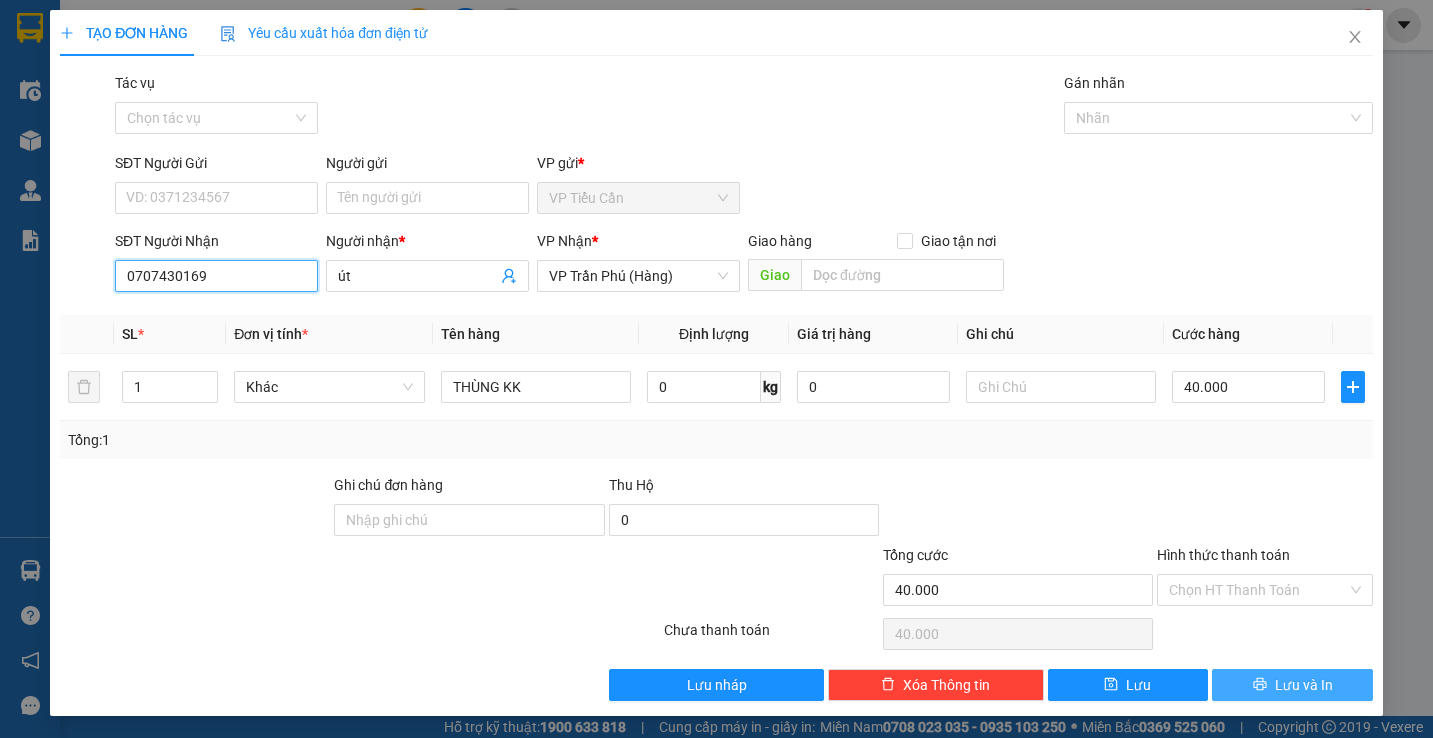 type on "0707430169" 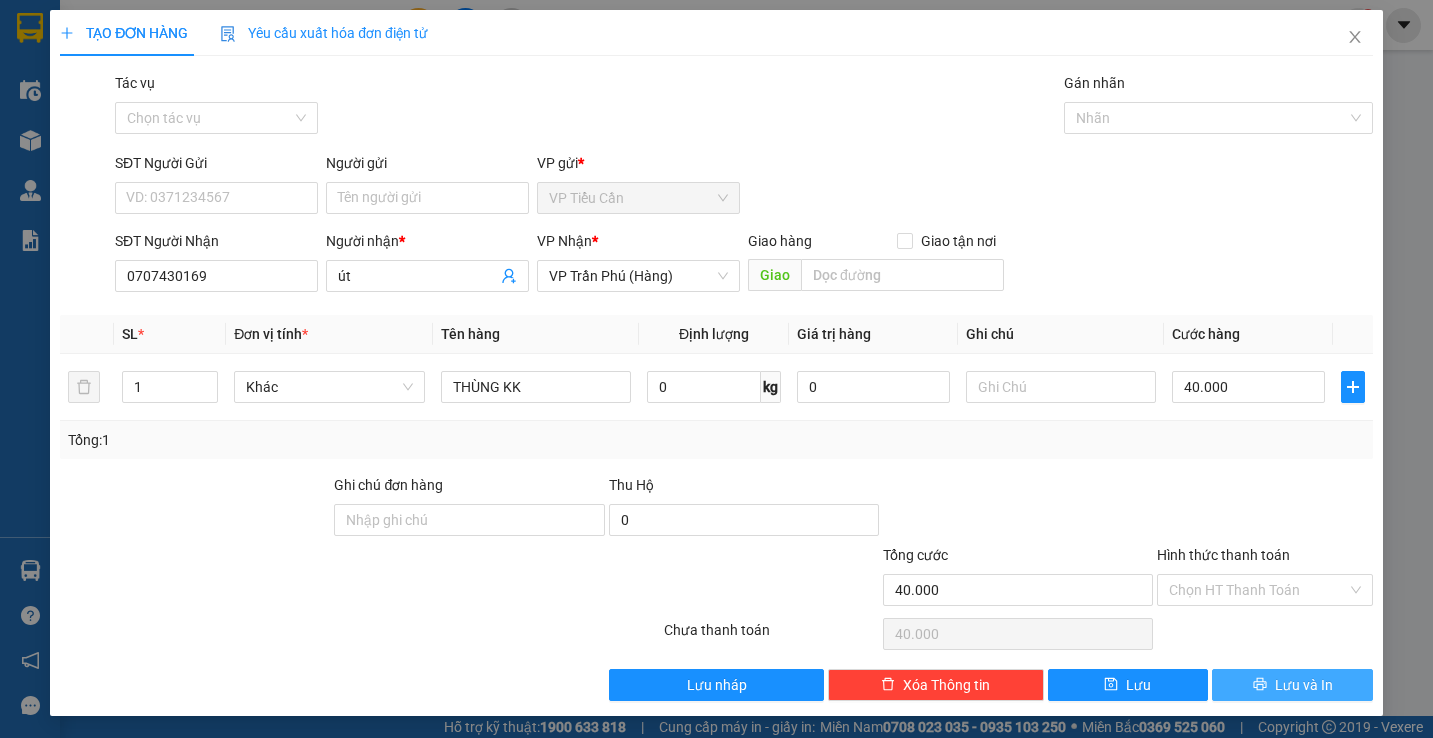click on "Lưu và In" at bounding box center (1292, 685) 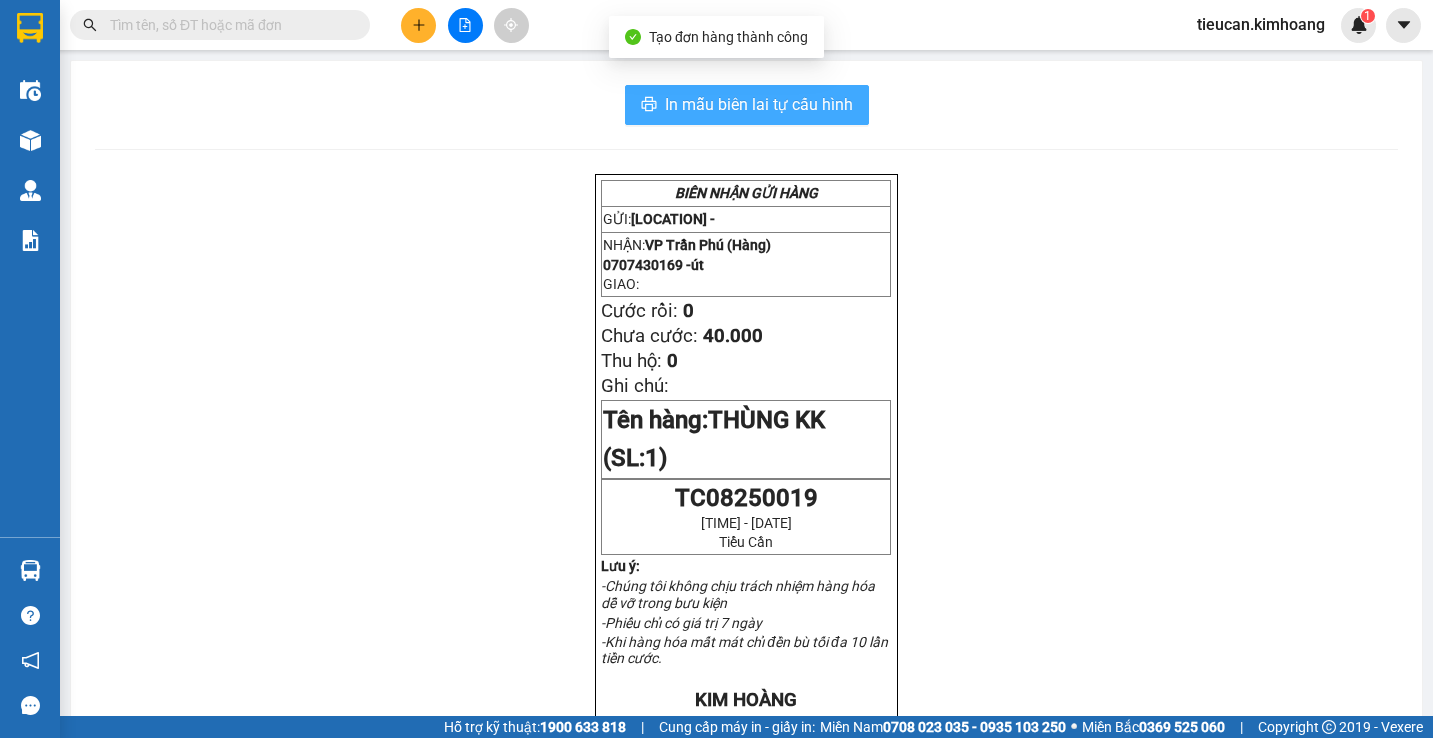 click on "In mẫu biên lai tự cấu hình" at bounding box center (759, 104) 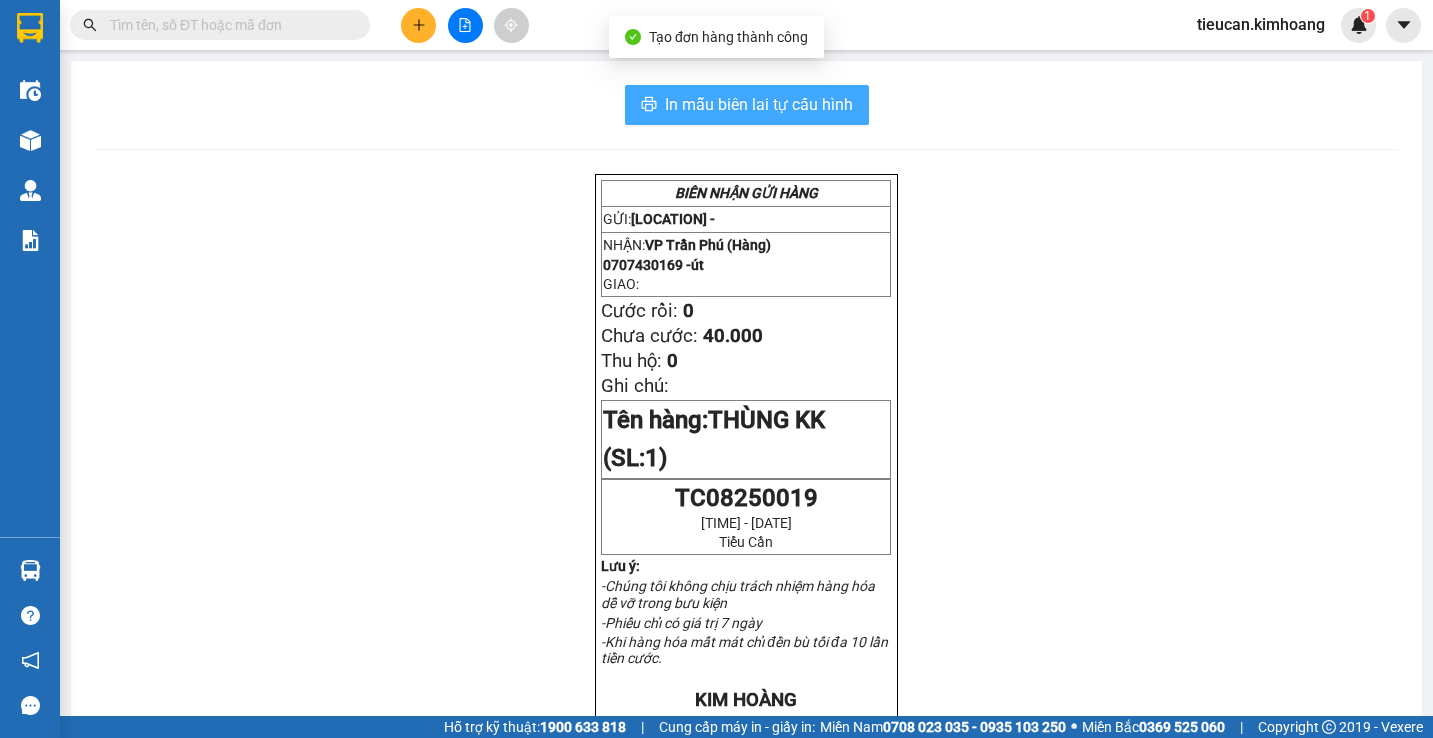 scroll, scrollTop: 0, scrollLeft: 0, axis: both 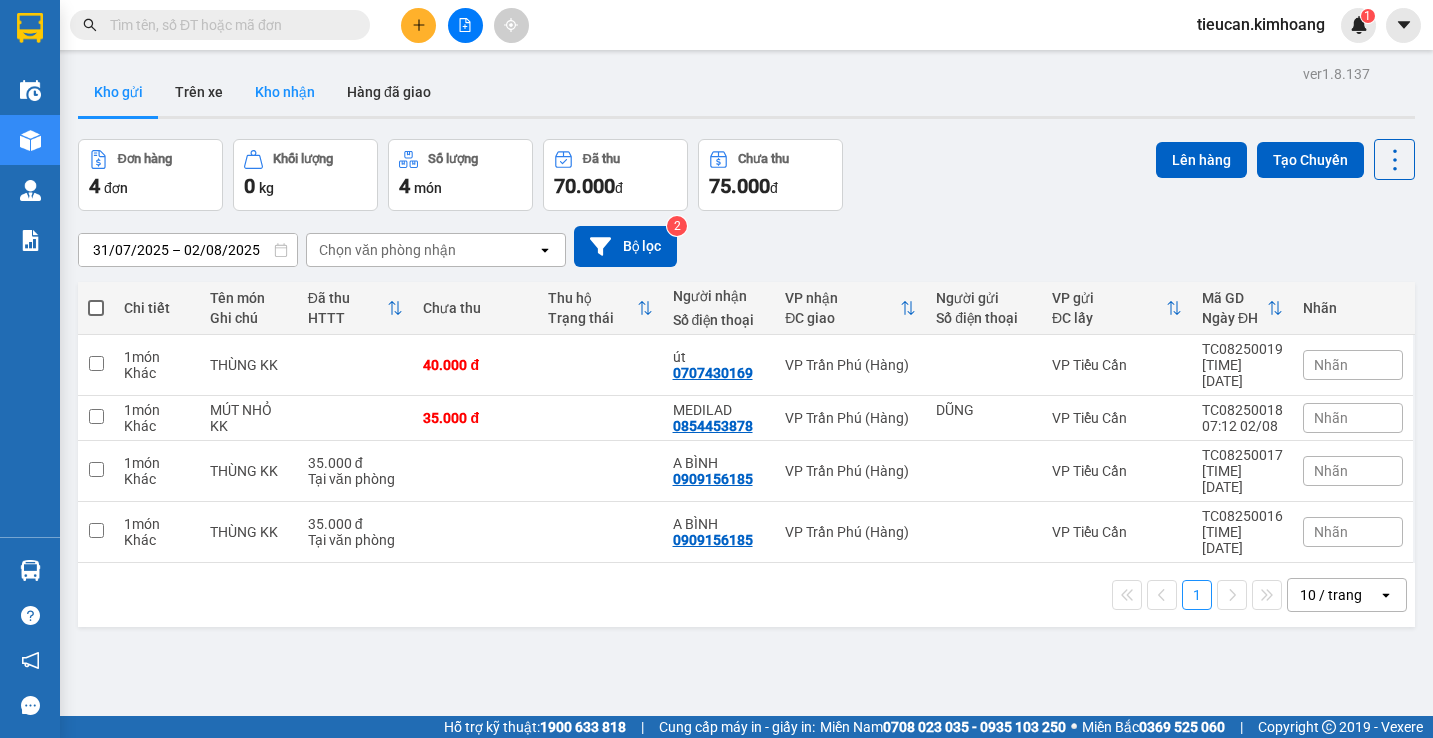 click on "Kho nhận" at bounding box center [285, 92] 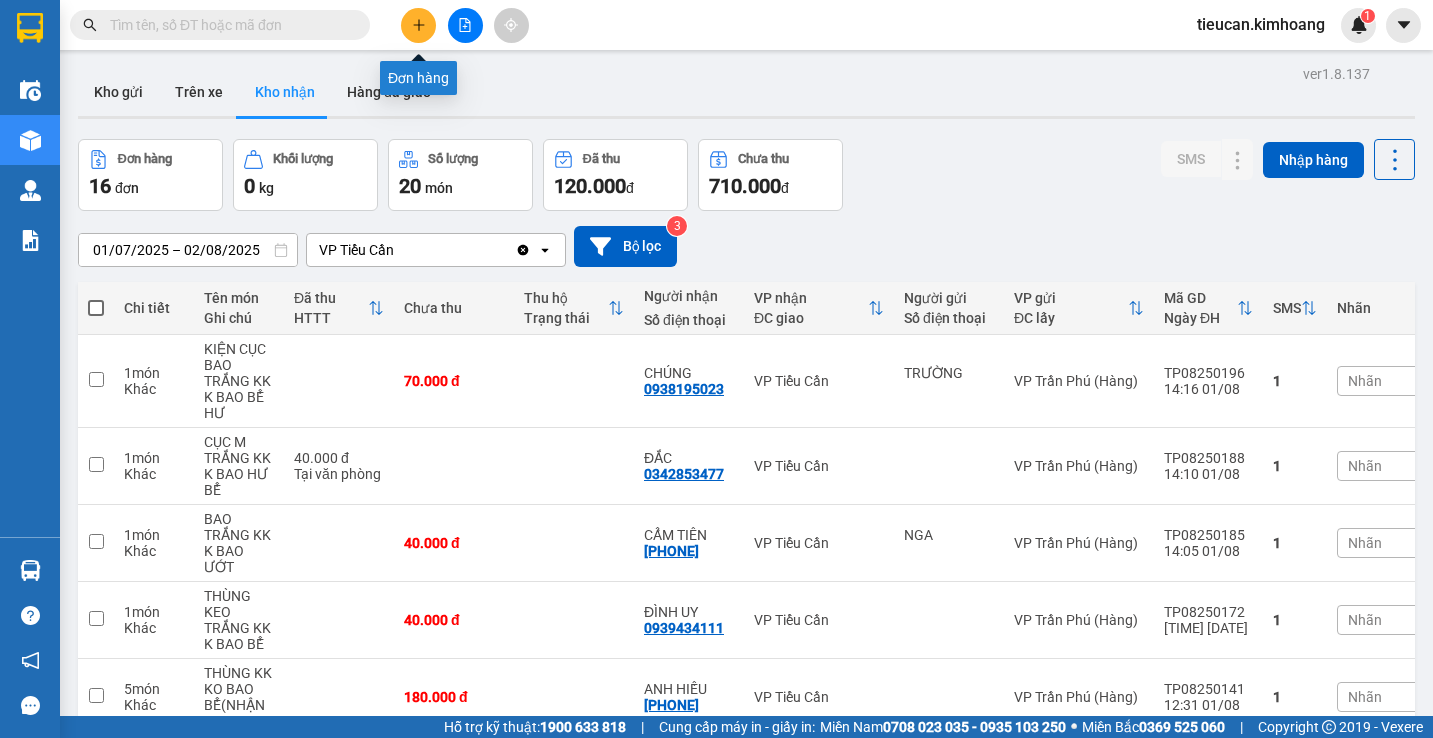 click 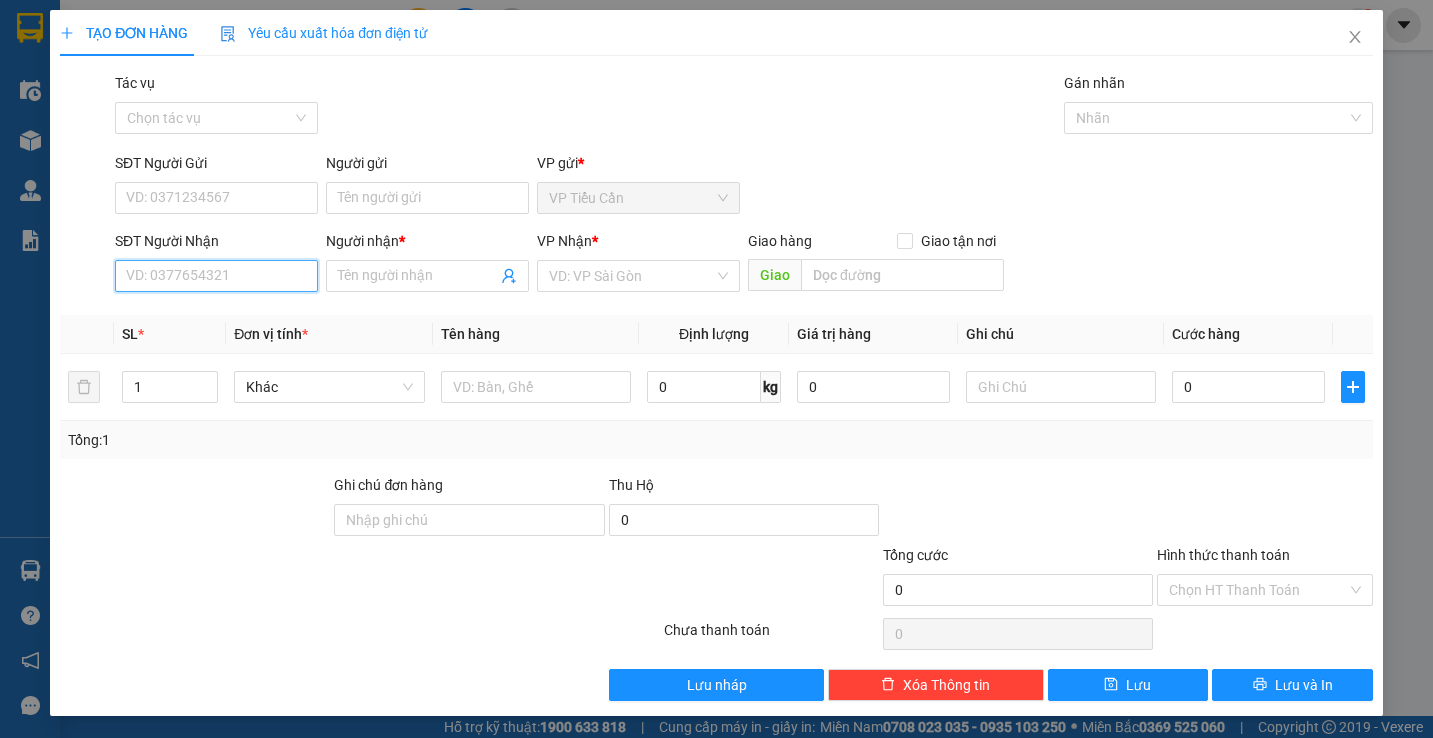 click on "SĐT Người Nhận" at bounding box center [216, 276] 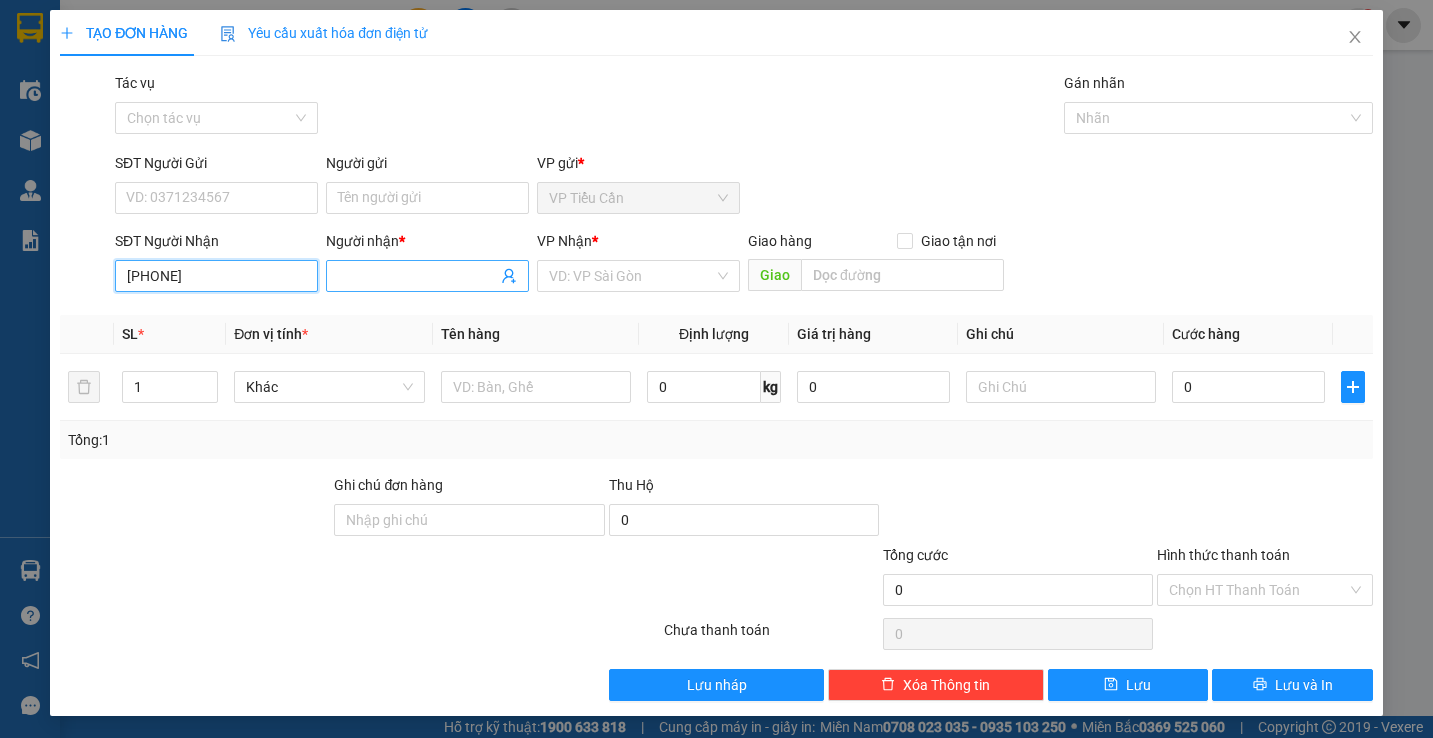 type on "[PHONE]" 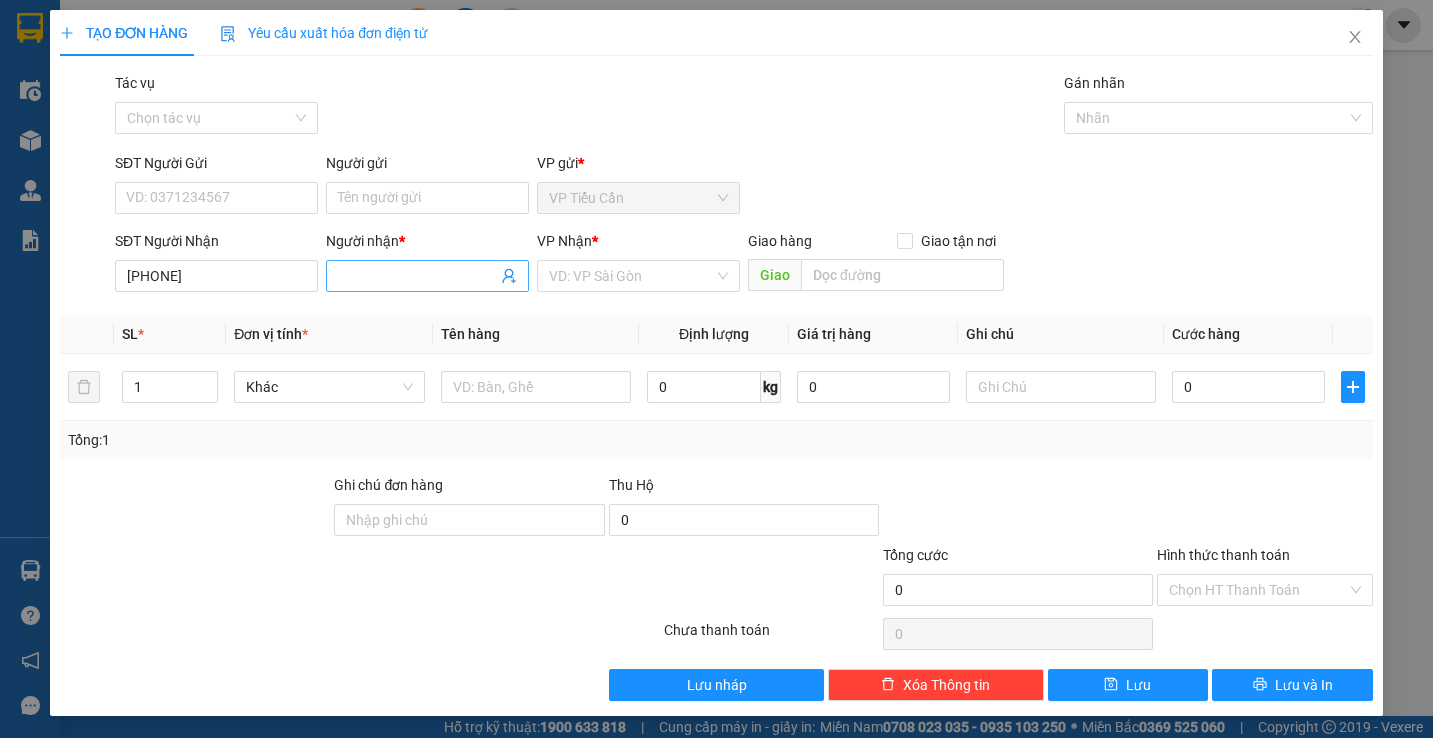 click on "Người nhận  *" at bounding box center [417, 276] 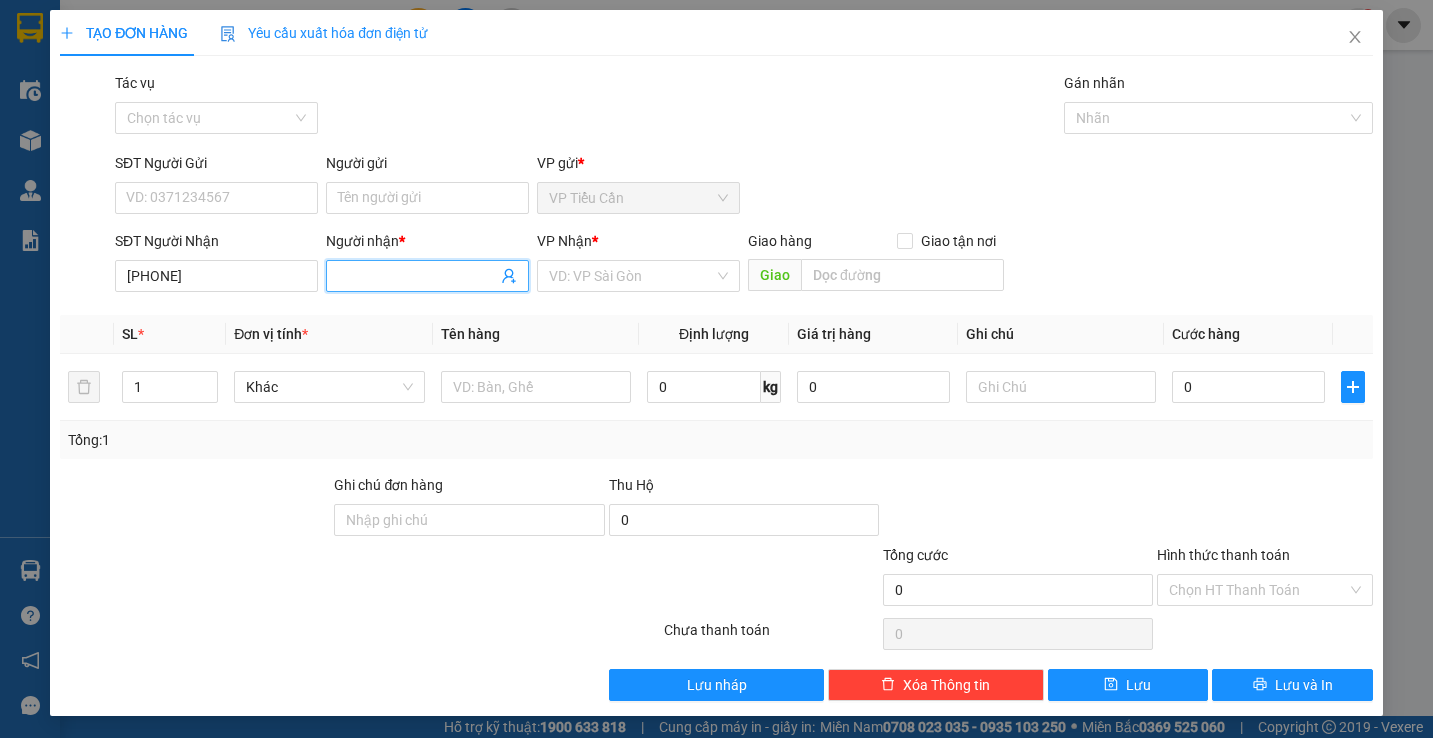 click on "Người nhận  *" at bounding box center (417, 276) 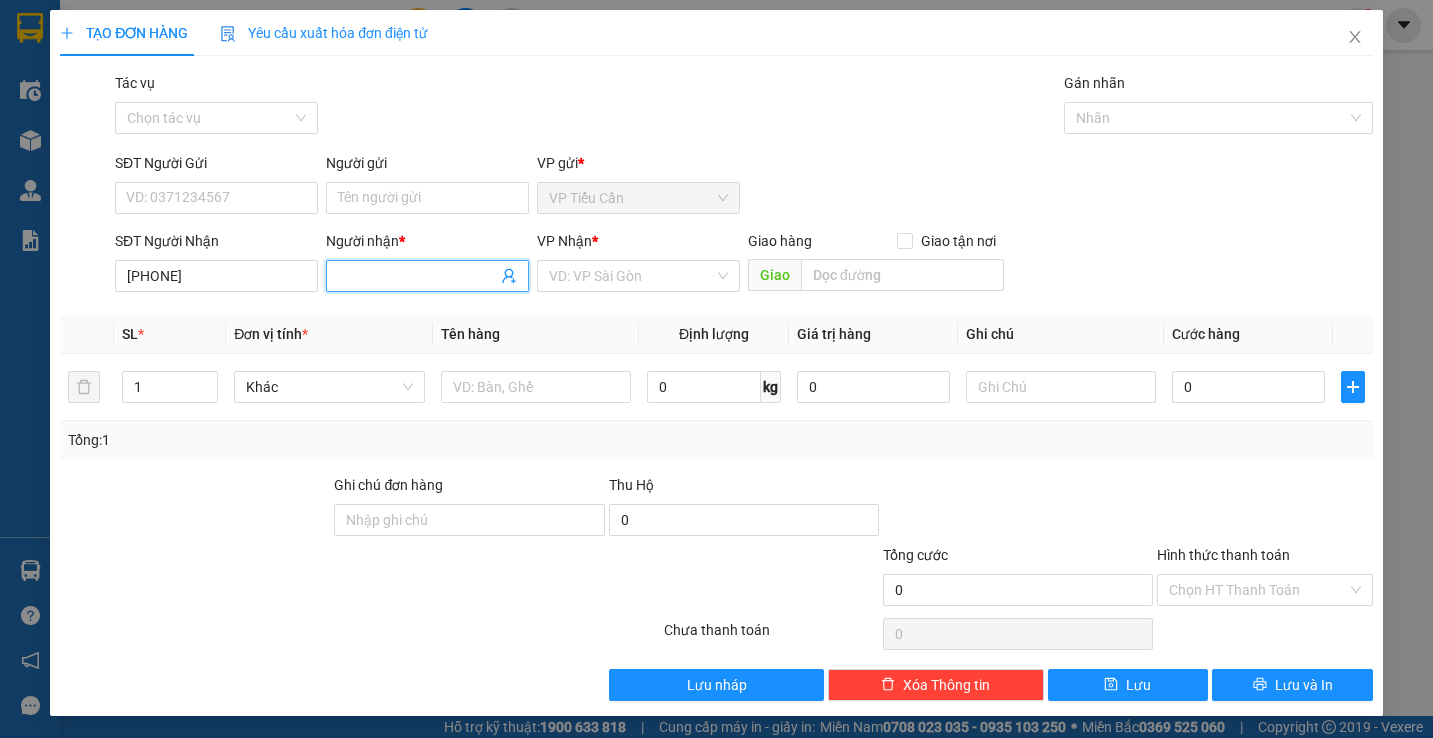 click on "Người nhận  *" at bounding box center [417, 276] 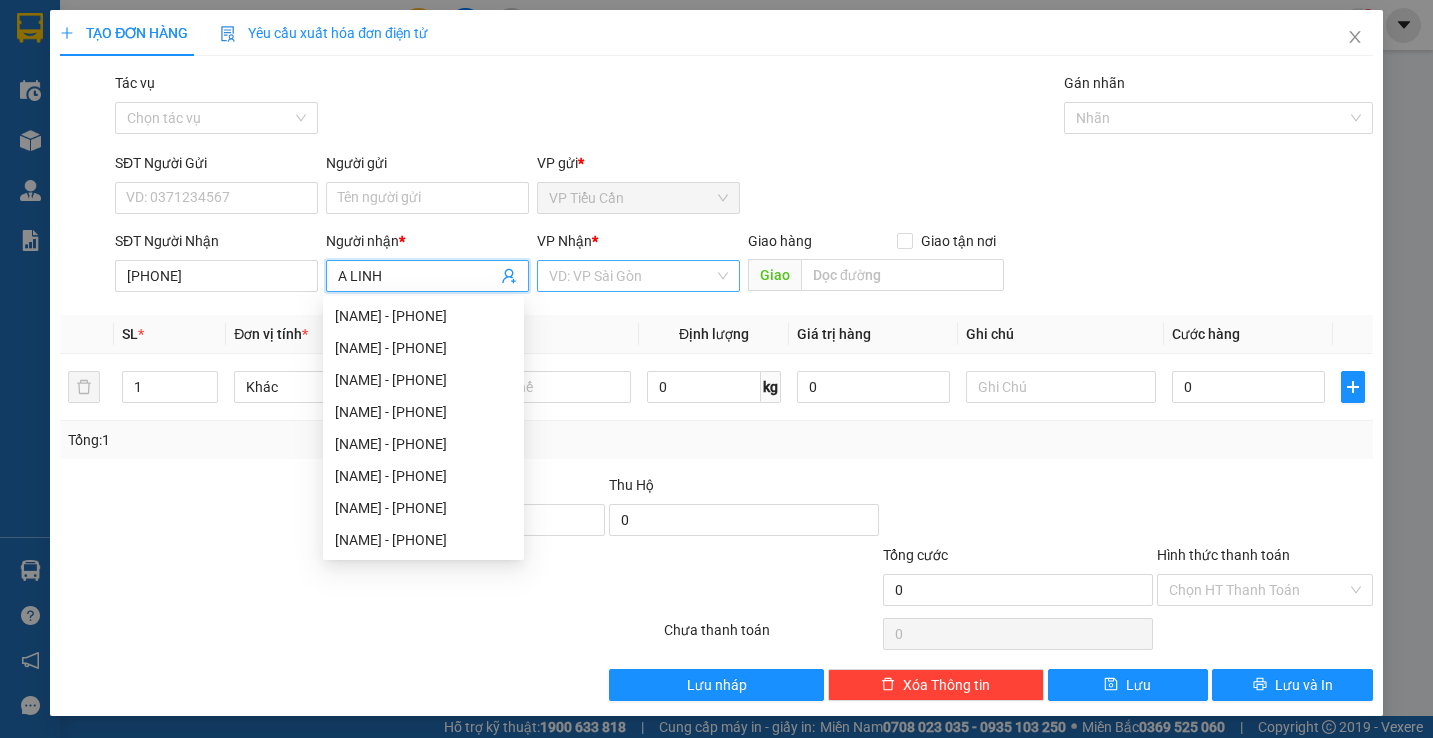type on "A LINH" 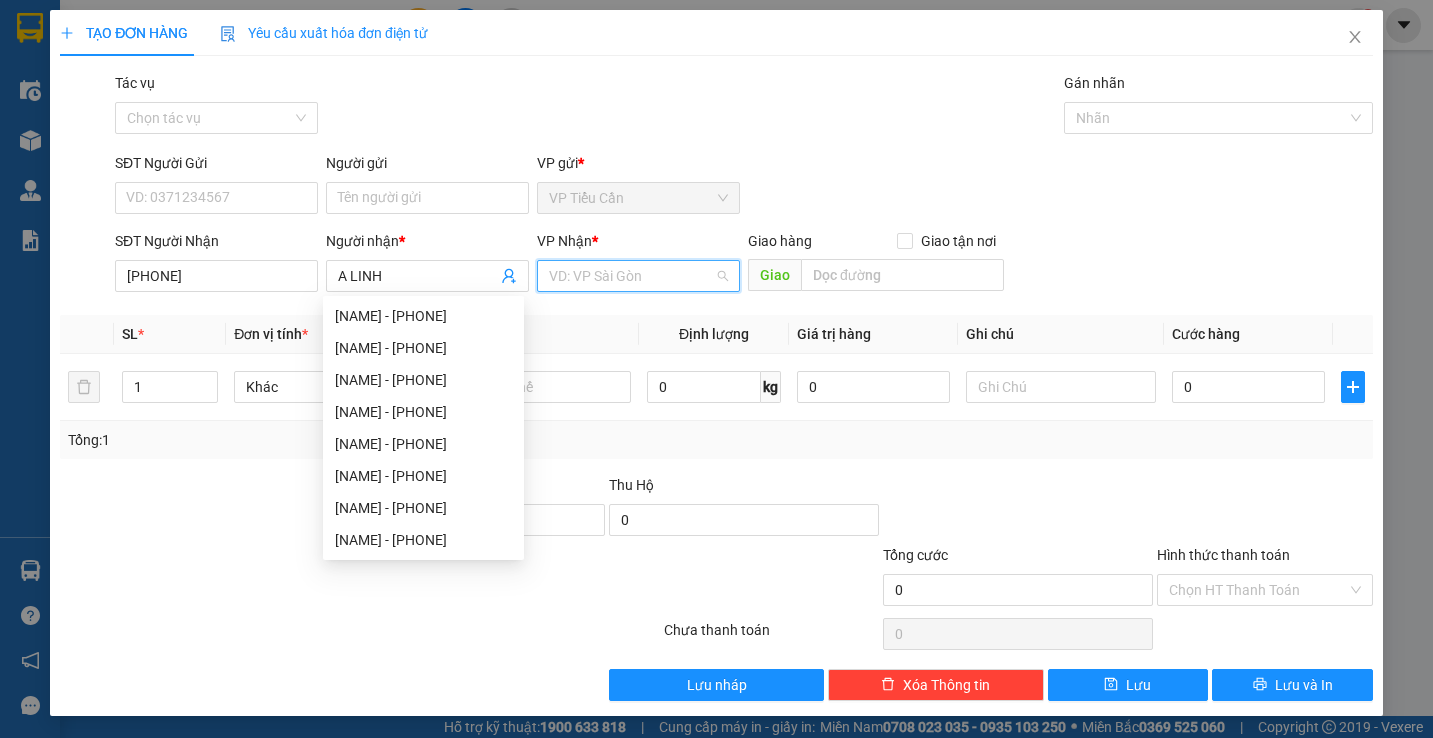 click at bounding box center (631, 276) 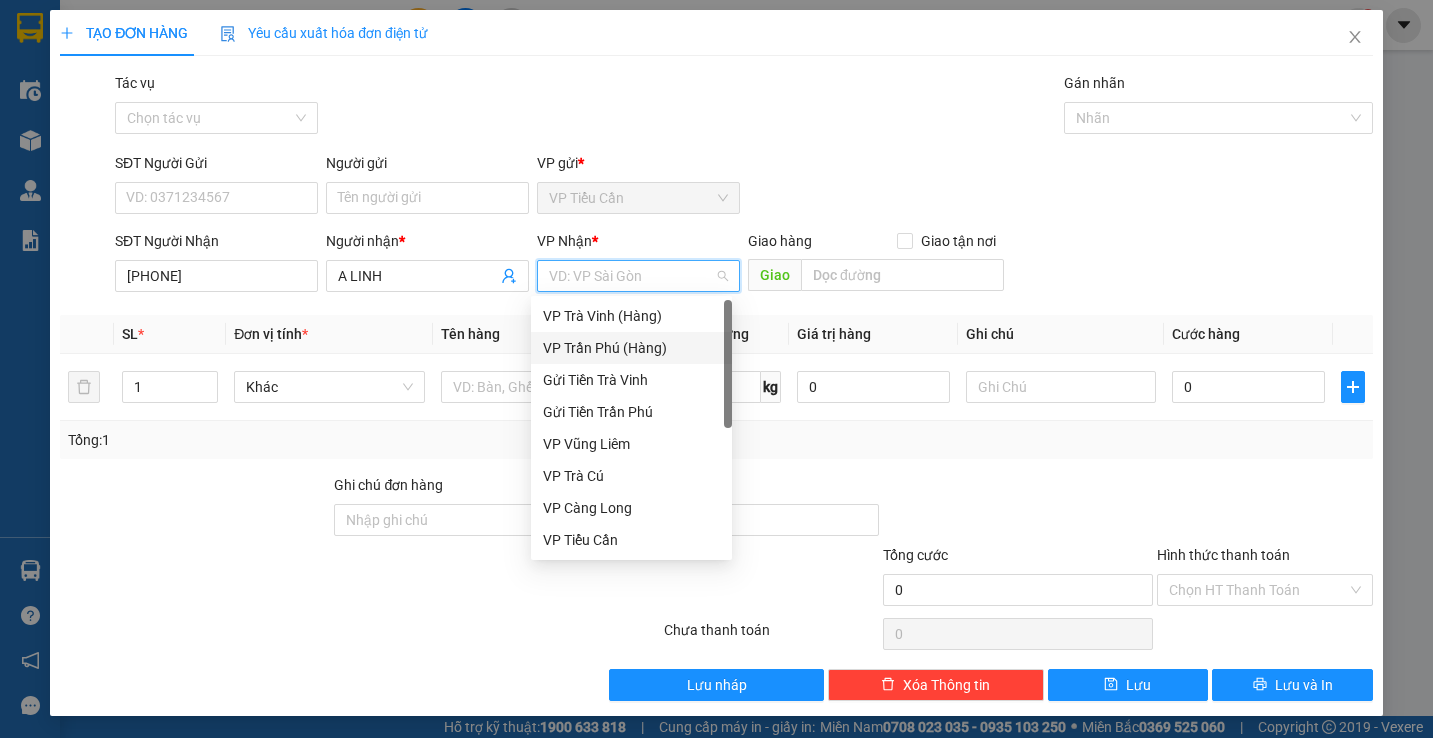 click on "VP Trần Phú (Hàng)" at bounding box center (631, 348) 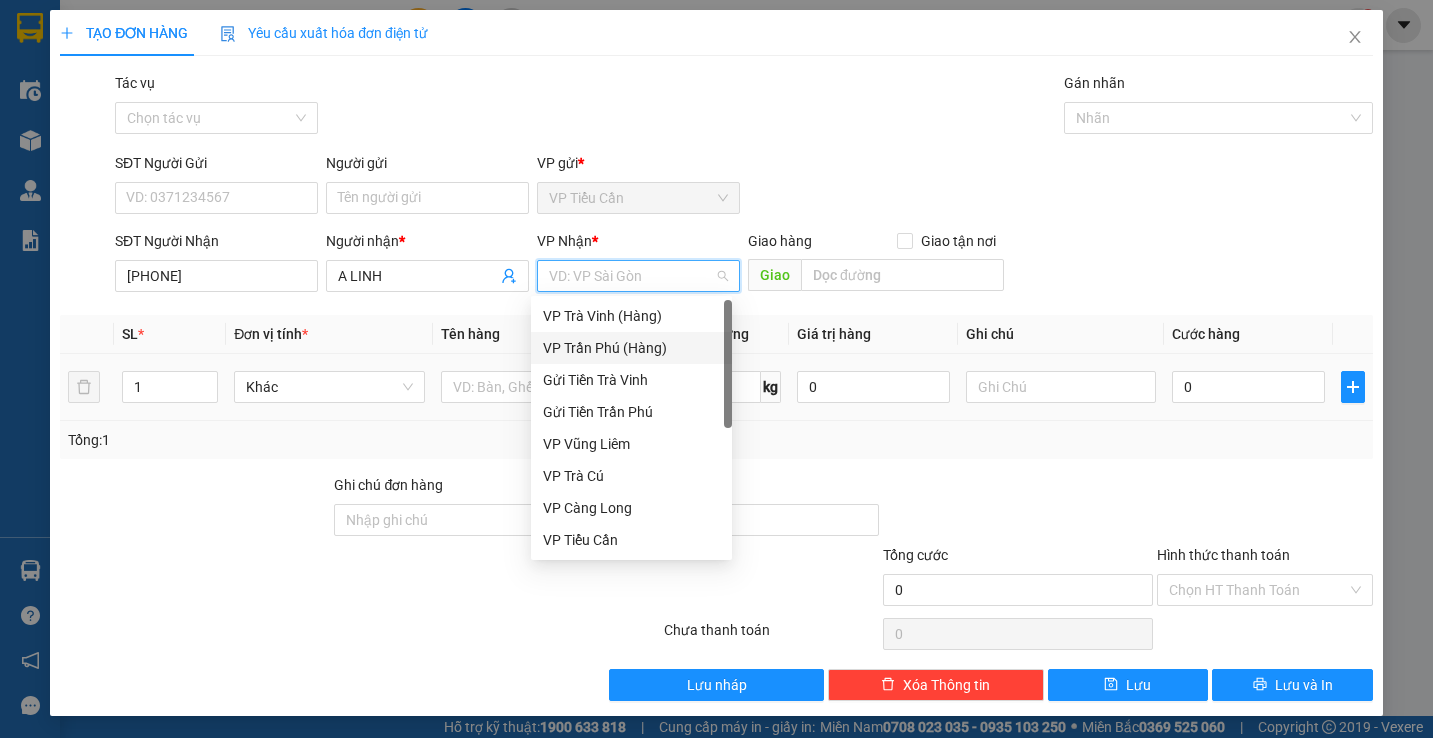 drag, startPoint x: 604, startPoint y: 340, endPoint x: 579, endPoint y: 356, distance: 29.681644 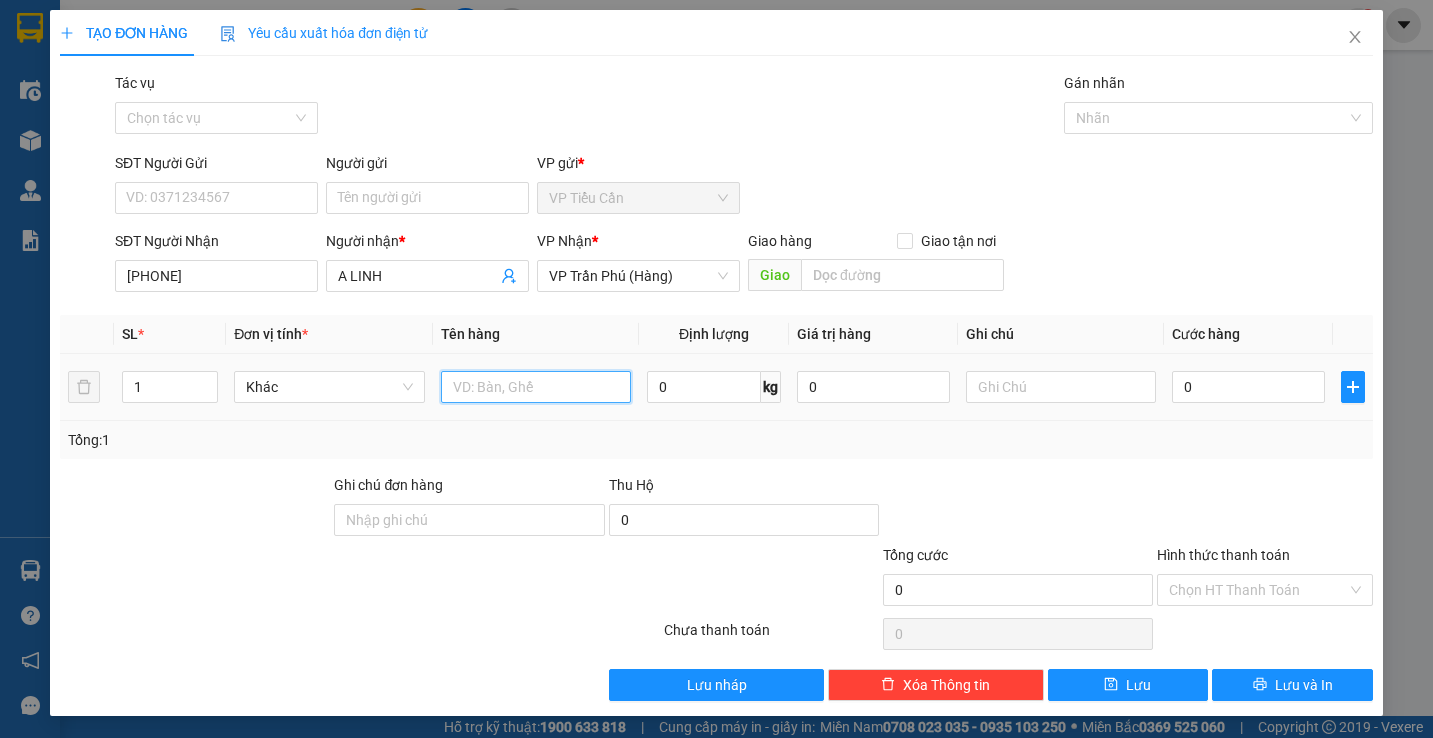 click at bounding box center [536, 387] 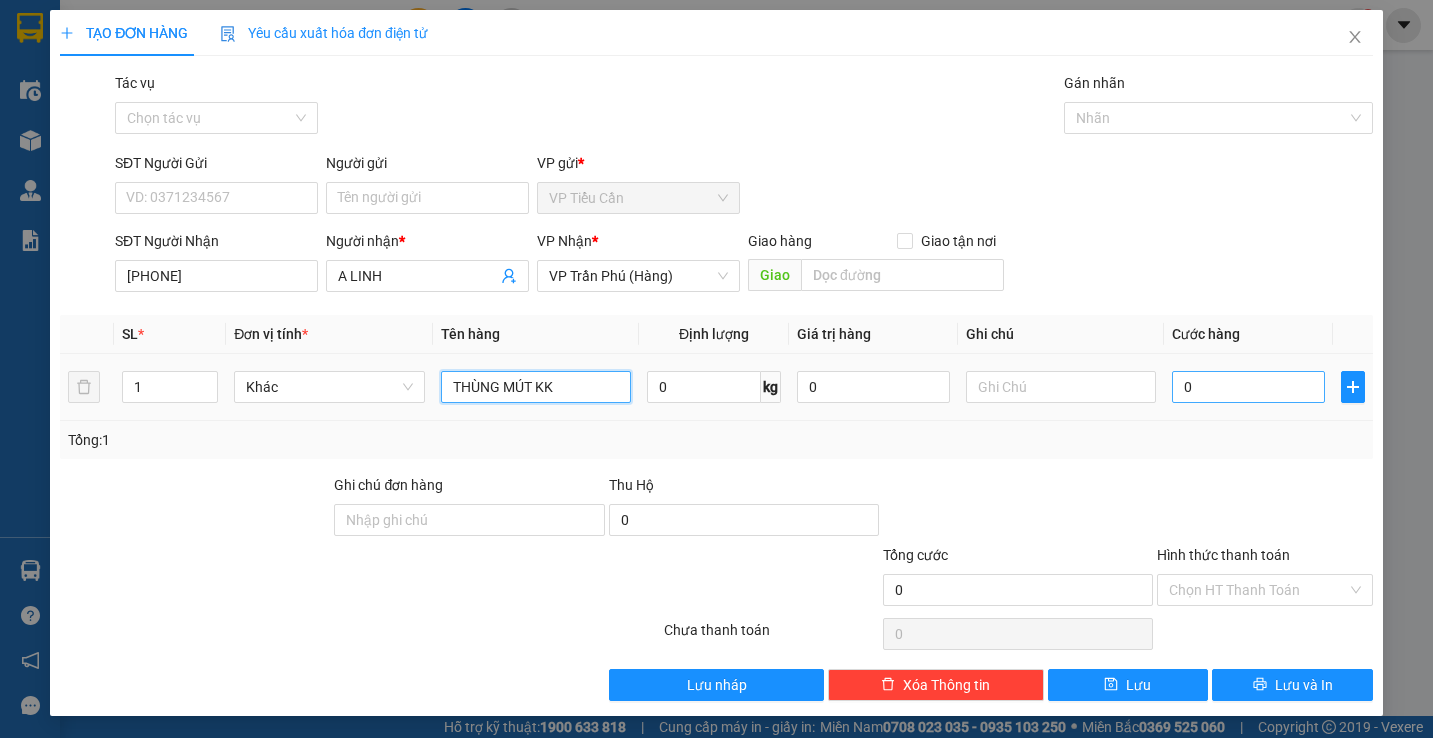 type on "THÙNG MÚT KK" 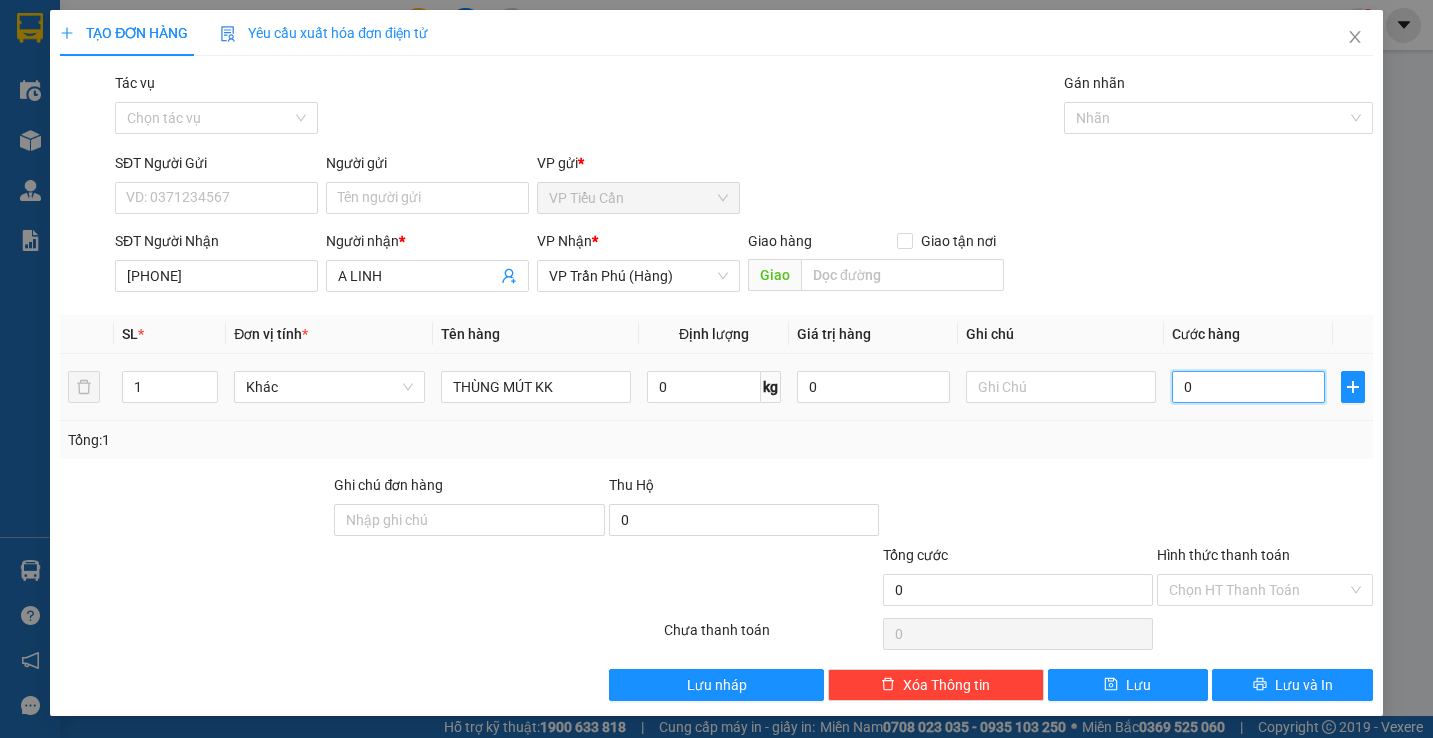 click on "0" at bounding box center [1248, 387] 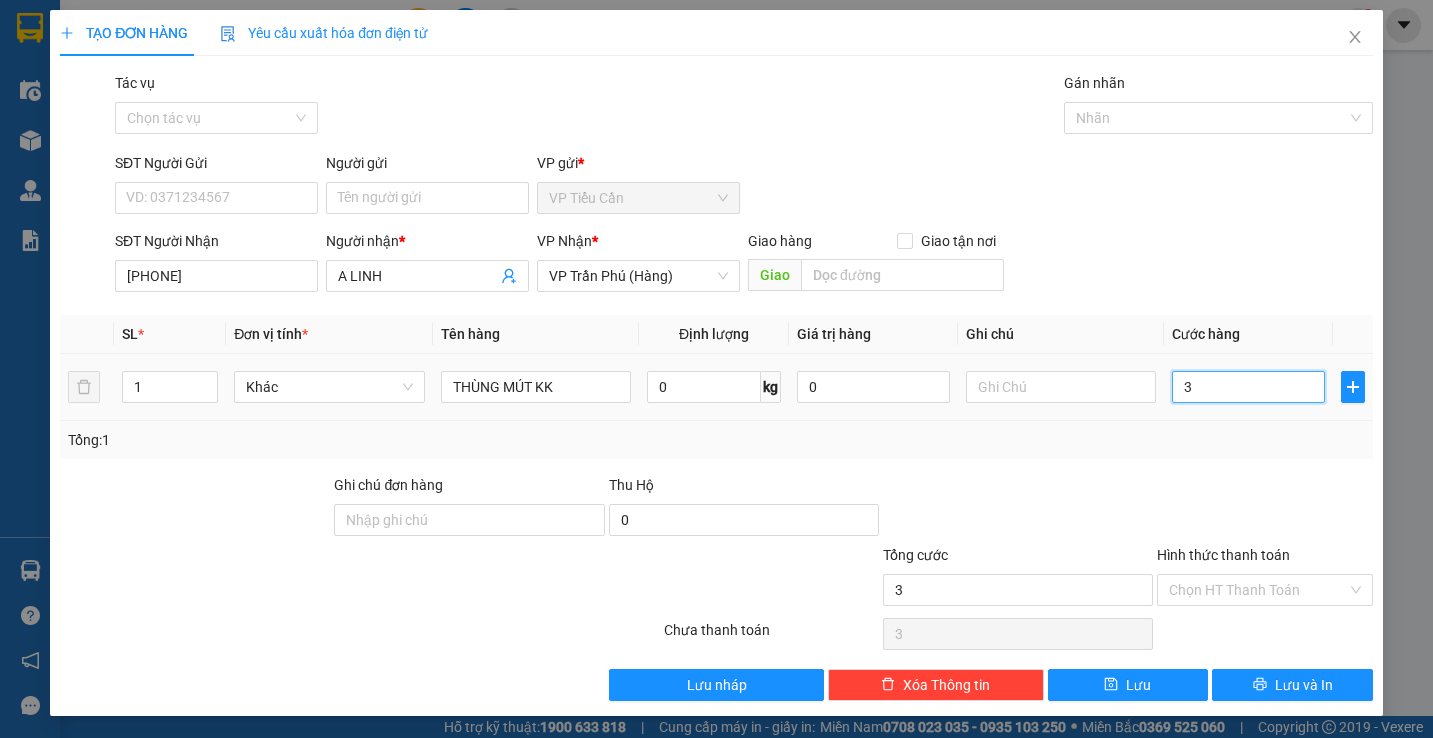 type on "35" 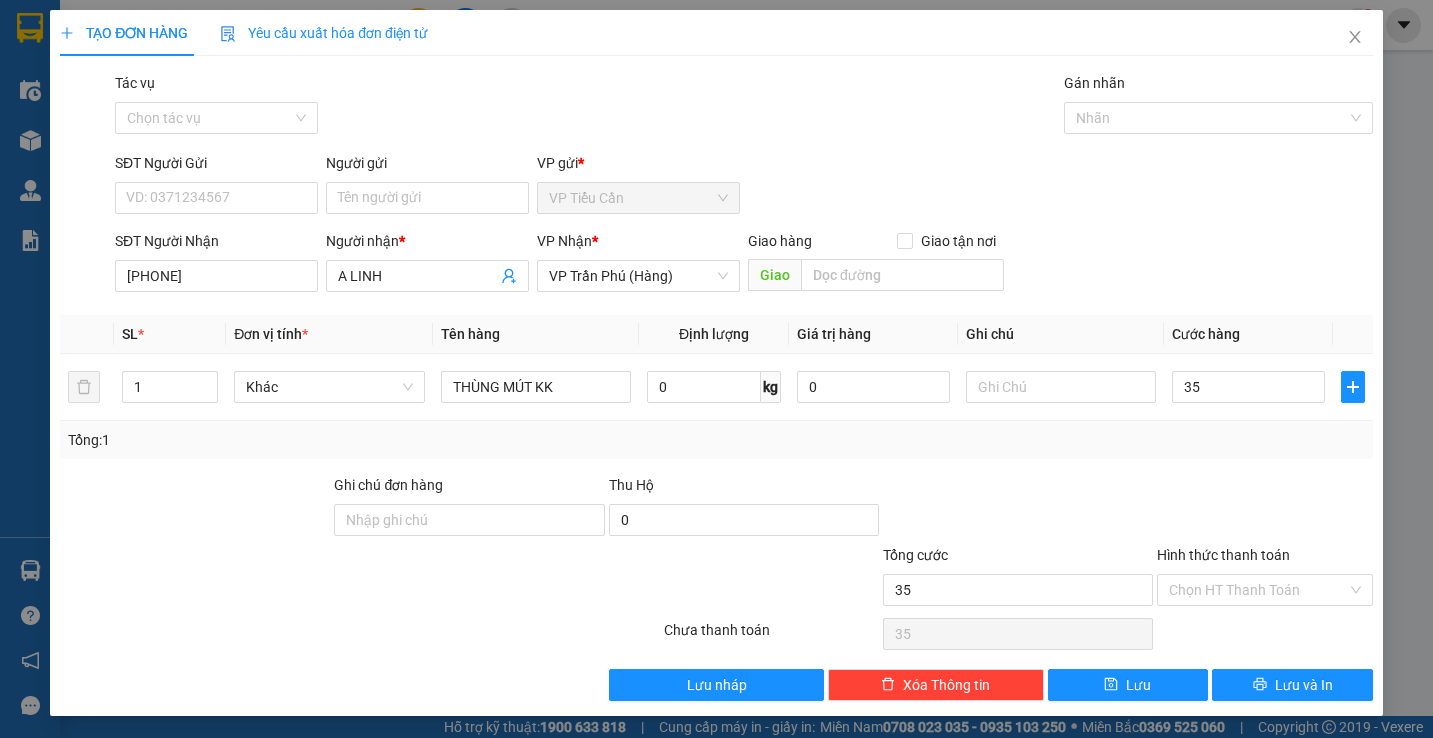 click at bounding box center (1018, 509) 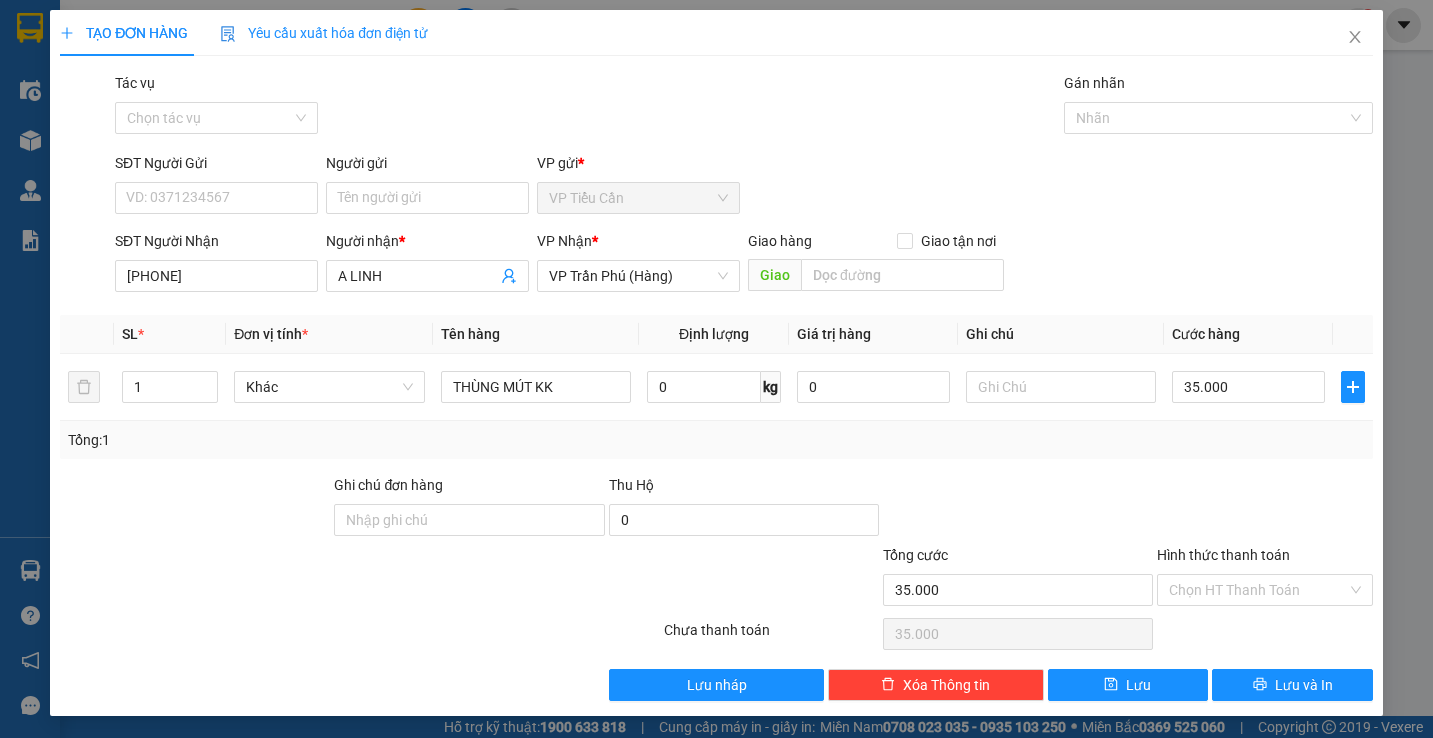 click at bounding box center [1018, 509] 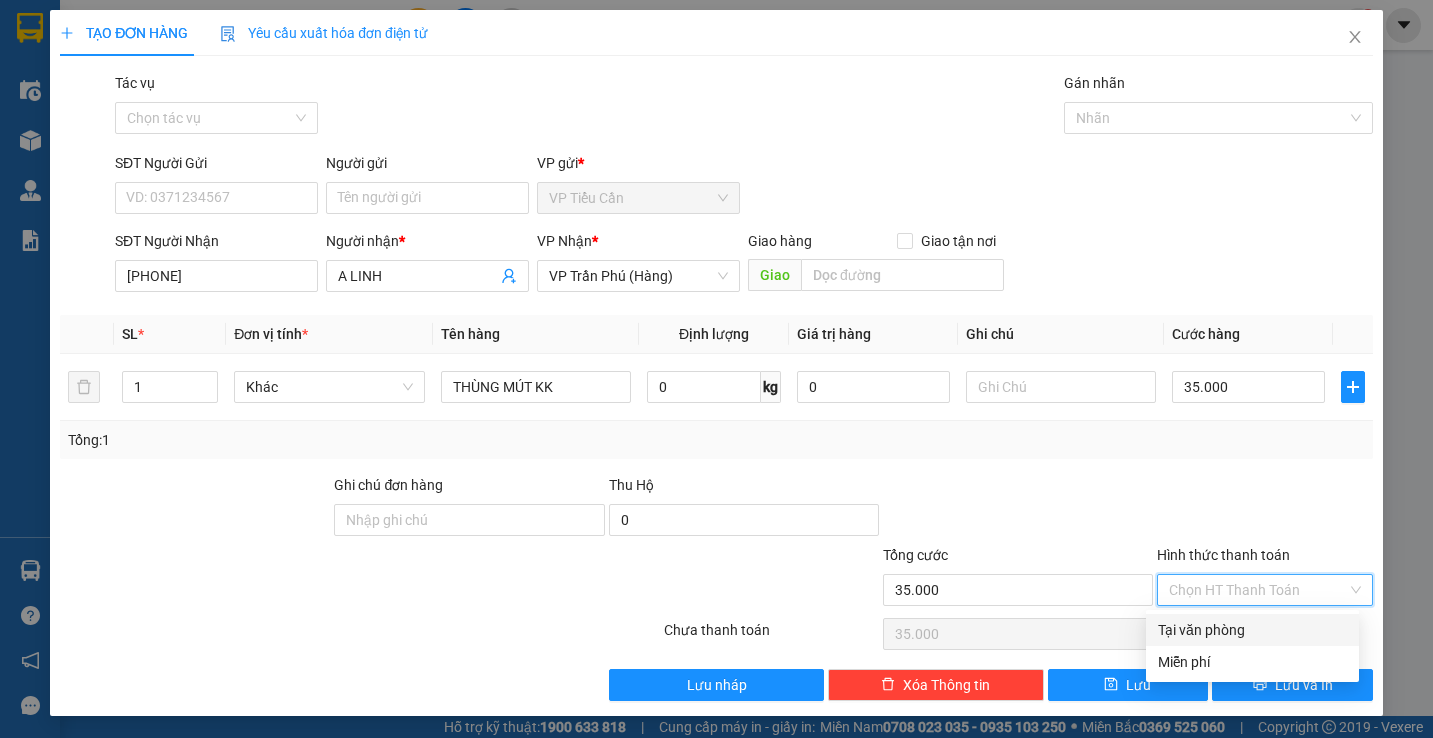 click on "Hình thức thanh toán" at bounding box center (1257, 590) 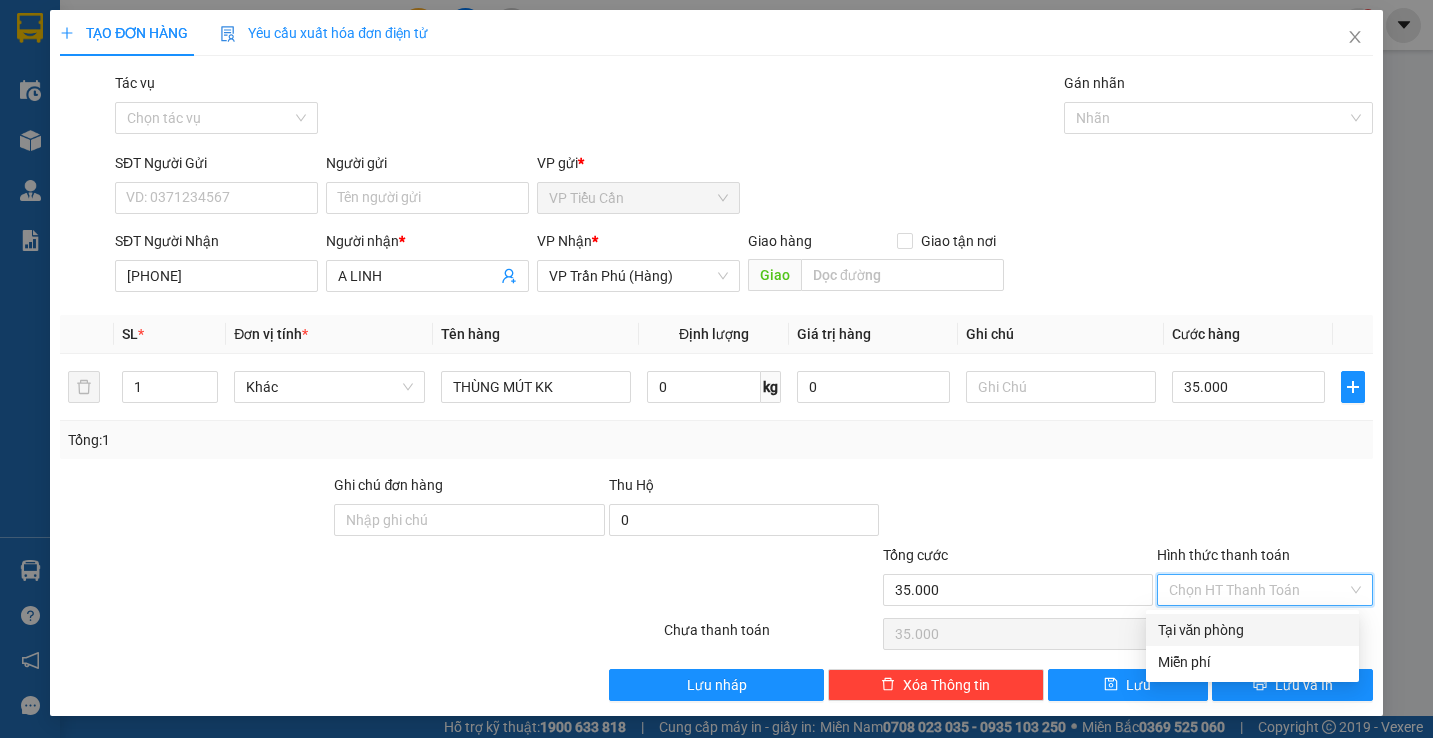 click on "Tại văn phòng" at bounding box center [1252, 630] 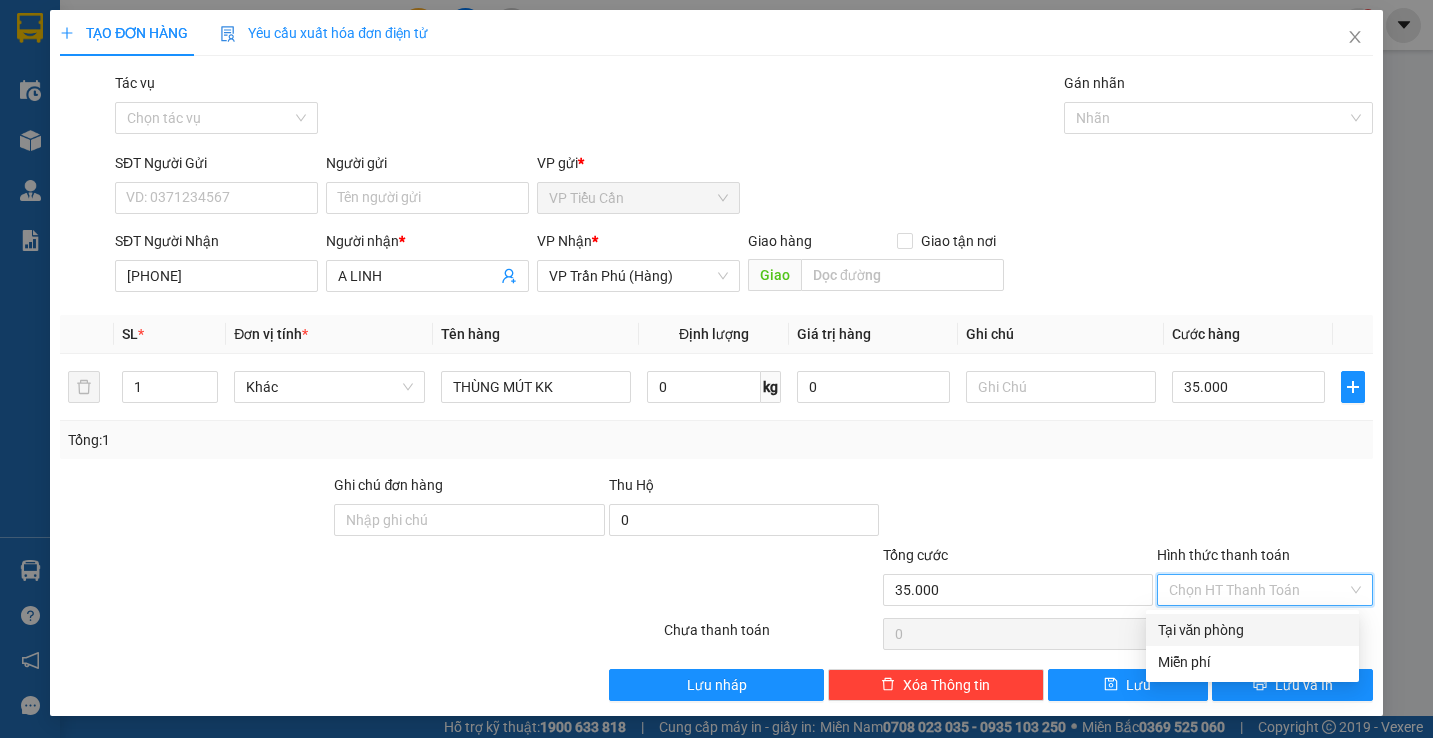 click on "Chọn HT Thanh Toán" at bounding box center [1264, 634] 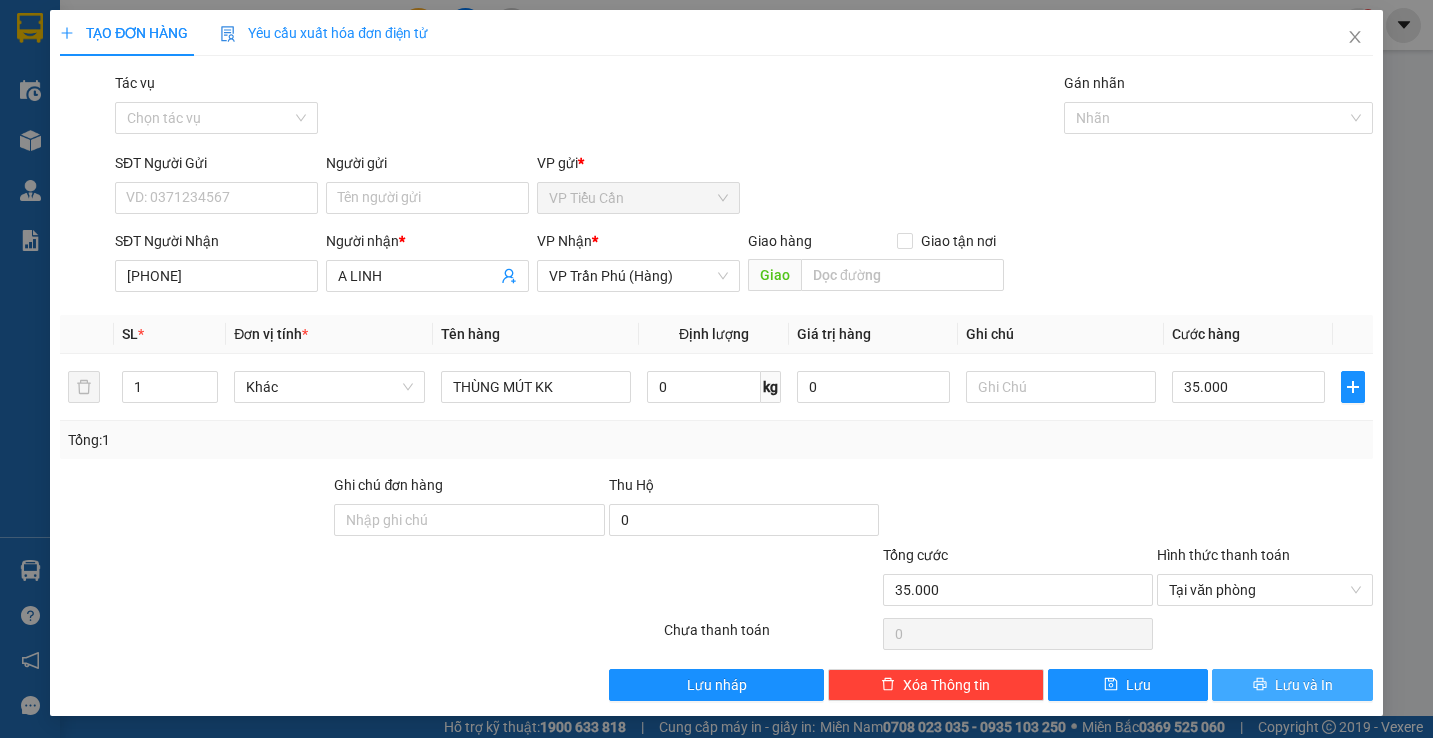 click on "Lưu và In" at bounding box center [1292, 685] 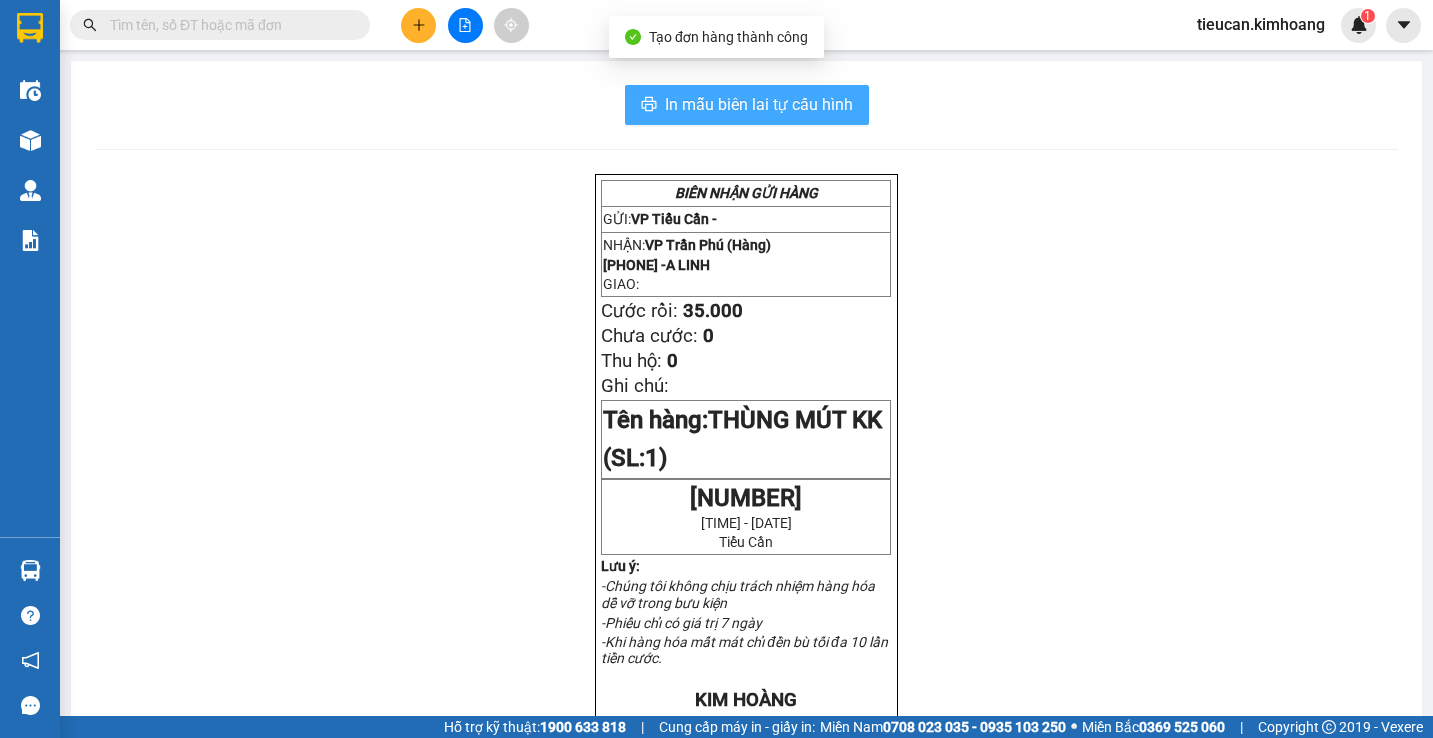 click on "In mẫu biên lai tự cấu hình" at bounding box center [759, 104] 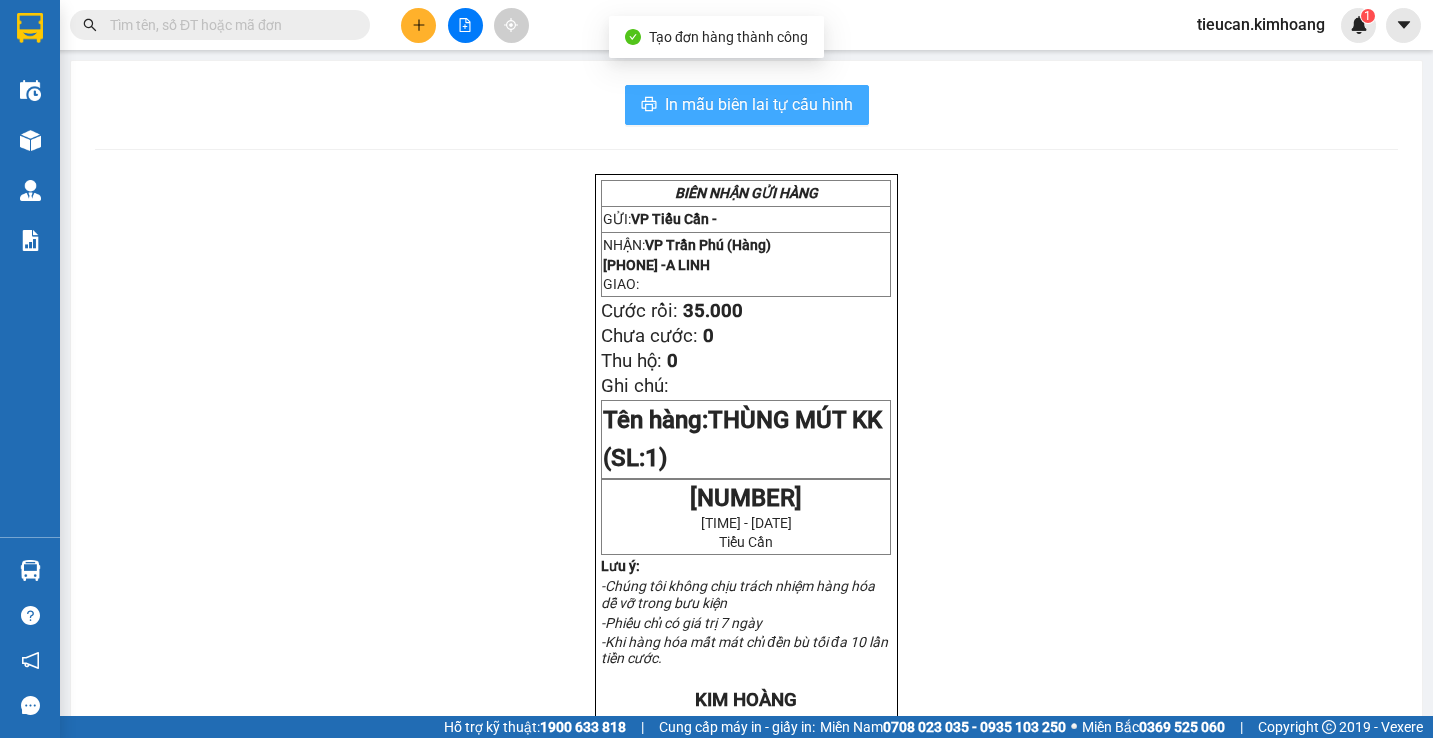 scroll, scrollTop: 0, scrollLeft: 0, axis: both 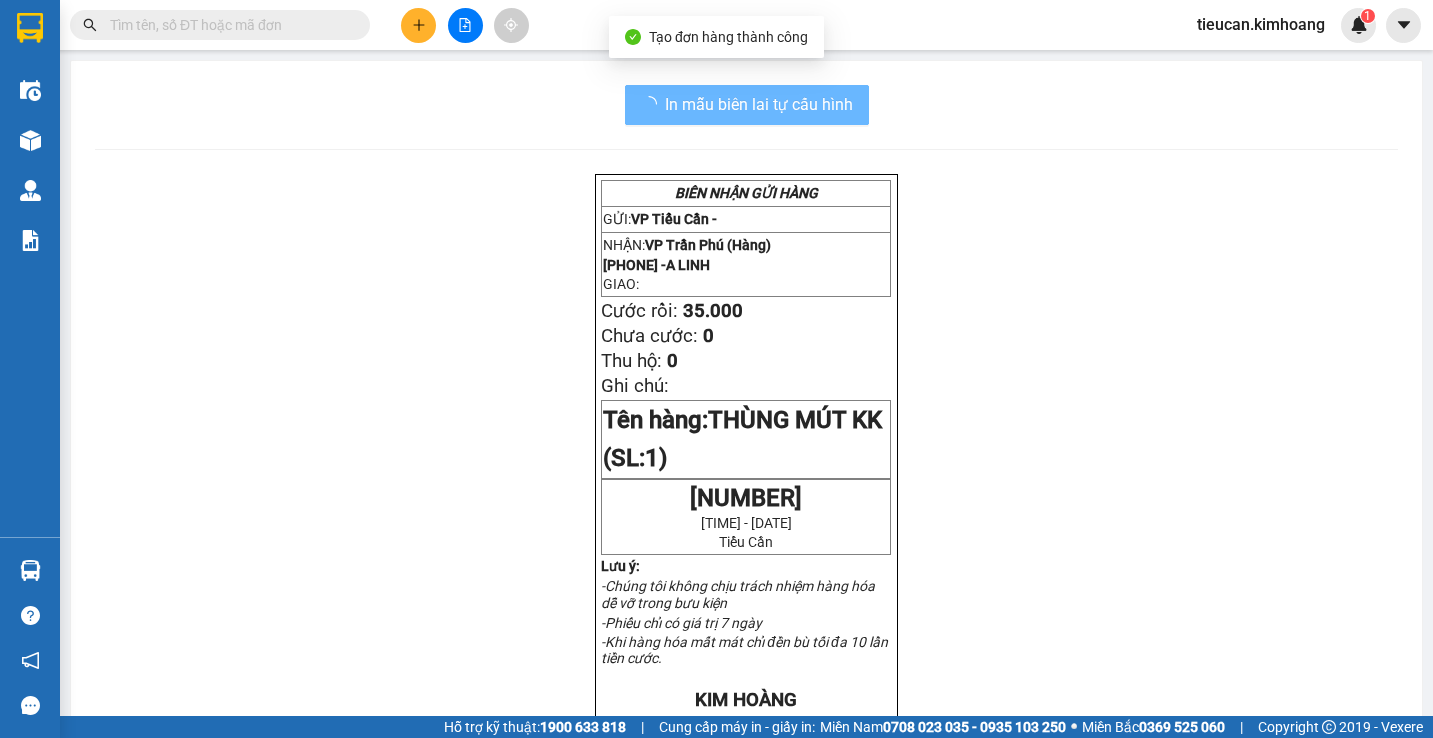 click on "BIÊN NHẬN GỬI HÀNG
GỬI:  VP Tiểu Cần -
NHẬN:  VP Trần Phú (Hàng)
0931426198 -  A LINH
GIAO:
Cước rồi:   35.000
Chưa cước:   0
Thu hộ:   0
Ghi chú:
Tên hàng:  THÙNG MÚT KK (SL:  1)
TC08250020
07:45:10 - 02/08/2025
Tiểu Cần
Lưu ý:
-Chúng tôi không chịu trách nhiệm hàng hóa dễ vỡ trong bưu kiện
-Phiếu chỉ có giá trị 7 ngày
-Khi hàng hóa mất mát chỉ đền bù tối đa 10 lần tiền cước.
KIM HOÀNG
HOTLINE:  0907163907
GỬI:  VP Tiểu Cần -
NHẬN:  VP Trần Phú (Hàng)
0931426198 -  A LINH
GIAO :
Cước rồi:   35.000
Chưa cước:   0
Thu hộ:   0
Ghi chú:
Tên hàng:  THÙNG MÚT KK (SL:  1)
TC08250020
07:45:10 - 02/08/2025
Tiểu Cần" at bounding box center [746, 727] 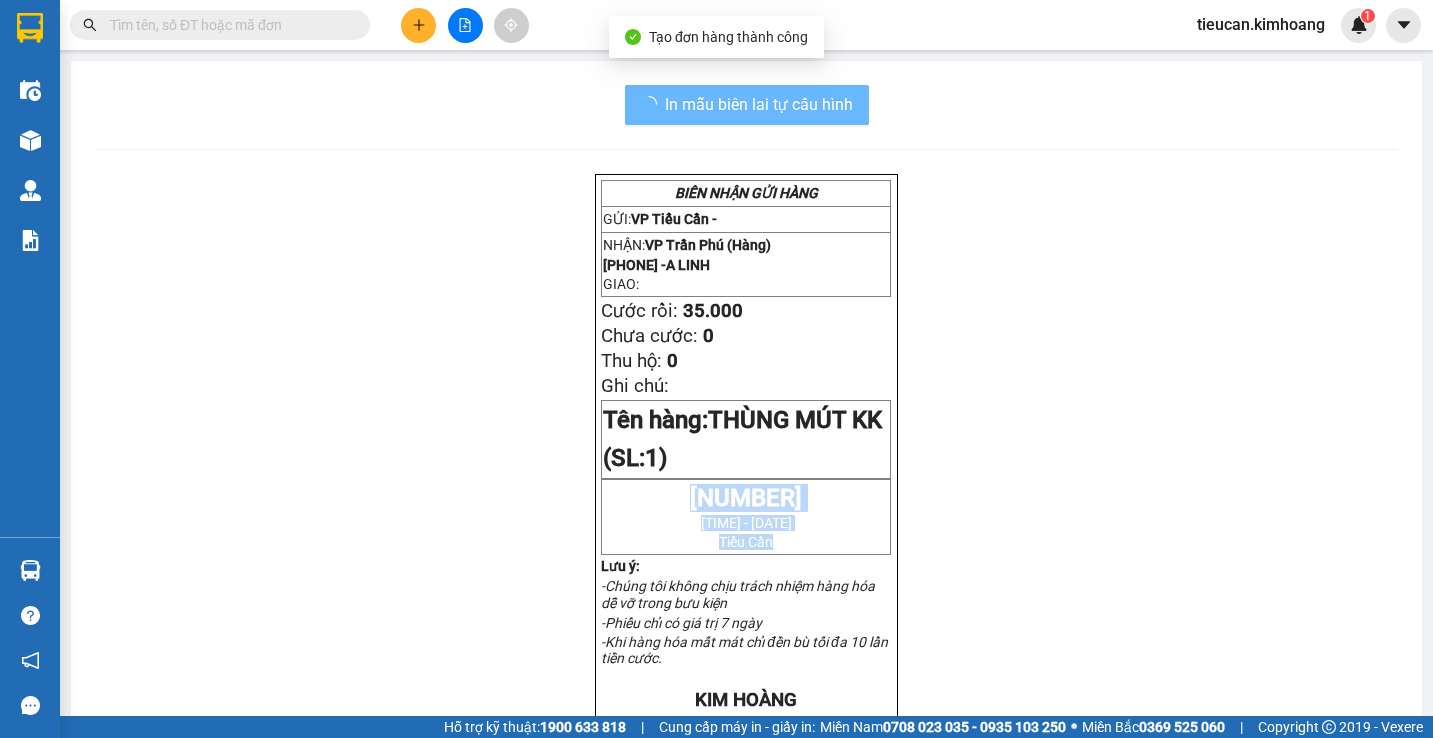 click on "BIÊN NHẬN GỬI HÀNG
GỬI:  VP Tiểu Cần -
NHẬN:  VP Trần Phú (Hàng)
0931426198 -  A LINH
GIAO:
Cước rồi:   35.000
Chưa cước:   0
Thu hộ:   0
Ghi chú:
Tên hàng:  THÙNG MÚT KK (SL:  1)
TC08250020
07:45:10 - 02/08/2025
Tiểu Cần
Lưu ý:
-Chúng tôi không chịu trách nhiệm hàng hóa dễ vỡ trong bưu kiện
-Phiếu chỉ có giá trị 7 ngày
-Khi hàng hóa mất mát chỉ đền bù tối đa 10 lần tiền cước.
KIM HOÀNG
HOTLINE:  0907163907
GỬI:  VP Tiểu Cần -
NHẬN:  VP Trần Phú (Hàng)
0931426198 -  A LINH
GIAO :
Cước rồi:   35.000
Chưa cước:   0
Thu hộ:   0
Ghi chú:
Tên hàng:  THÙNG MÚT KK (SL:  1)
TC08250020
07:45:10 - 02/08/2025
Tiểu Cần" at bounding box center [746, 727] 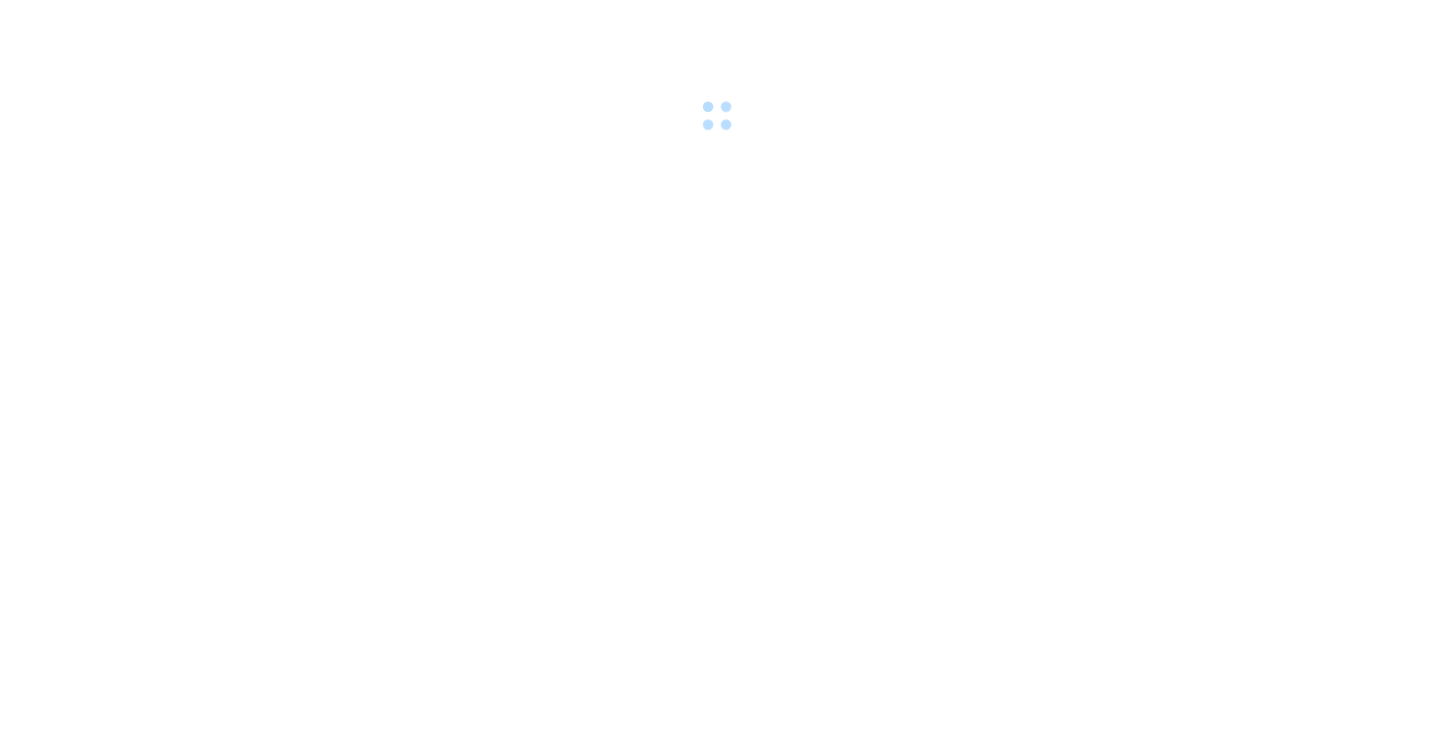 scroll, scrollTop: 0, scrollLeft: 0, axis: both 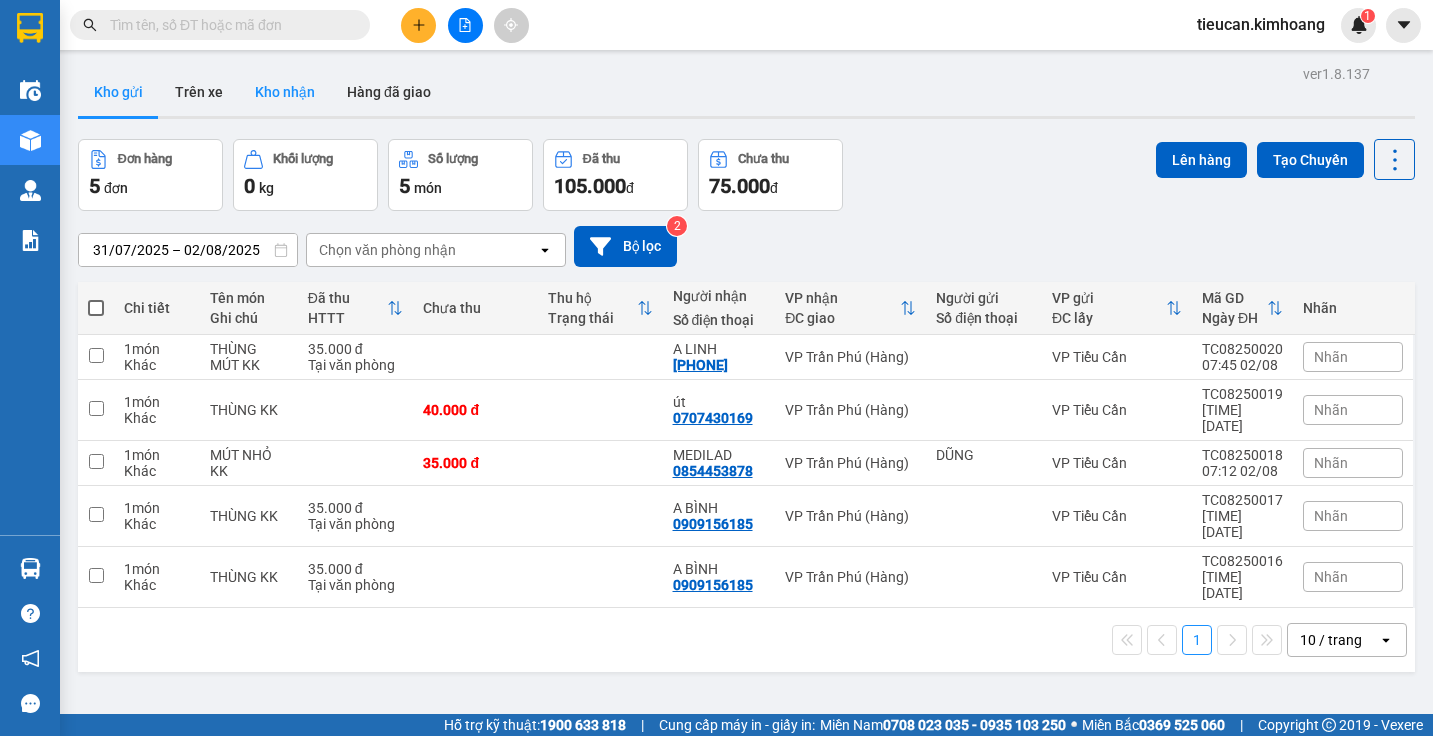 click on "Kho nhận" at bounding box center [285, 92] 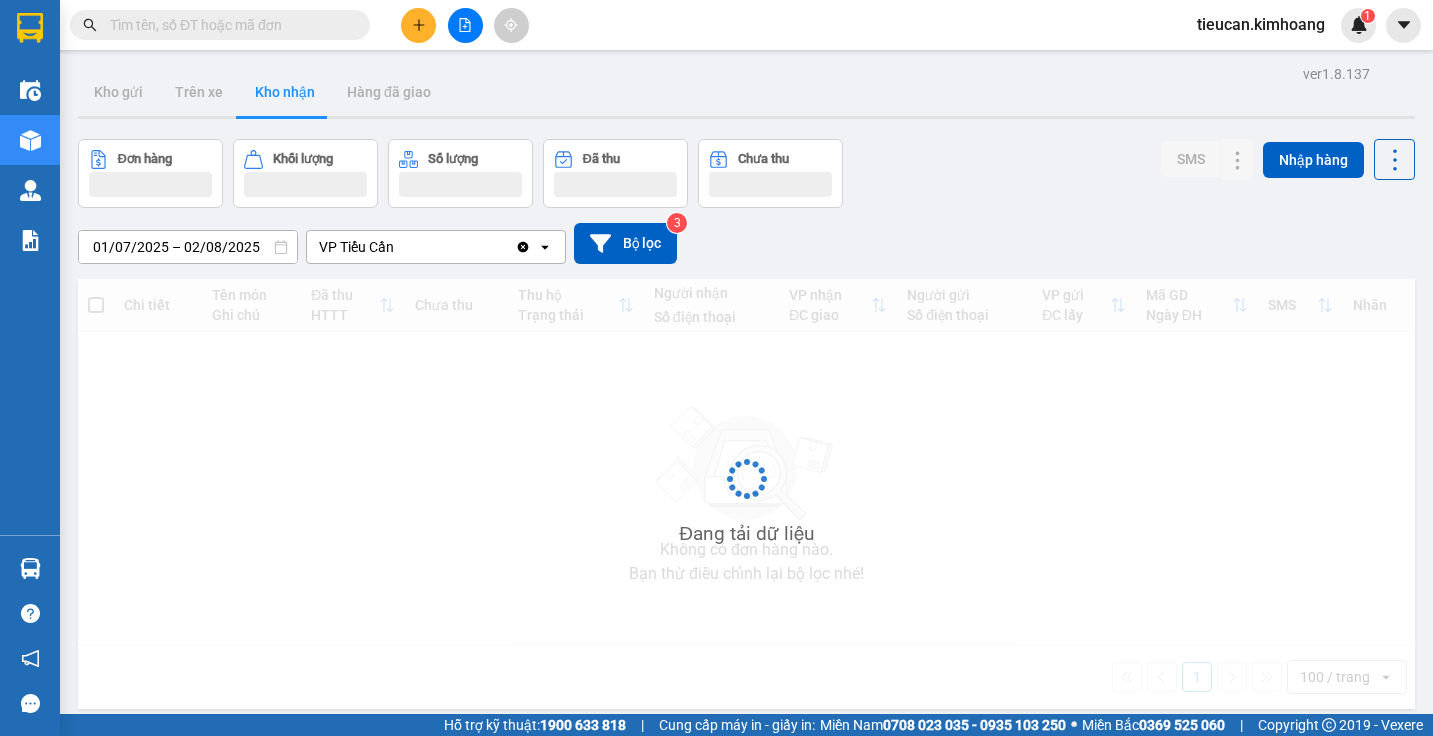 click on "Kho nhận" at bounding box center [285, 92] 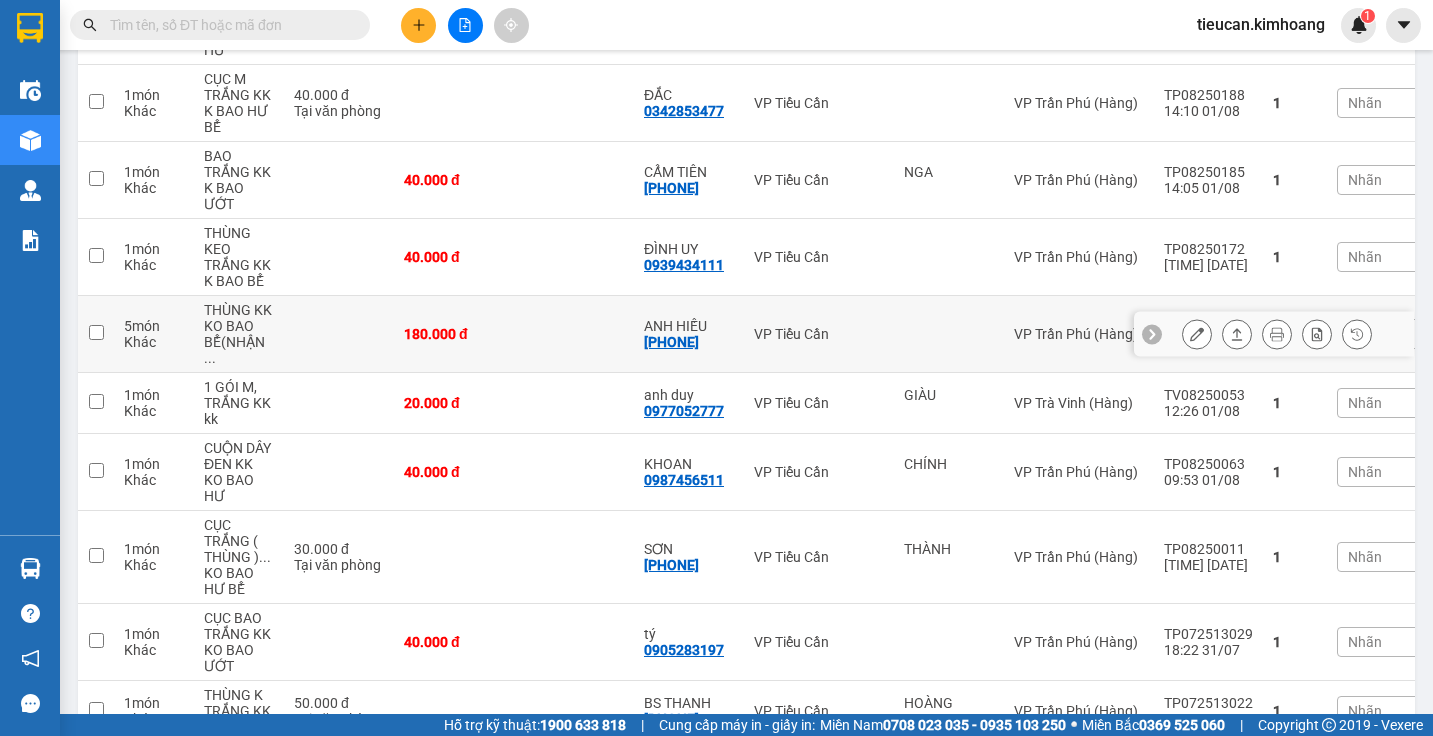 scroll, scrollTop: 163, scrollLeft: 0, axis: vertical 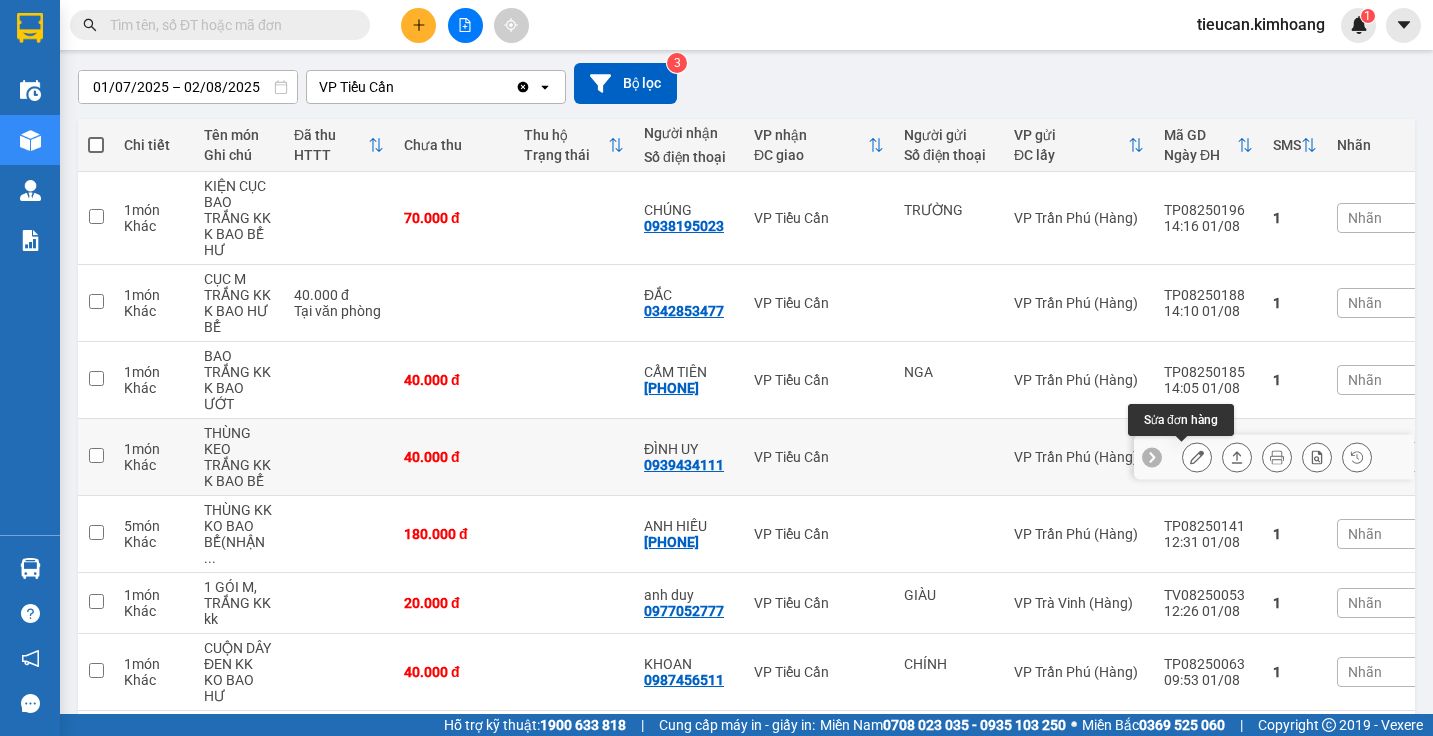 click 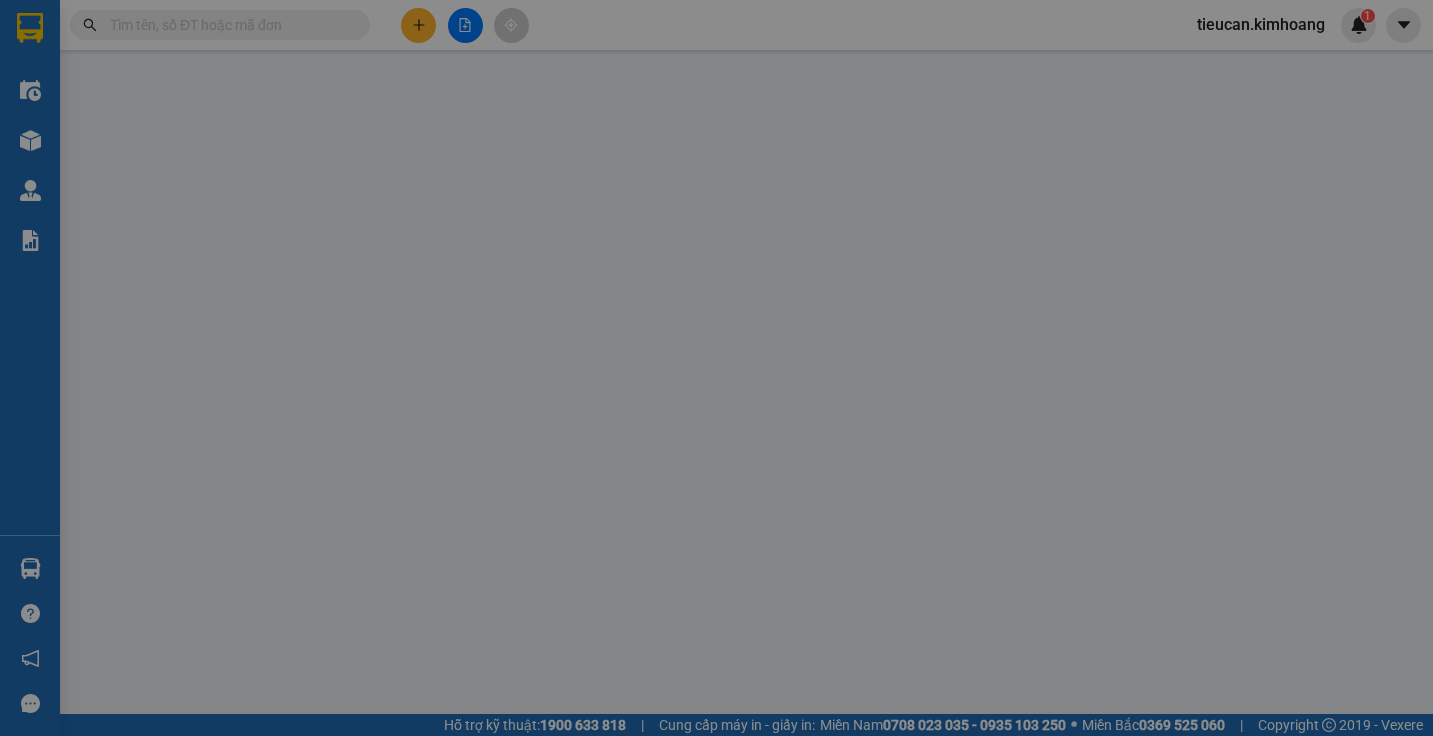scroll, scrollTop: 0, scrollLeft: 0, axis: both 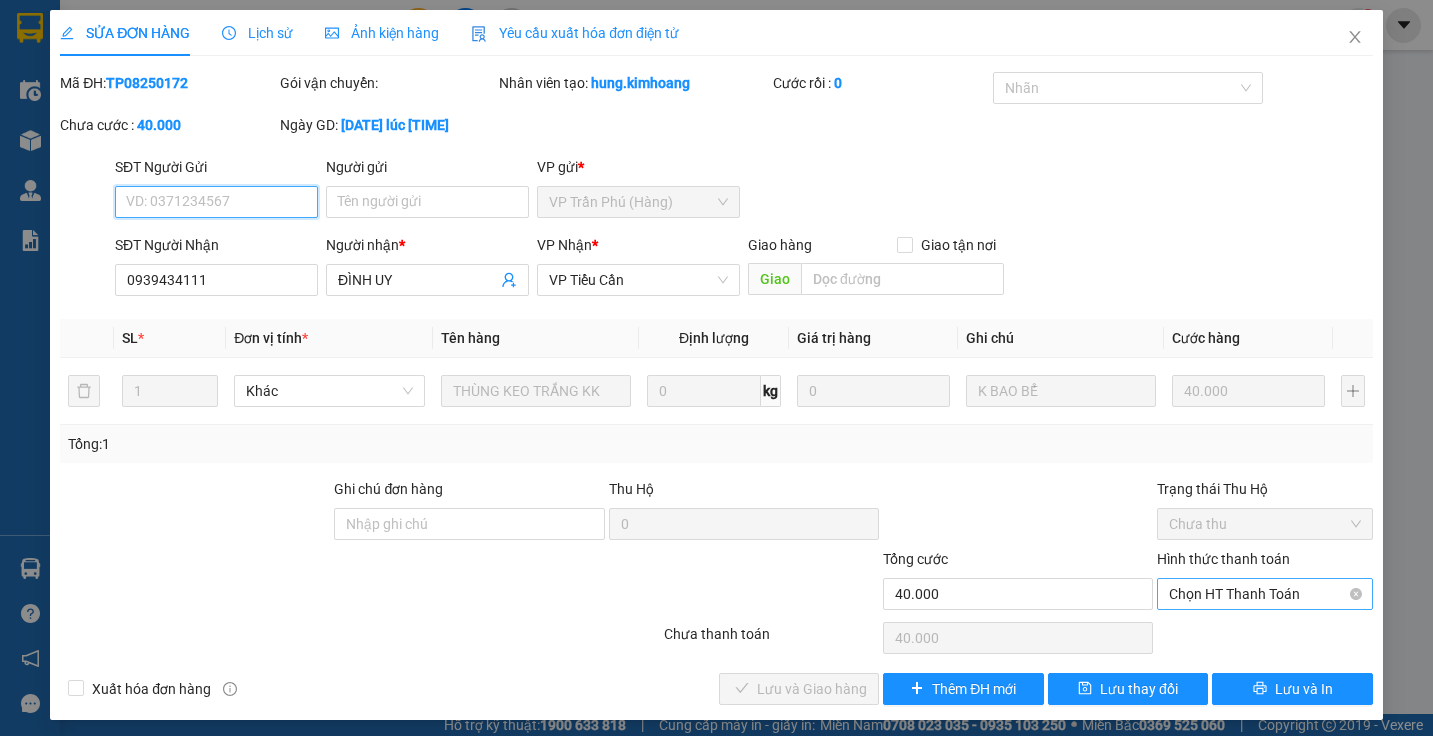 click on "Chọn HT Thanh Toán" at bounding box center [1264, 594] 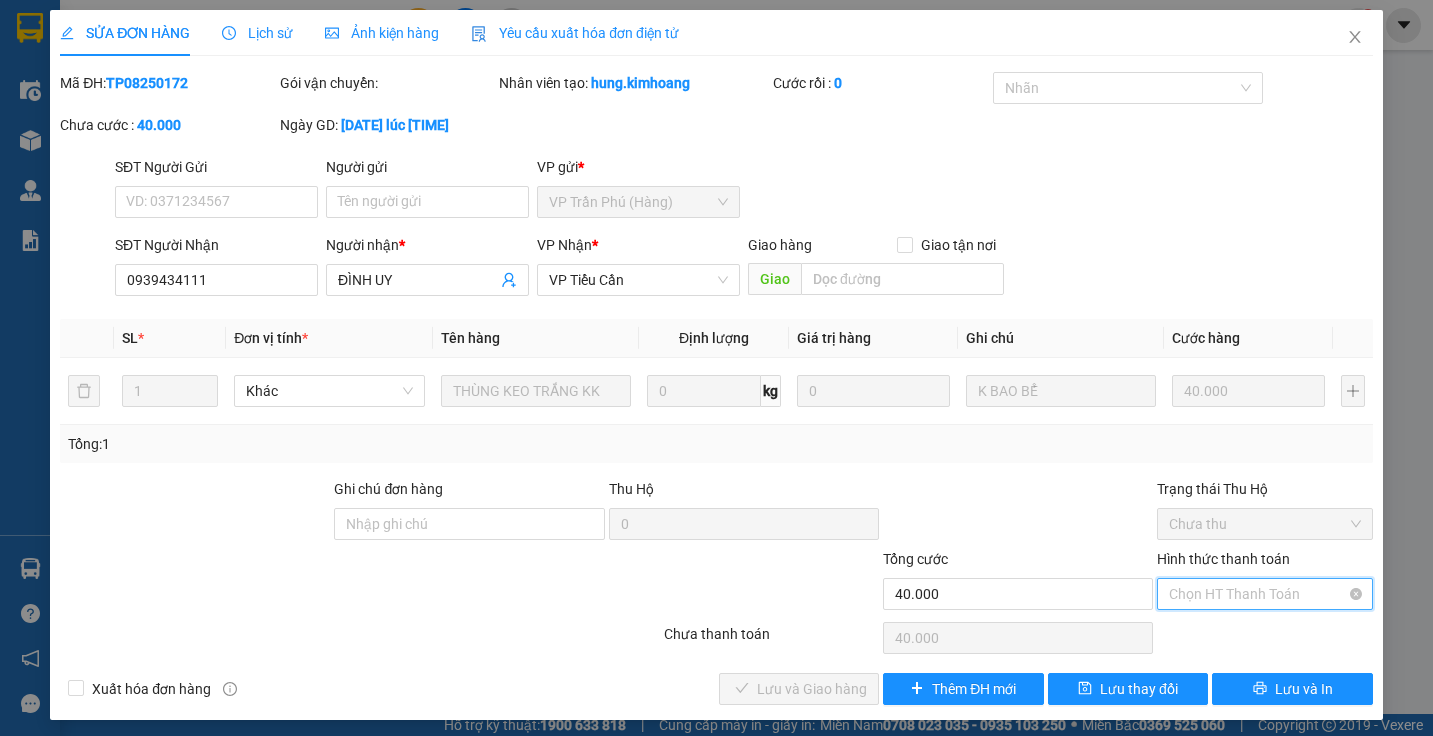 click on "Chọn HT Thanh Toán" at bounding box center (1264, 594) 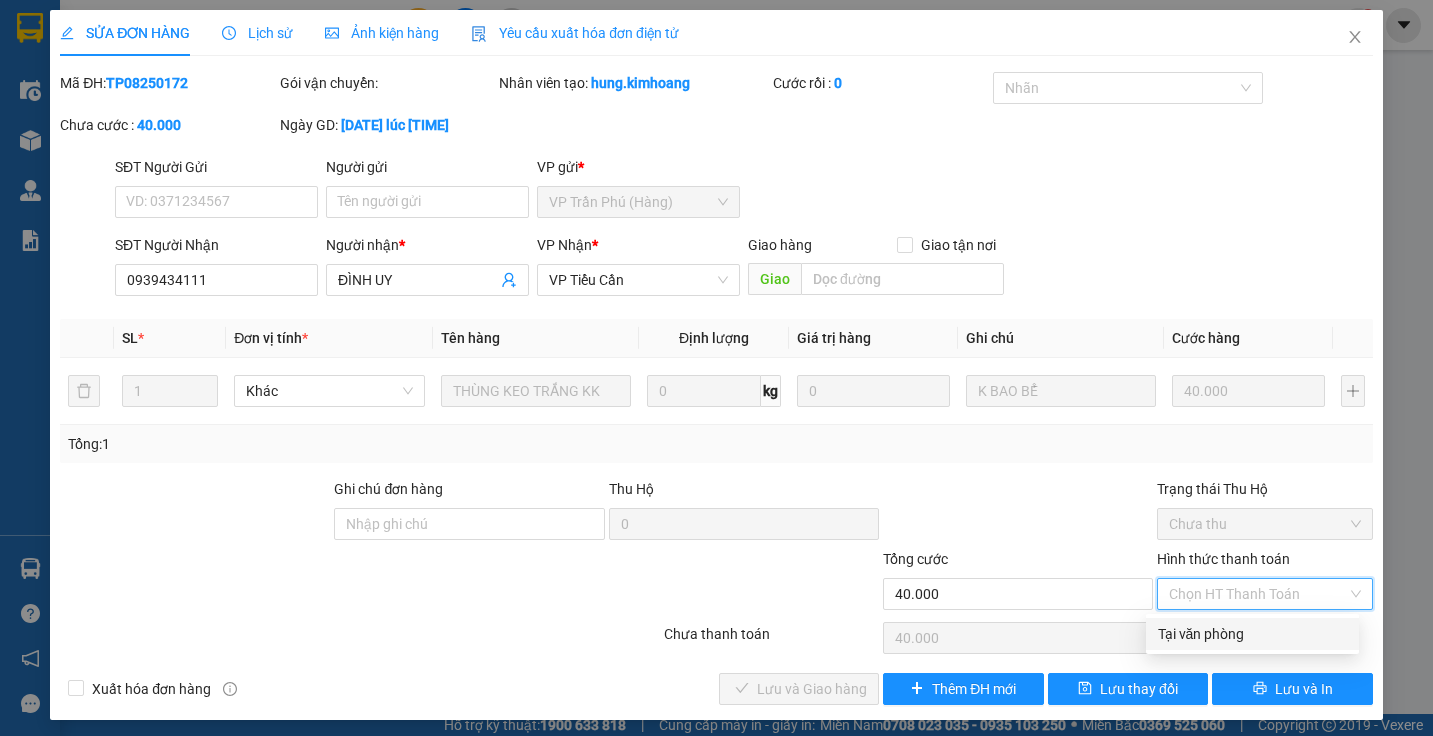 click on "Tại văn phòng" at bounding box center [1252, 634] 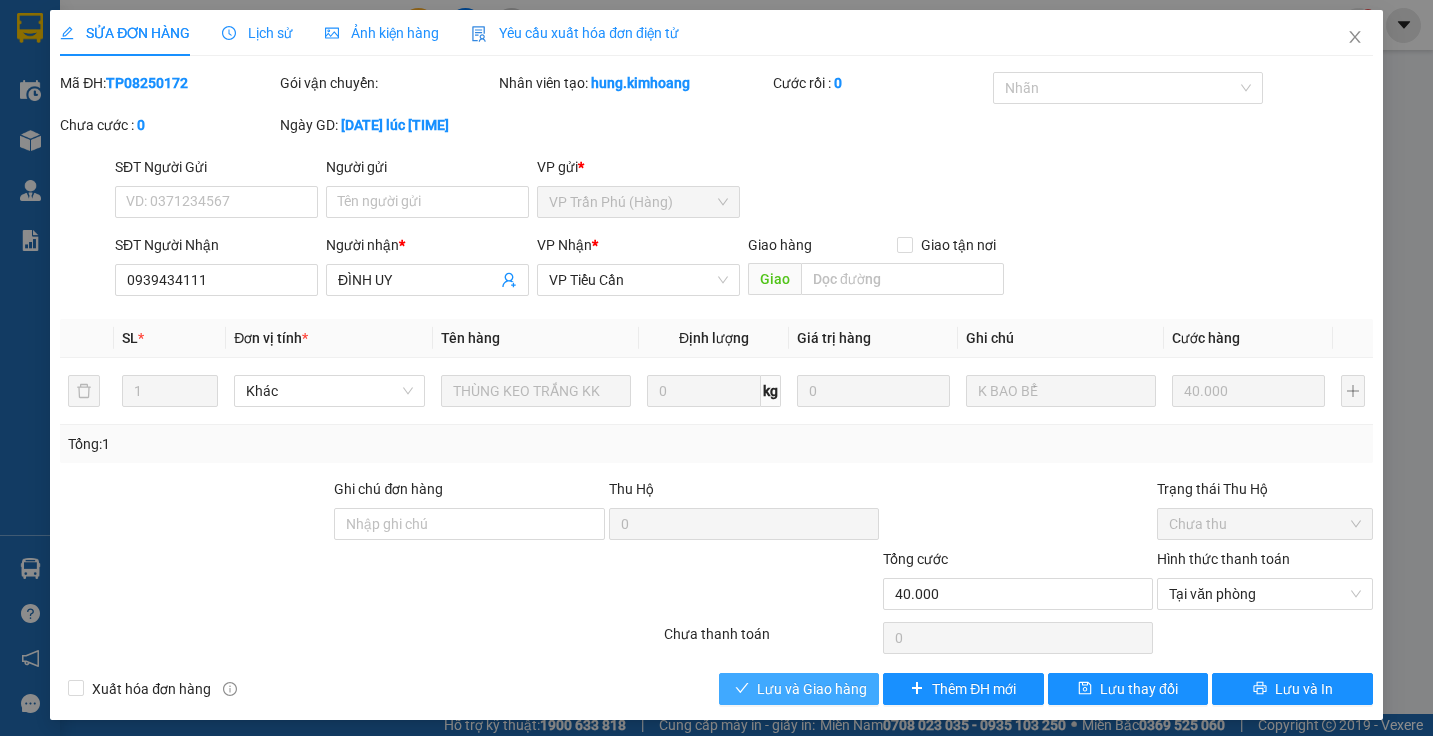click on "Lưu và Giao hàng" at bounding box center (812, 689) 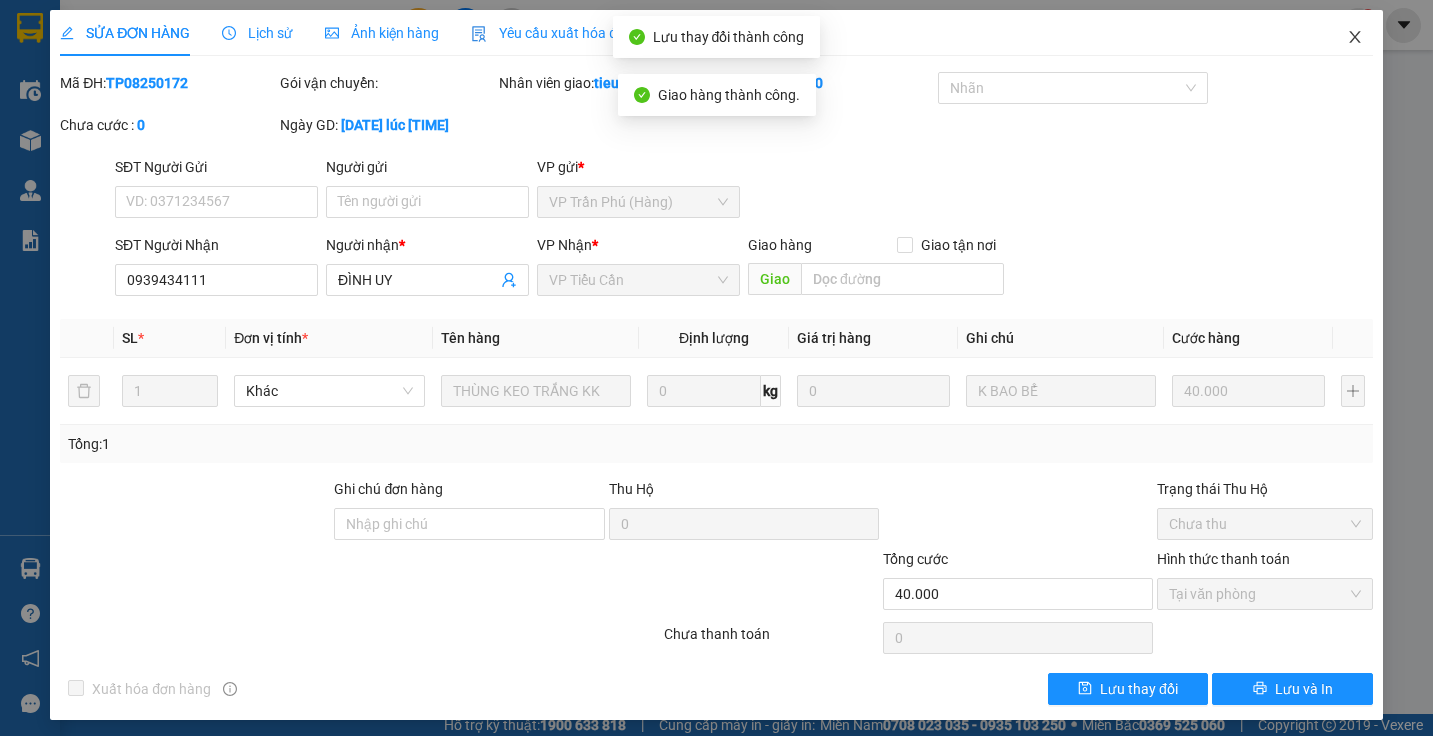 click 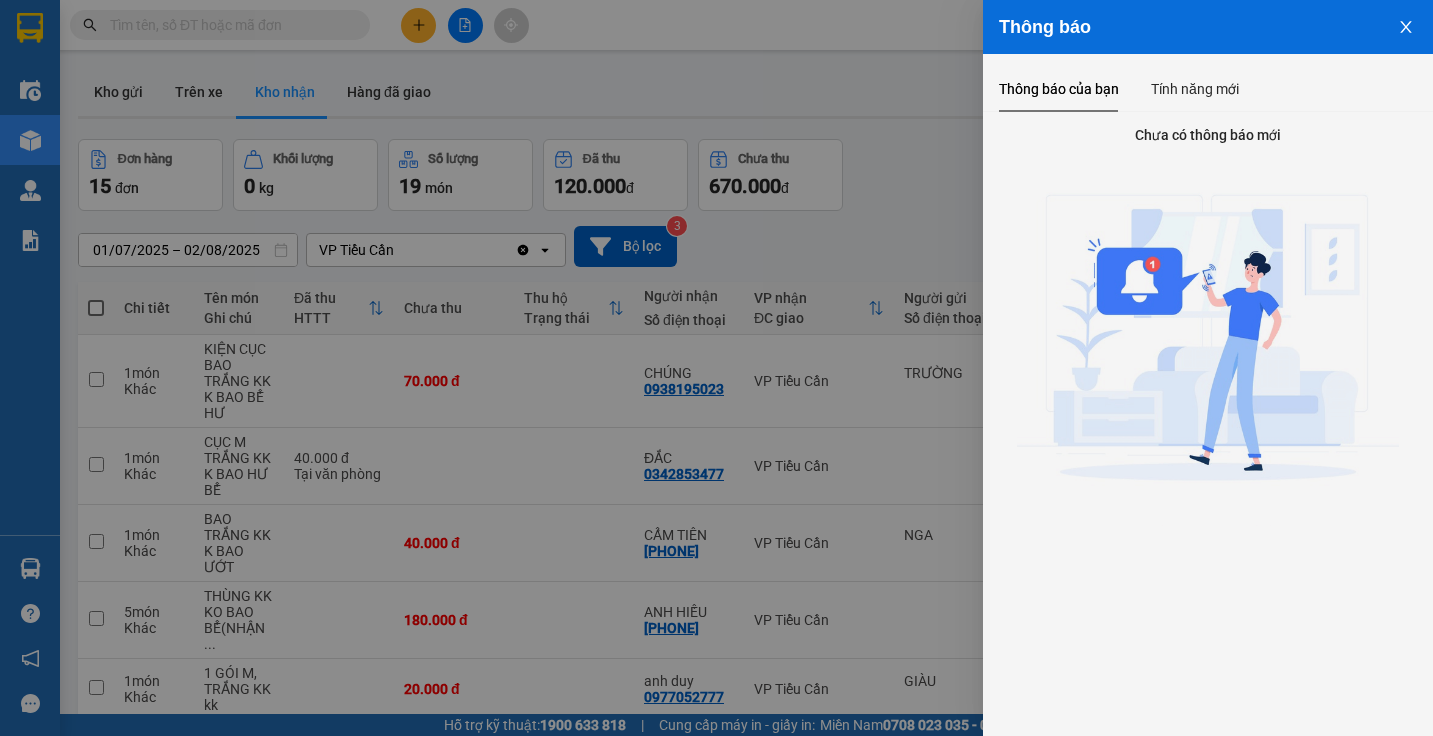 click at bounding box center [1406, 25] 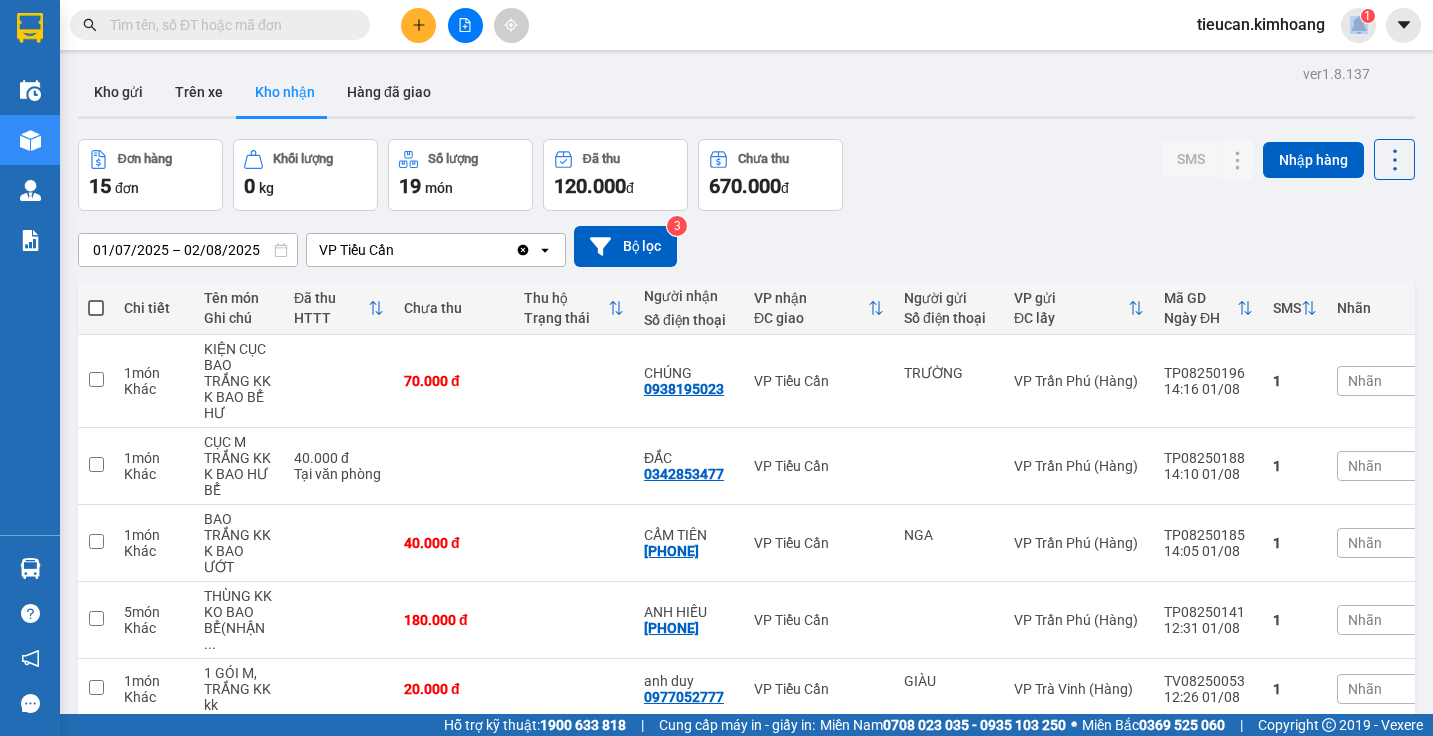 click on "Thông báo" at bounding box center [1658, 27] 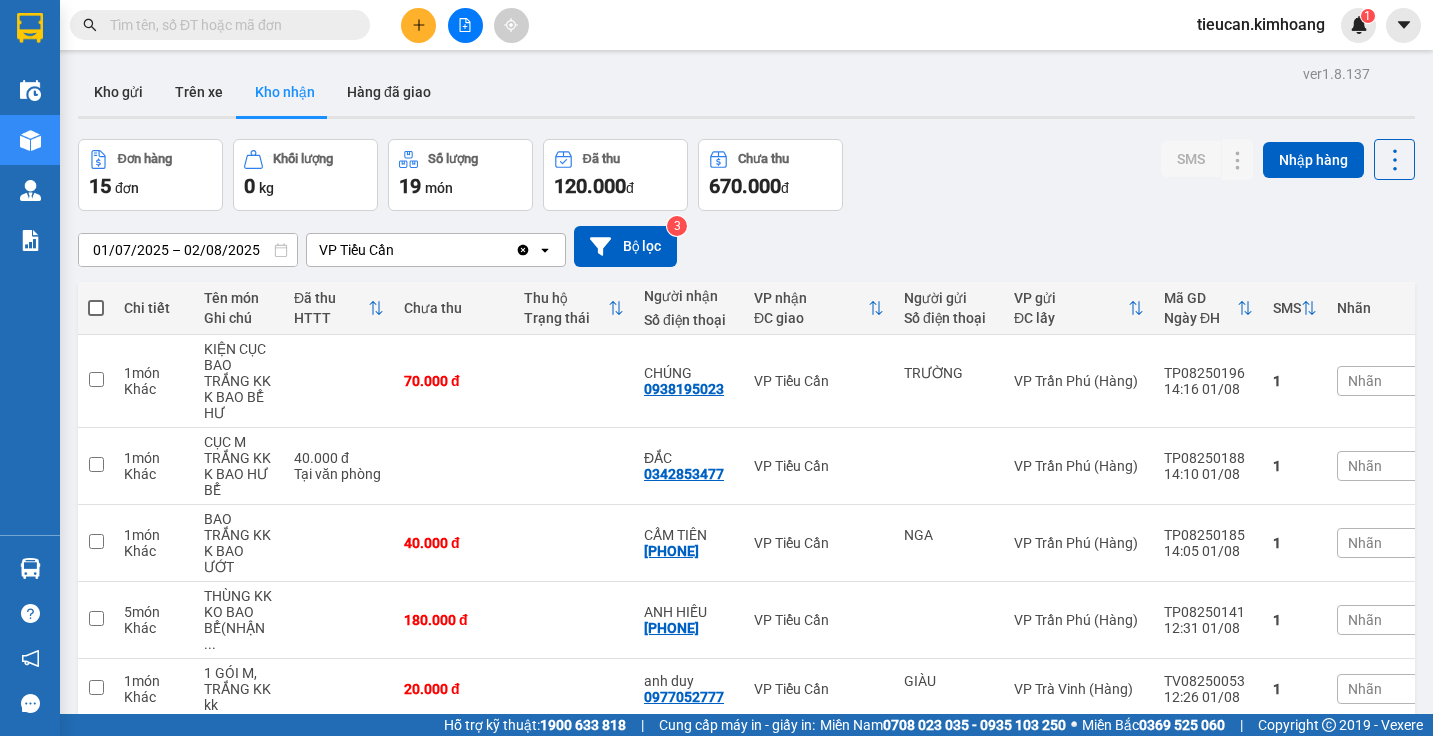 click on "Thông báo Thông báo của bạn Tính năng mới Chưa có thông báo mới" at bounding box center [1433, 368] 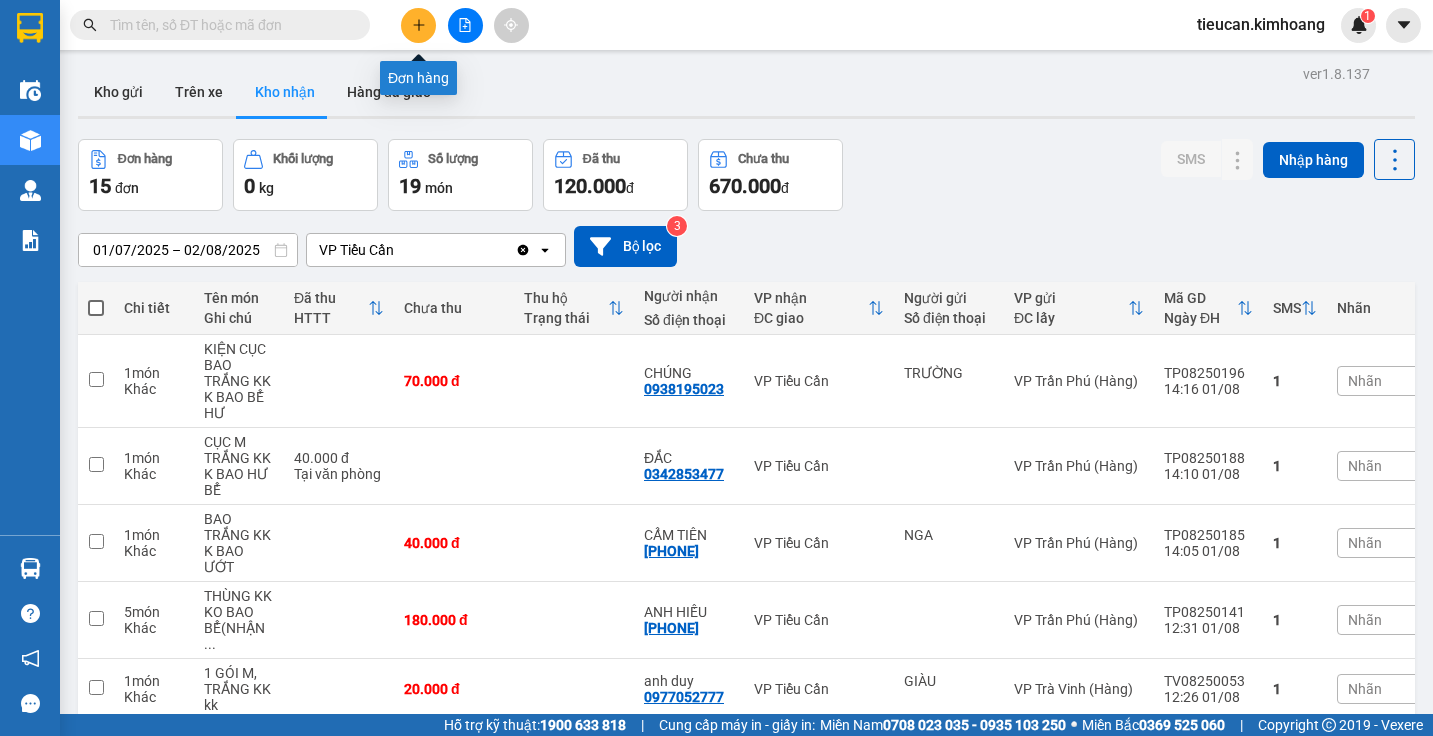 click at bounding box center [418, 25] 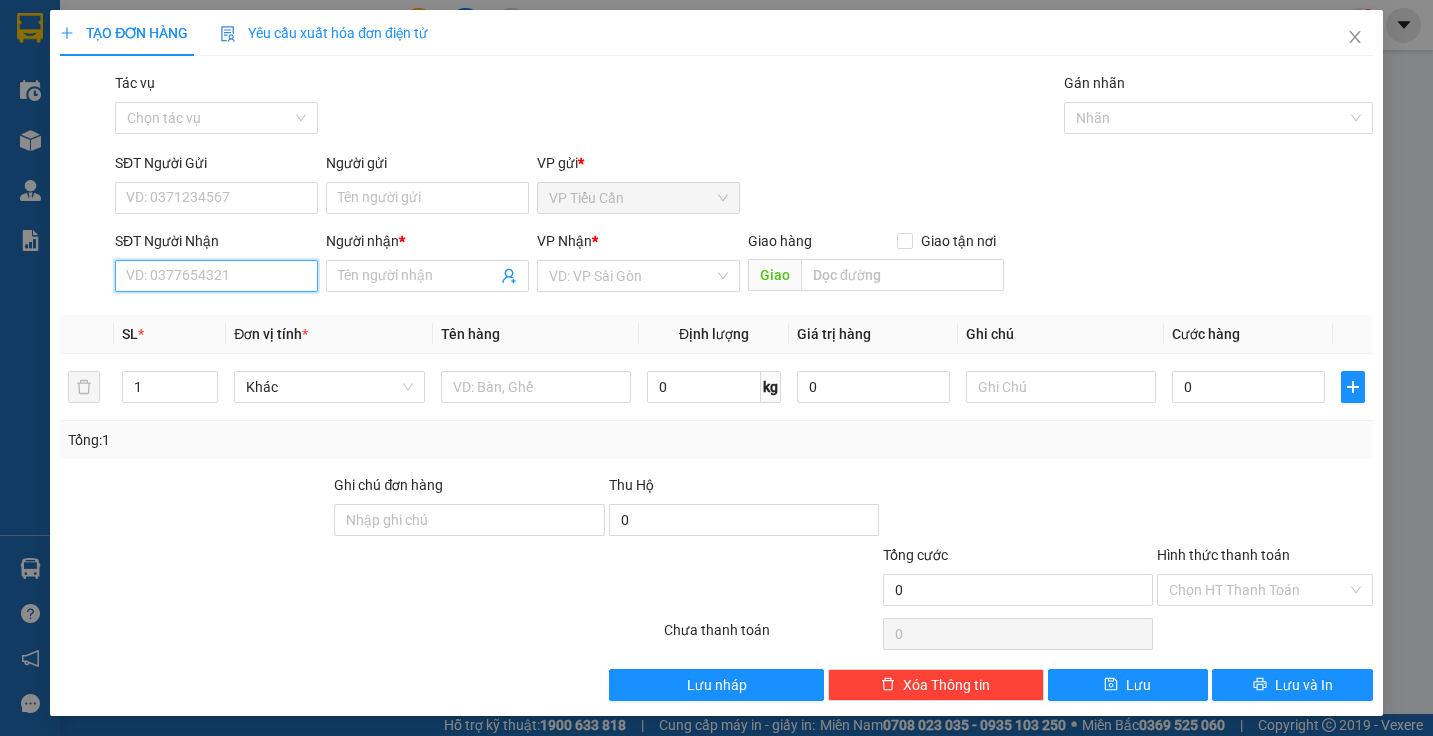 click on "SĐT Người Nhận" at bounding box center [216, 276] 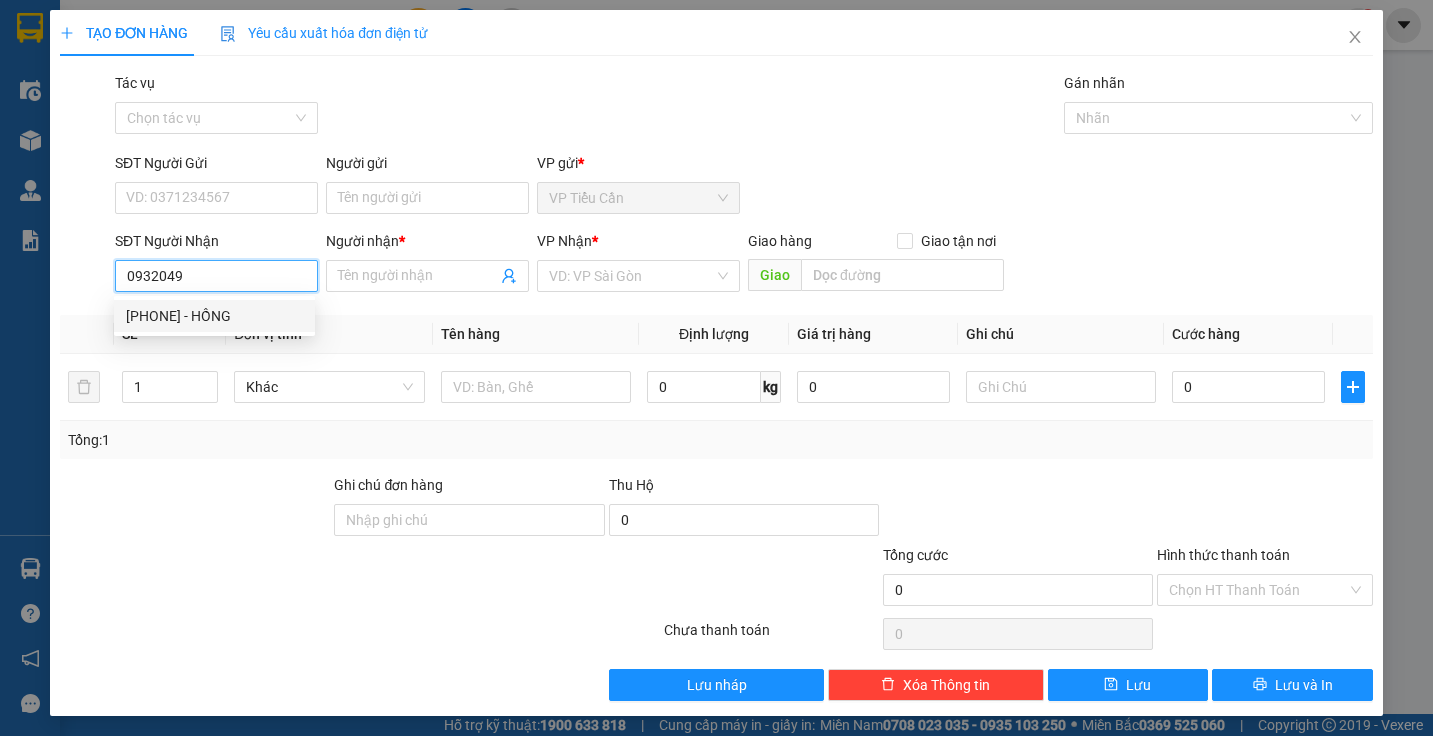 click on "0932049209 - HỒNG" at bounding box center (214, 316) 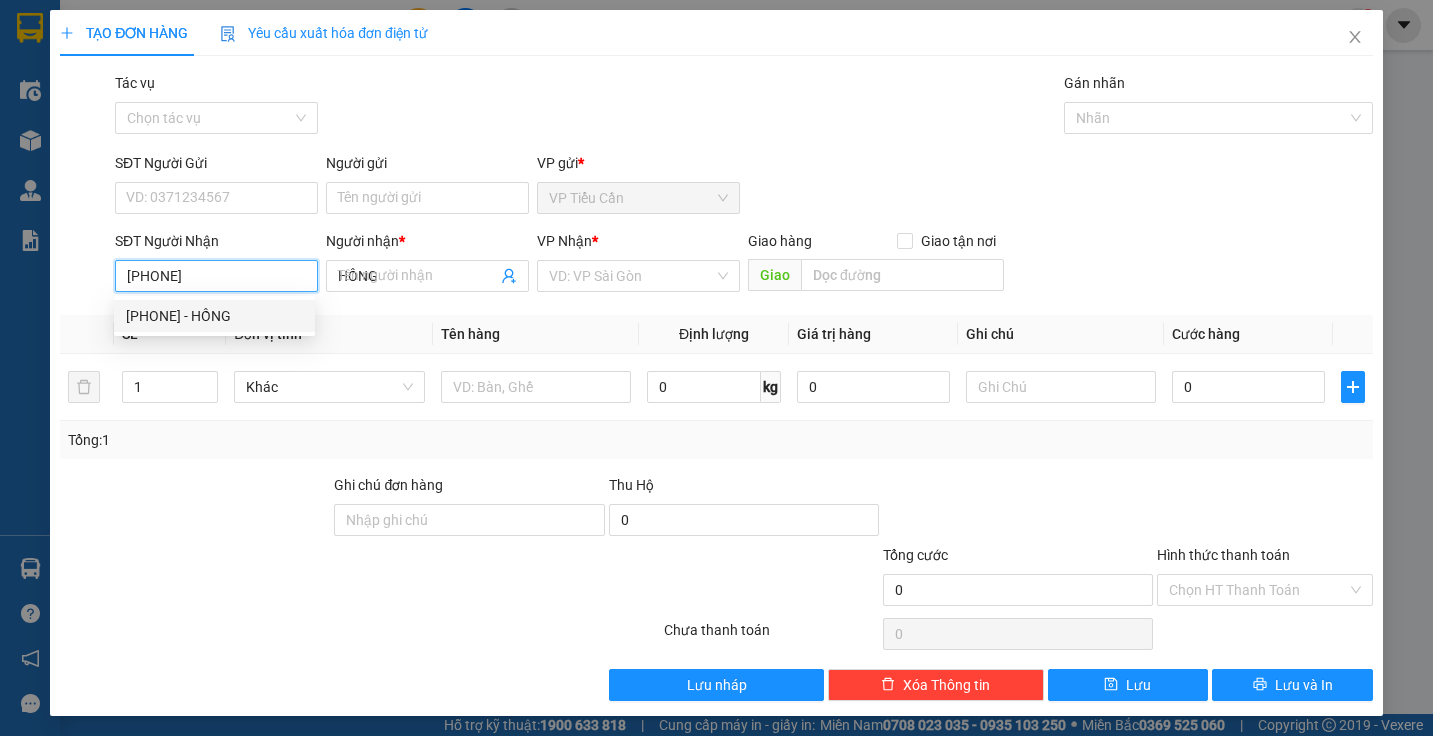 click on "0932049209 - HỒNG" at bounding box center [214, 316] 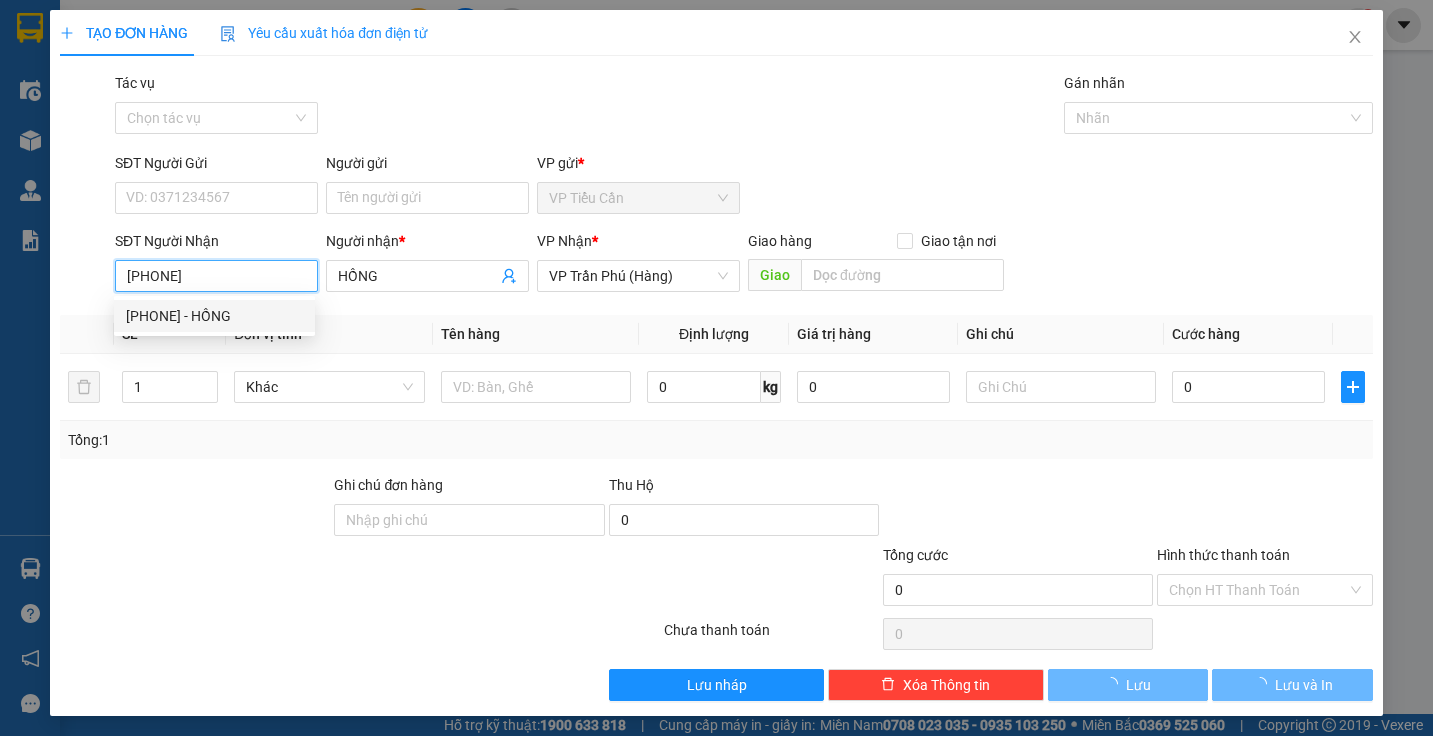 type on "90.000" 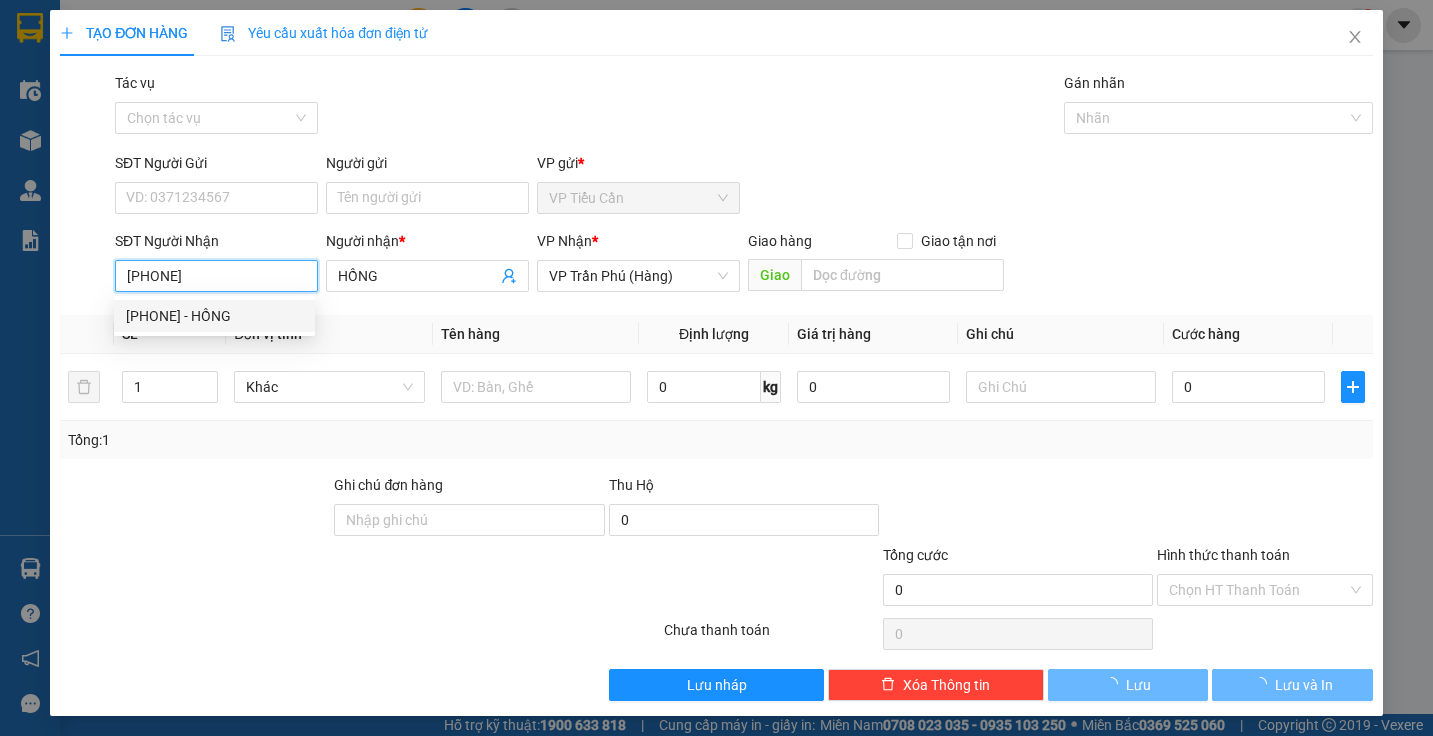 type on "90.000" 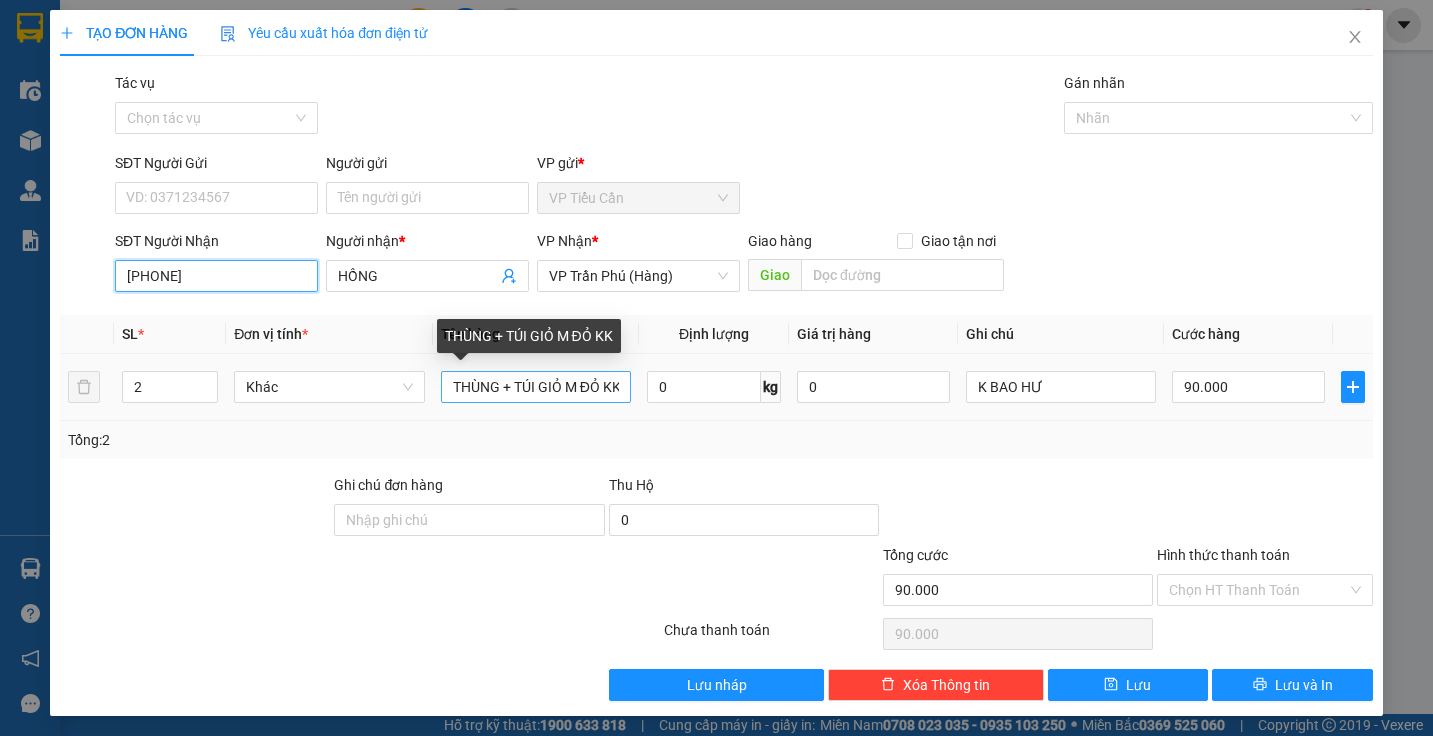 type on "0932049209" 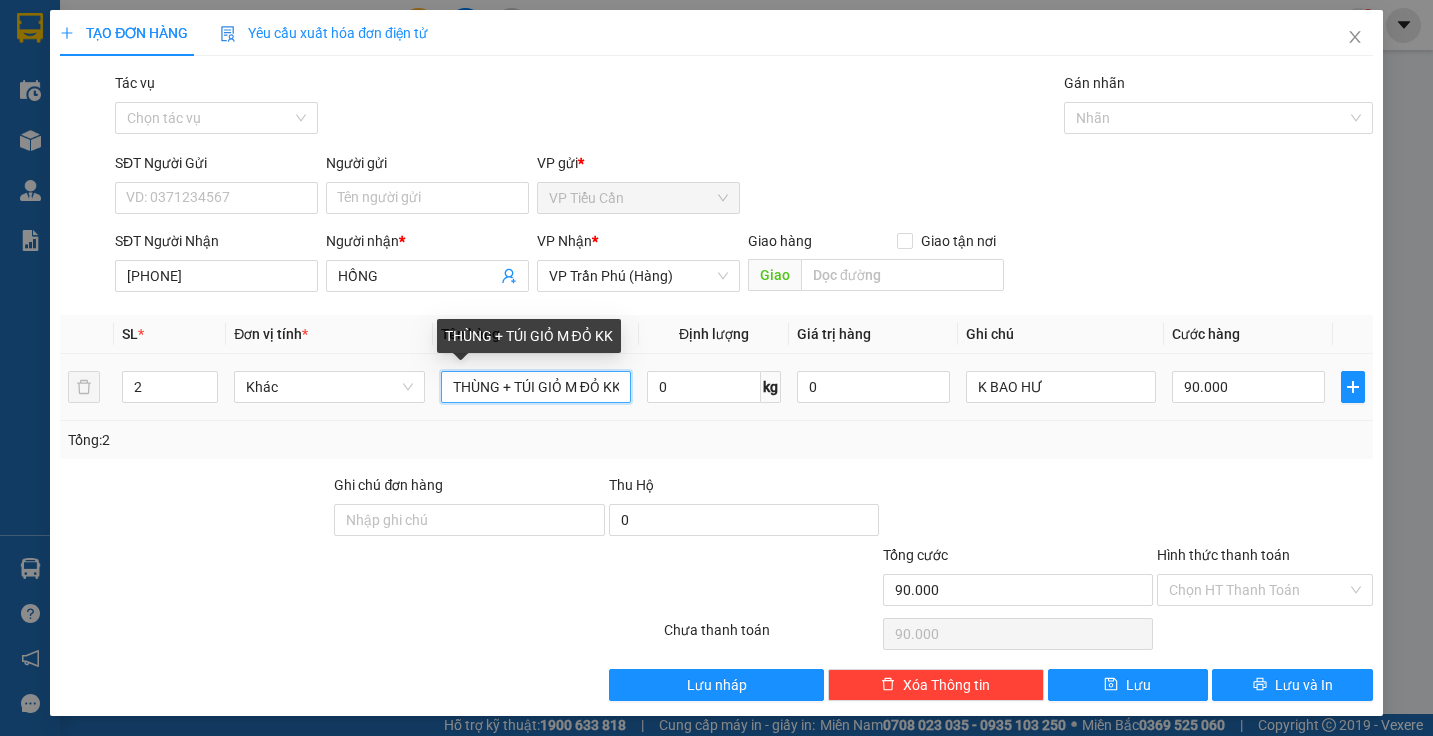 click on "THÙNG + TÚI GIỎ M ĐỎ KK" at bounding box center (536, 387) 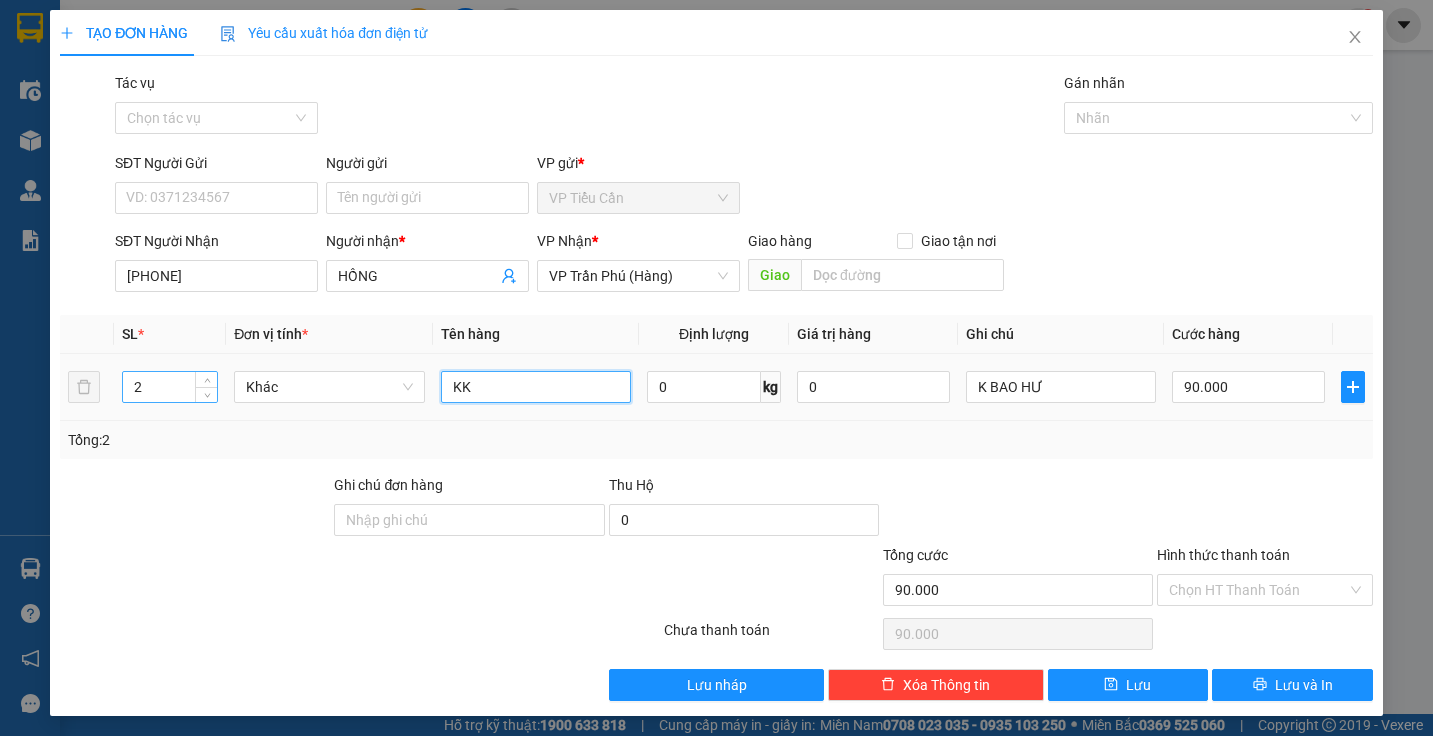 type on "KK" 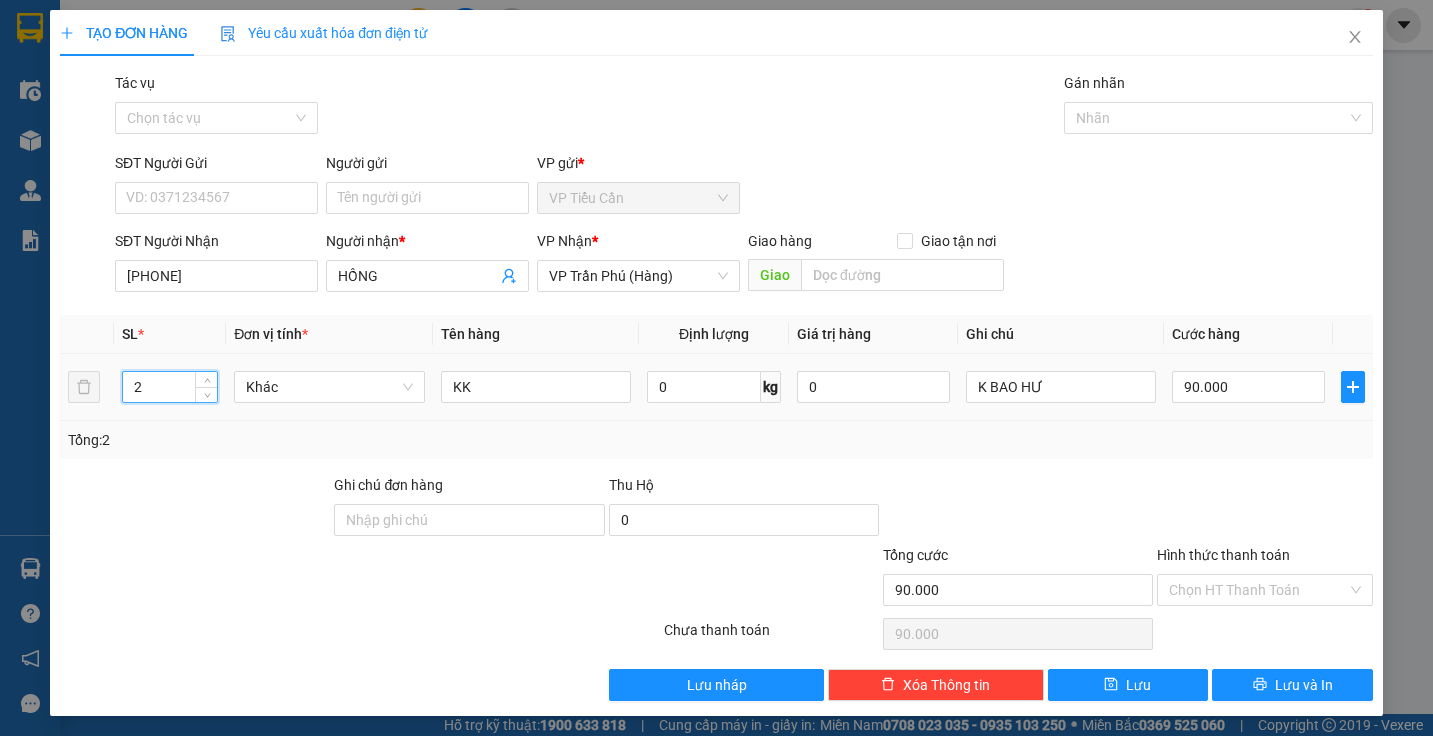 click on "2" at bounding box center (170, 387) 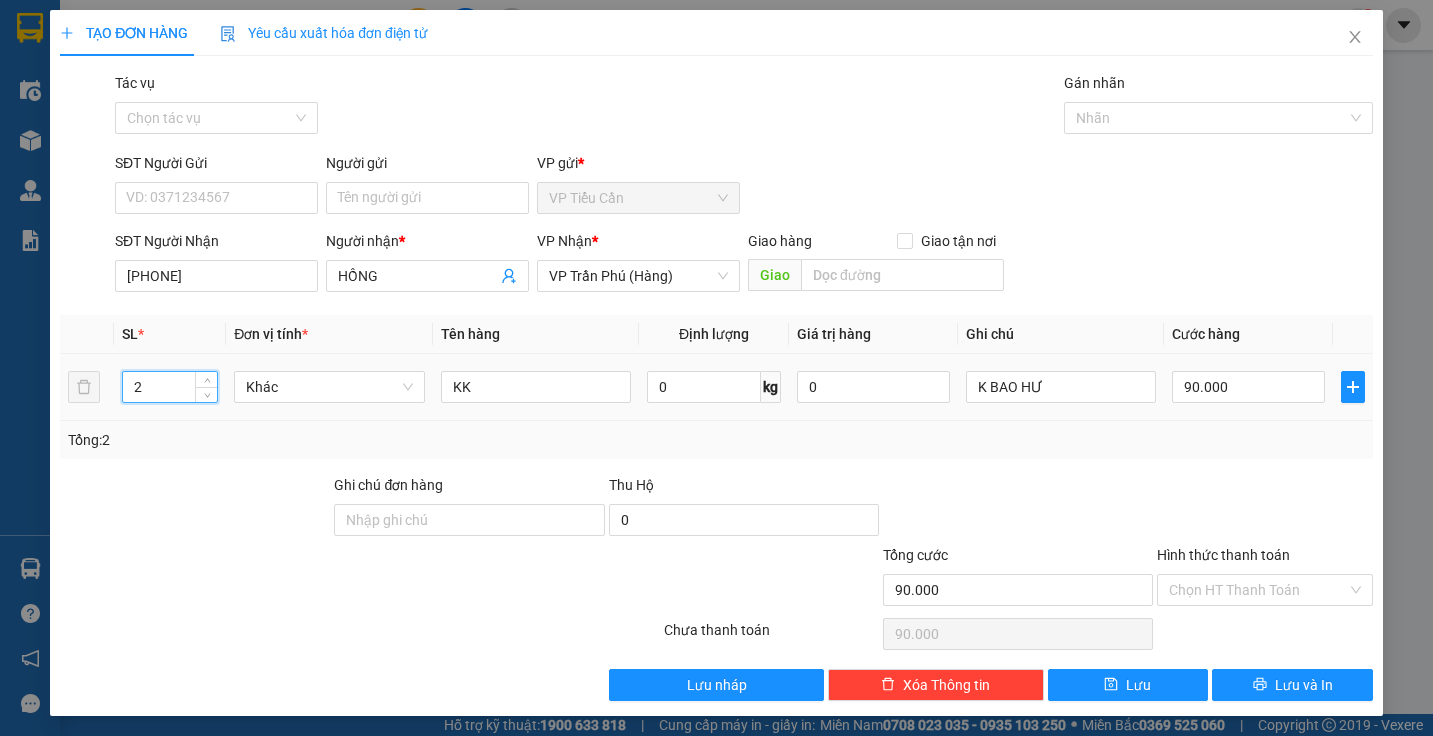 click on "2" at bounding box center [170, 387] 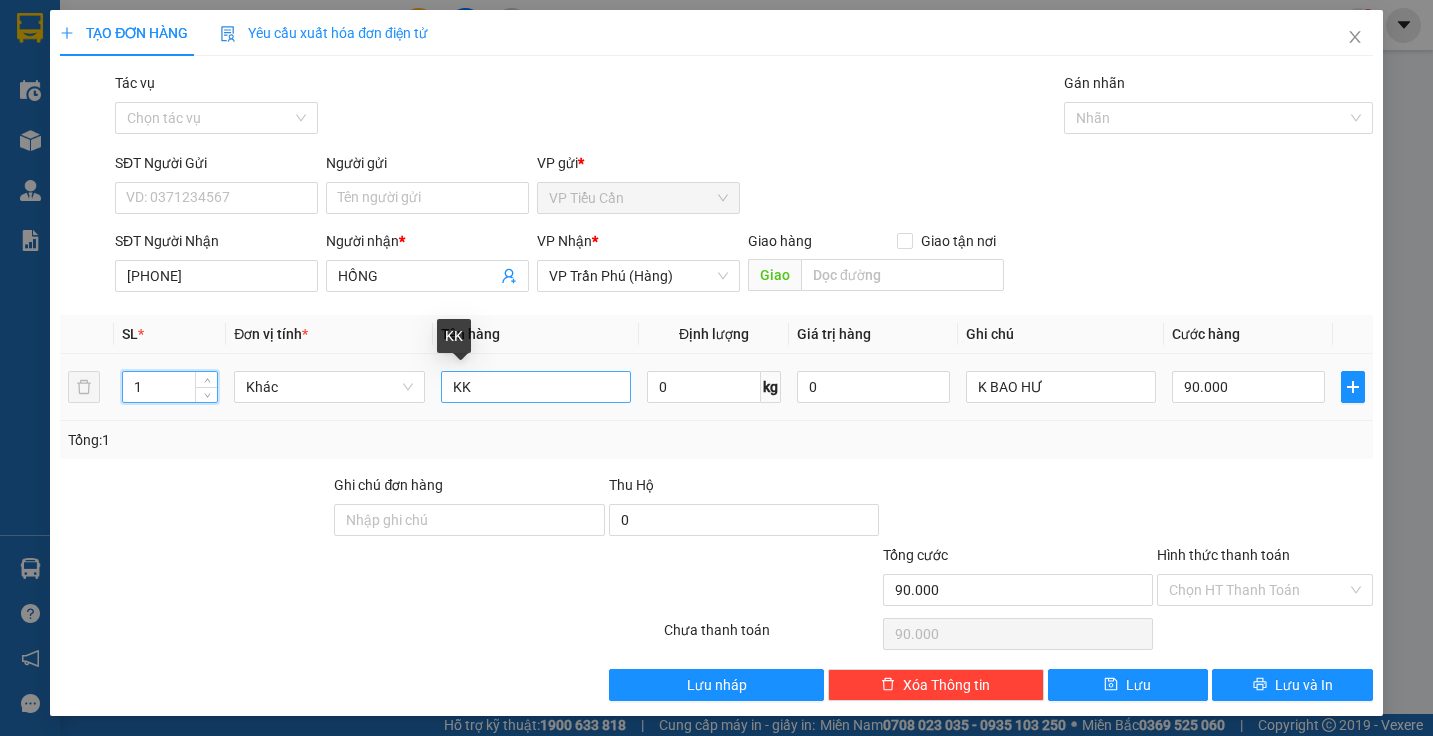 type on "1" 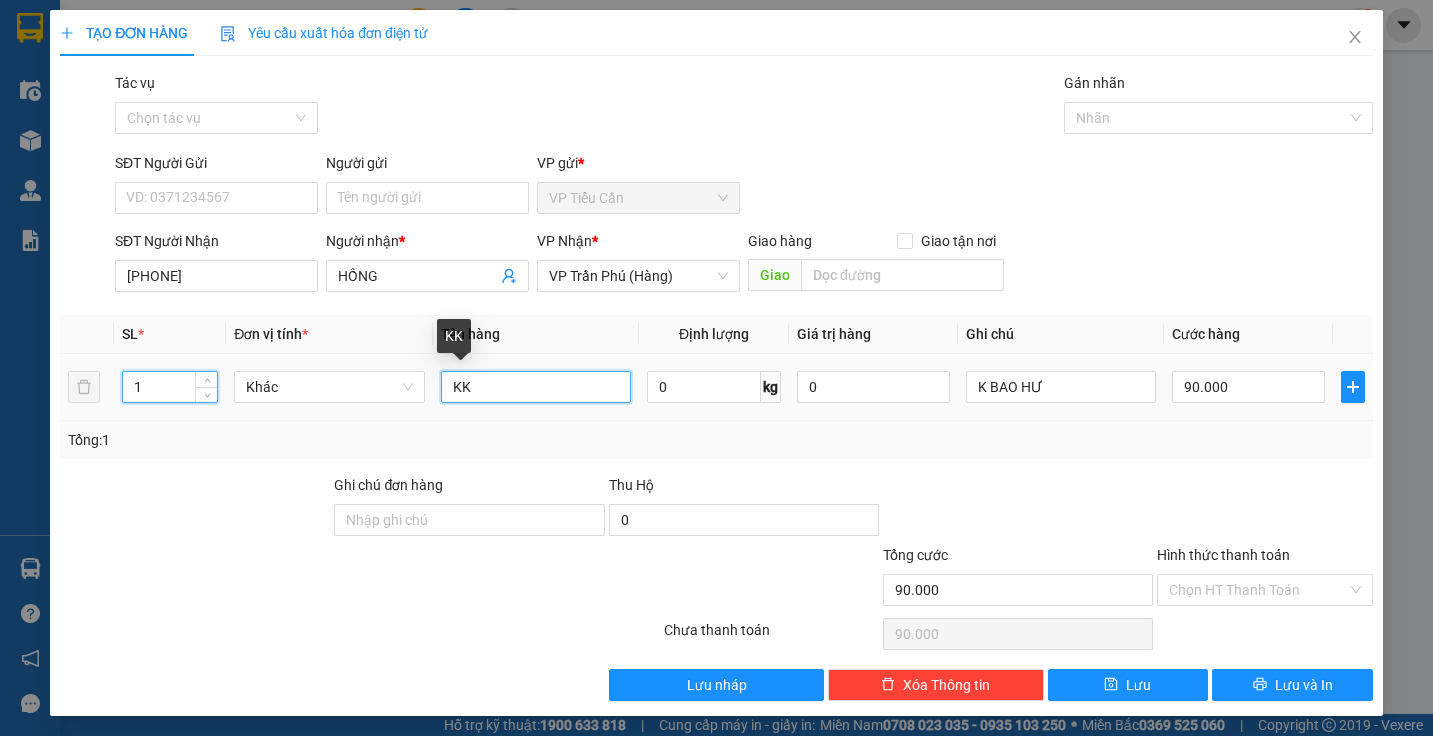 click on "KK" at bounding box center (536, 387) 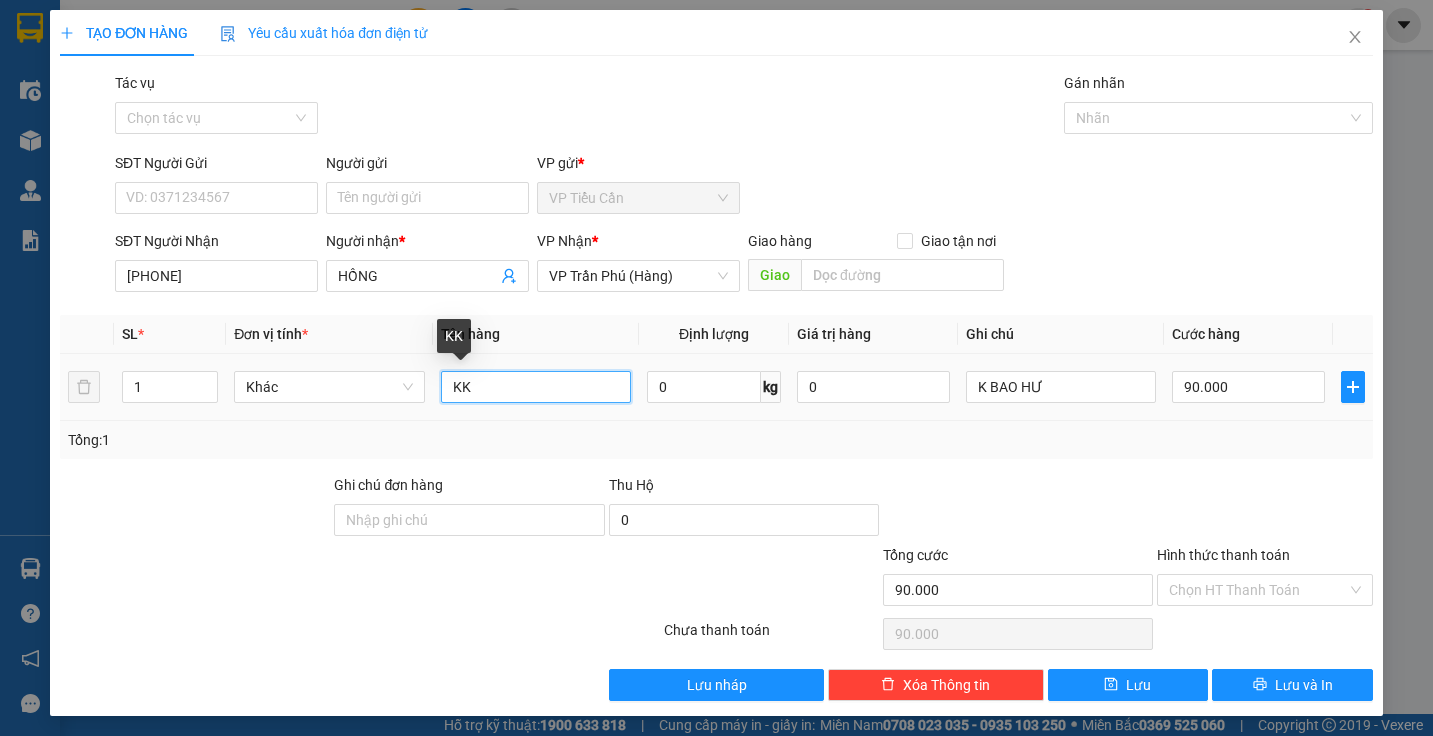 click on "KK" at bounding box center (536, 387) 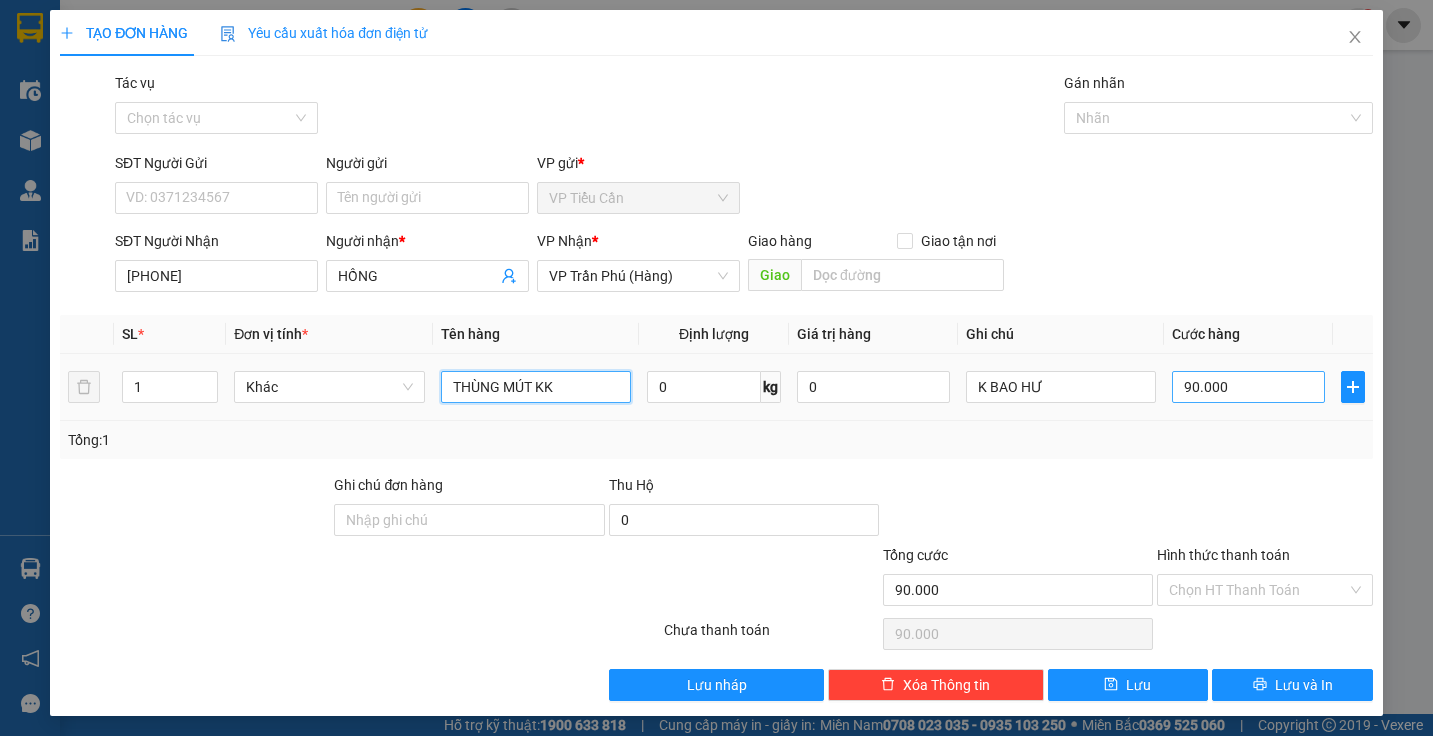 type on "THÙNG MÚT KK" 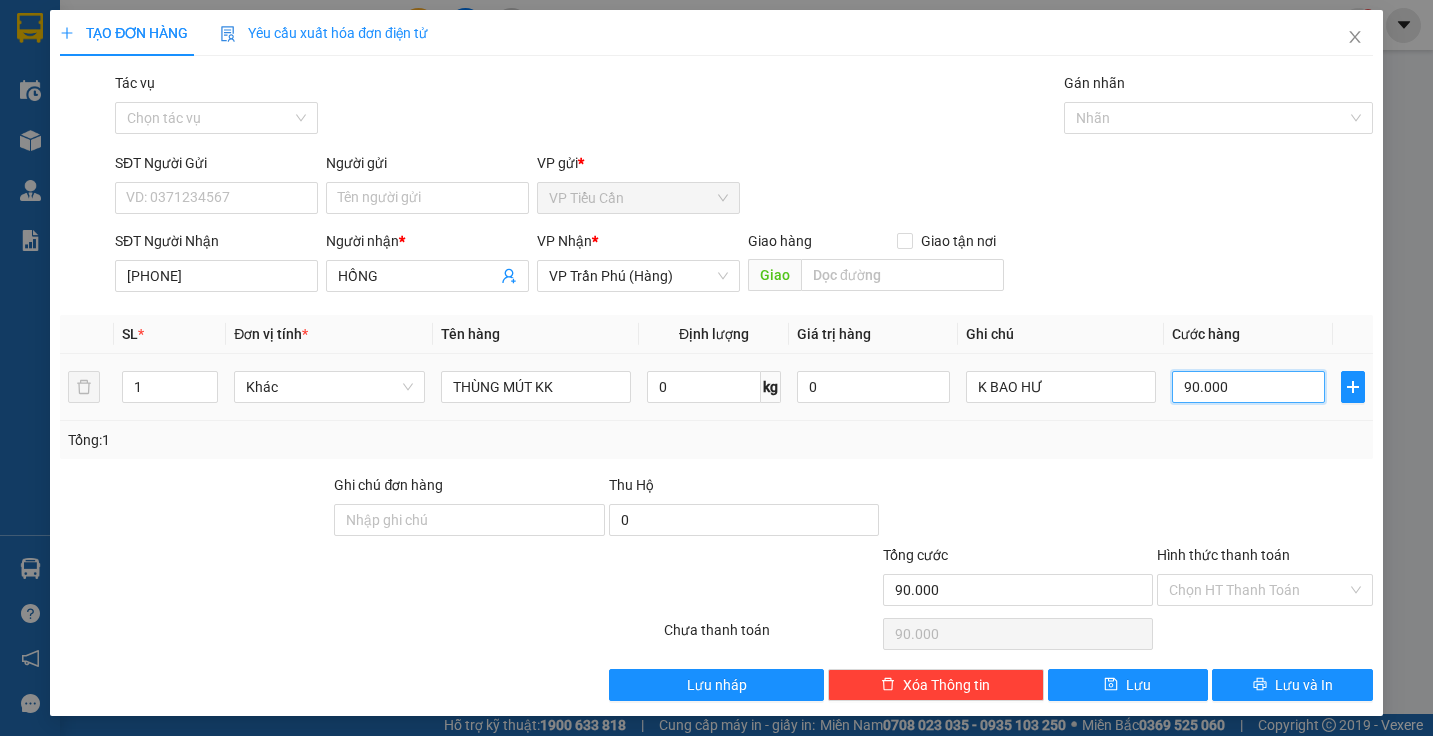 click on "90.000" at bounding box center (1248, 387) 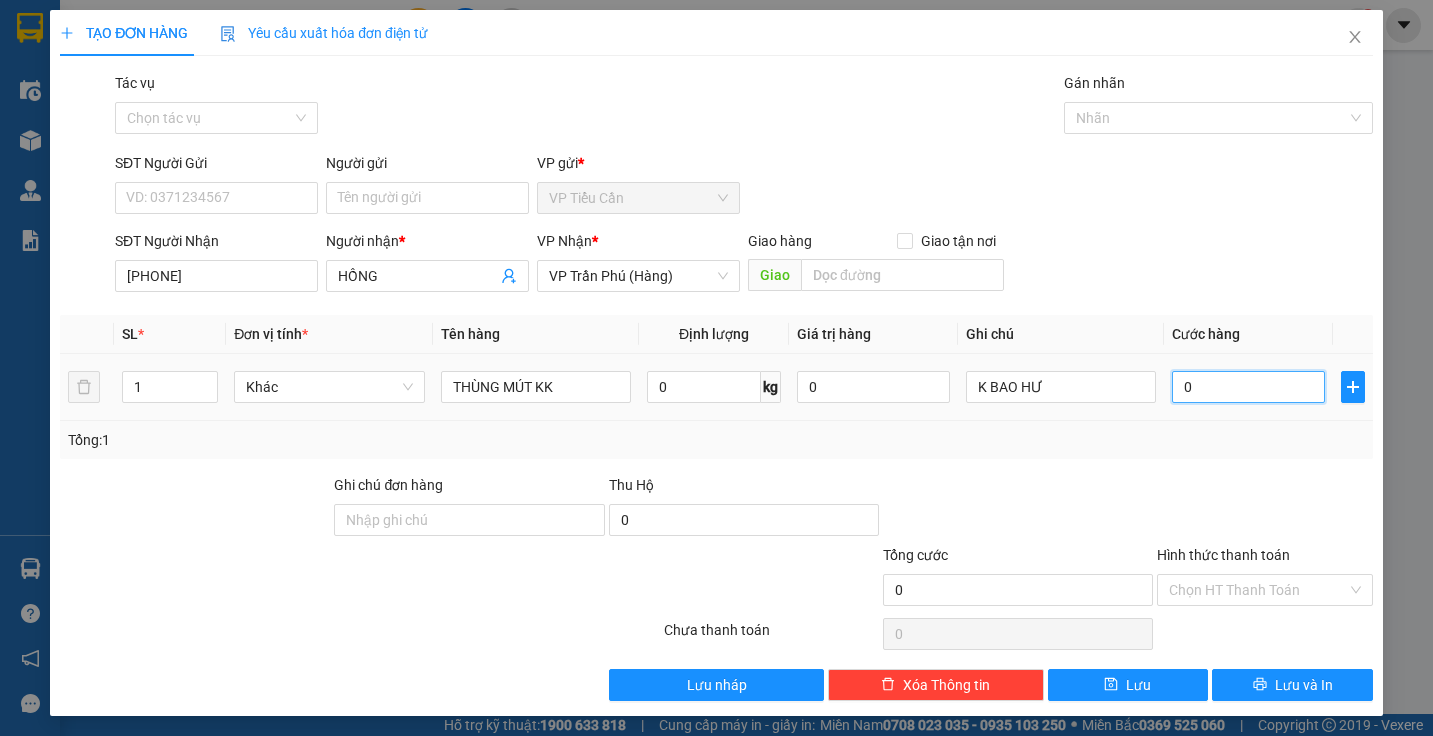 click on "0" at bounding box center (1248, 387) 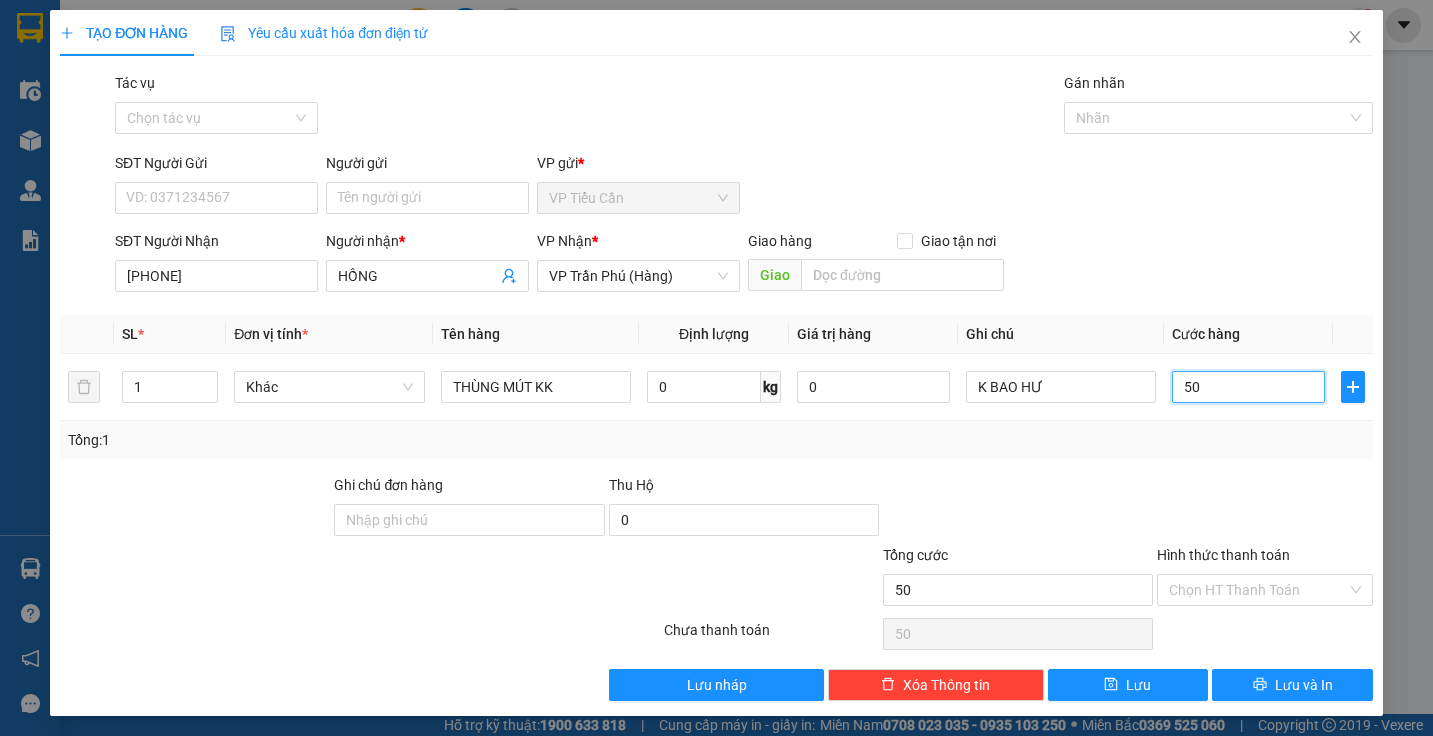 type on "50" 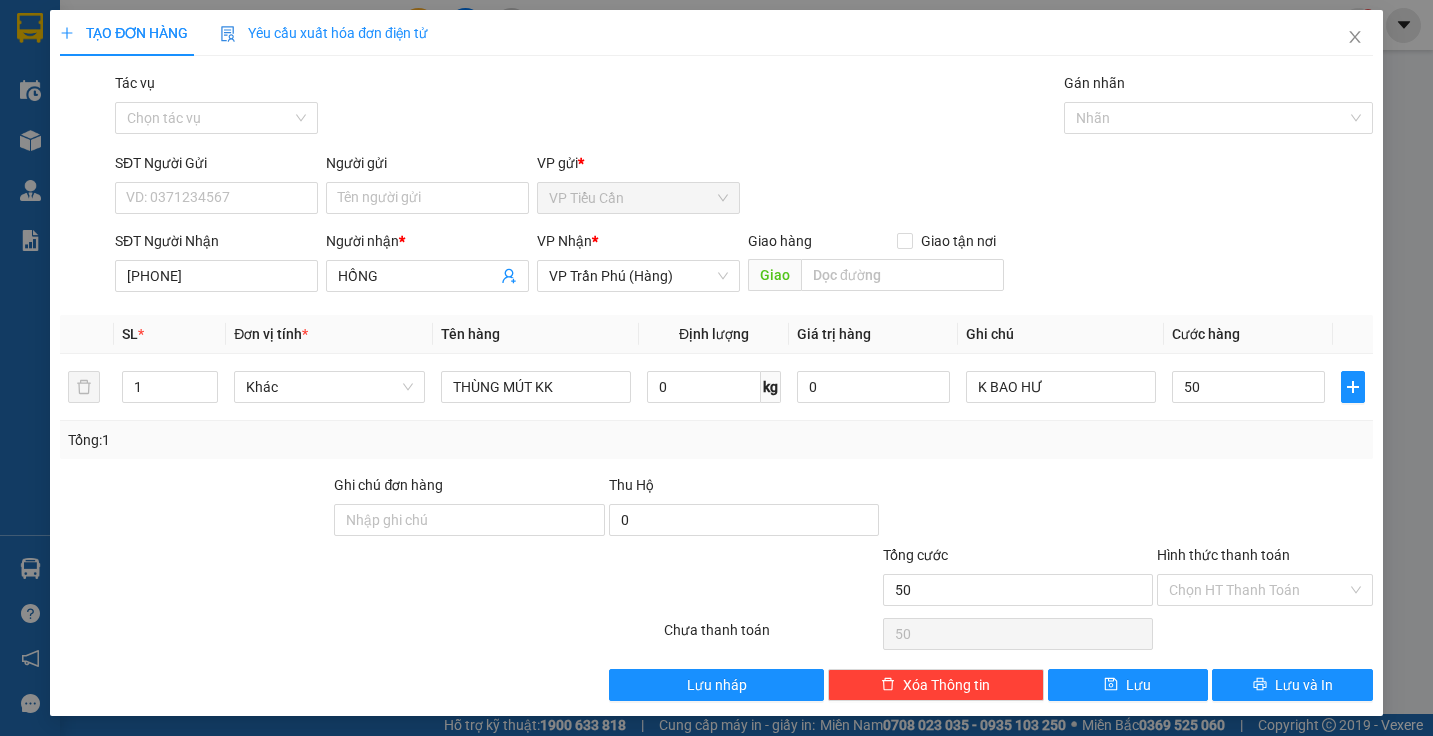 type on "50.000" 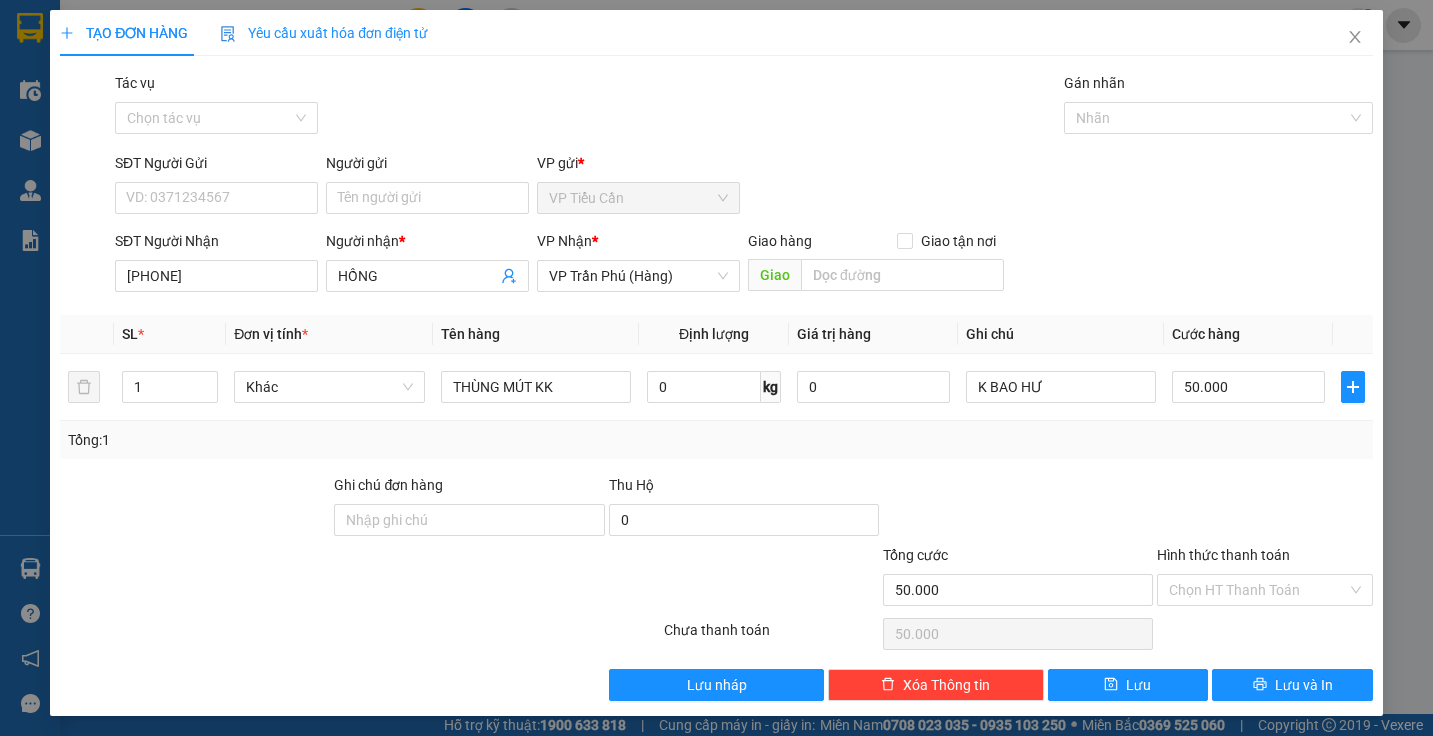 click at bounding box center (1018, 509) 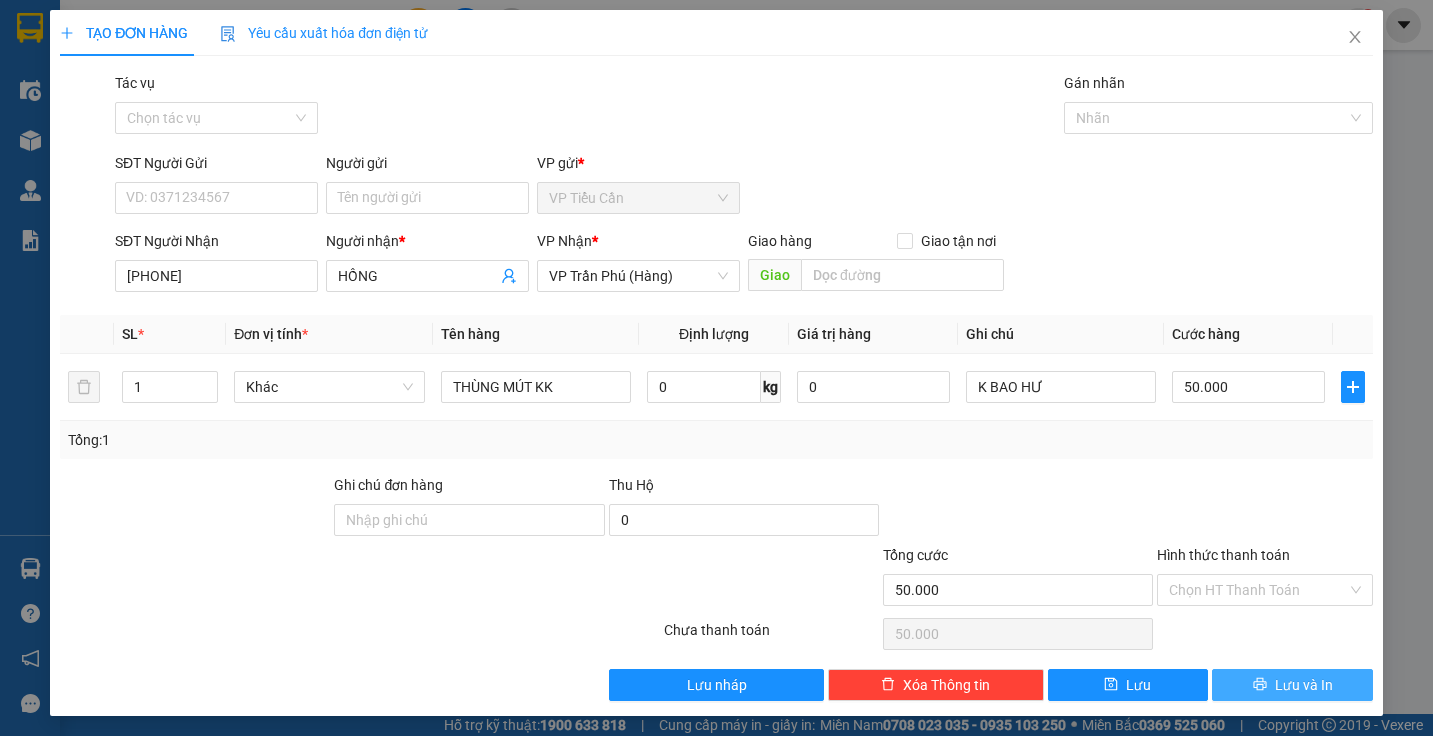 click on "Lưu và In" at bounding box center (1304, 685) 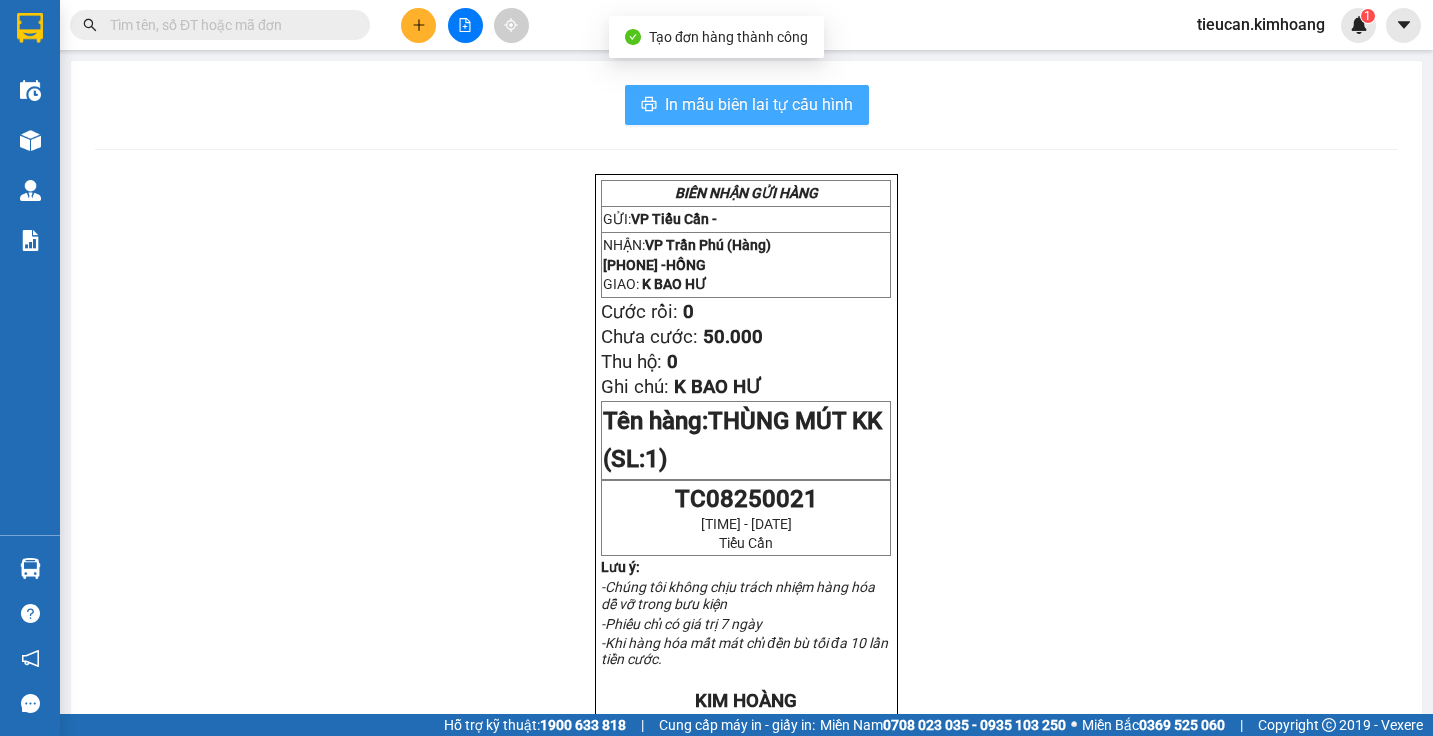 click on "In mẫu biên lai tự cấu hình" at bounding box center [759, 104] 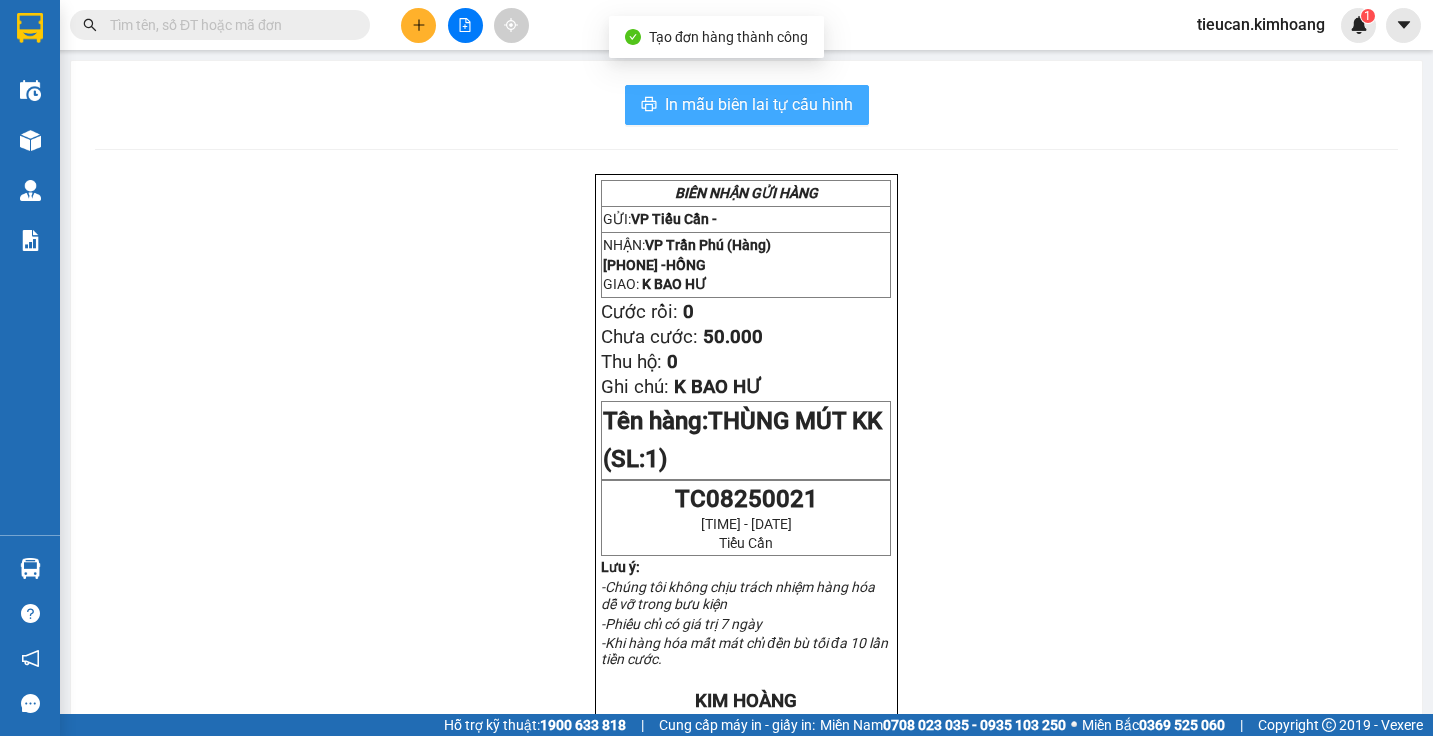 scroll, scrollTop: 0, scrollLeft: 0, axis: both 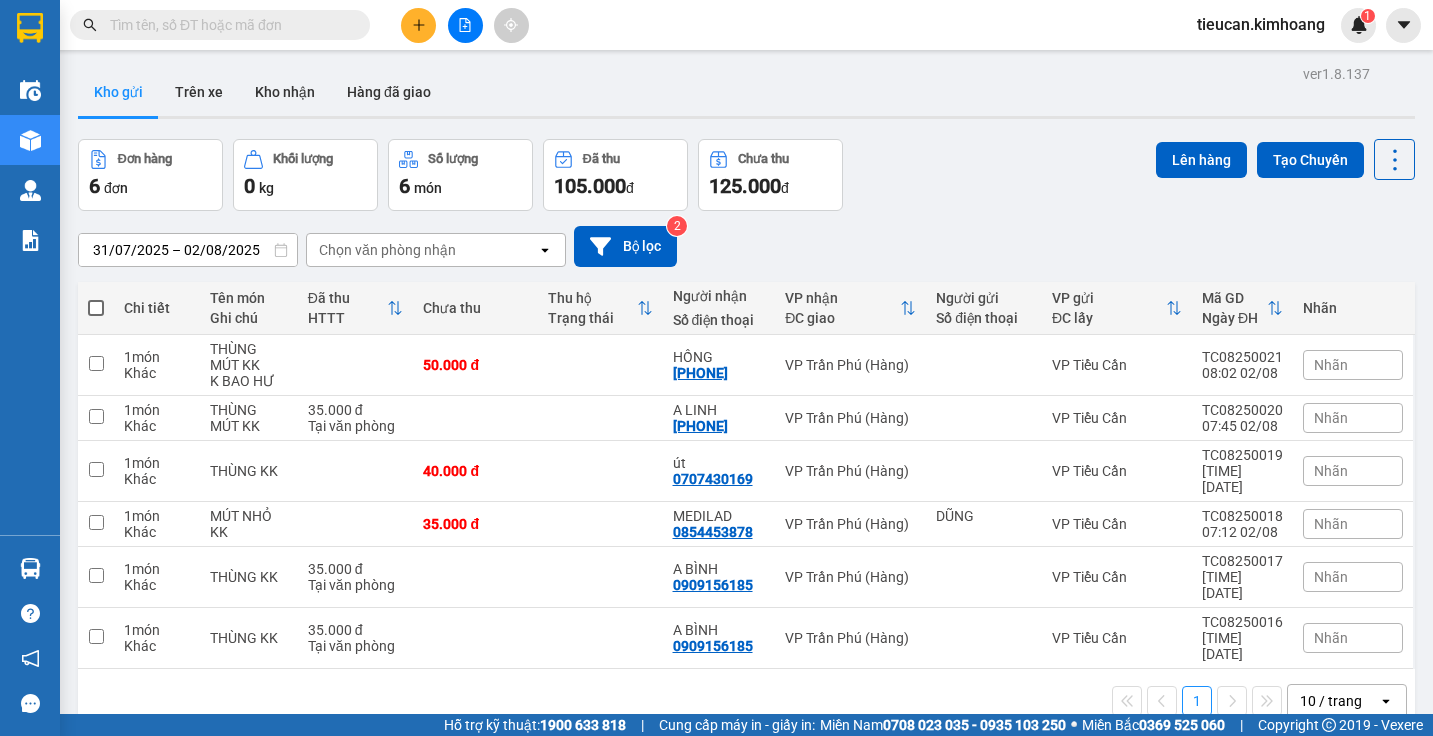 click at bounding box center [96, 308] 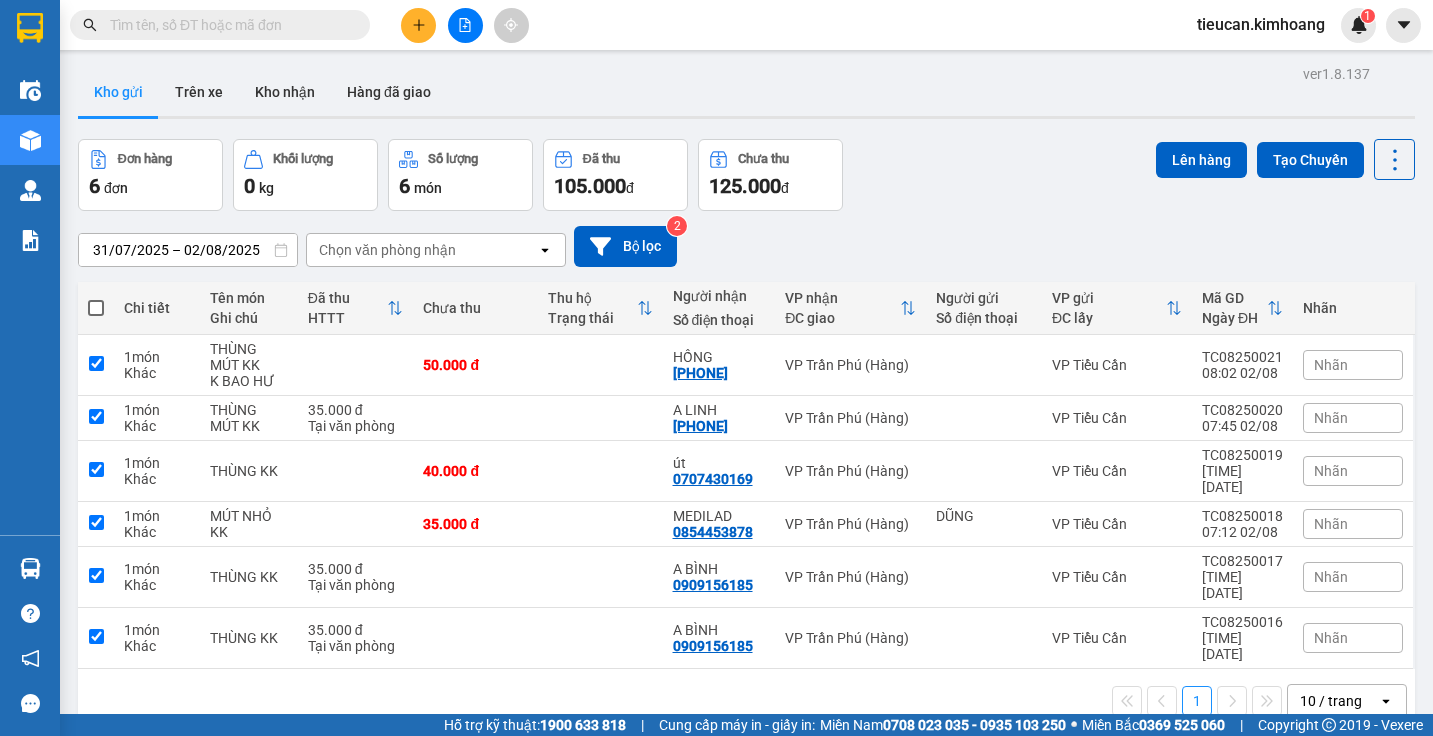 checkbox on "true" 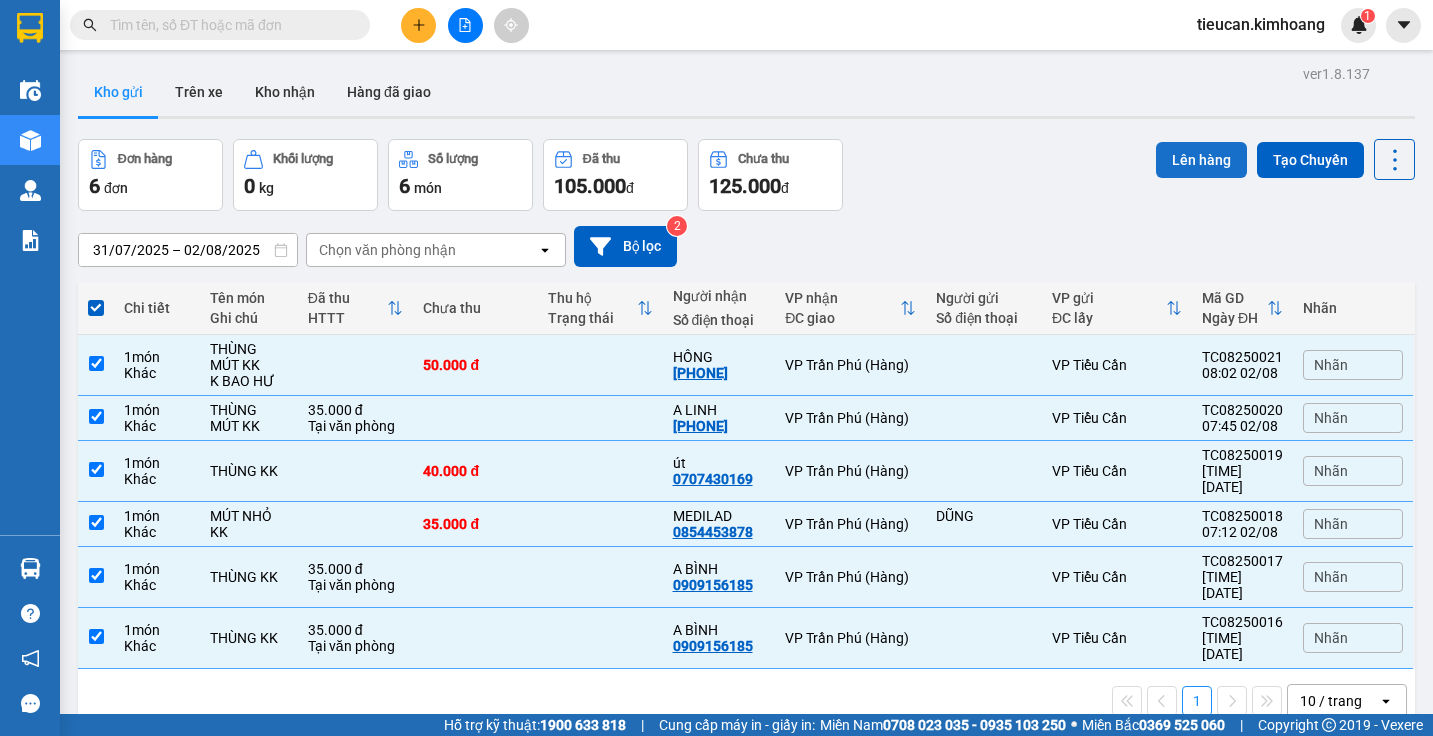click on "Lên hàng" at bounding box center [1201, 160] 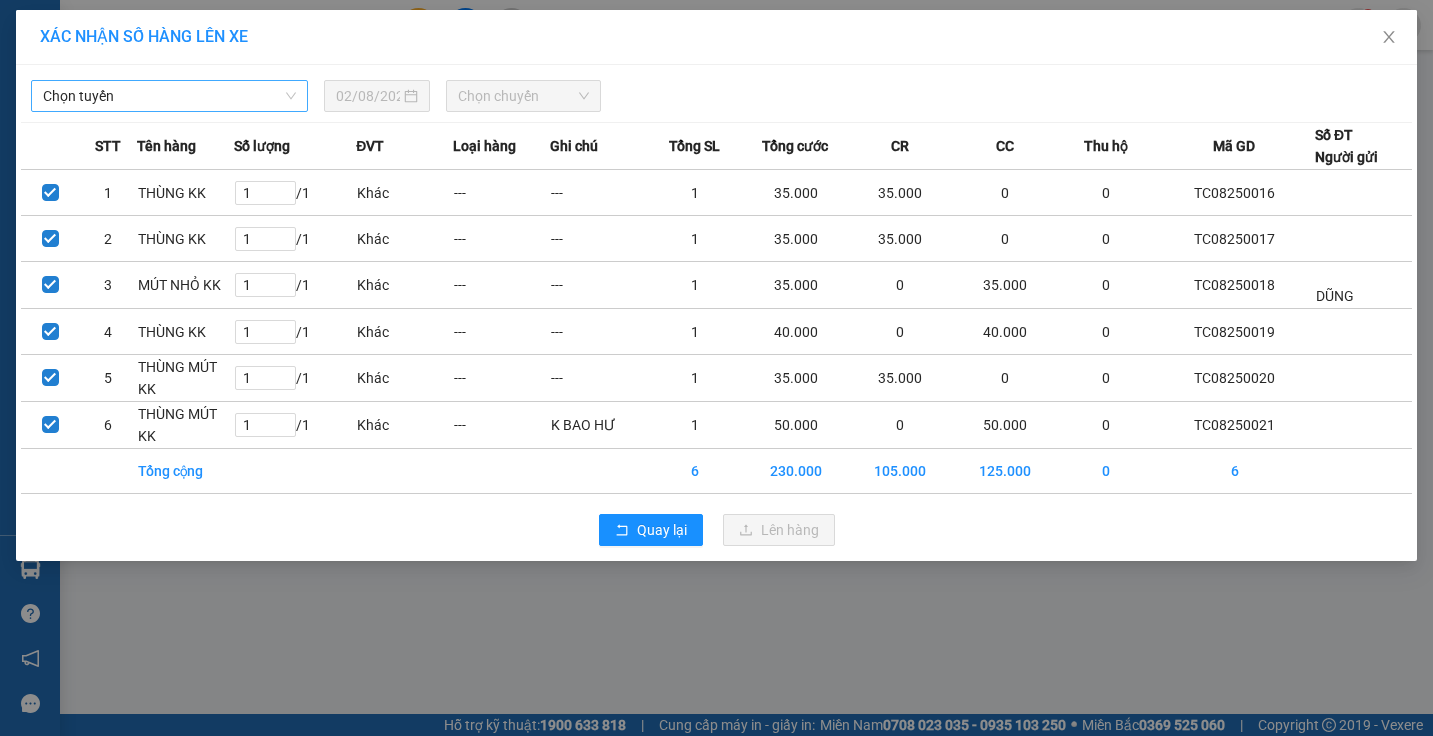 click on "Chọn tuyến" at bounding box center (169, 96) 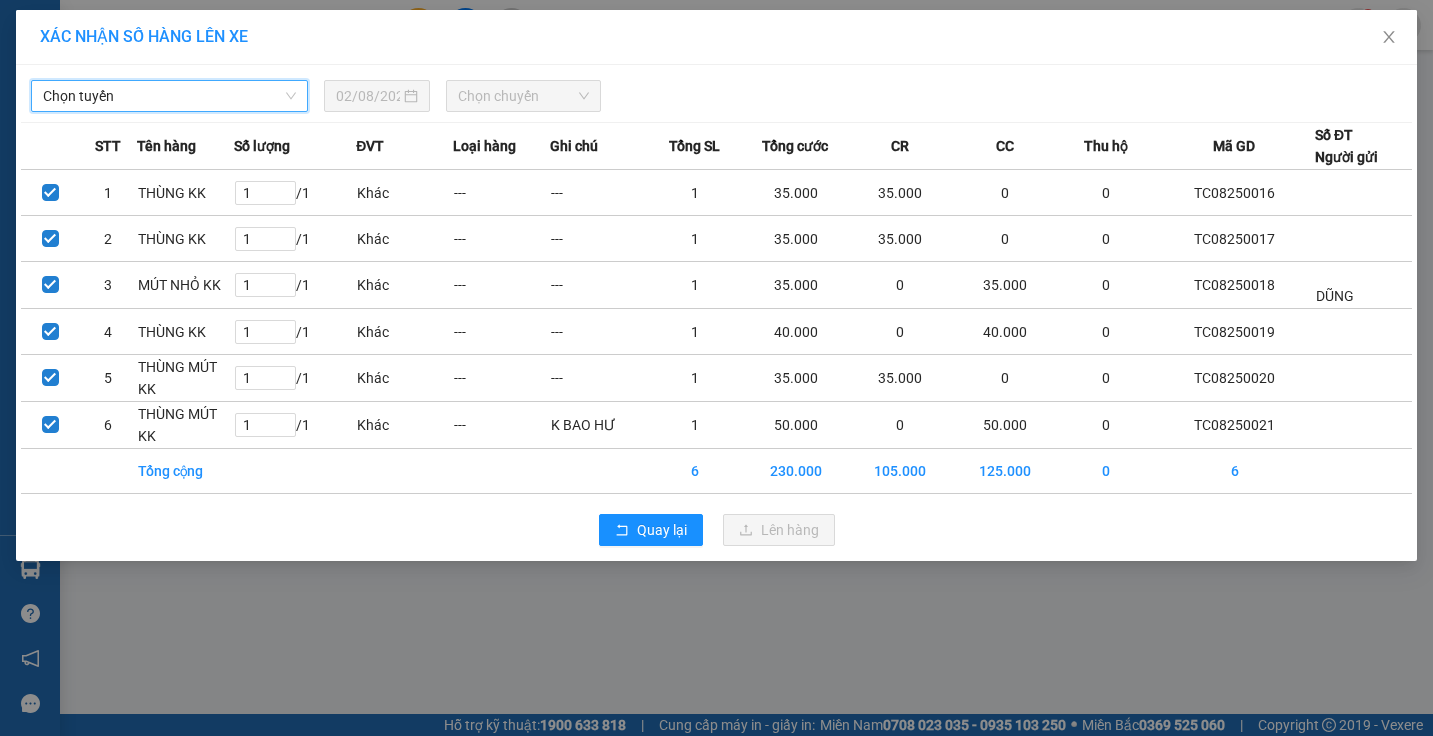click on "Chọn tuyến" at bounding box center [169, 96] 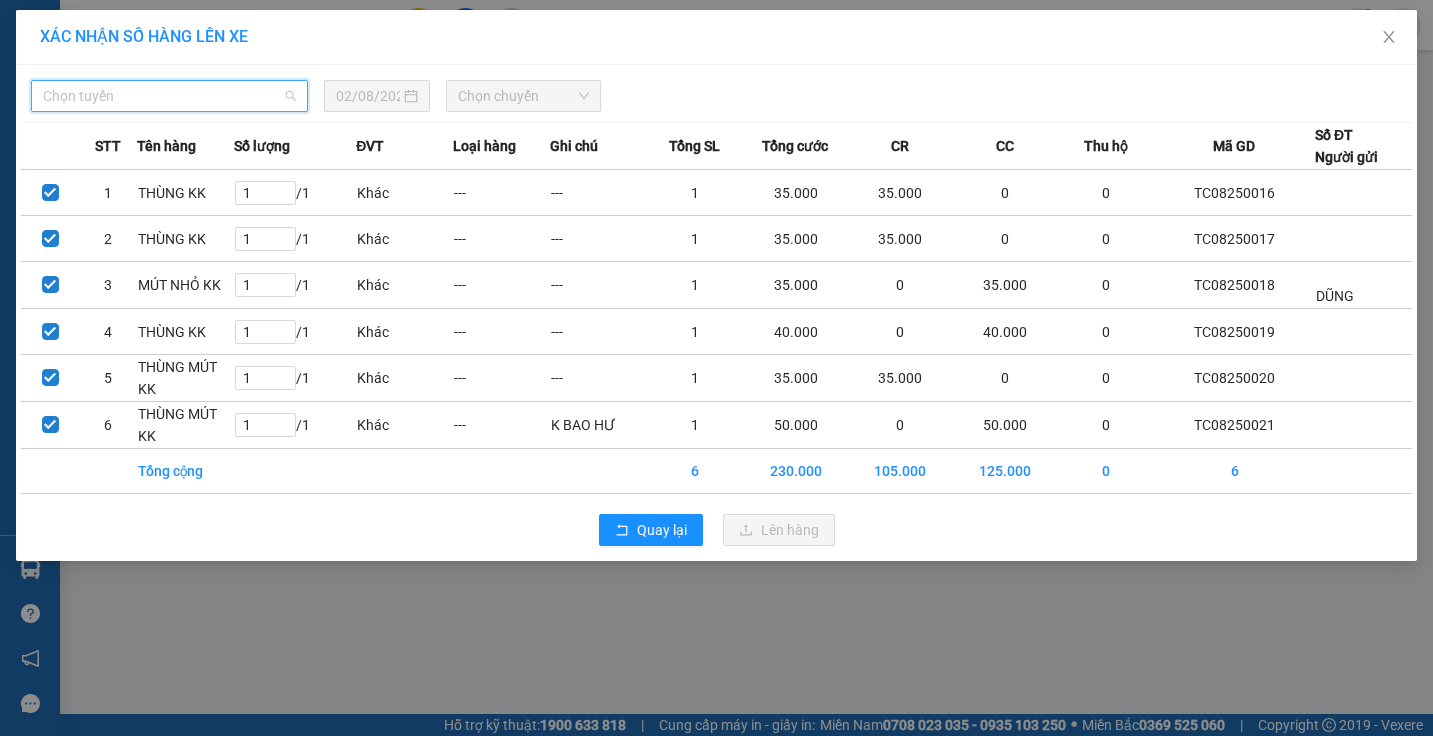 click on "Chọn tuyến" at bounding box center (169, 96) 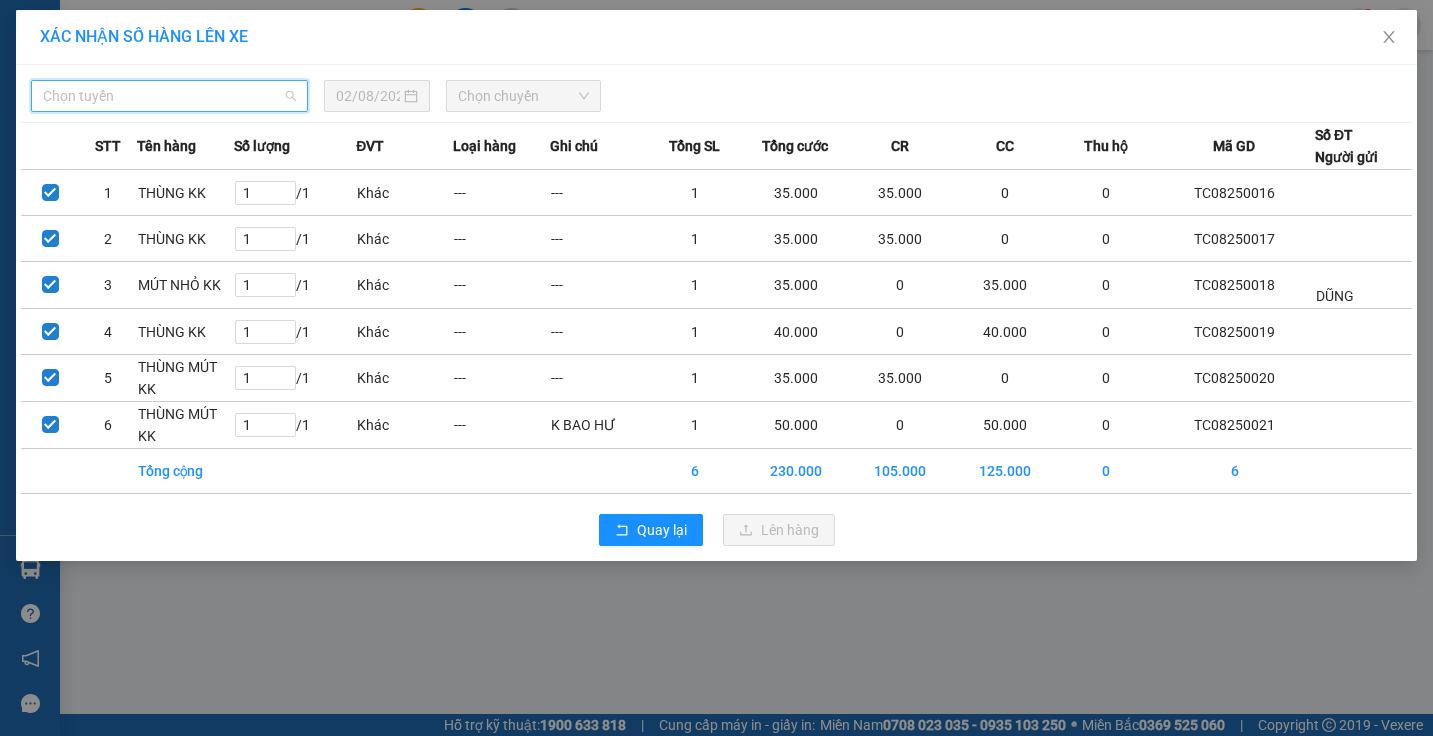 click on "Chọn tuyến" at bounding box center (169, 96) 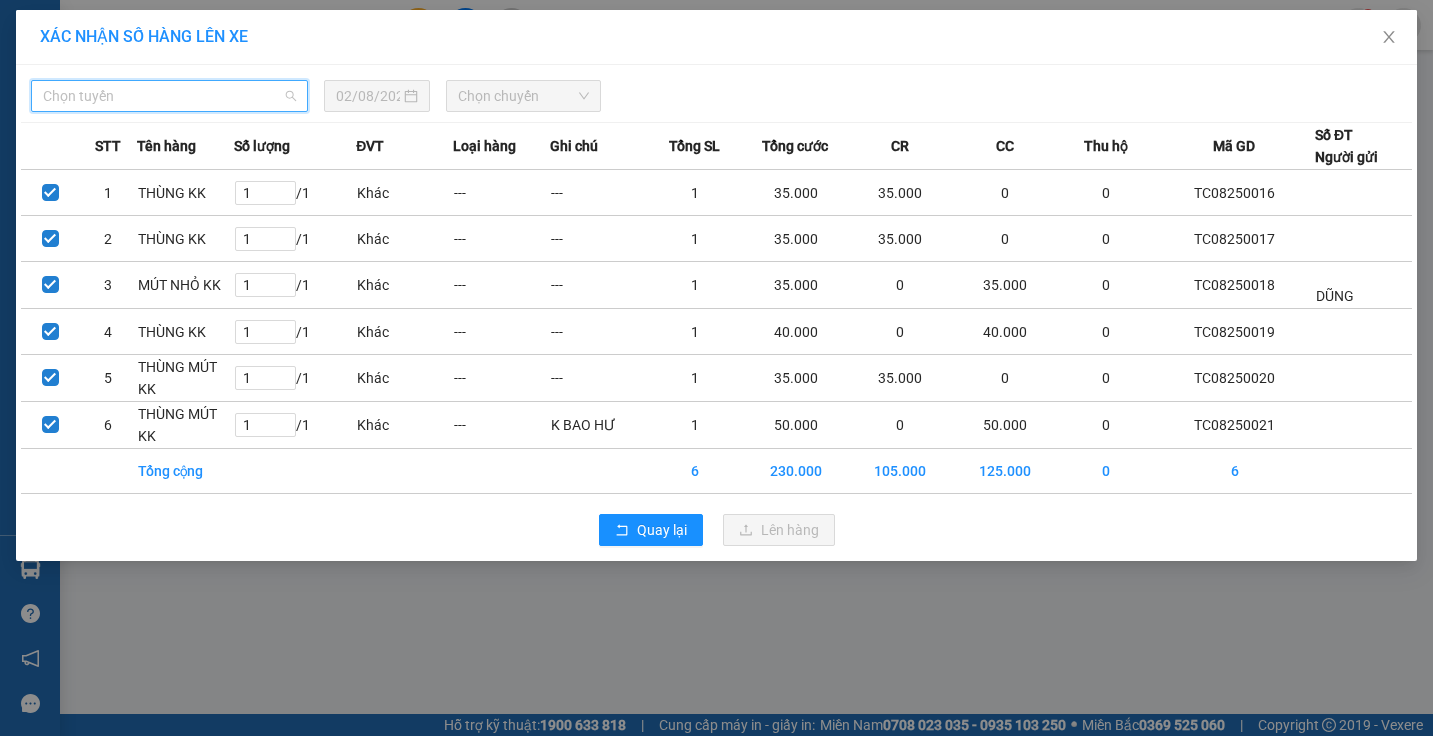 click on "Chọn tuyến" at bounding box center (169, 96) 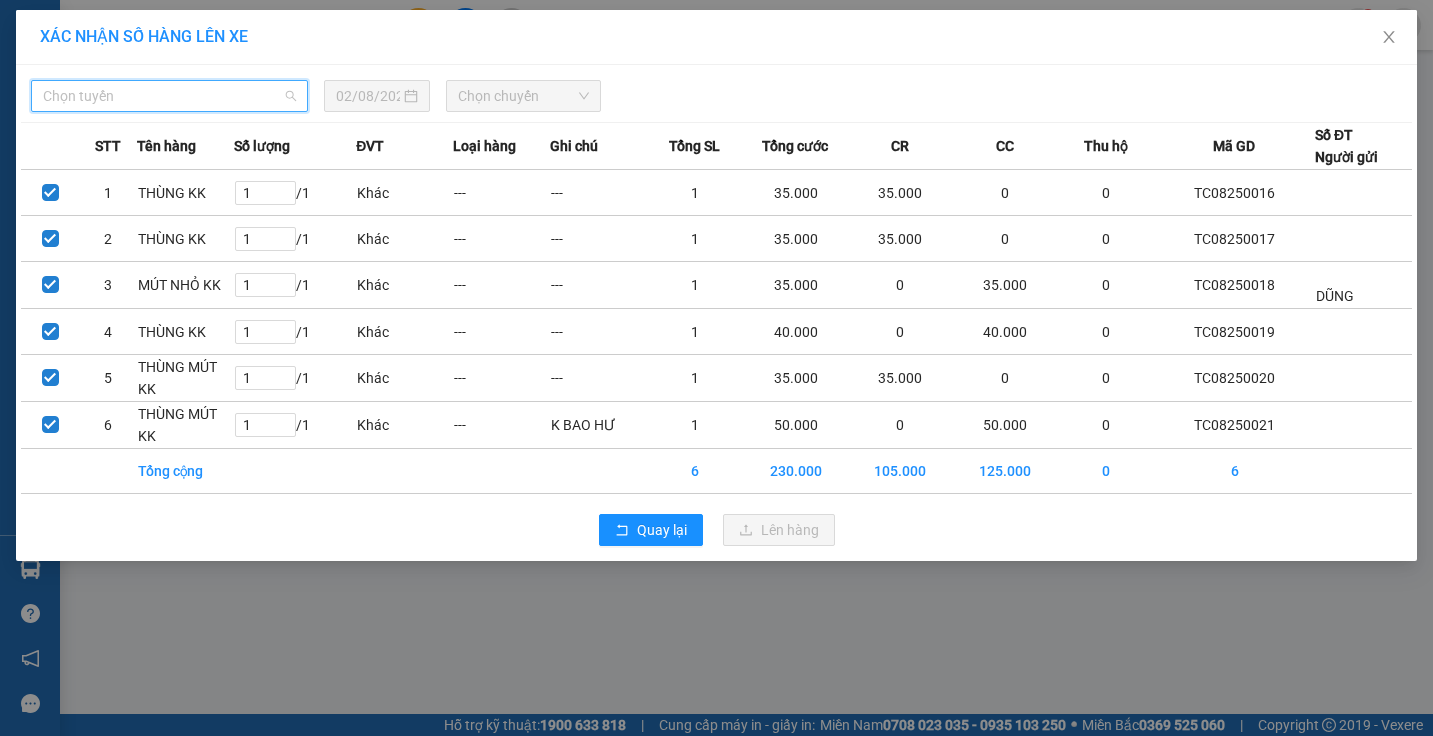 click on "Chọn tuyến" at bounding box center [169, 96] 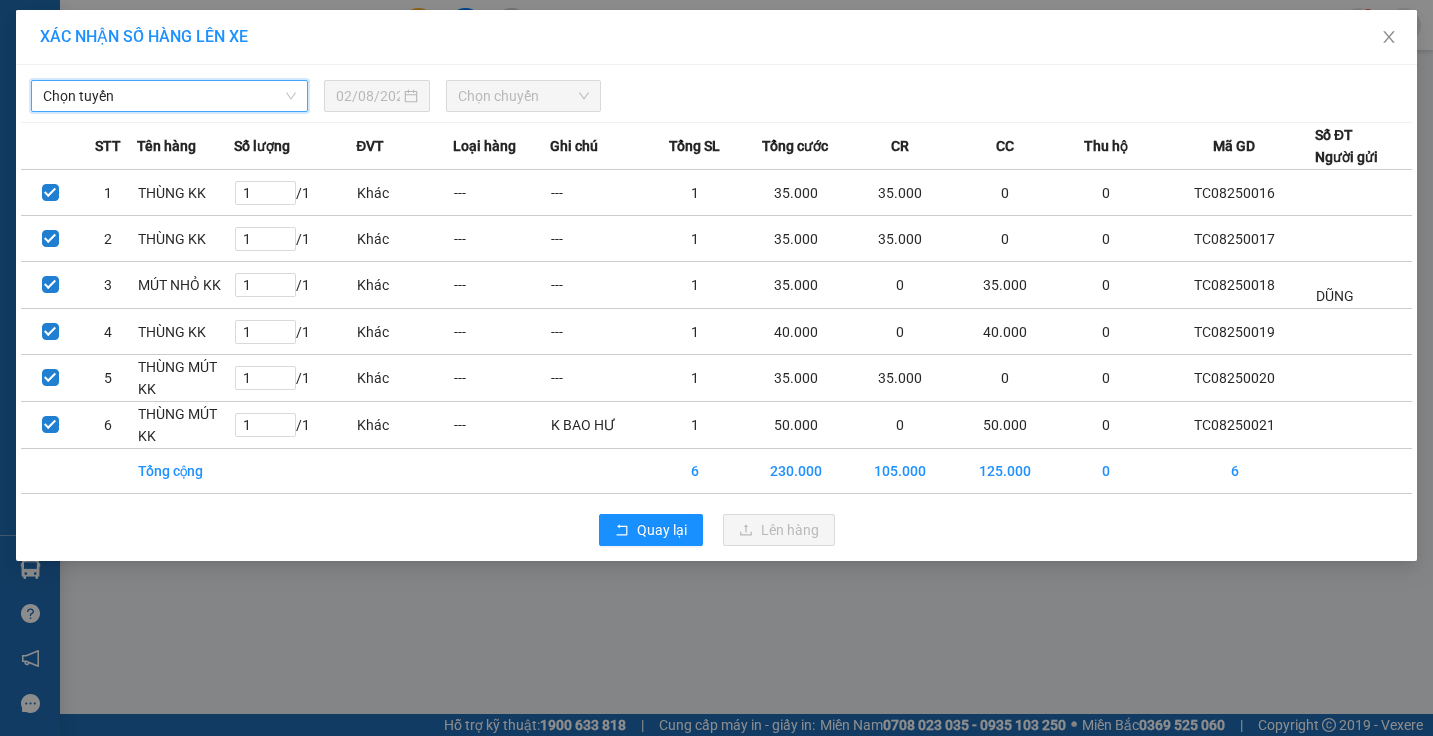 click on "Chọn tuyến" at bounding box center (169, 96) 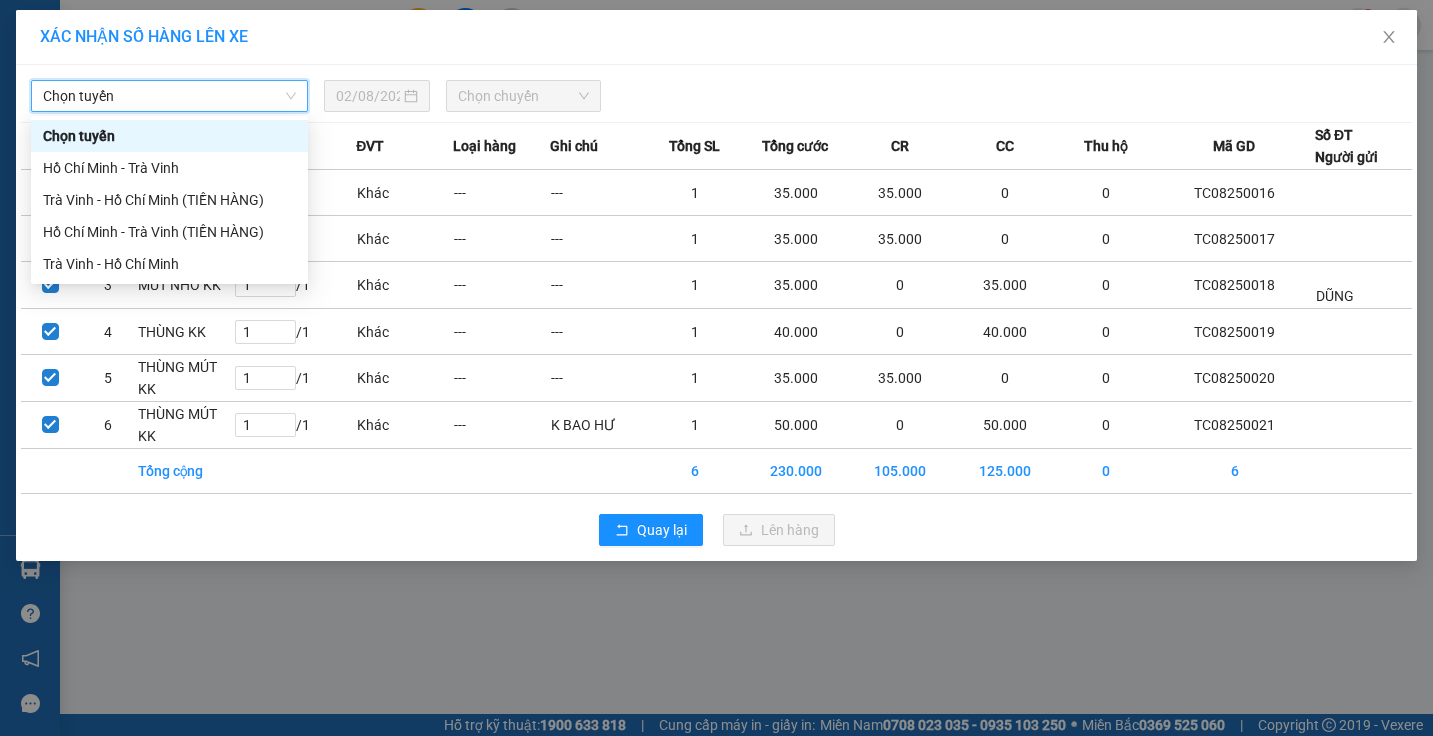 click on "Chọn tuyến" at bounding box center (169, 96) 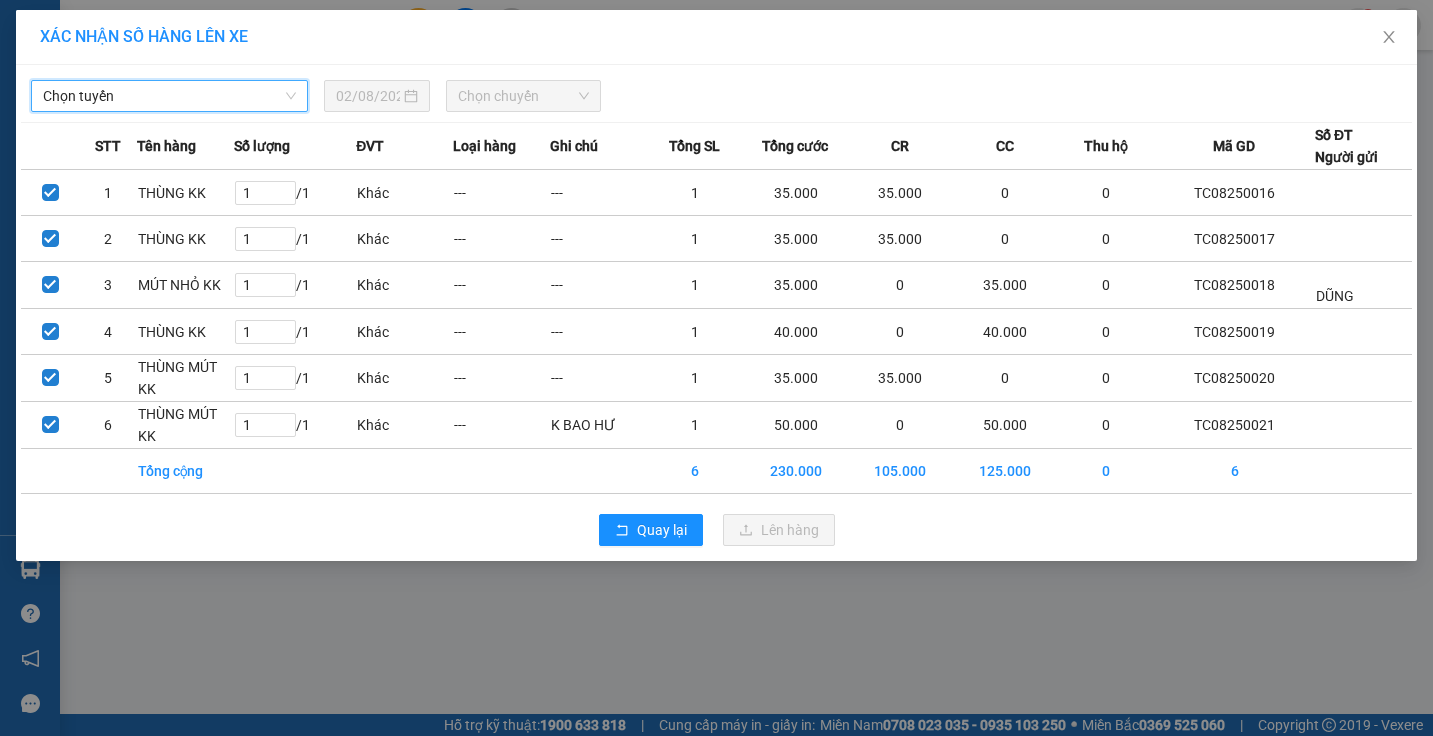 click on "Chọn tuyến" at bounding box center (169, 96) 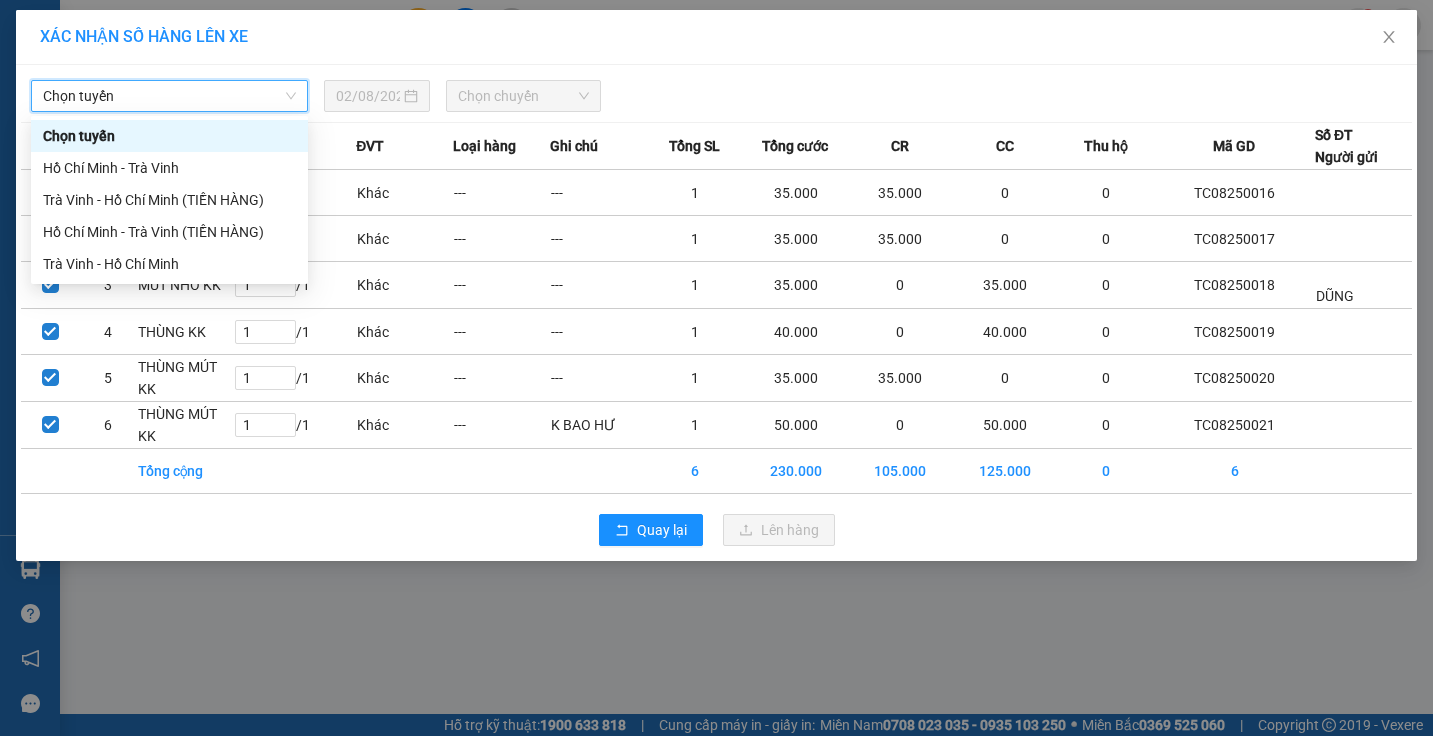 click on "Chọn tuyến" at bounding box center (169, 96) 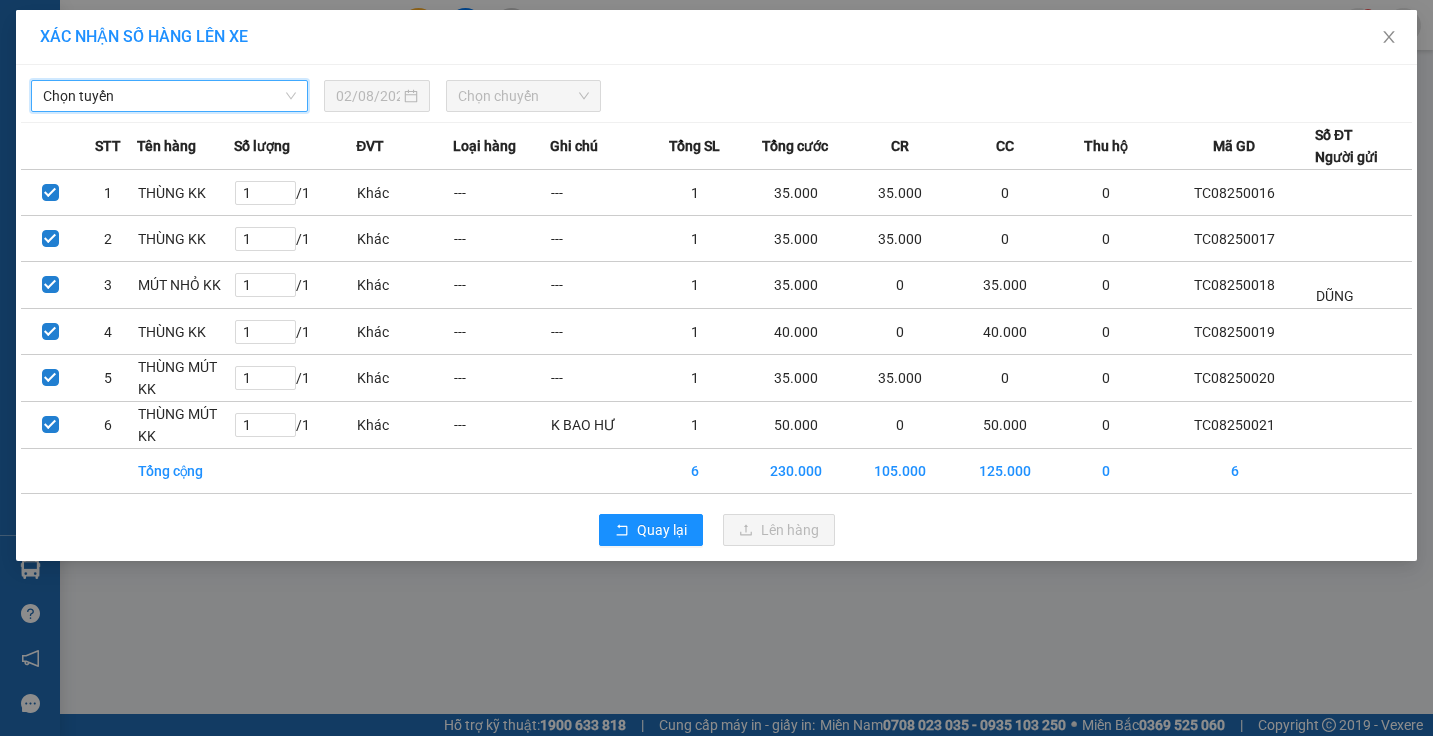 click on "Chọn tuyến" at bounding box center [169, 96] 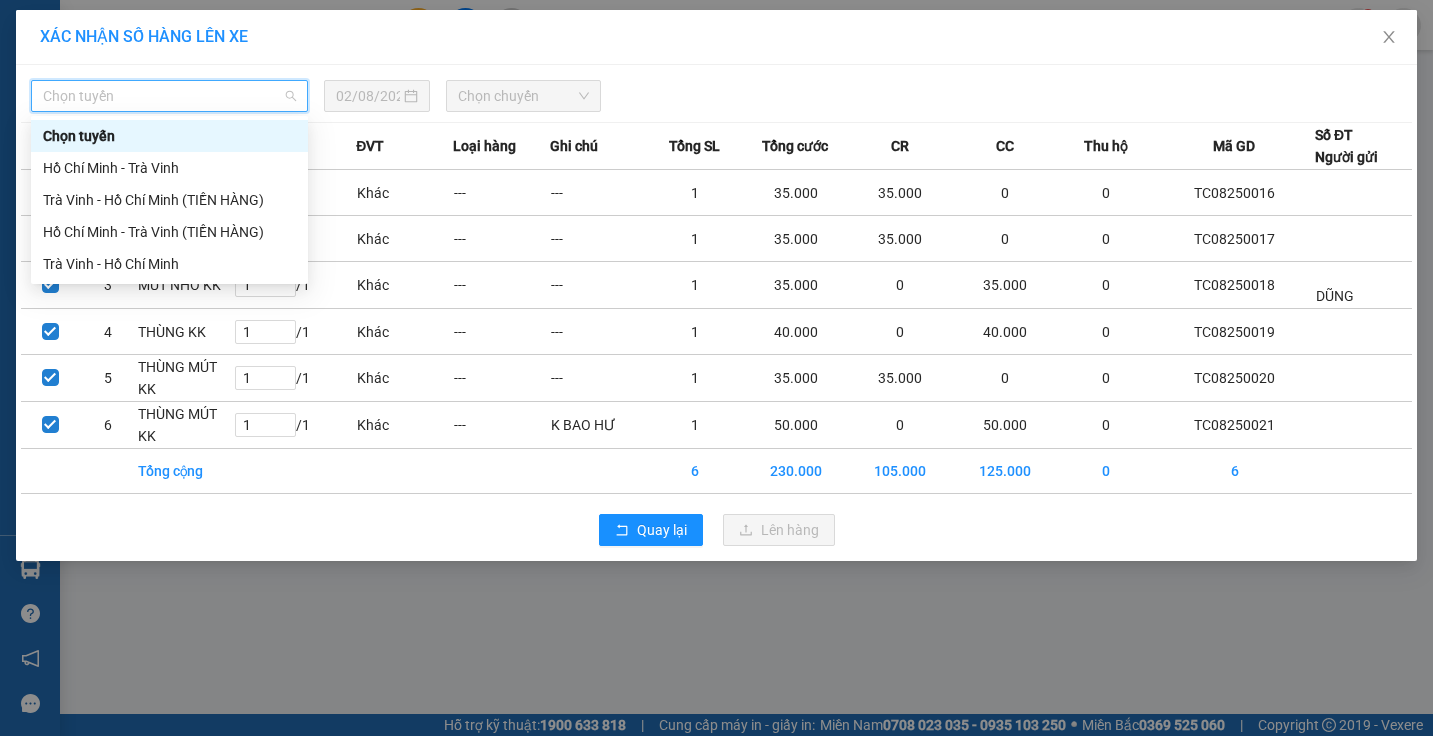 click on "Chọn tuyến" at bounding box center [169, 96] 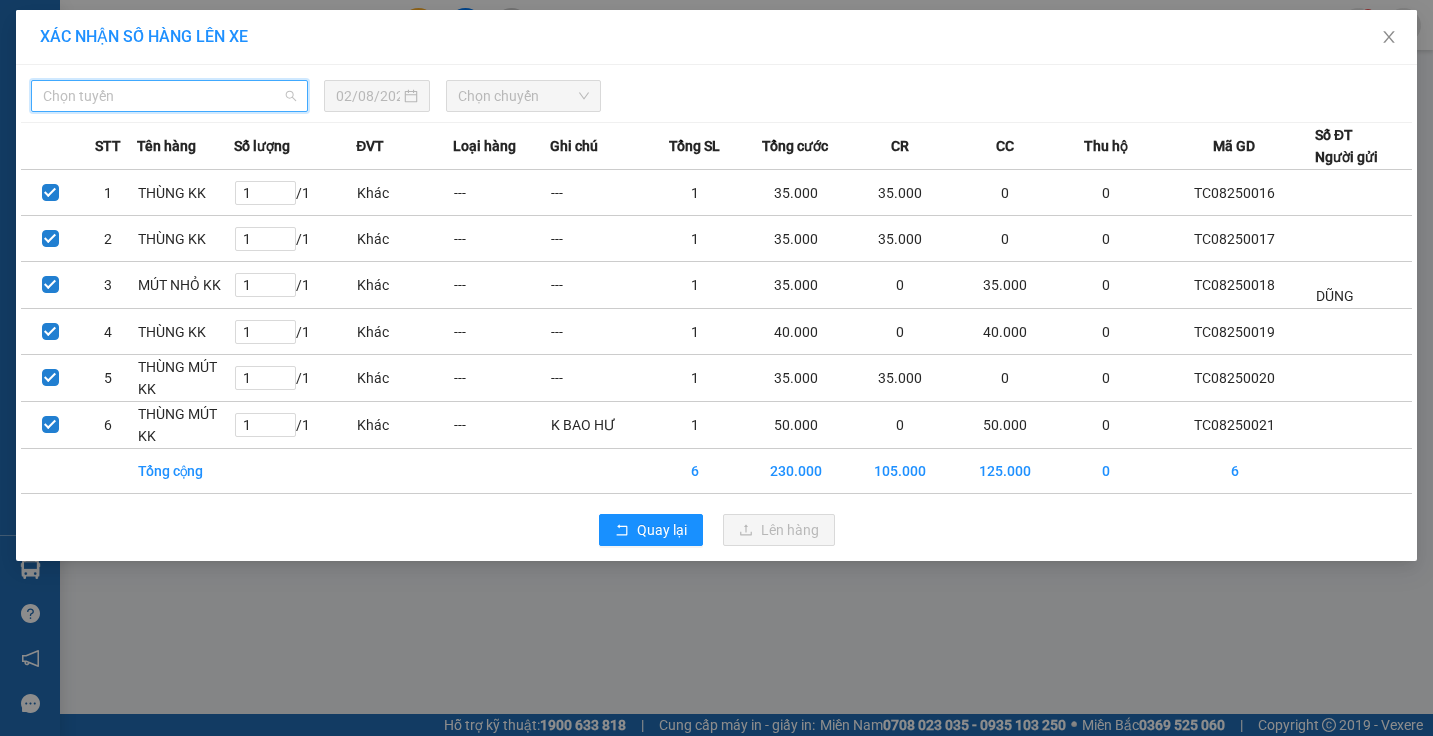 click on "Chọn tuyến" at bounding box center [169, 96] 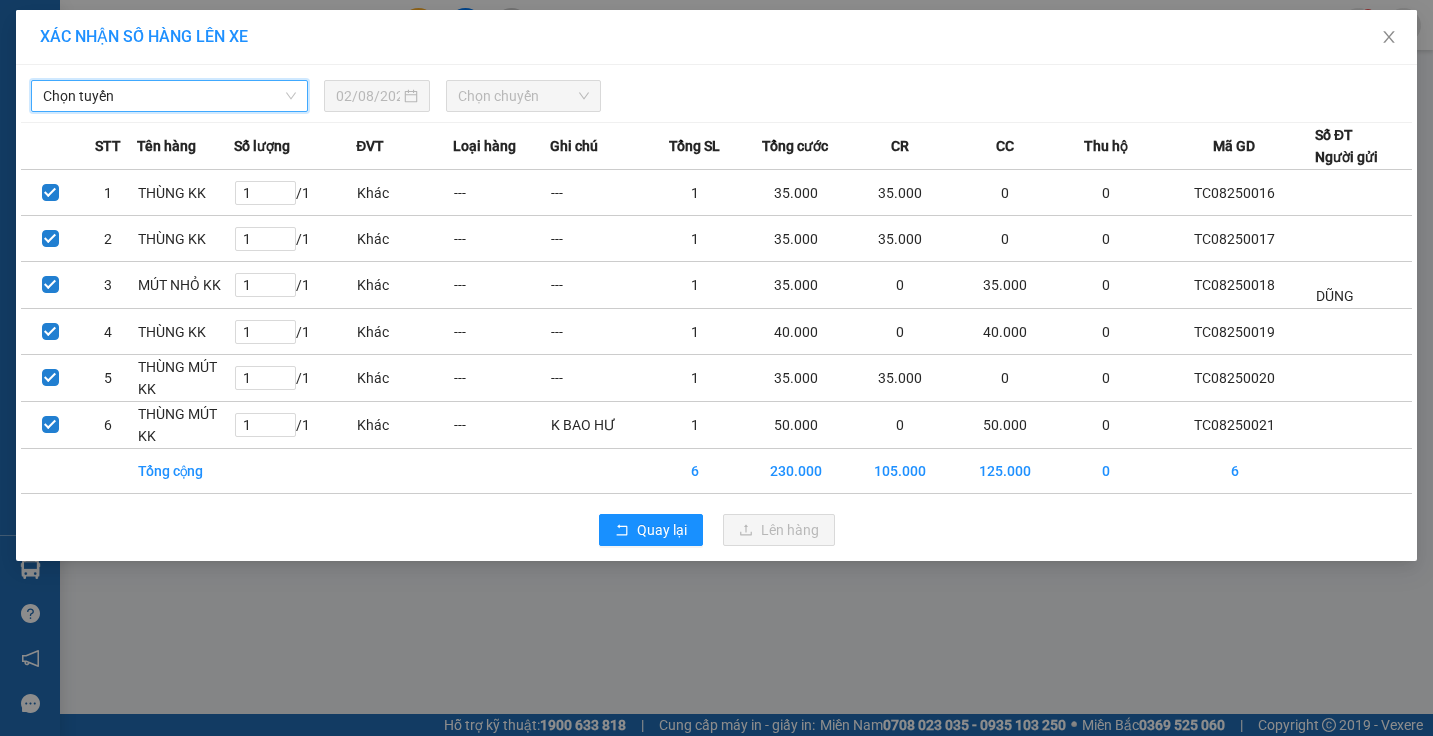 click on "Chọn tuyến" at bounding box center (169, 96) 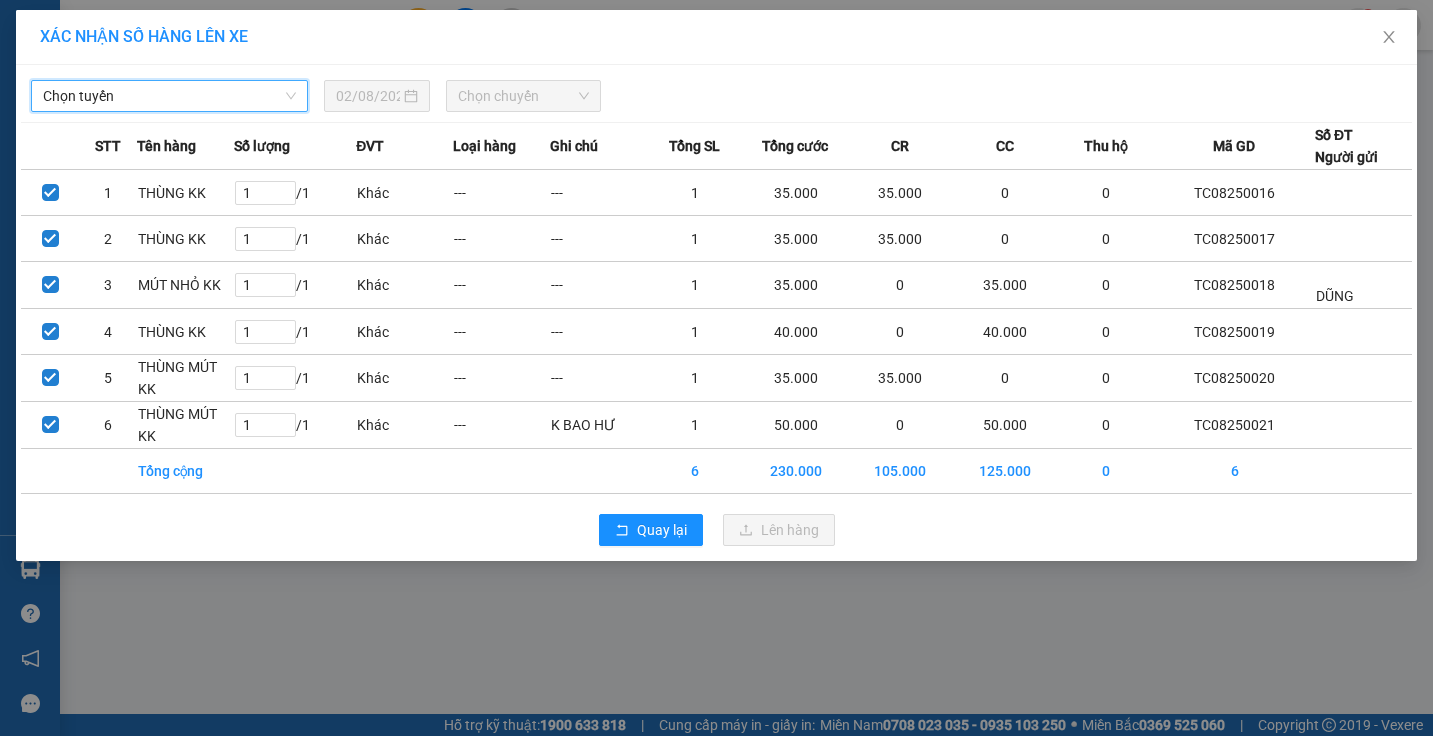 click on "Chọn tuyến" at bounding box center (169, 96) 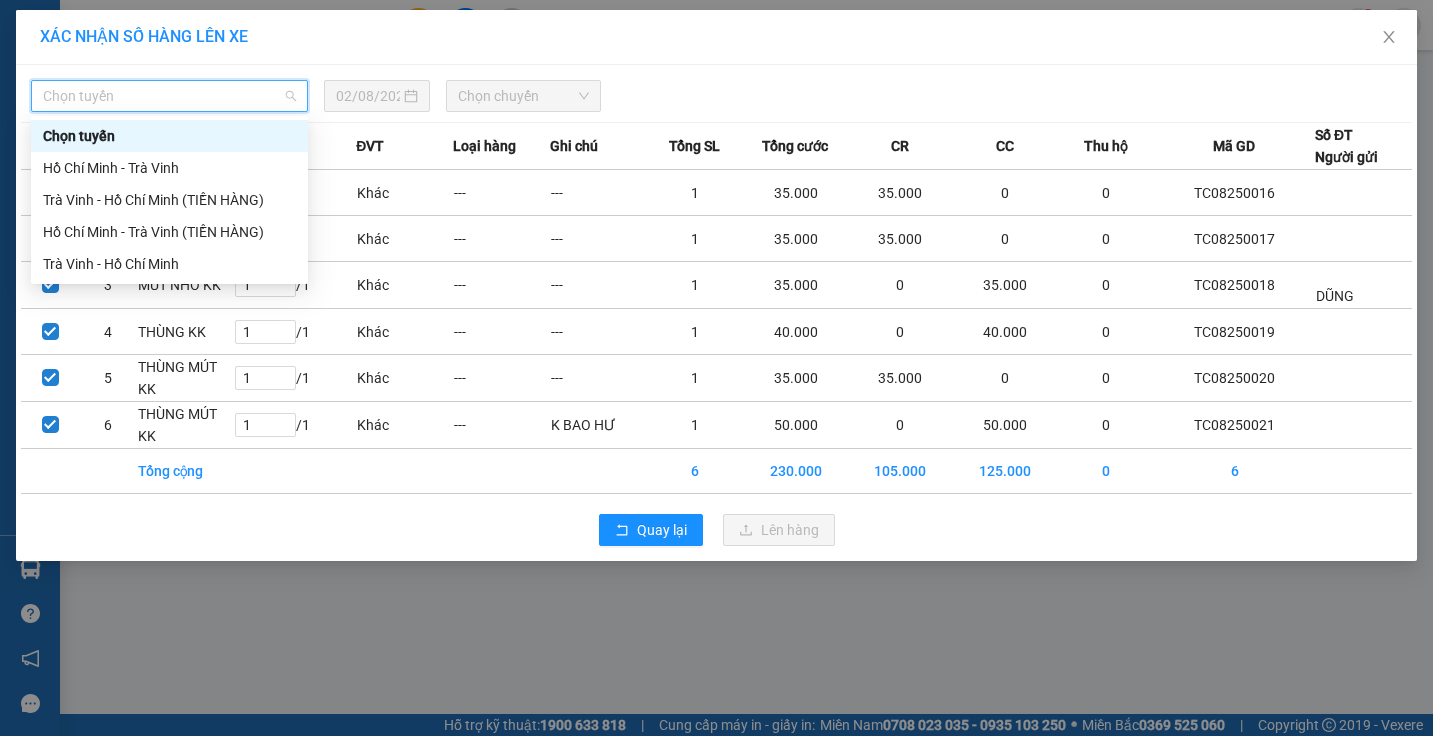 click on "Chọn tuyến" at bounding box center (169, 96) 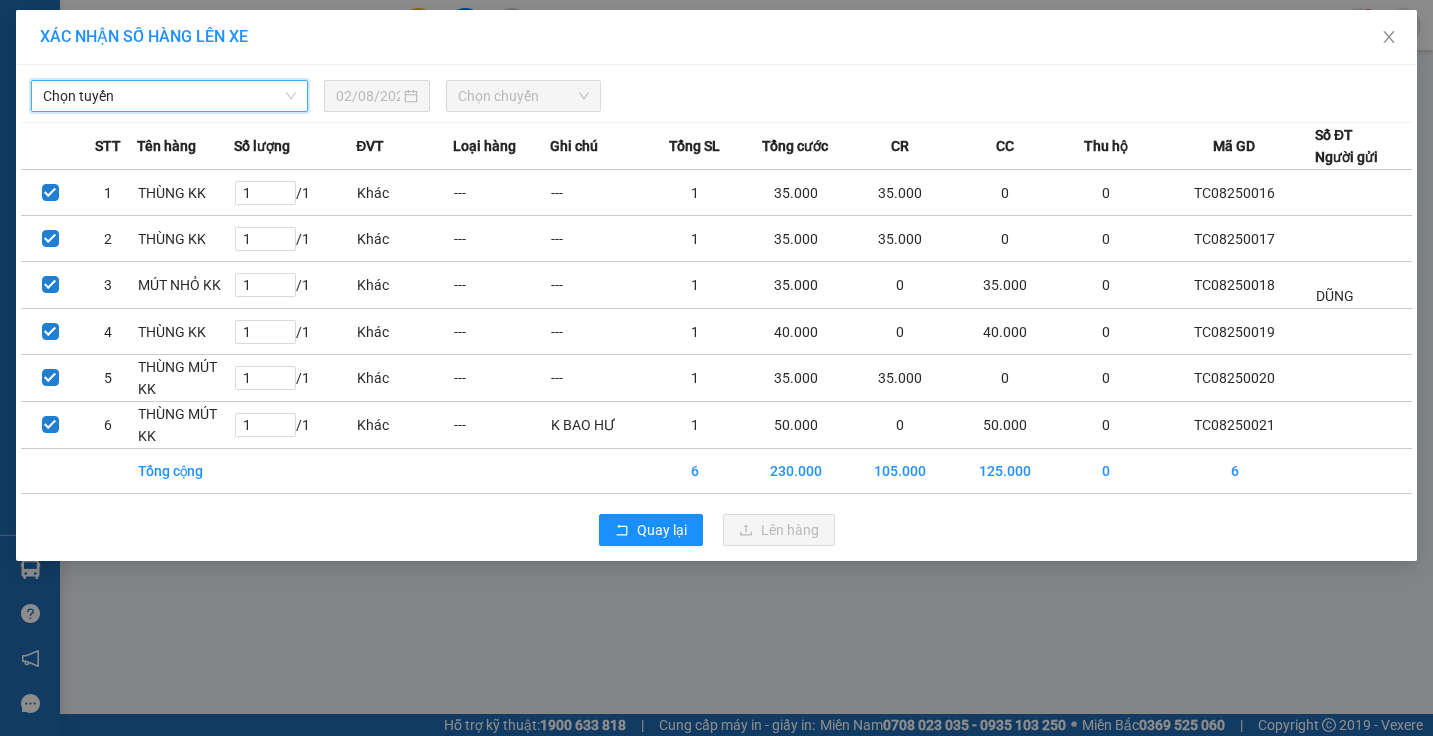 click on "Chọn tuyến" at bounding box center (169, 96) 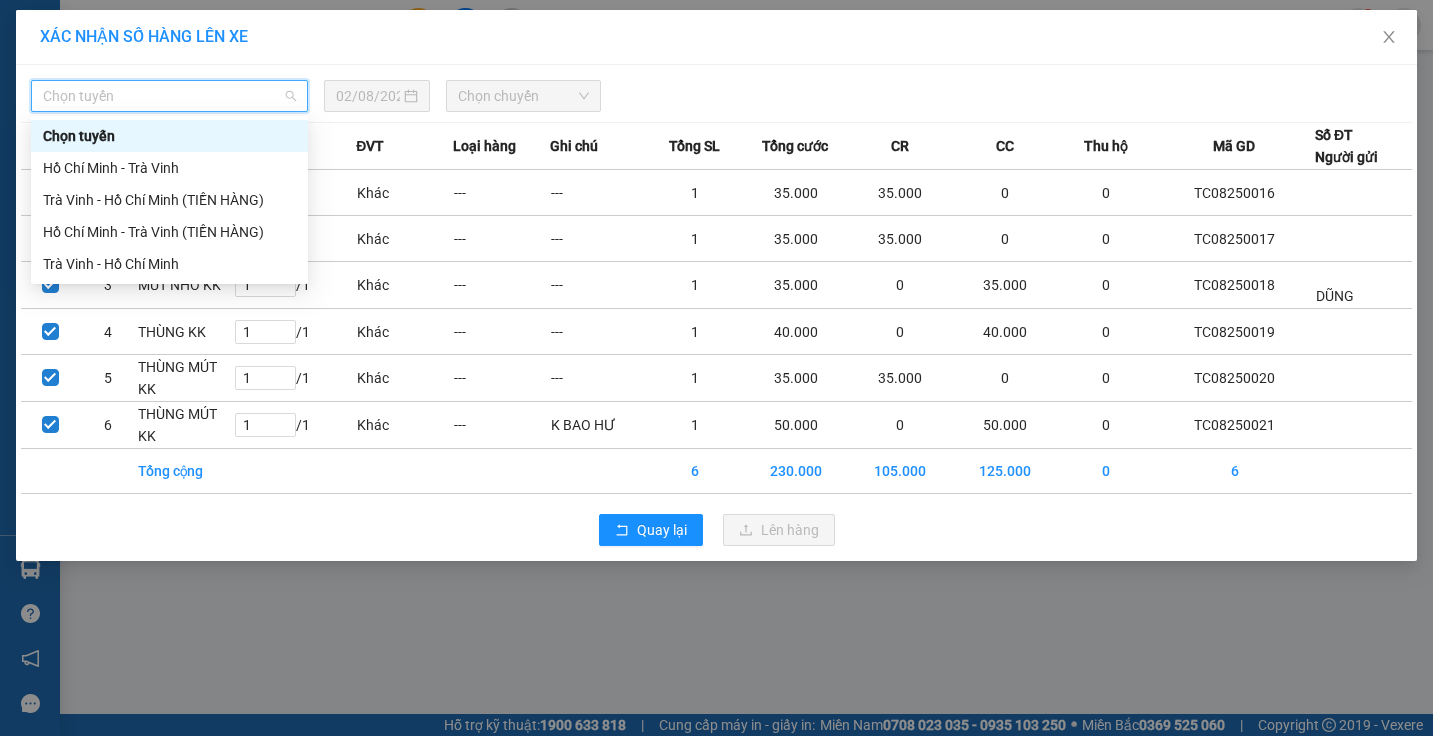 click on "Chọn tuyến" at bounding box center [169, 96] 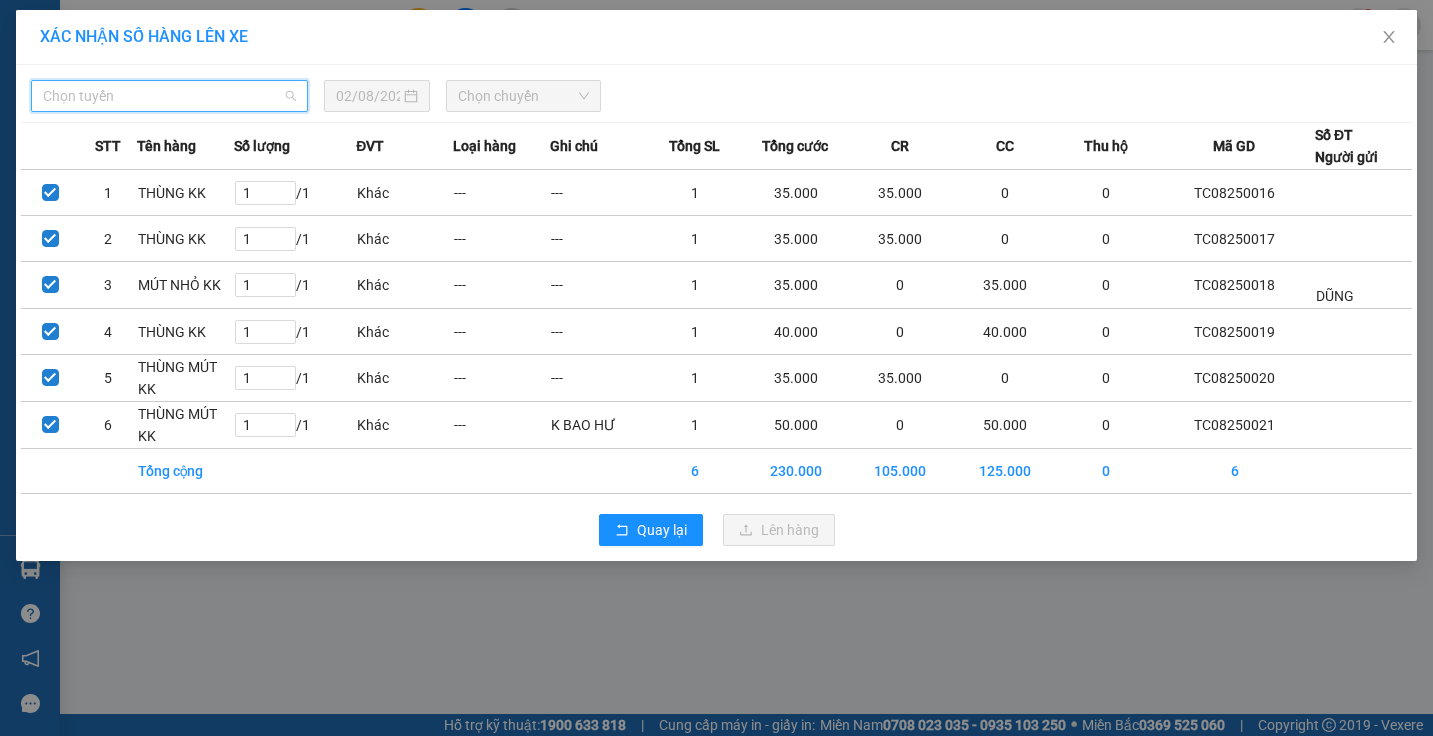 click on "Chọn tuyến" at bounding box center [169, 96] 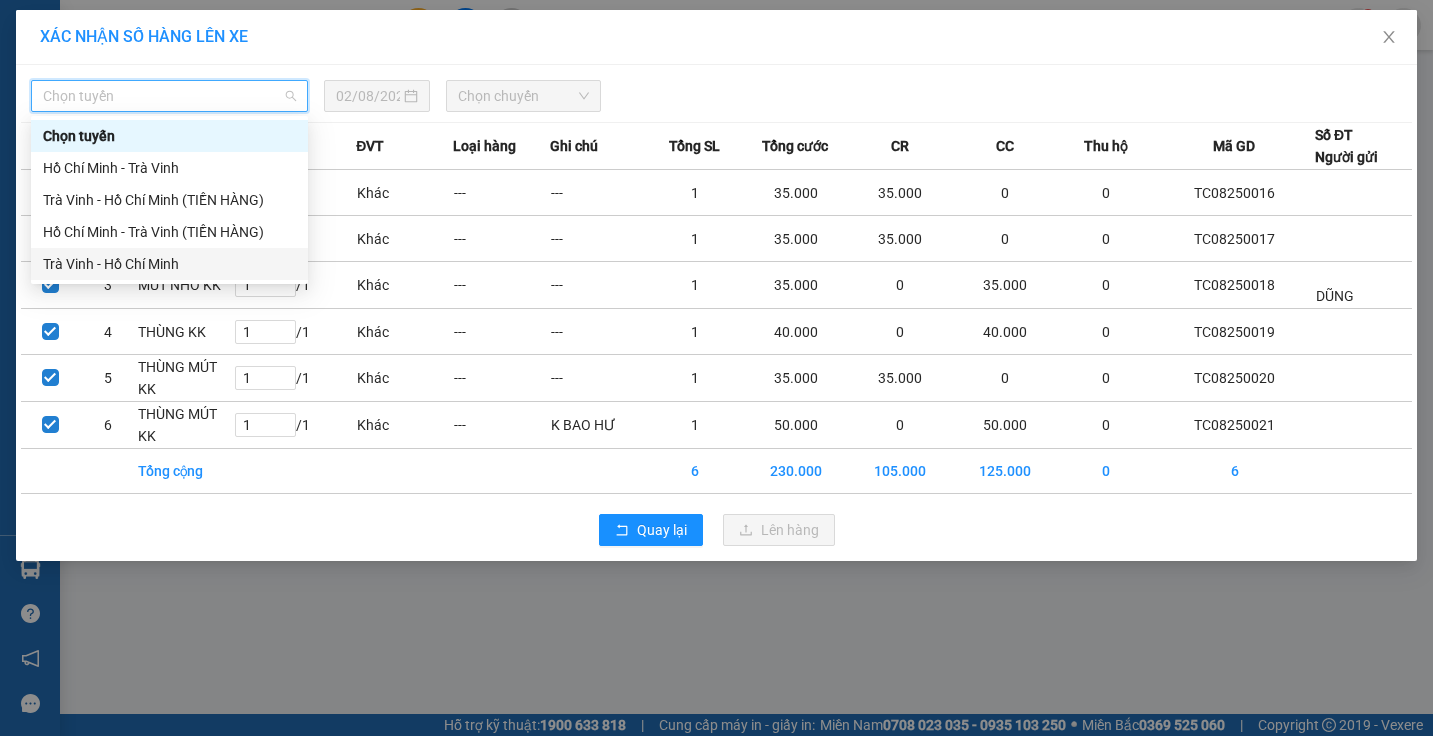 click on "Trà Vinh - Hồ Chí Minh" at bounding box center [169, 264] 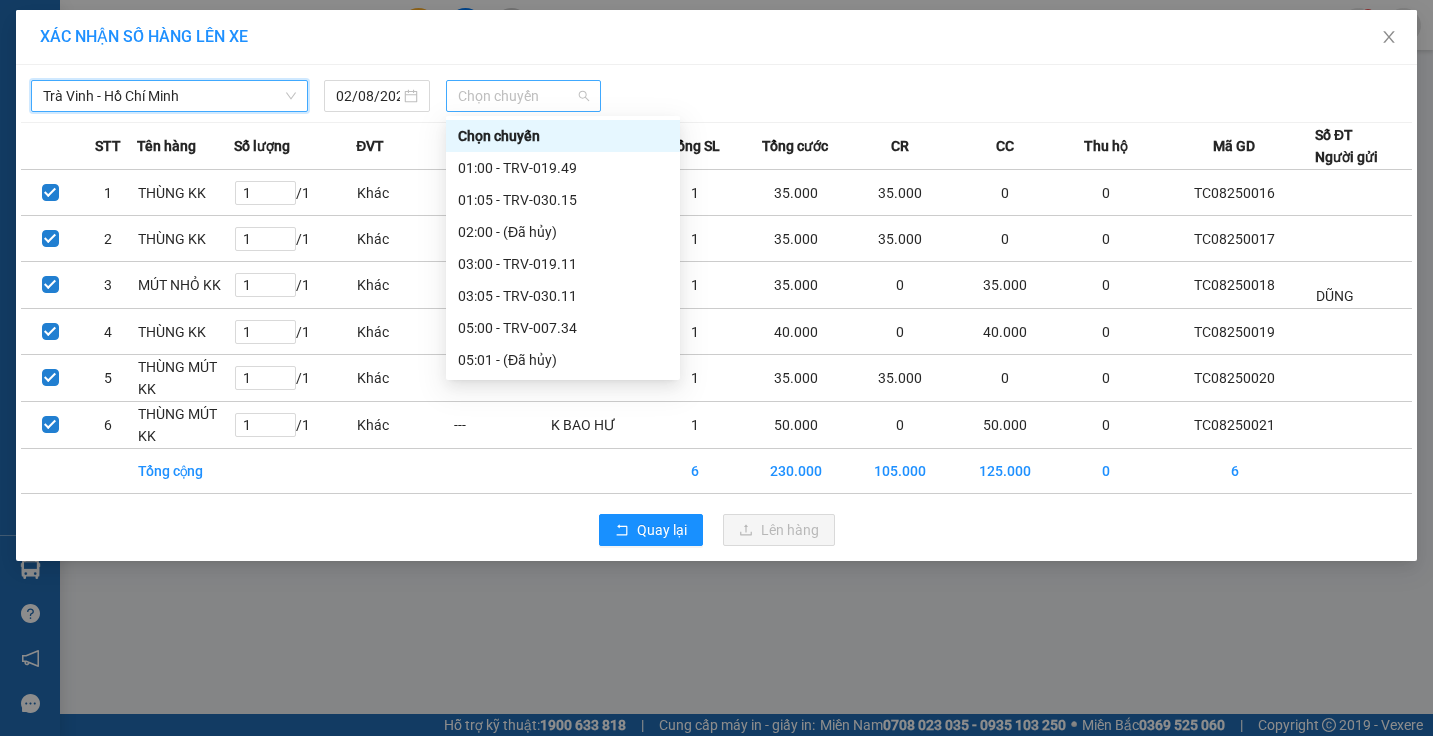 click on "Chọn chuyến" at bounding box center [523, 96] 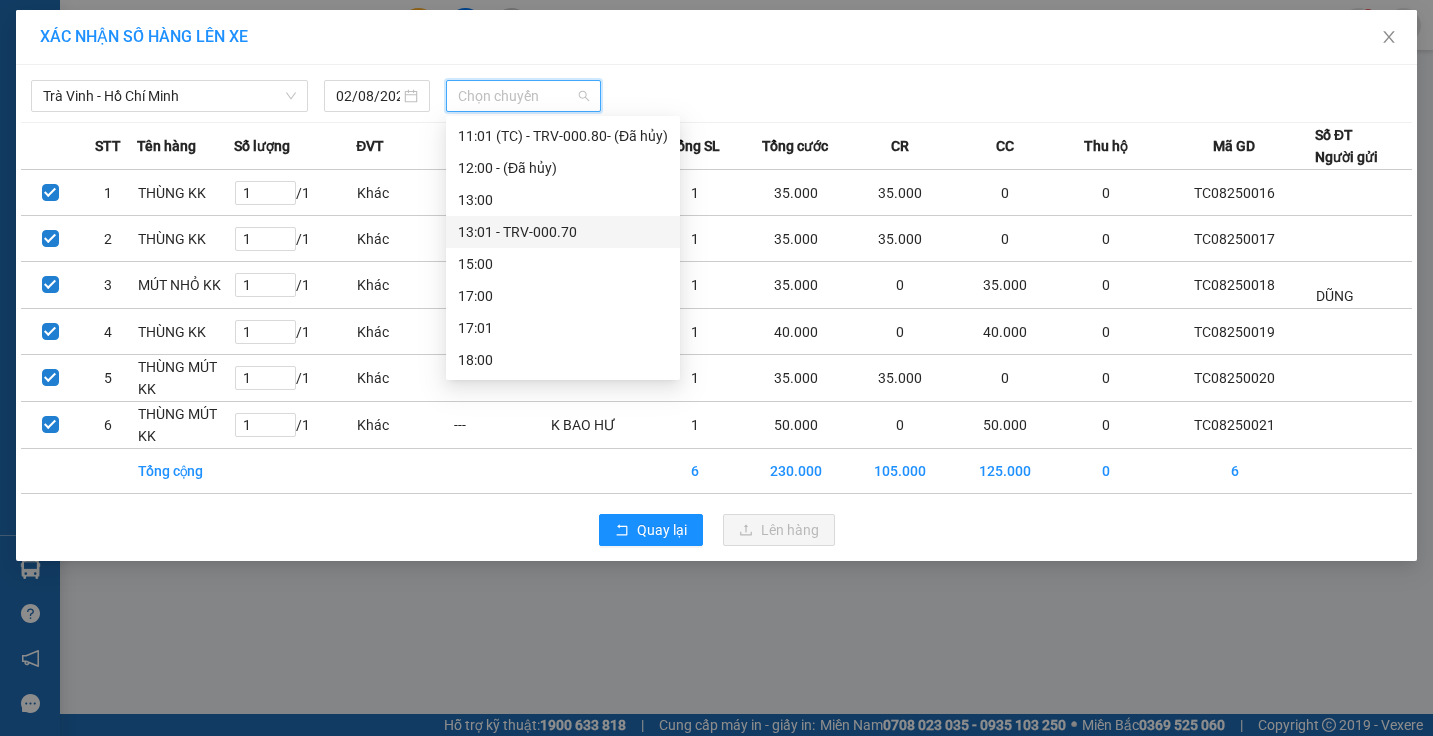 scroll, scrollTop: 180, scrollLeft: 0, axis: vertical 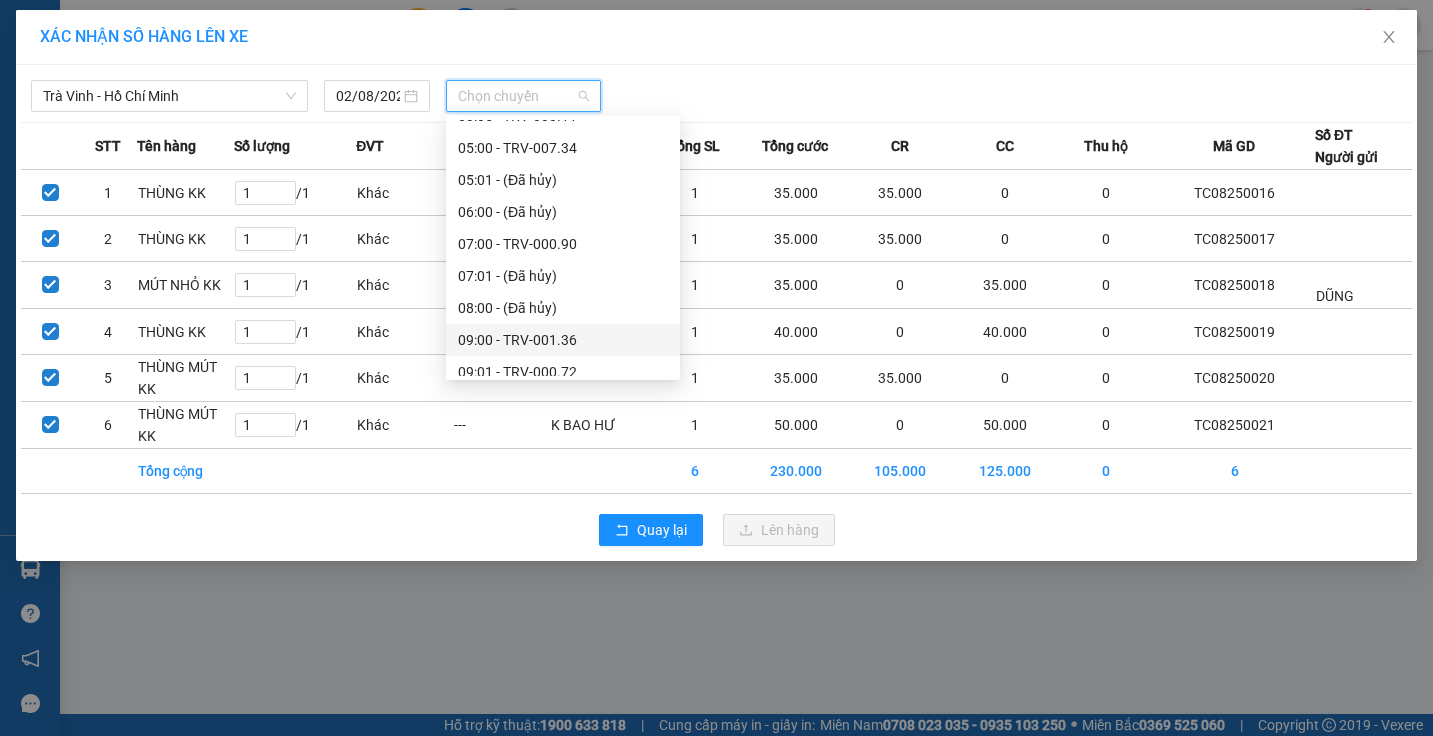 click on "09:00     - TRV-001.36" at bounding box center [563, 340] 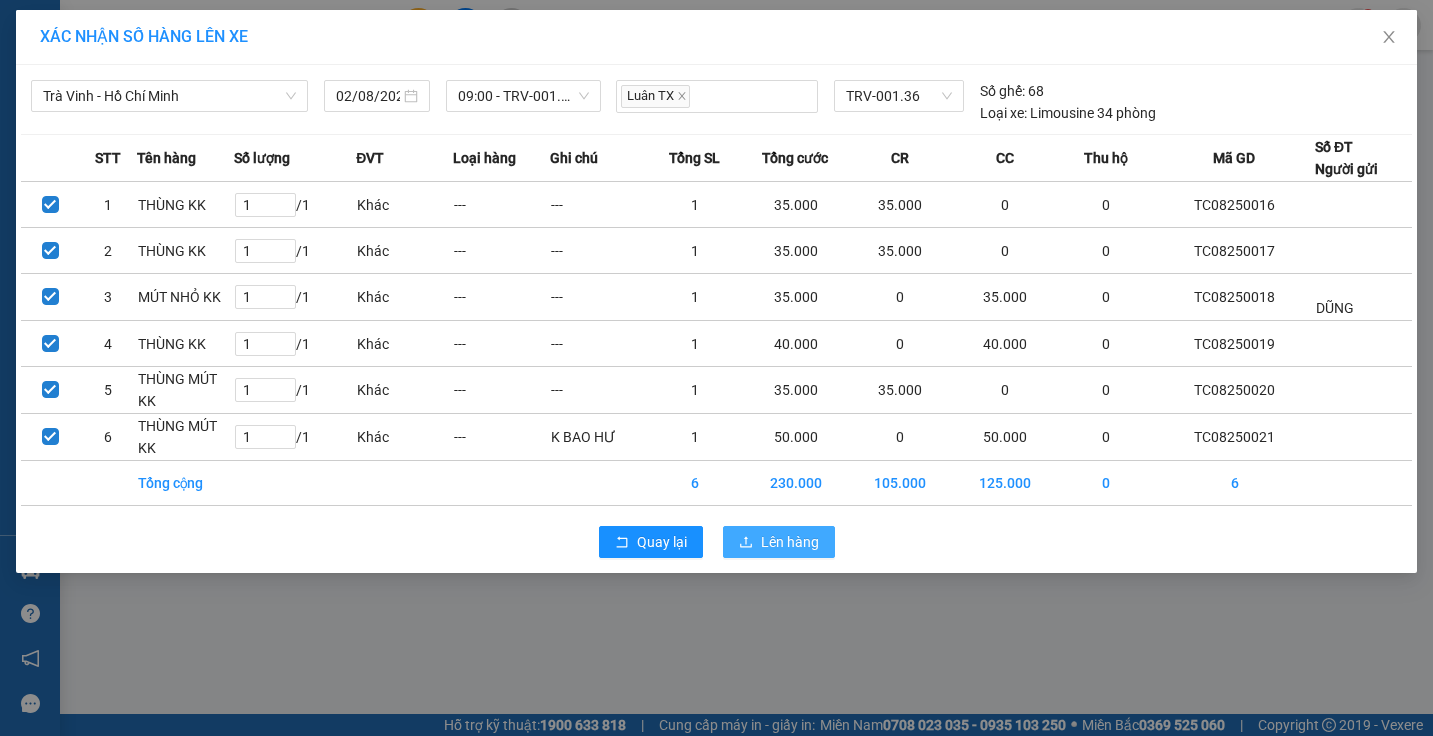 click on "Lên hàng" at bounding box center (779, 542) 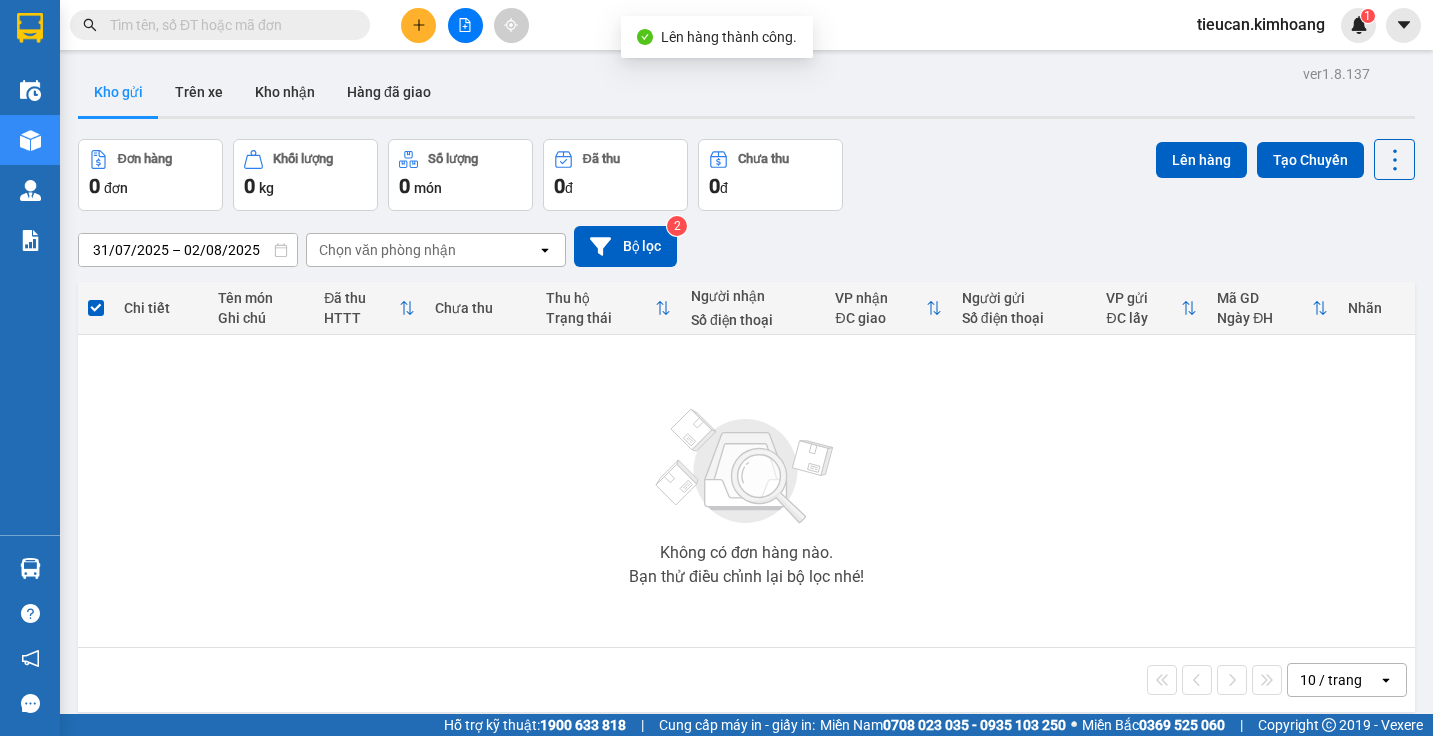 click on "Không có đơn hàng nào. Bạn thử điều chỉnh lại bộ lọc nhé!" at bounding box center [746, 491] 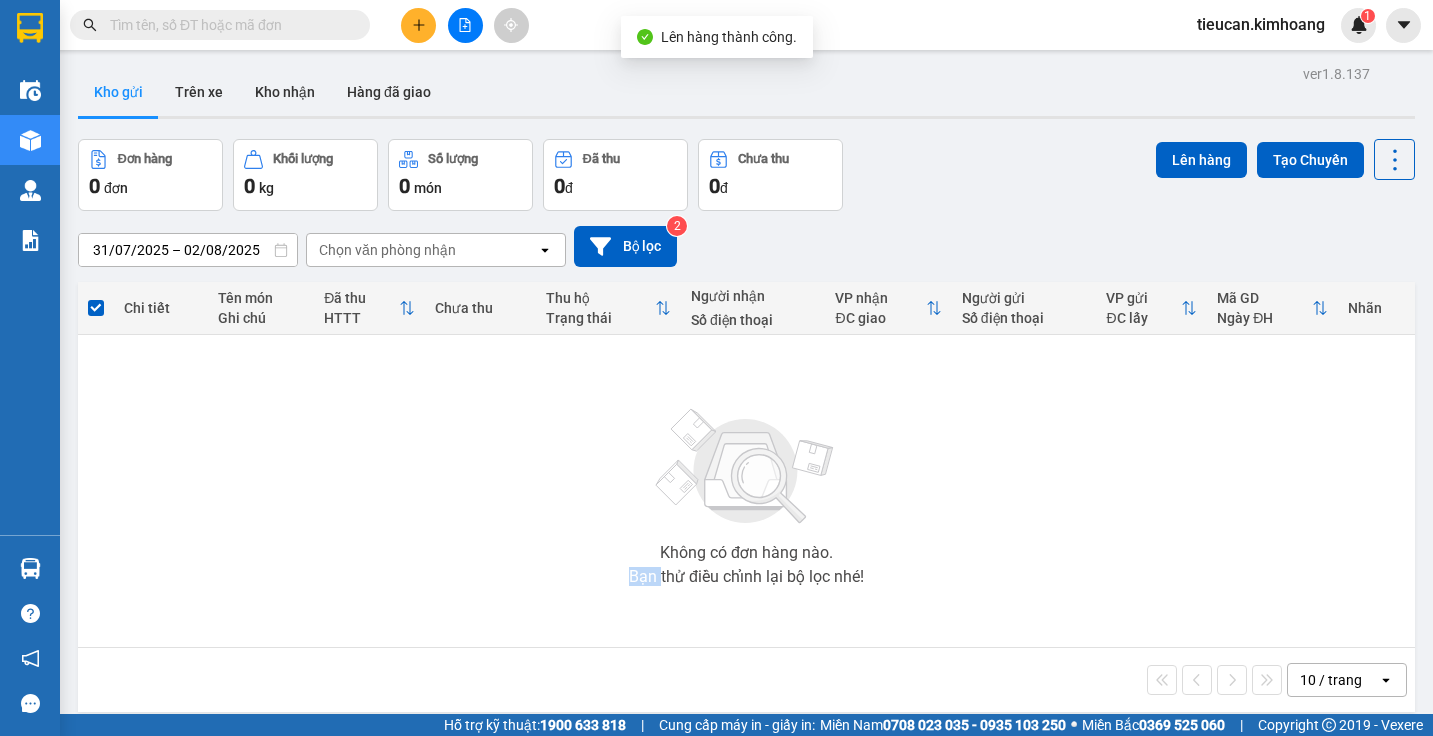 click on "Không có đơn hàng nào. Bạn thử điều chỉnh lại bộ lọc nhé!" at bounding box center (746, 491) 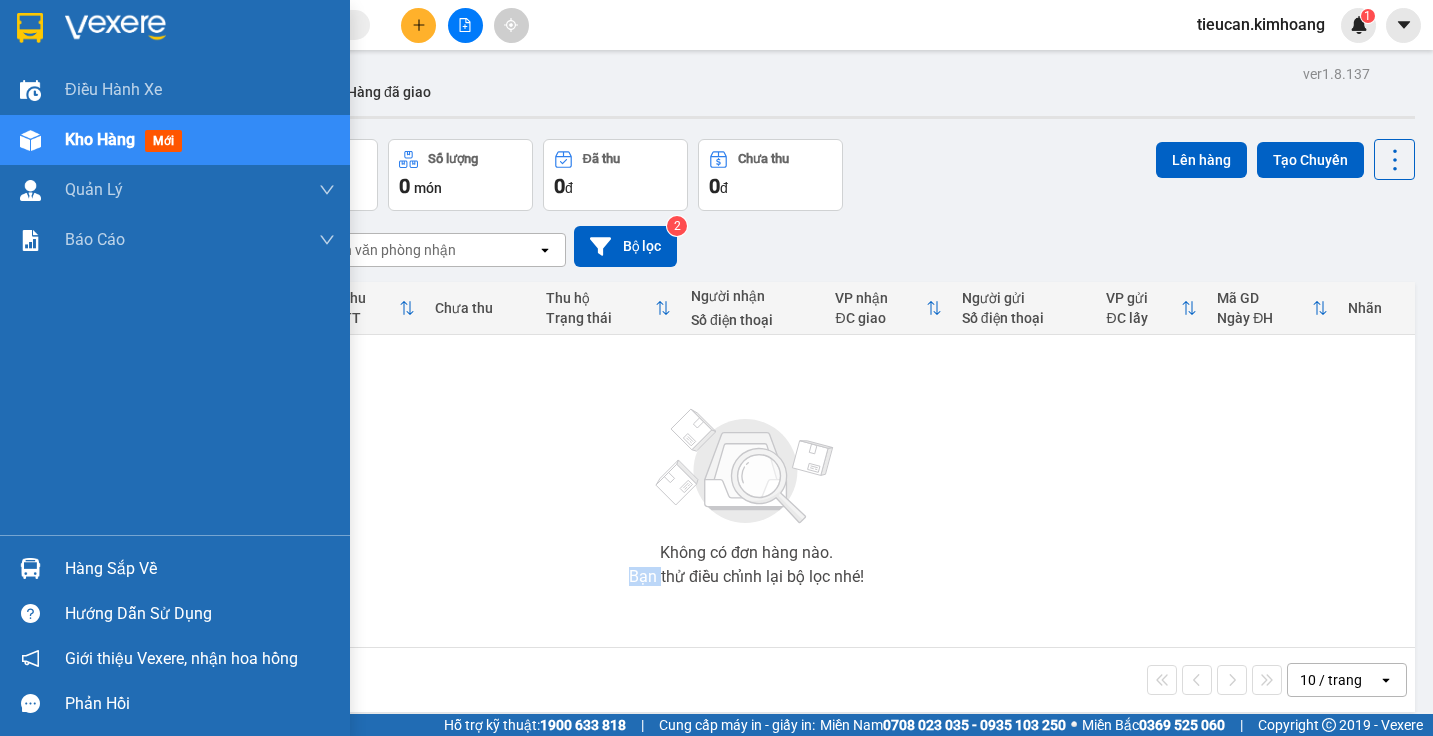 click on "Hàng sắp về" at bounding box center [200, 569] 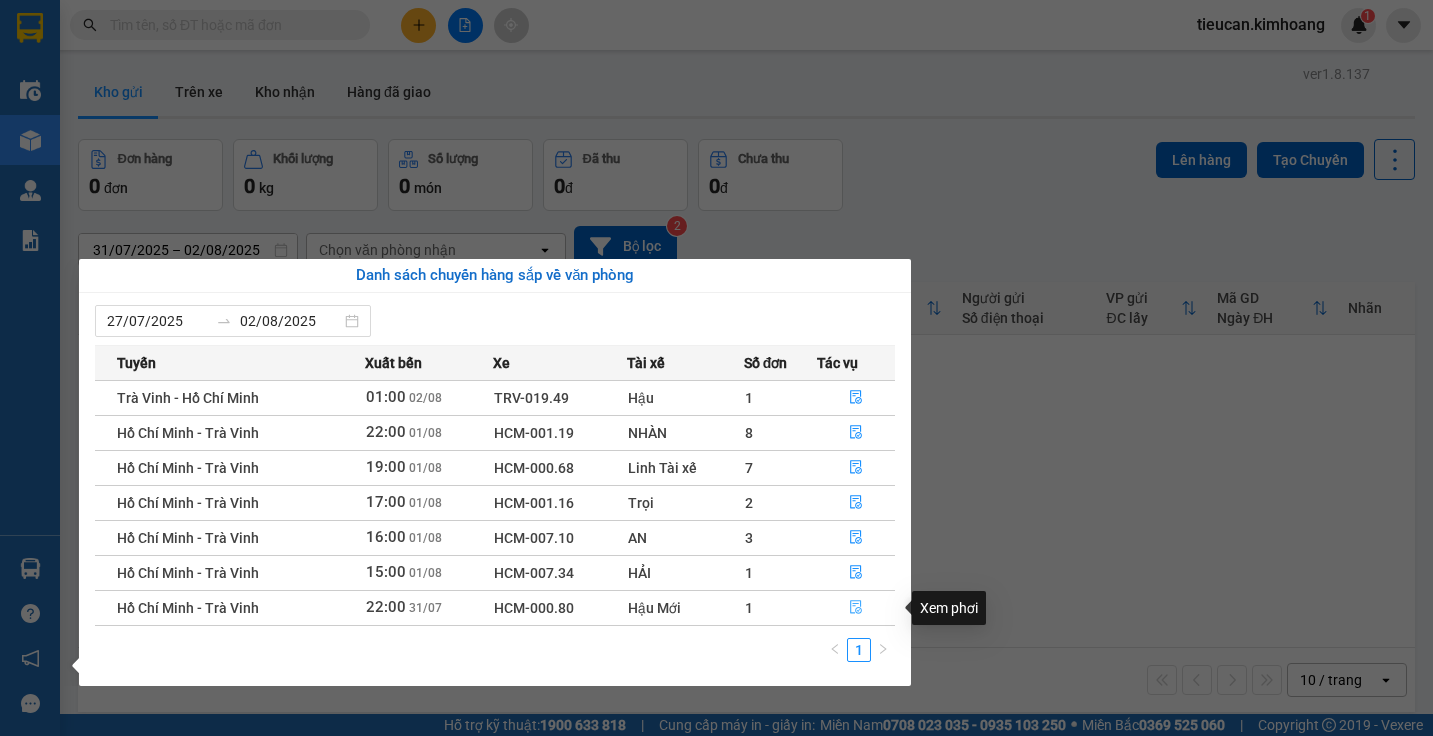 click 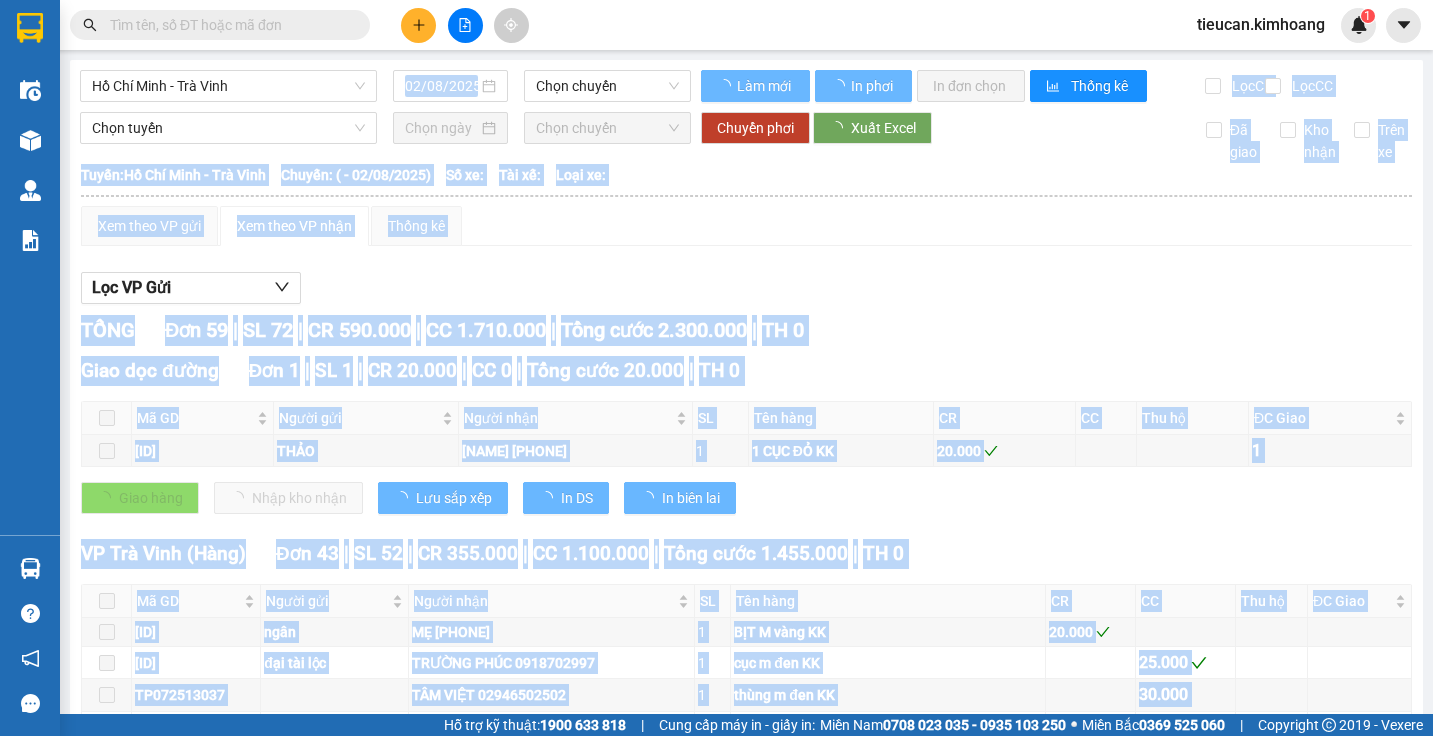 type on "31/07/2025" 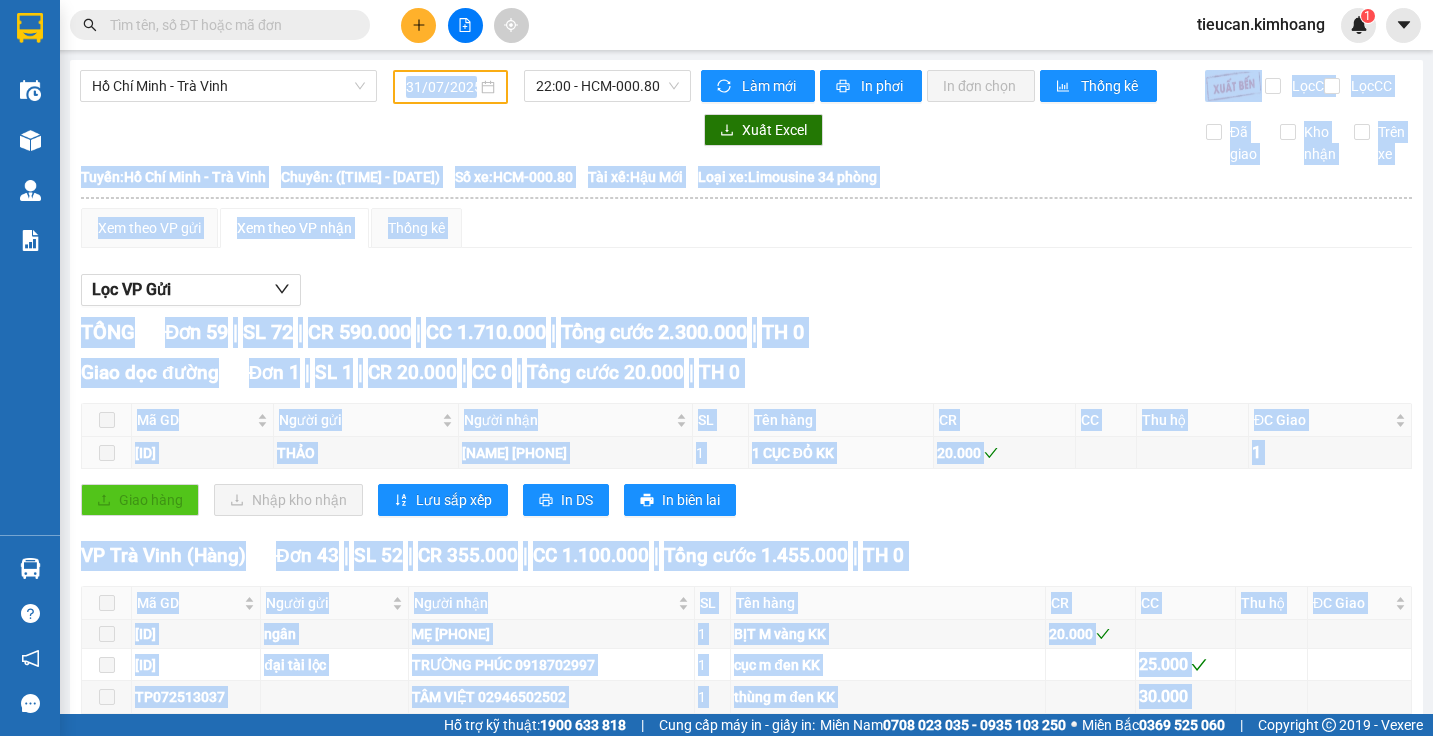 scroll, scrollTop: 100, scrollLeft: 0, axis: vertical 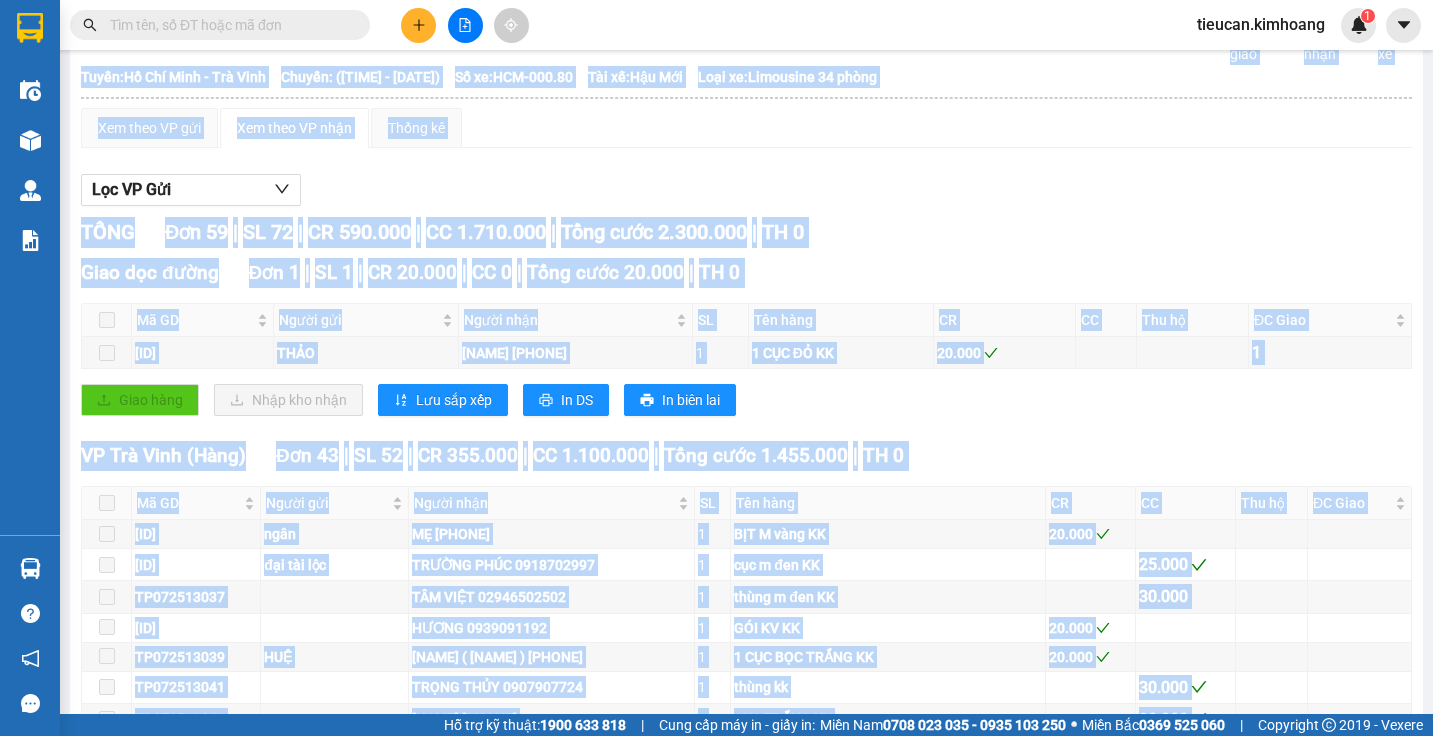 click on "Giao dọc đường Đơn   1 | SL   1 | CR   20.000 | CC   0 | Tổng cước   20.000 | TH   0 Mã GD Người gửi Người nhận SL Tên hàng CR CC Thu hộ ĐC Giao Ký nhận                       TP072513052 THẢO   THÀNH 0975570467 1 1 CỤC ĐỎ KK 20.000 1 Giao hàng Nhập kho nhận Lưu sắp xếp In DS In biên lai Kim Hoàng   (08) 36024 295,   273 - 273B Trần Phú PHƠI HÀNG VP Tiểu Cần  -  08:02 - 02/08/2025 Tuyến:  Hồ Chí Minh - Trà Vinh Chuyến:   (22:00 - 31/07/2025) Tài xế:  Hậu Mới   Số xe:  HCM-000.80   Loại xe:  Limousine 34 phòng Mã GD Người gửi Người nhận SL Tên hàng CR CC Thu hộ ĐC Giao Ký nhận Giao dọc đường Đơn   1 | SL   1 | CR   20.000 | CC   0 | Tổng cước   20.000 | TH   0 TP072513052 THẢO   THÀNH 0975570467 1 1 CỤC ĐỎ KK 20.000 1 1 1 20.000 0 0 Cước rồi :   20.000  VNĐ Chưa cước :   0  VNĐ Thu hộ:  0  VNĐ VP Gửi (Ký & ghi rõ họ tên) Tài xế (Ký & ghi rõ họ tên)" at bounding box center (746, 344) 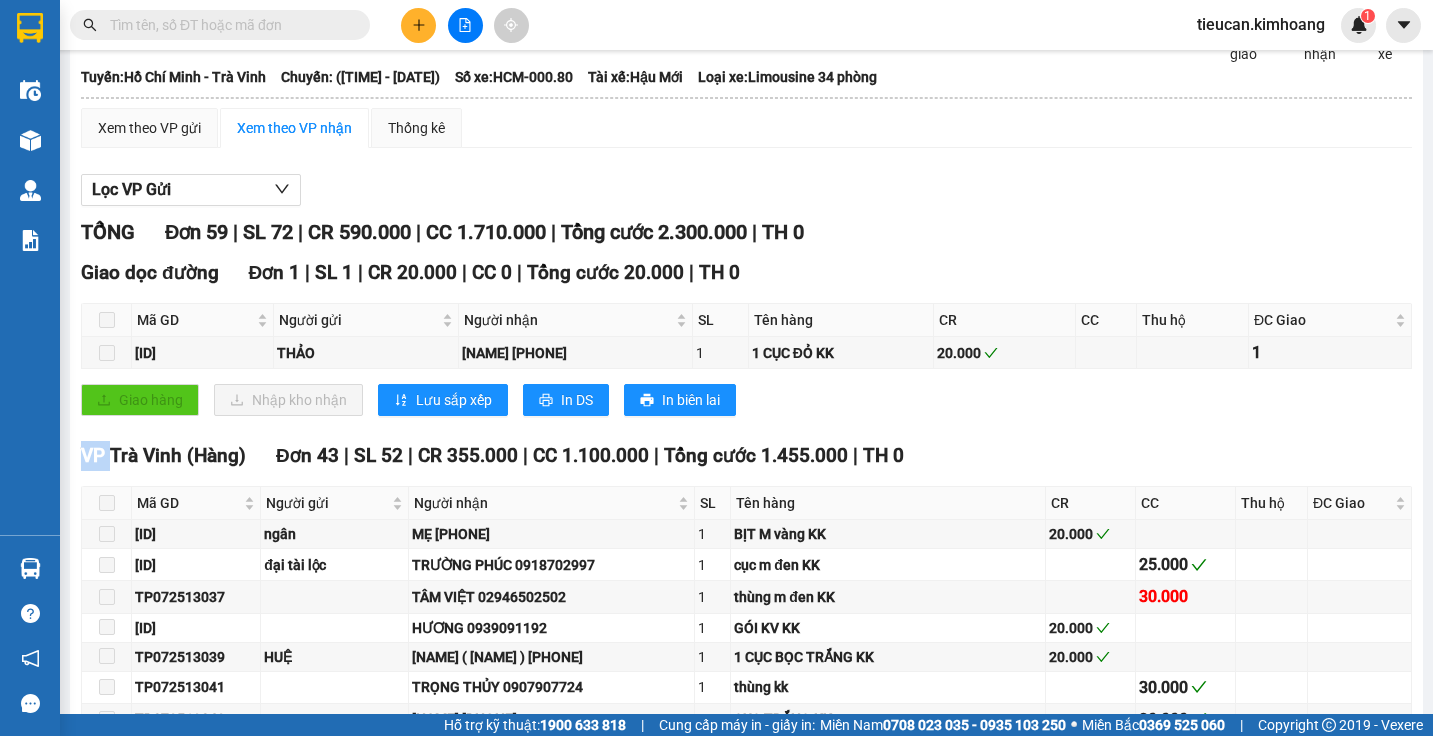 click on "Giao dọc đường Đơn   1 | SL   1 | CR   20.000 | CC   0 | Tổng cước   20.000 | TH   0 Mã GD Người gửi Người nhận SL Tên hàng CR CC Thu hộ ĐC Giao Ký nhận                       TP072513052 THẢO   THÀNH 0975570467 1 1 CỤC ĐỎ KK 20.000 1 Giao hàng Nhập kho nhận Lưu sắp xếp In DS In biên lai Kim Hoàng   (08) 36024 295,   273 - 273B Trần Phú PHƠI HÀNG VP Tiểu Cần  -  08:02 - 02/08/2025 Tuyến:  Hồ Chí Minh - Trà Vinh Chuyến:   (22:00 - 31/07/2025) Tài xế:  Hậu Mới   Số xe:  HCM-000.80   Loại xe:  Limousine 34 phòng Mã GD Người gửi Người nhận SL Tên hàng CR CC Thu hộ ĐC Giao Ký nhận Giao dọc đường Đơn   1 | SL   1 | CR   20.000 | CC   0 | Tổng cước   20.000 | TH   0 TP072513052 THẢO   THÀNH 0975570467 1 1 CỤC ĐỎ KK 20.000 1 1 1 20.000 0 0 Cước rồi :   20.000  VNĐ Chưa cước :   0  VNĐ Thu hộ:  0  VNĐ VP Gửi (Ký & ghi rõ họ tên) Tài xế (Ký & ghi rõ họ tên)" at bounding box center [746, 344] 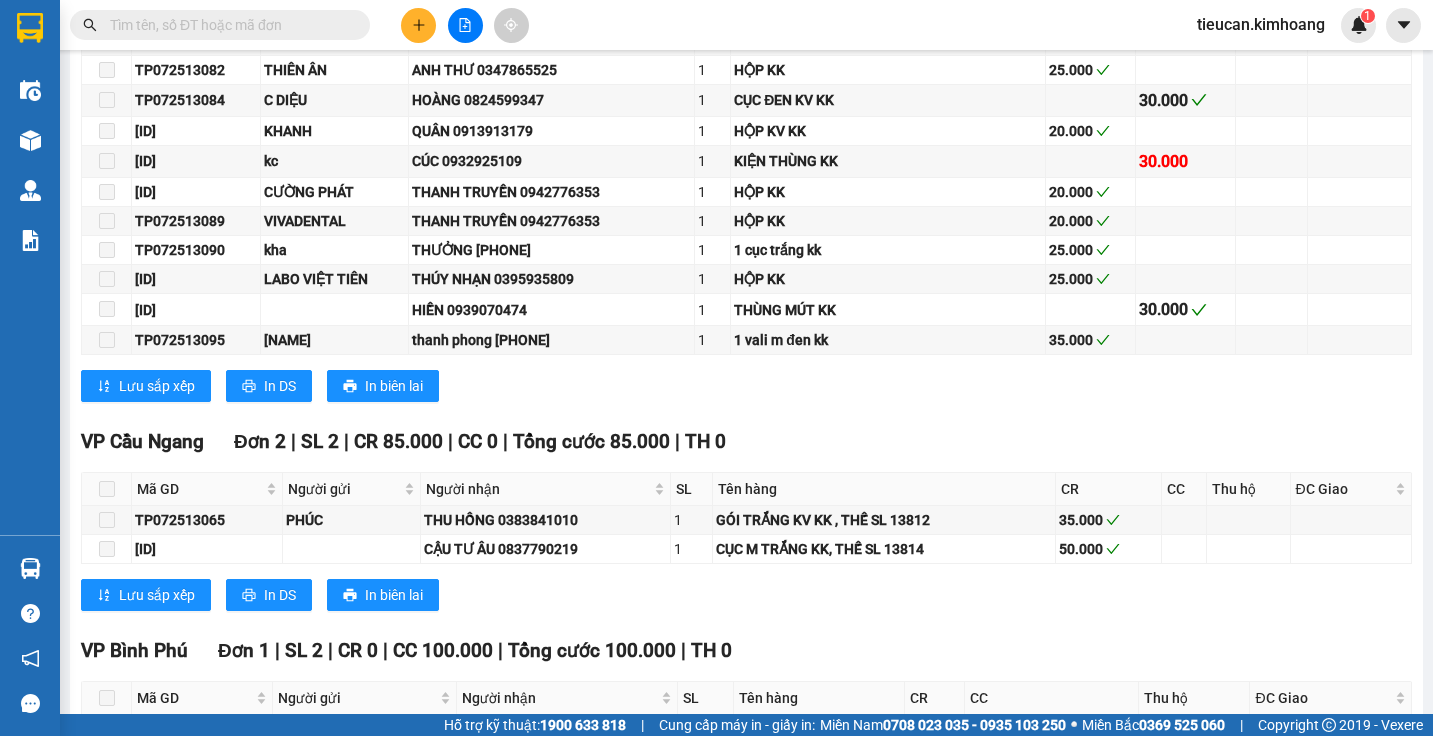 scroll, scrollTop: 2100, scrollLeft: 0, axis: vertical 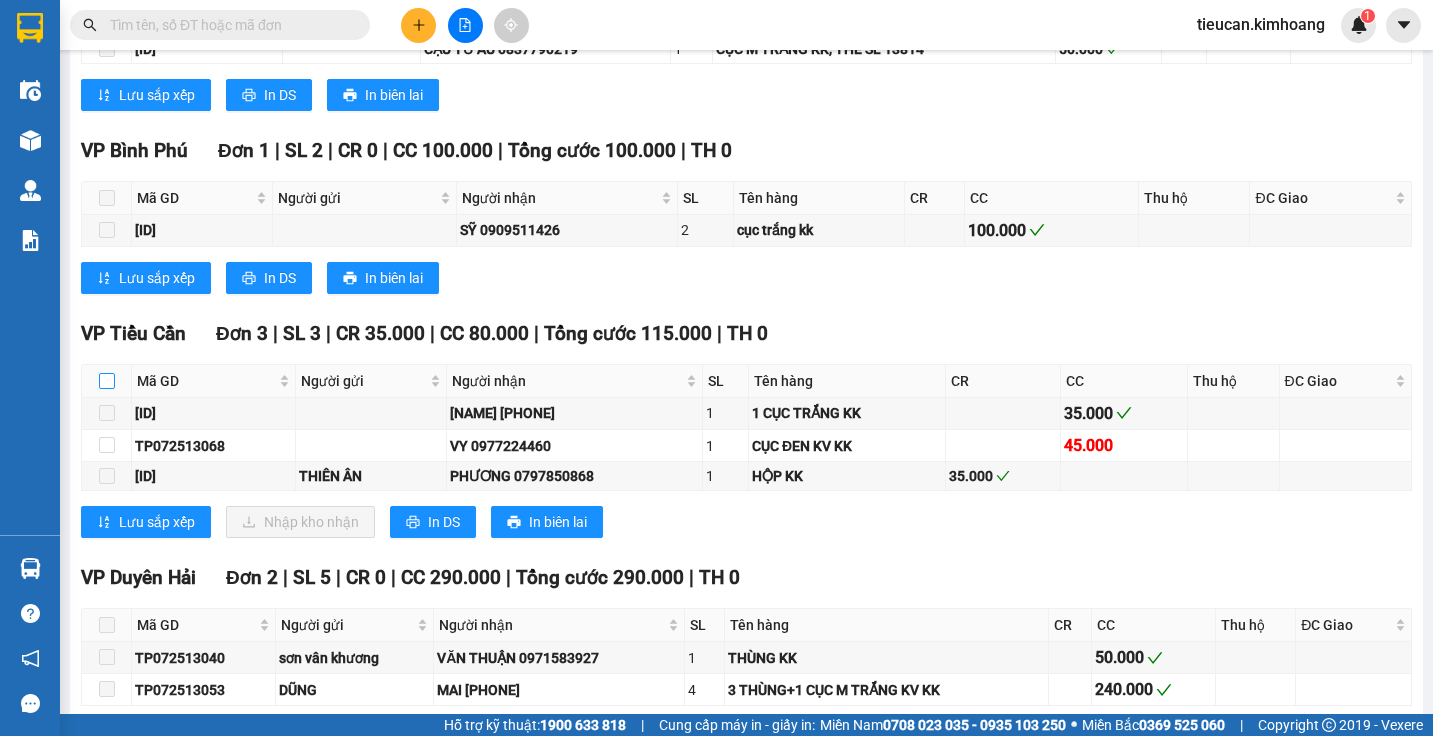 click at bounding box center (107, 381) 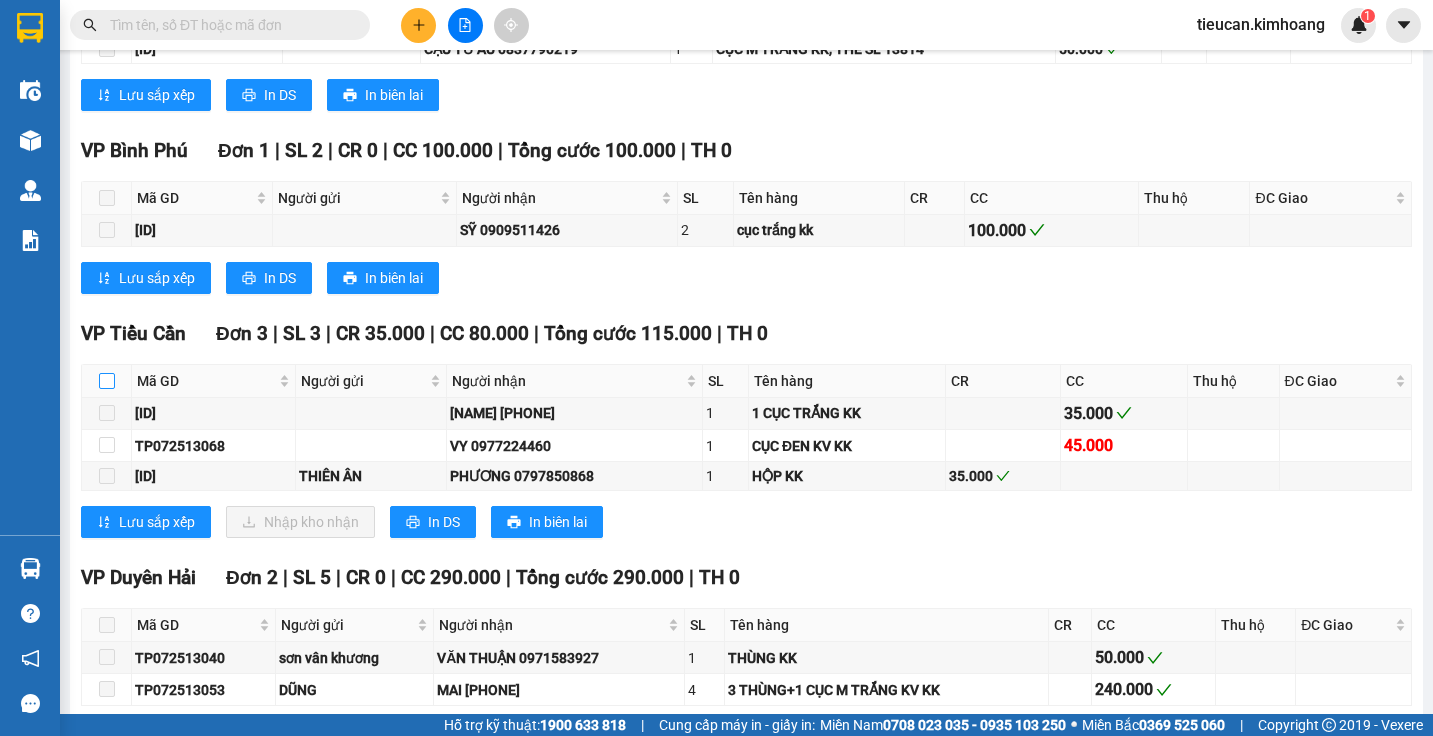 click at bounding box center (107, 381) 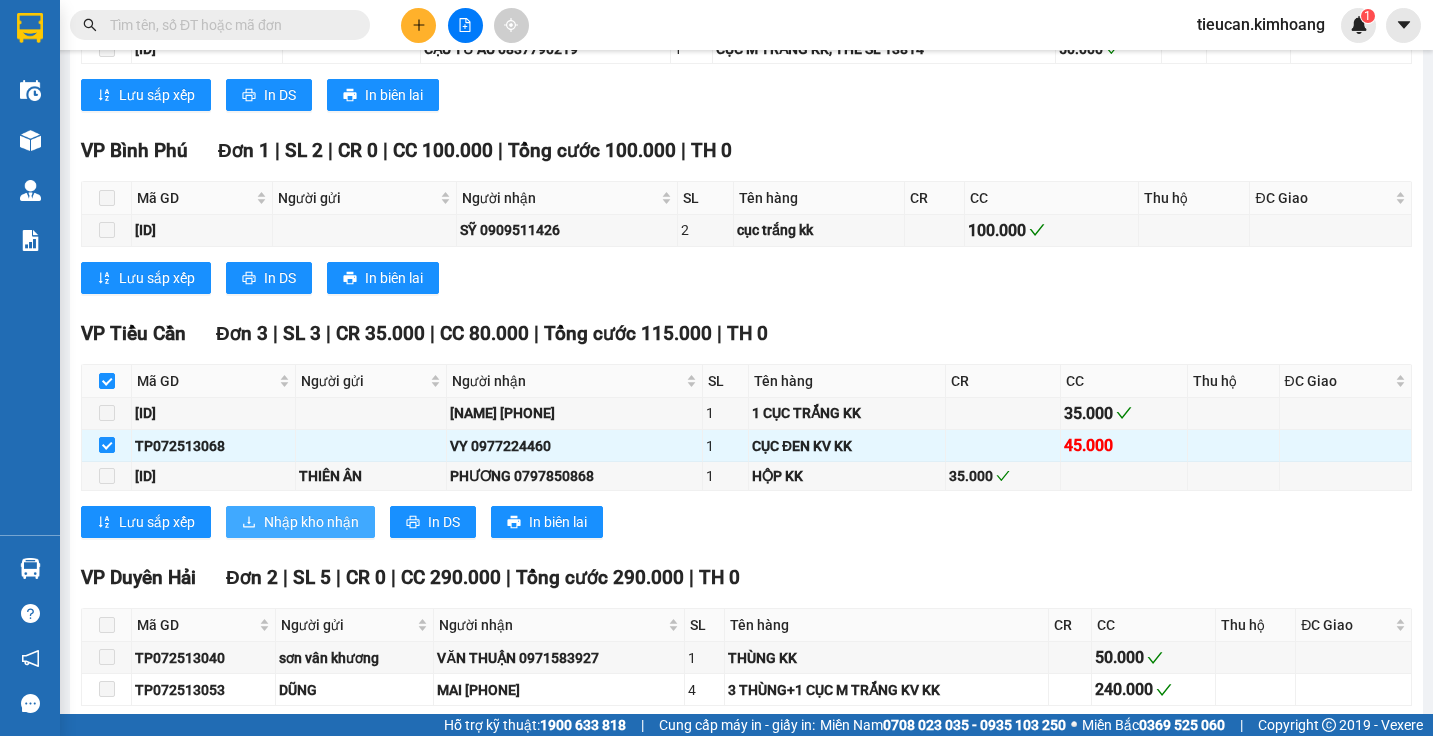 click on "Nhập kho nhận" at bounding box center [311, 522] 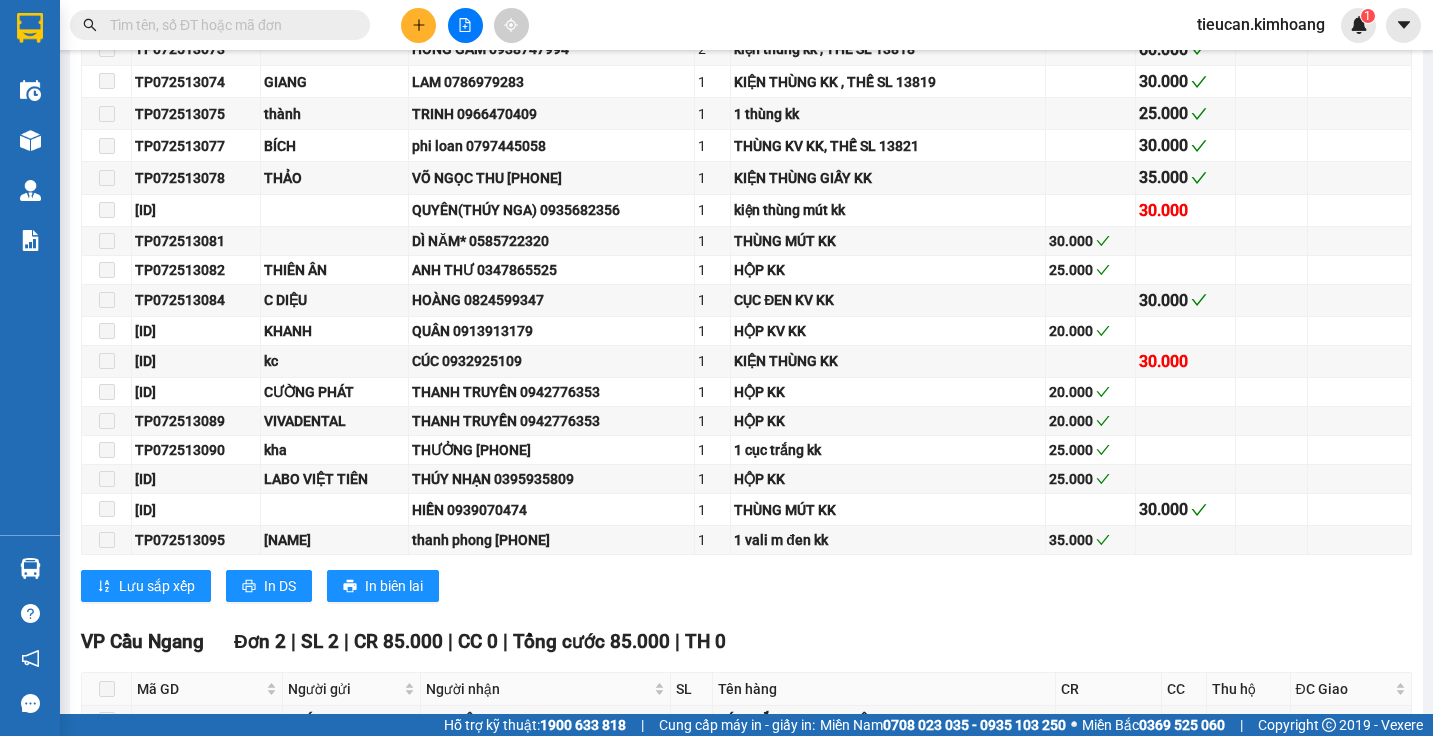 scroll, scrollTop: 2100, scrollLeft: 0, axis: vertical 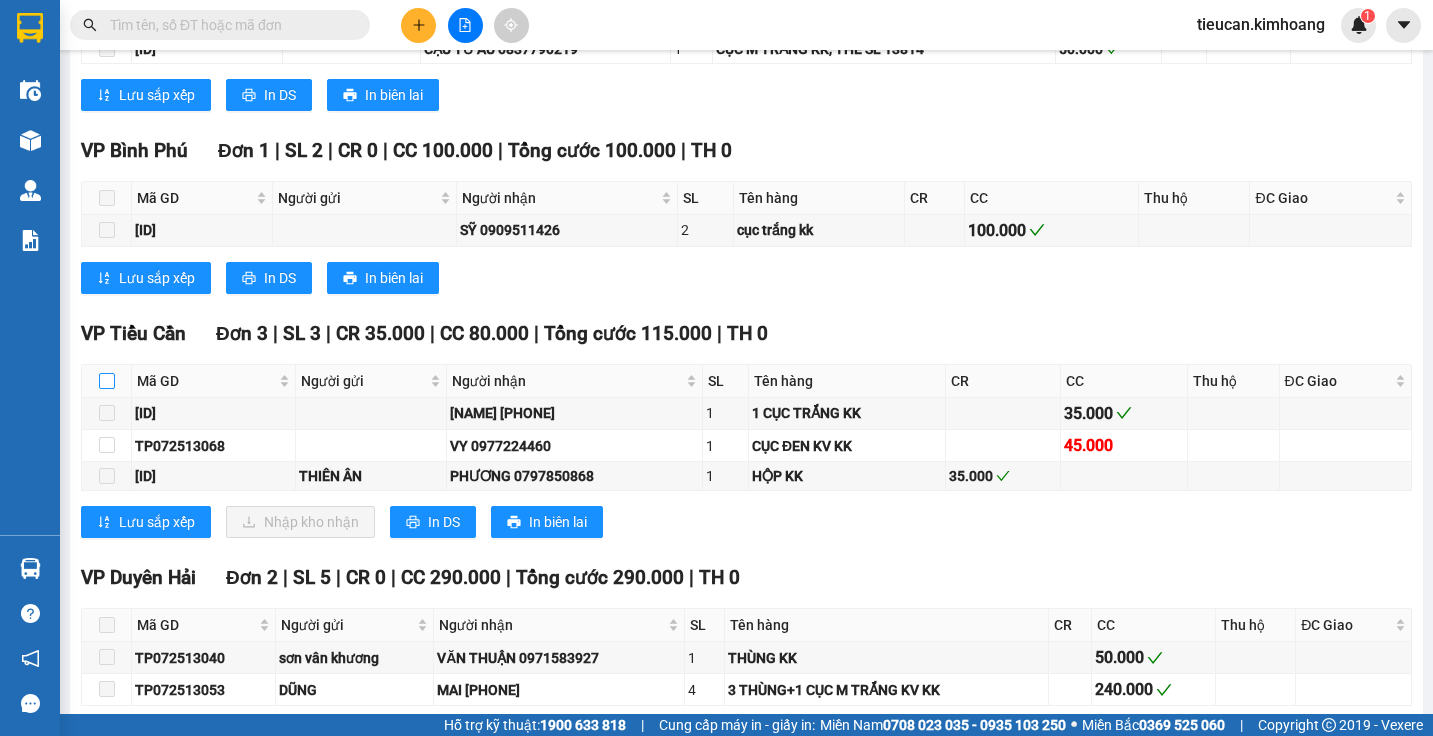 click at bounding box center [107, 381] 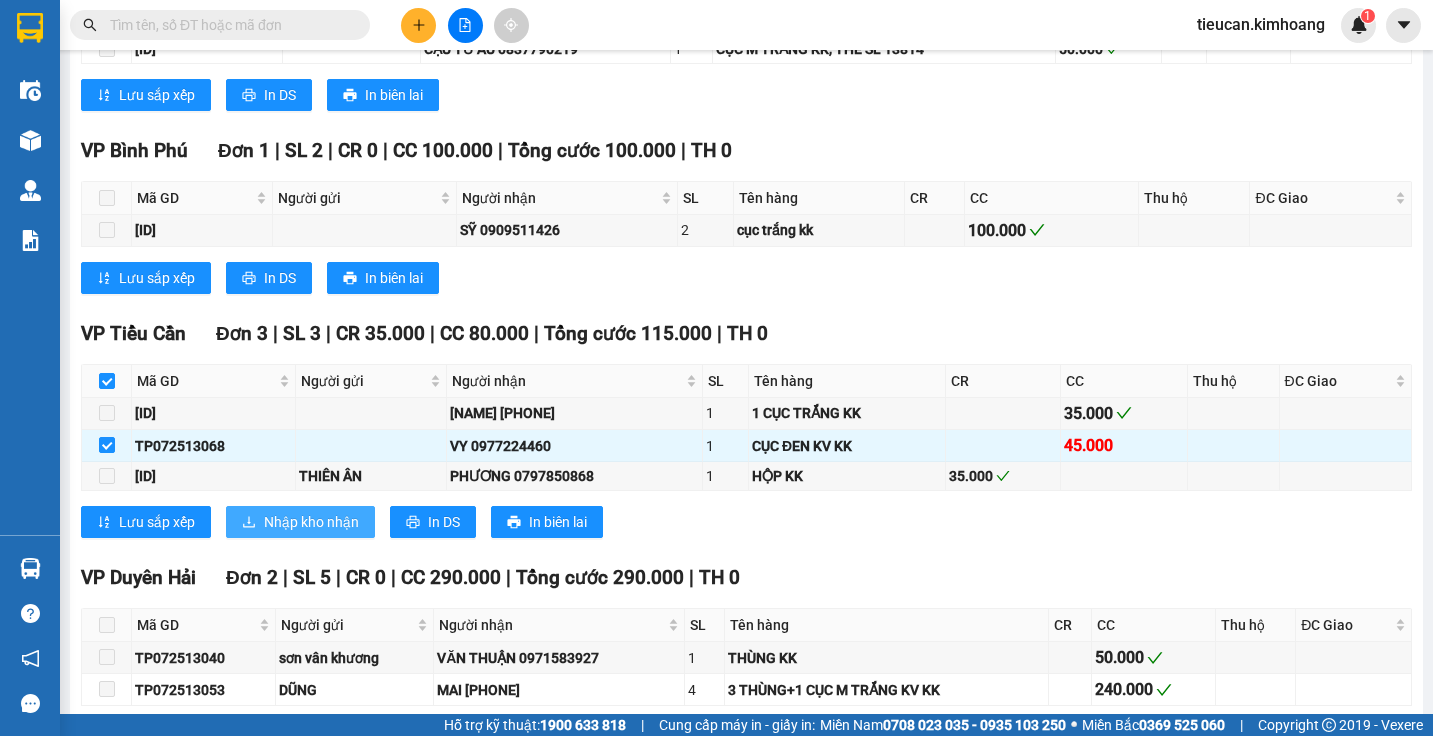 click on "Nhập kho nhận" at bounding box center [311, 522] 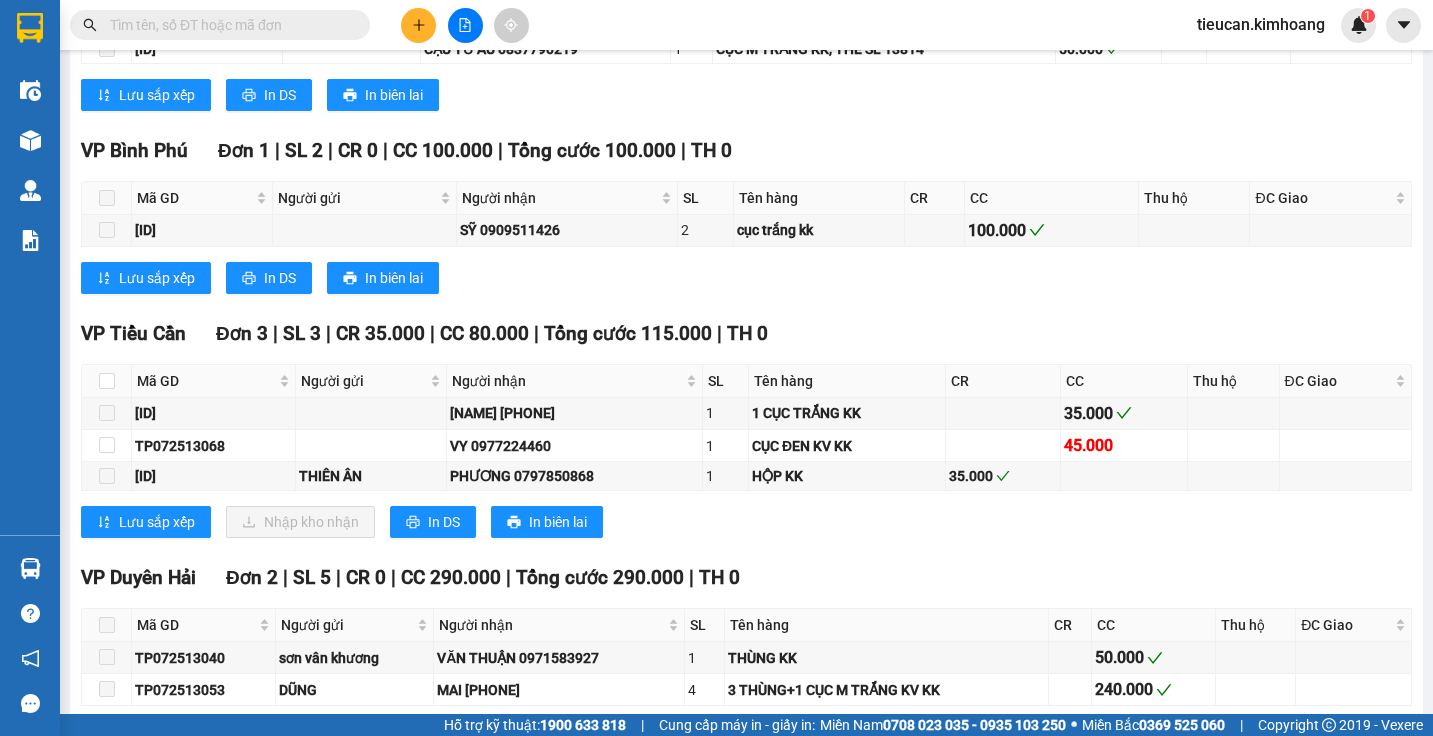 scroll, scrollTop: 0, scrollLeft: 0, axis: both 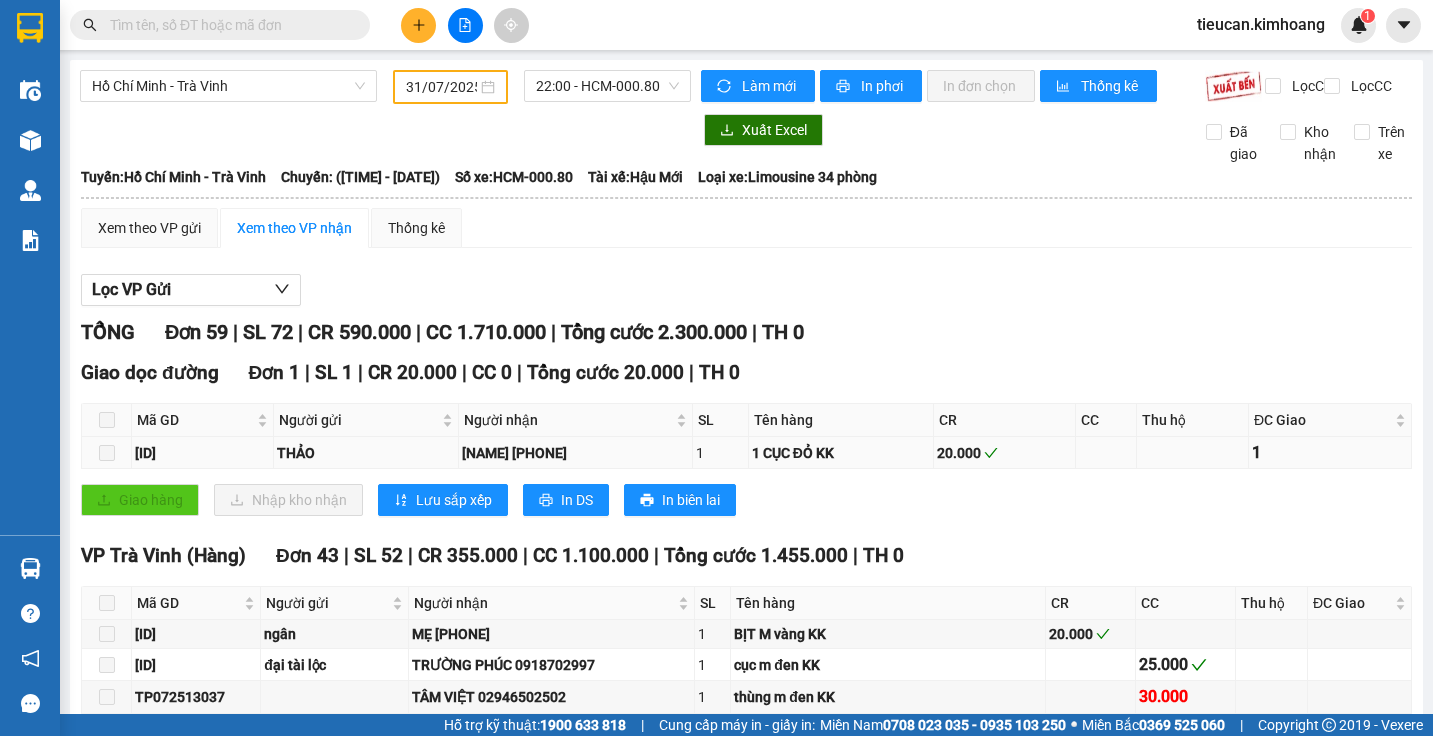 click on "Người nhận" at bounding box center (575, 420) 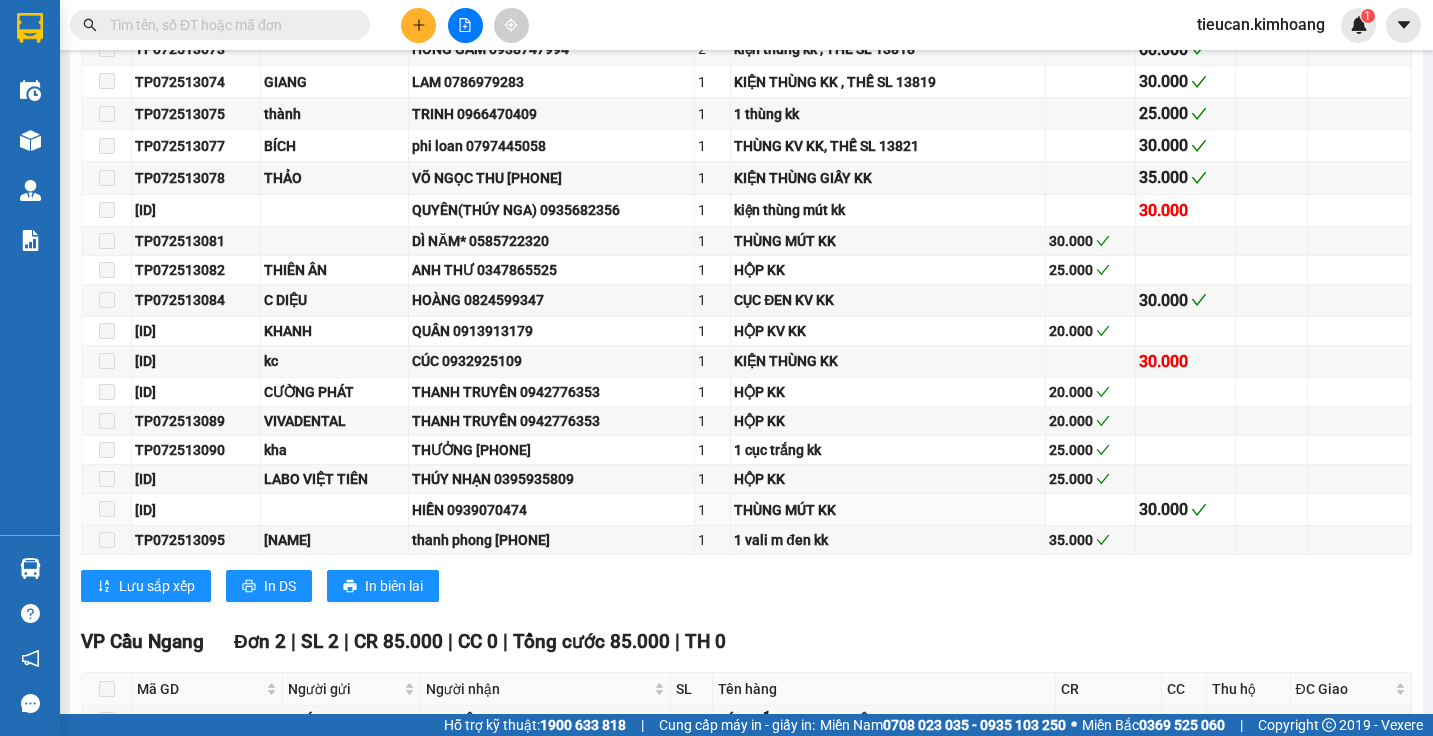 scroll, scrollTop: 2100, scrollLeft: 0, axis: vertical 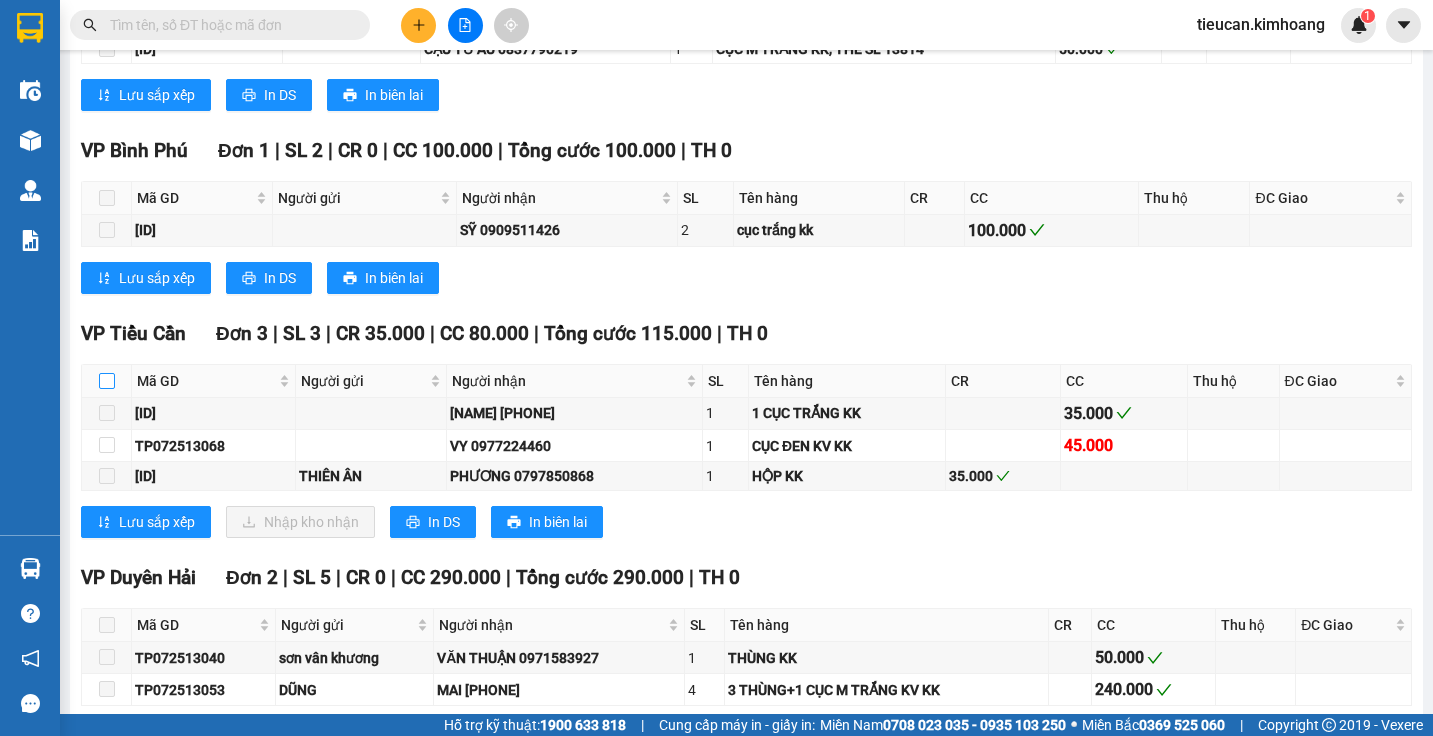 click at bounding box center (107, 381) 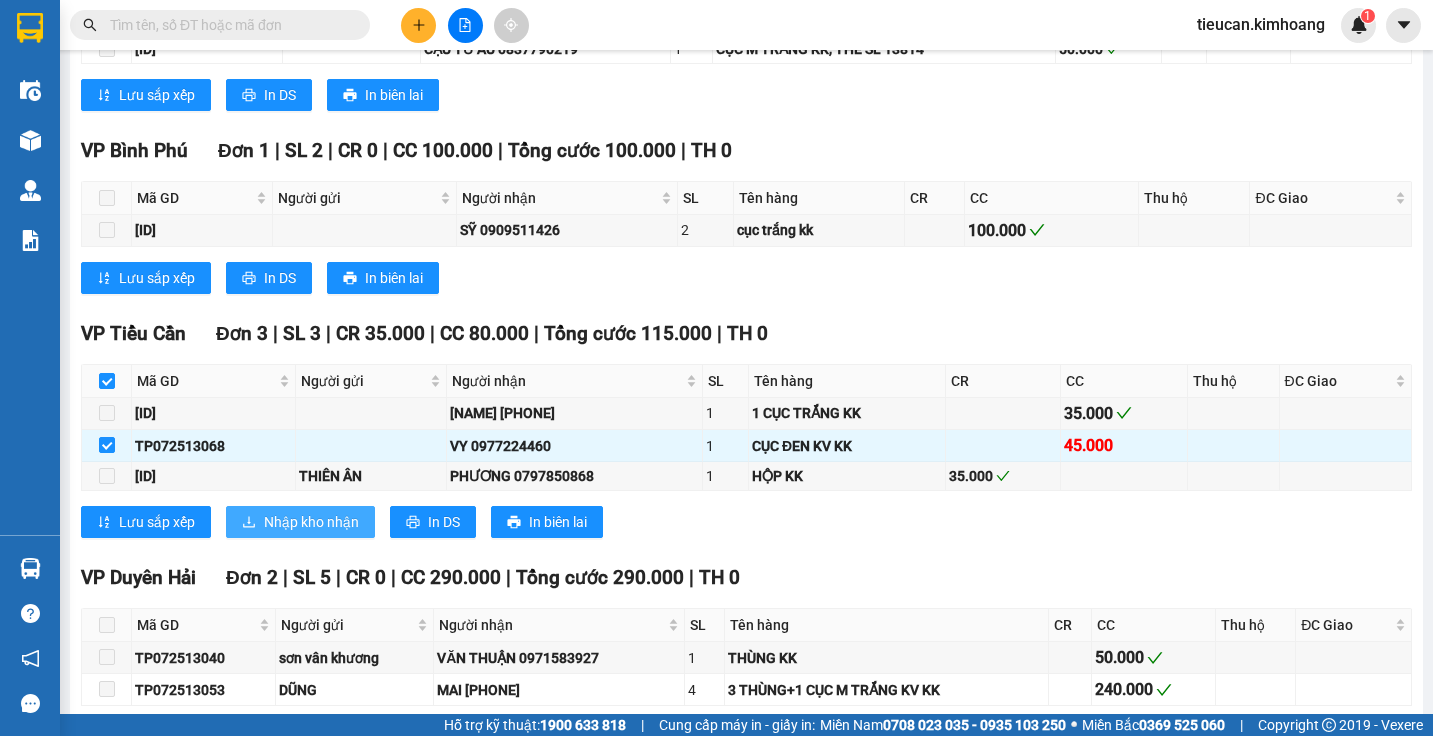 click on "Nhập kho nhận" at bounding box center [311, 522] 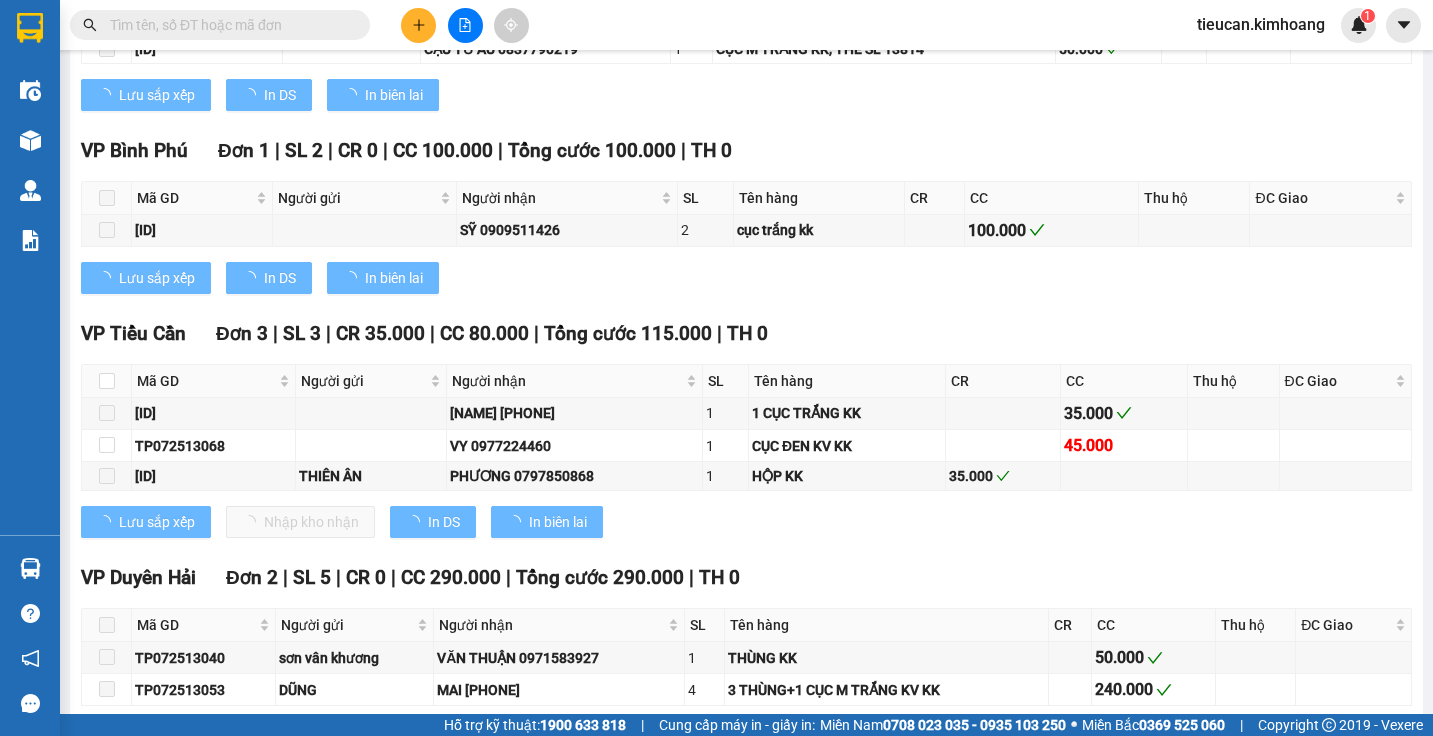 scroll, scrollTop: 0, scrollLeft: 0, axis: both 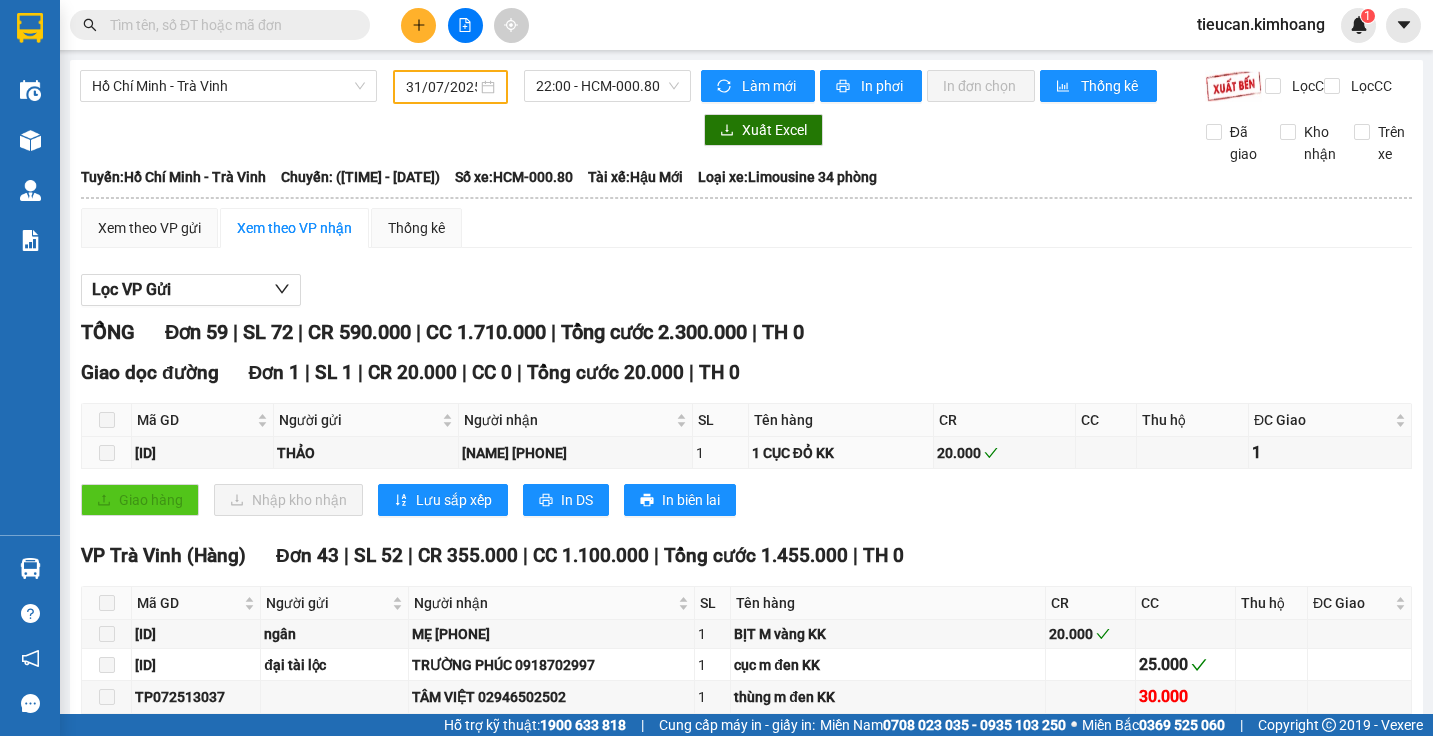 drag, startPoint x: 266, startPoint y: 466, endPoint x: 751, endPoint y: 253, distance: 529.71124 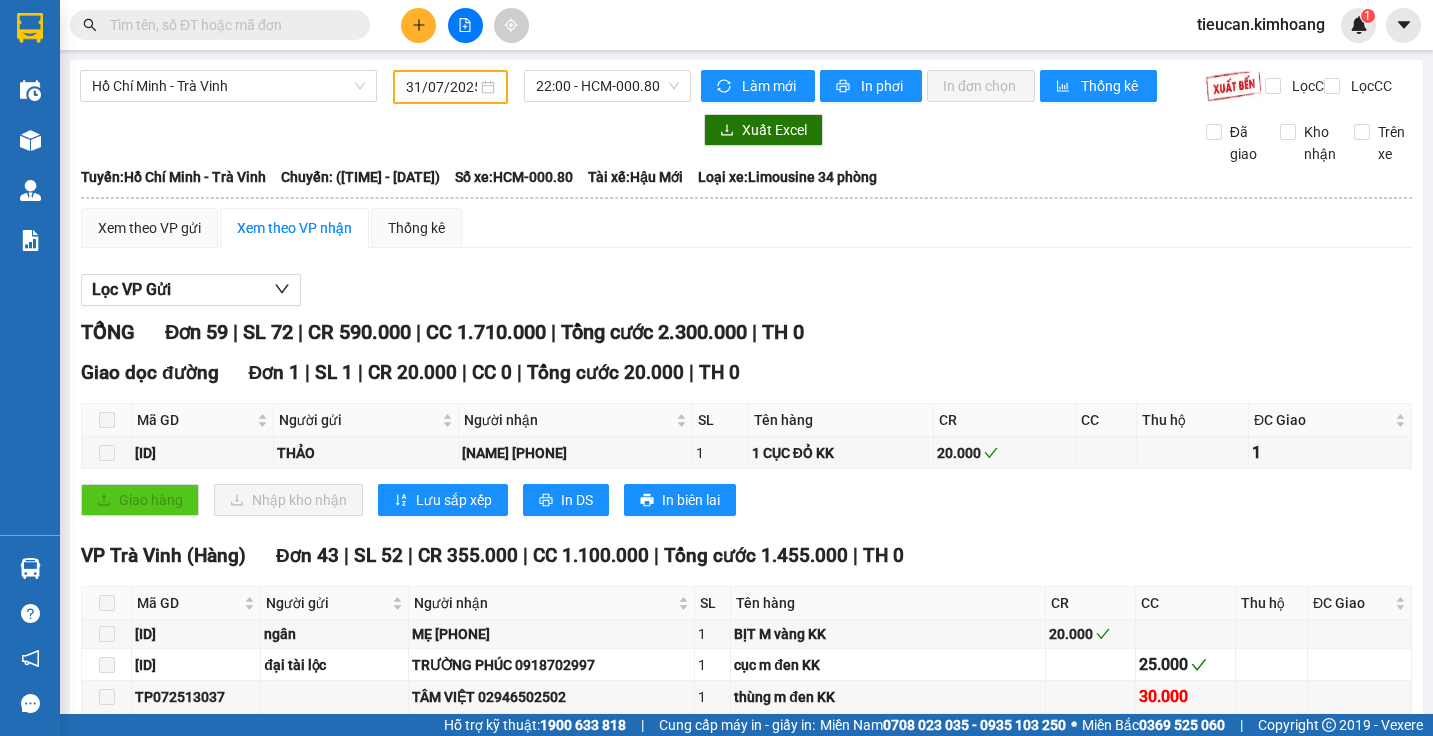 click on "Xem theo VP gửi Xem theo VP nhận Thống kê" at bounding box center (746, 228) 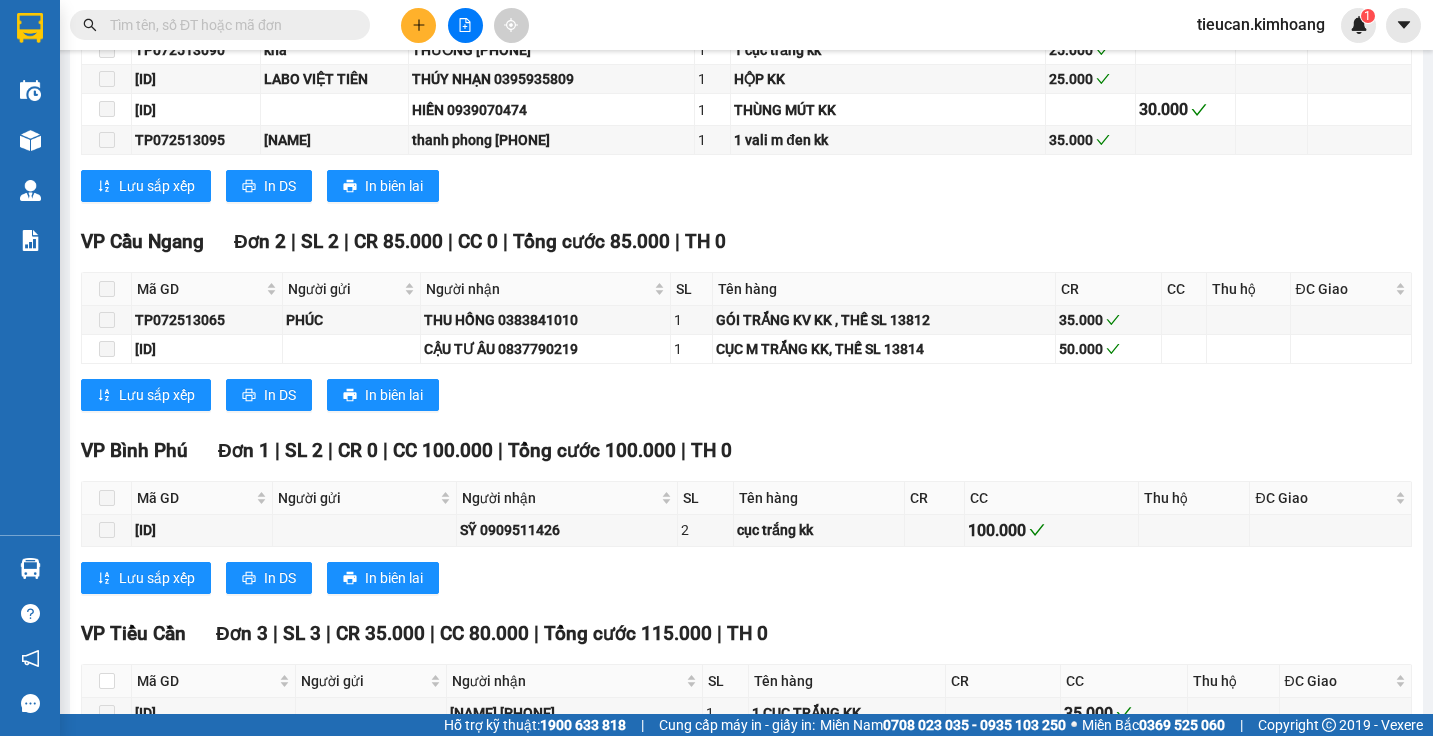 scroll, scrollTop: 2100, scrollLeft: 0, axis: vertical 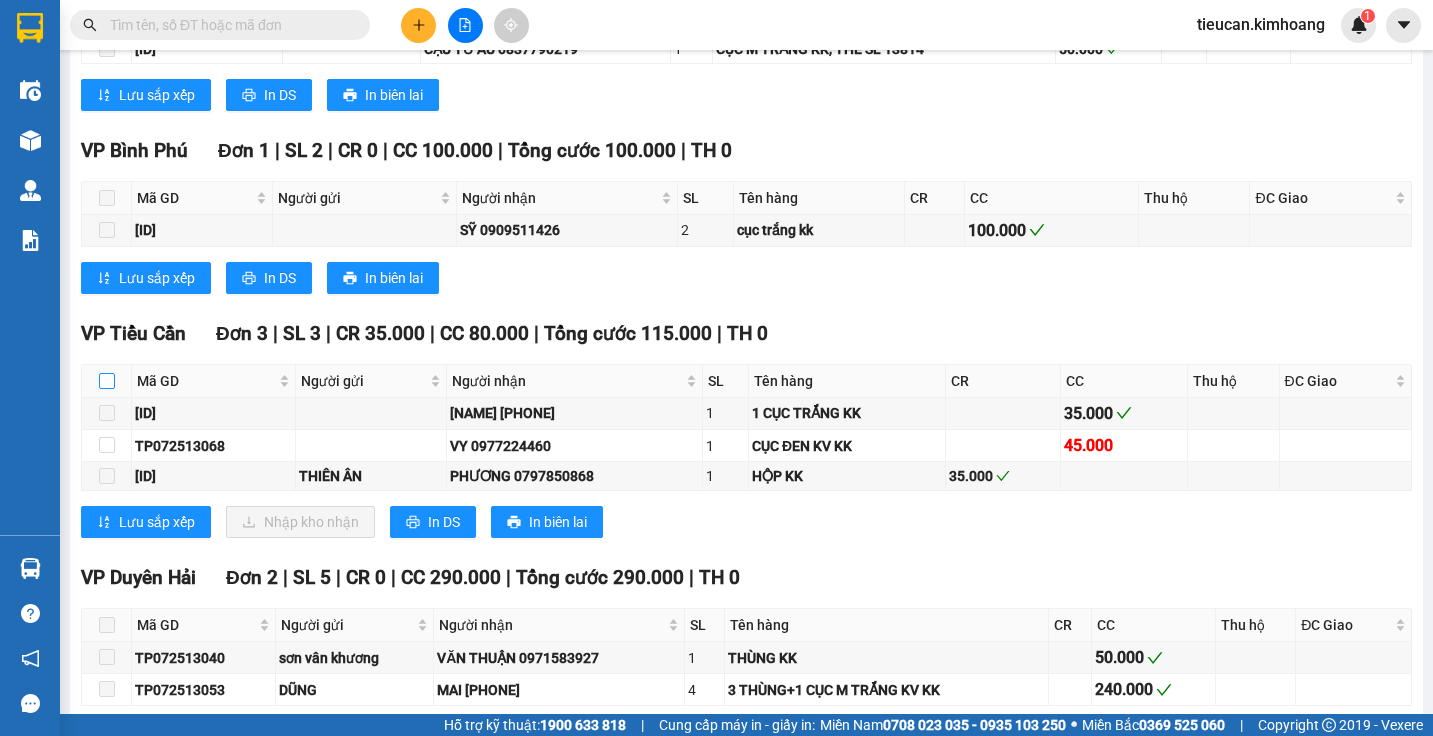 click at bounding box center [107, 381] 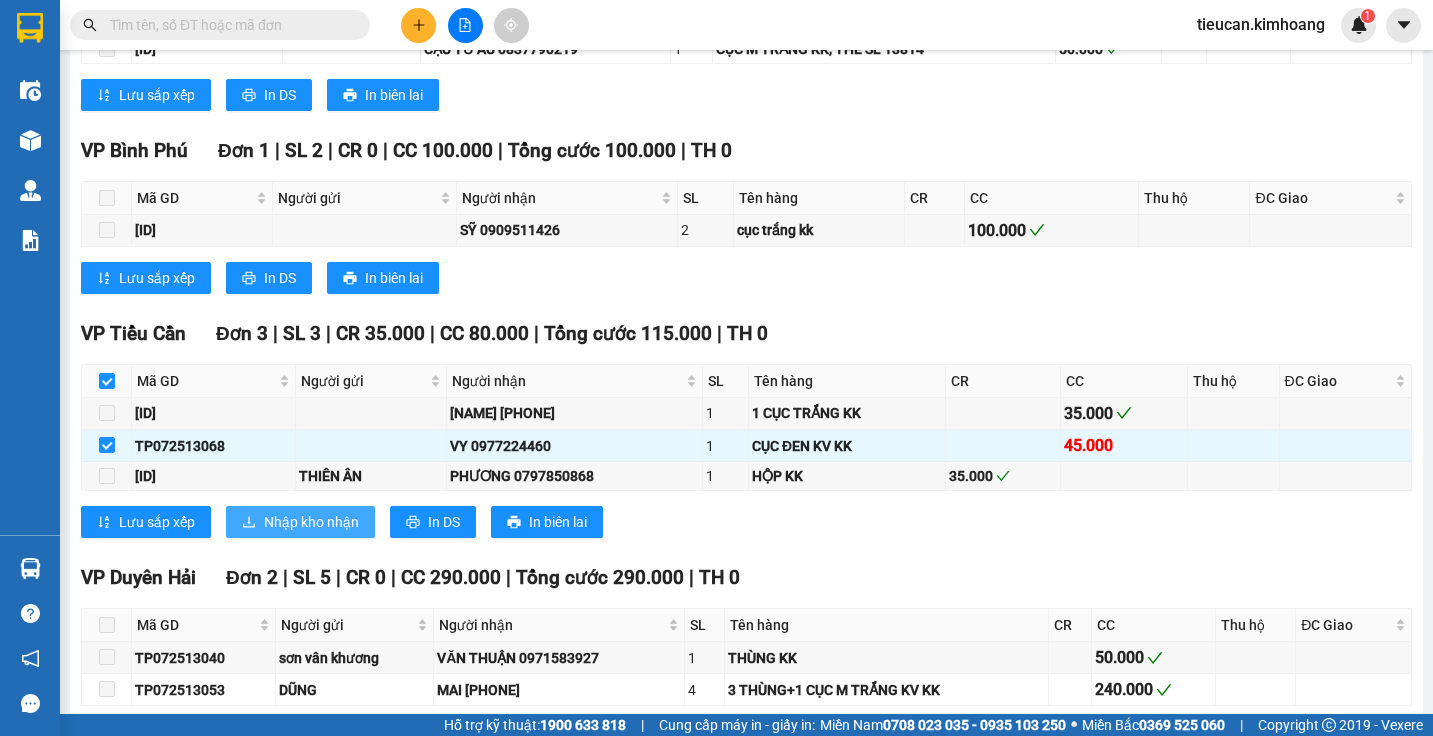 click on "Nhập kho nhận" at bounding box center [311, 522] 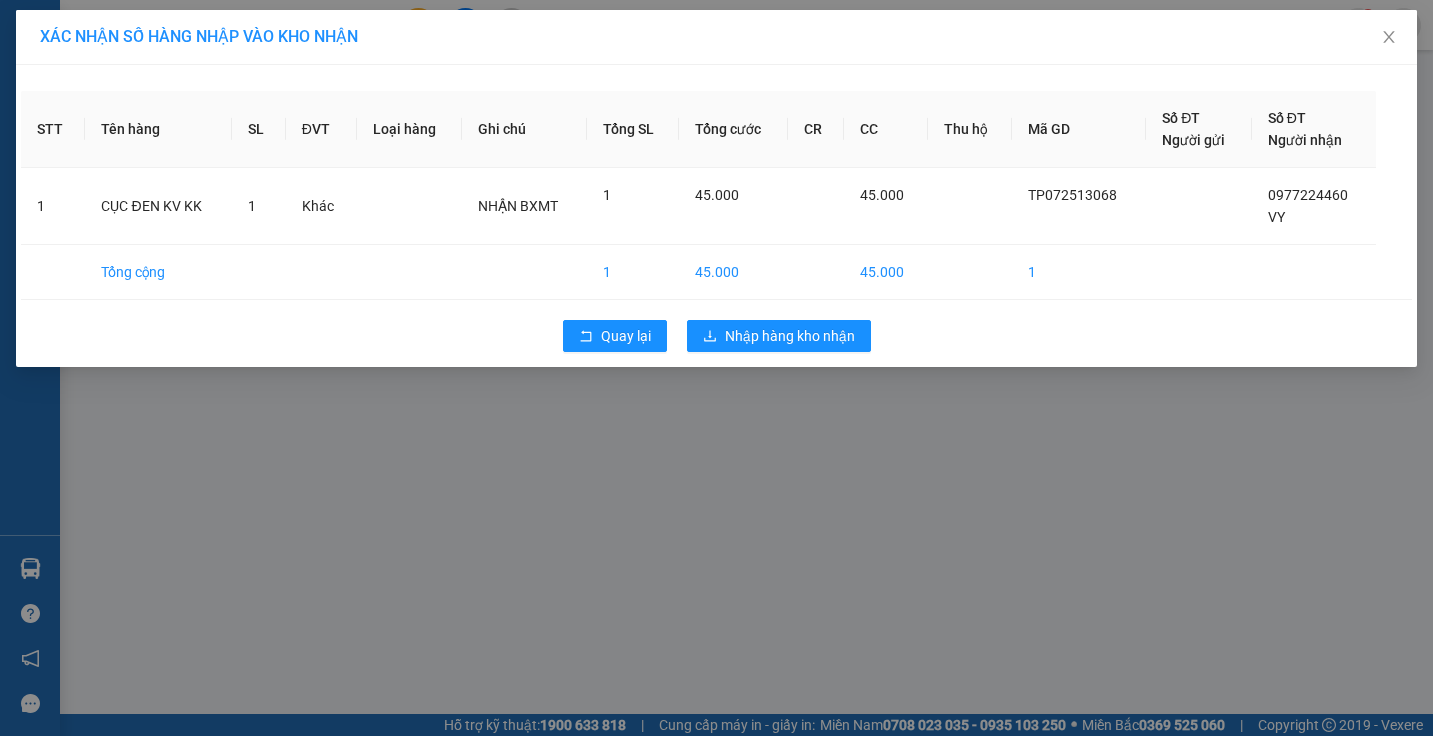 scroll, scrollTop: 0, scrollLeft: 0, axis: both 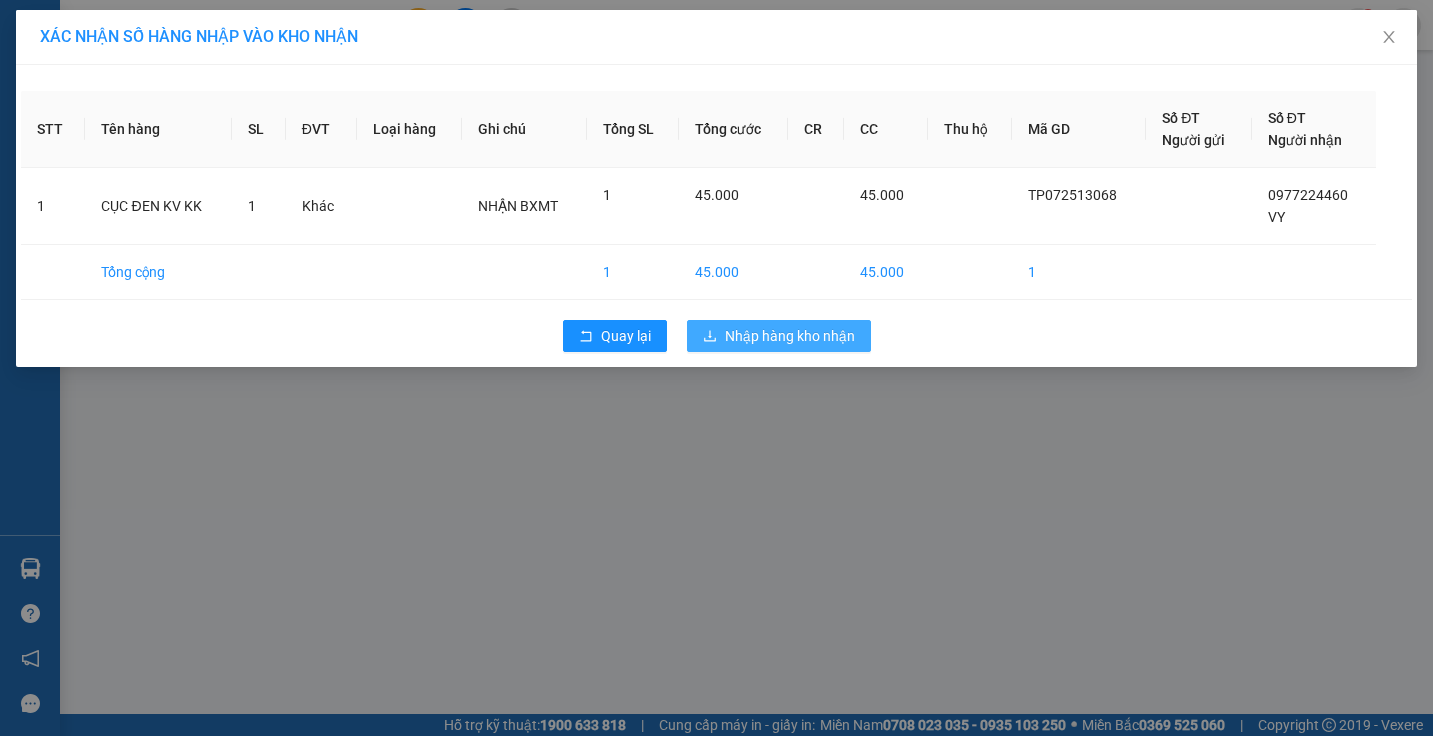 click on "Nhập hàng kho nhận" at bounding box center [779, 336] 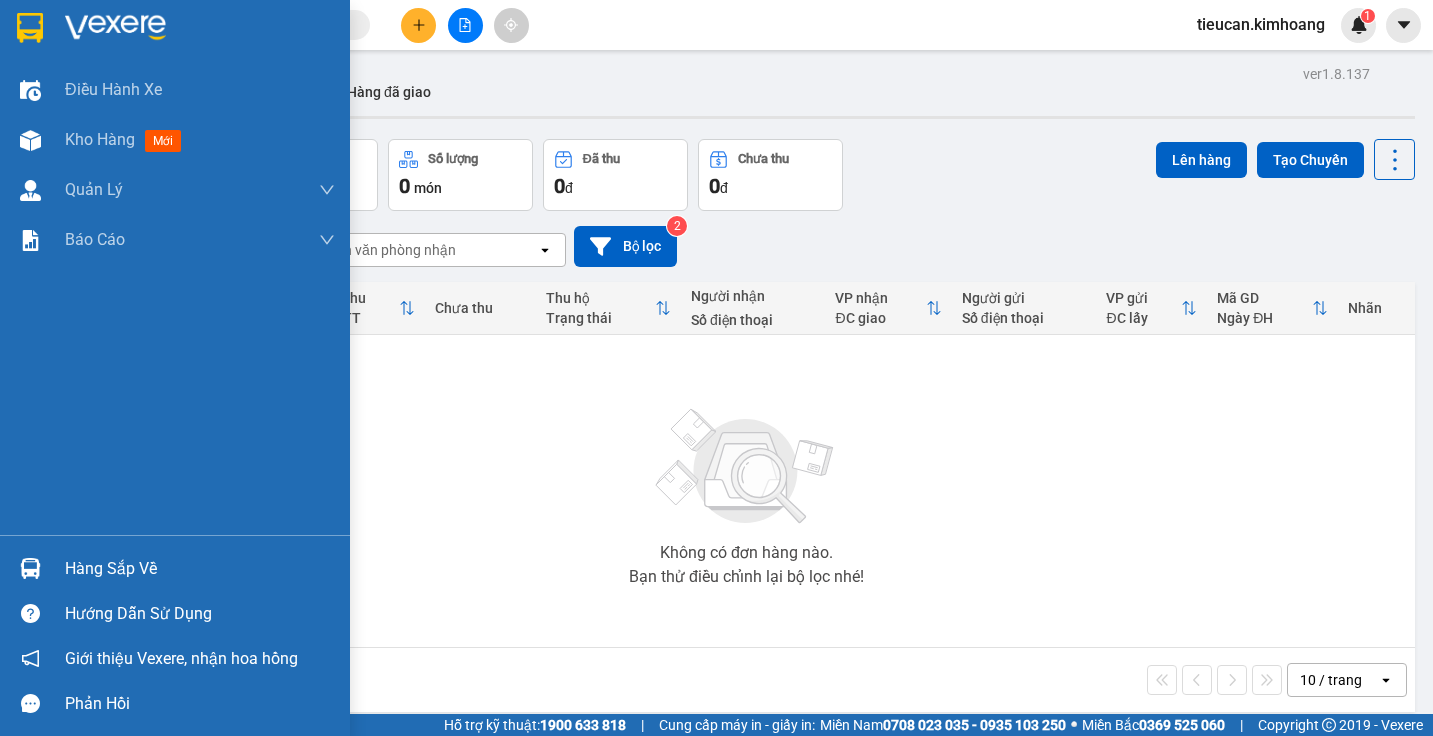 click on "Hàng sắp về" at bounding box center [200, 569] 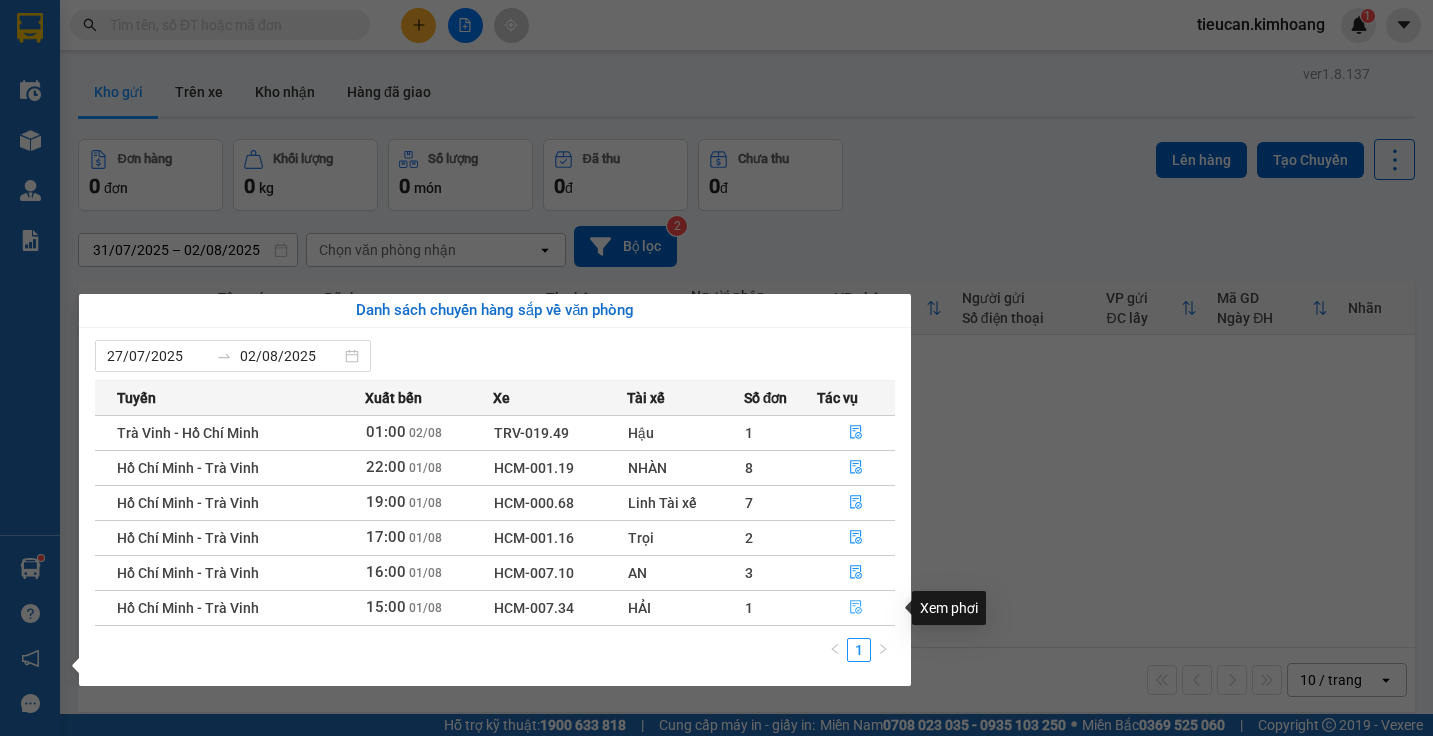 click 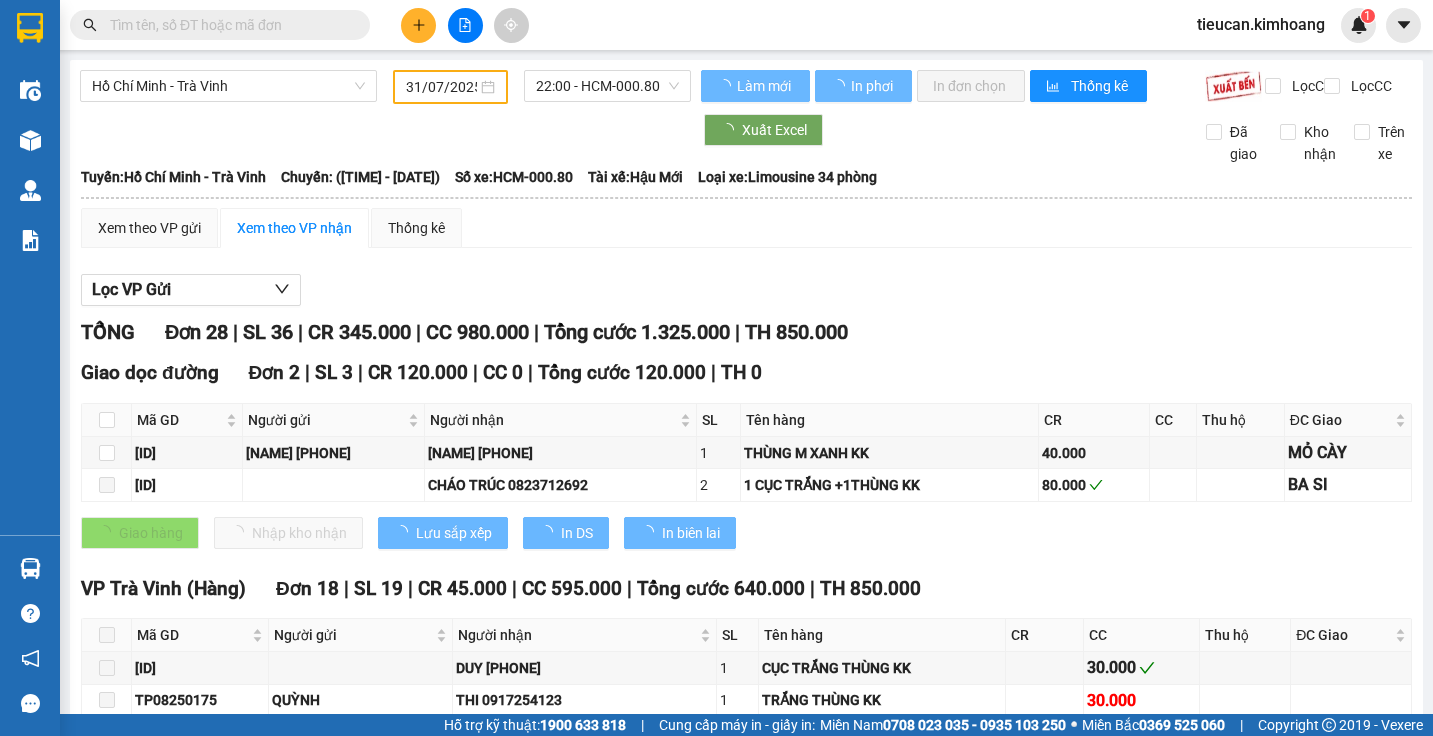 type on "01/08/2025" 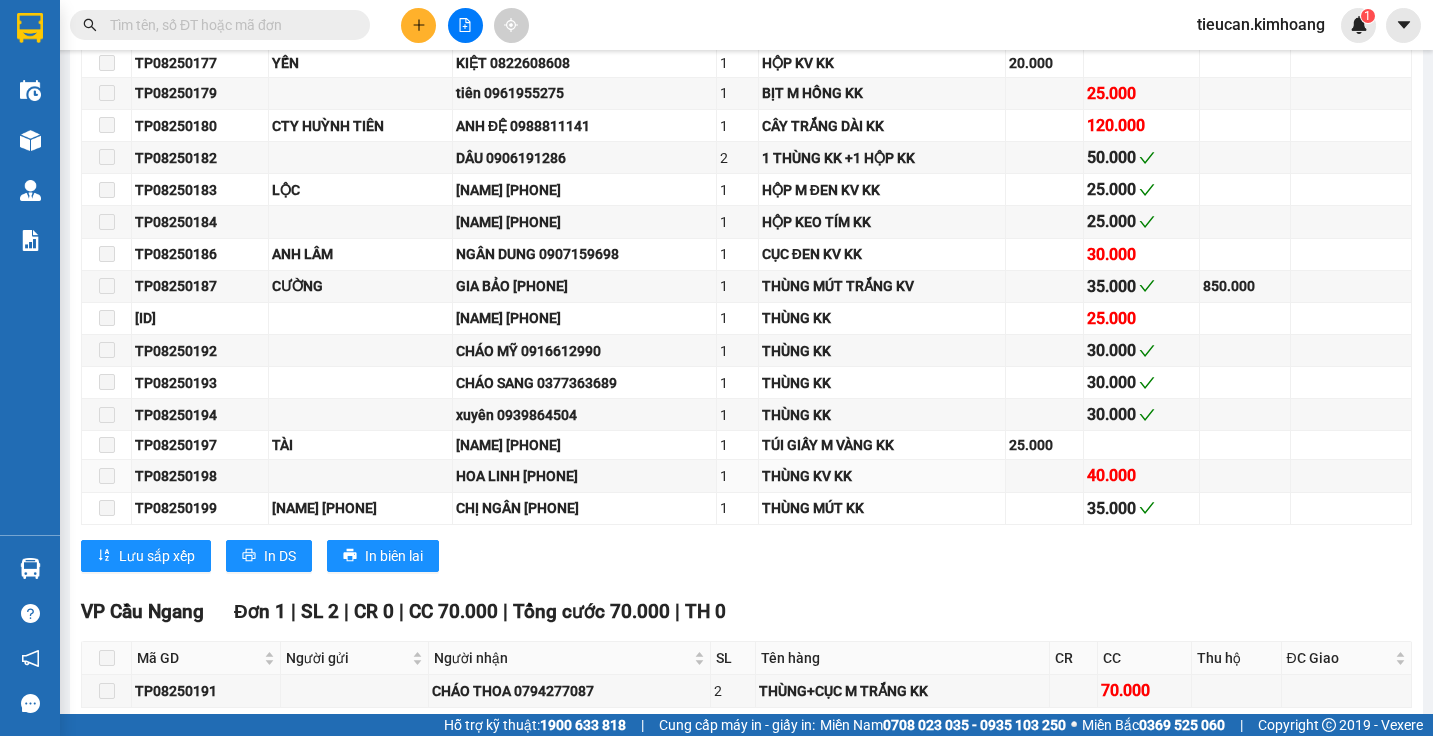 scroll, scrollTop: 1400, scrollLeft: 0, axis: vertical 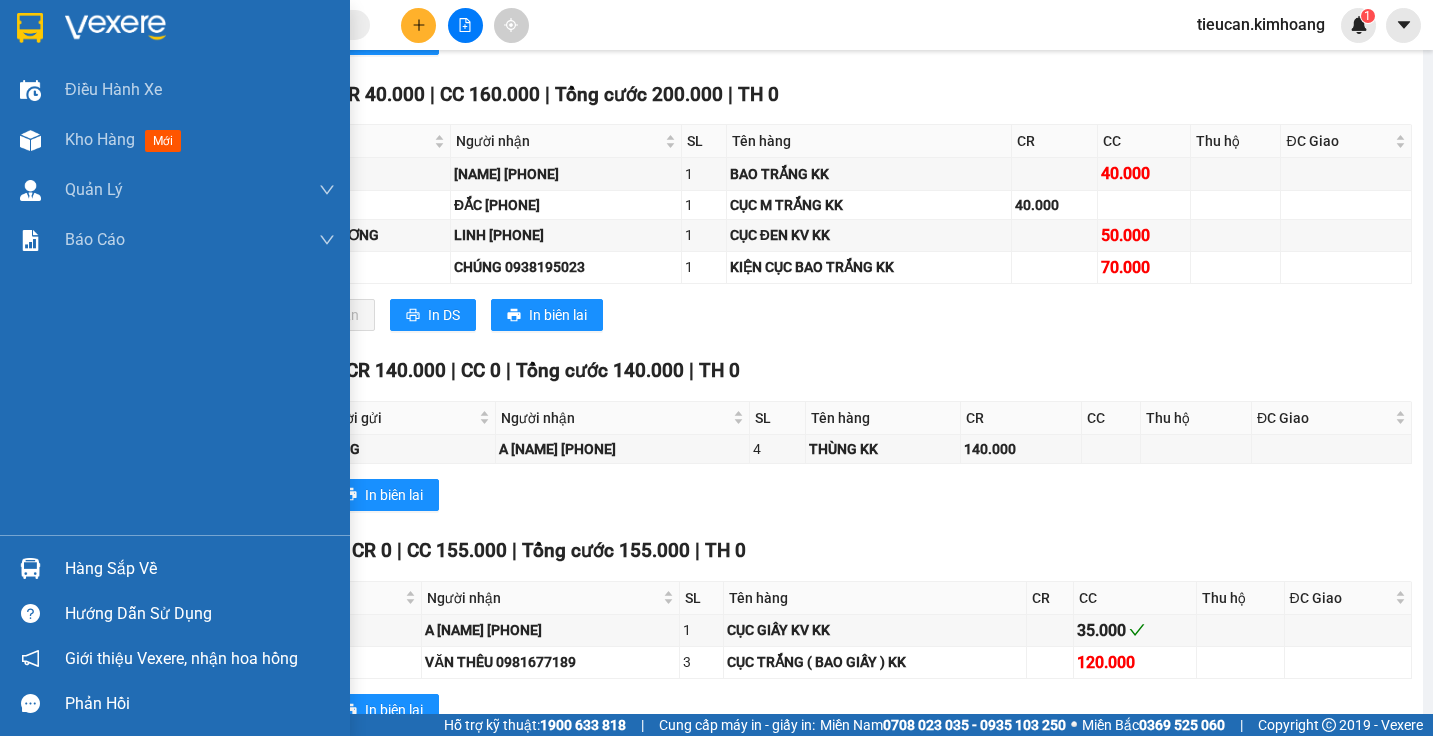 click on "Hàng sắp về" at bounding box center (200, 569) 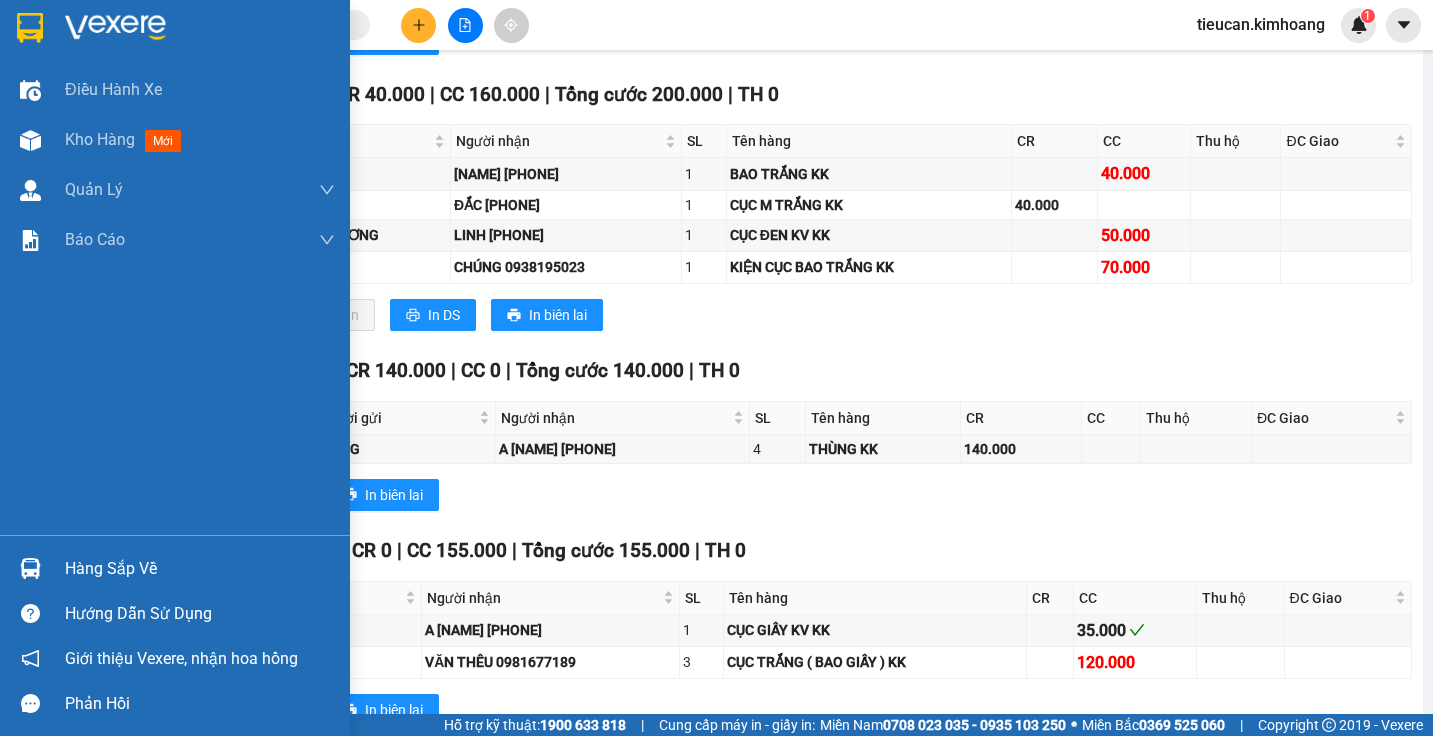 click on "Hàng sắp về" at bounding box center [200, 569] 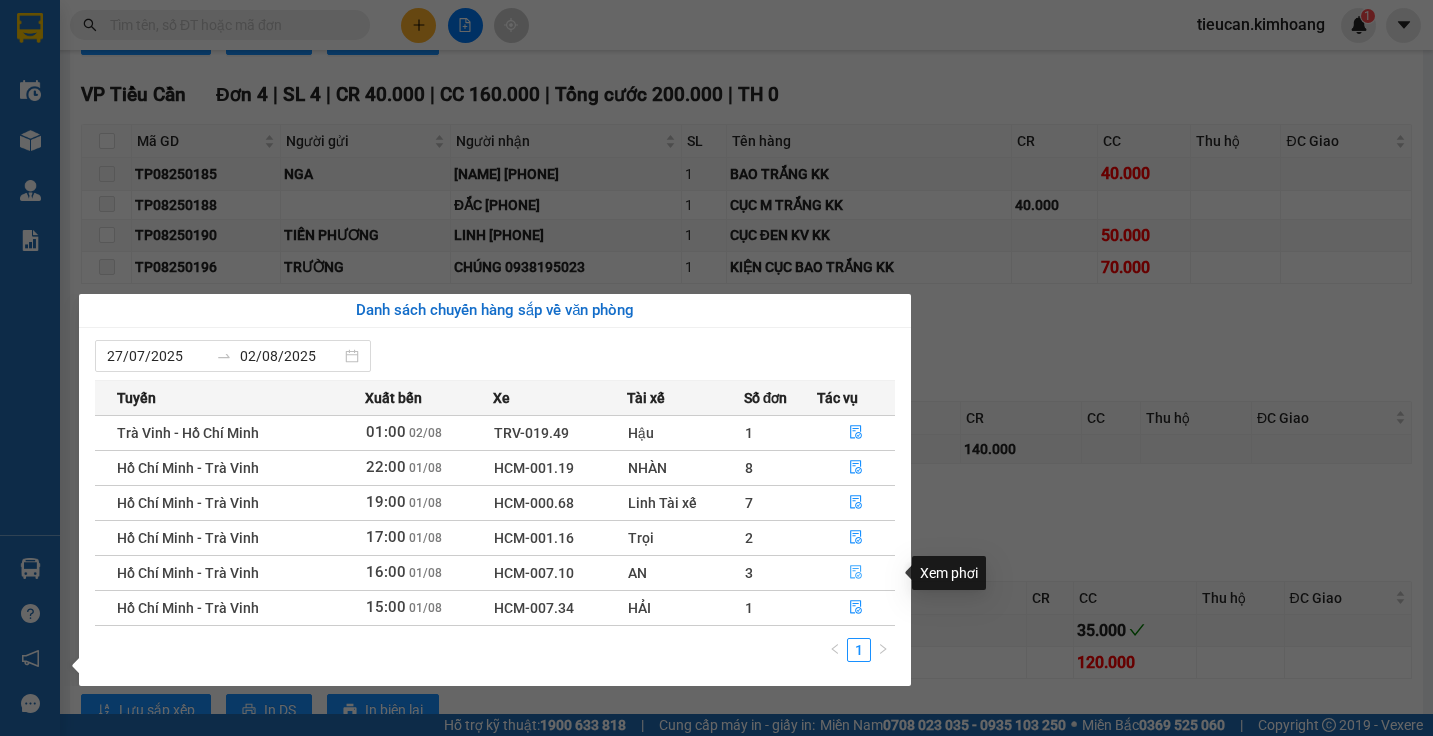 click 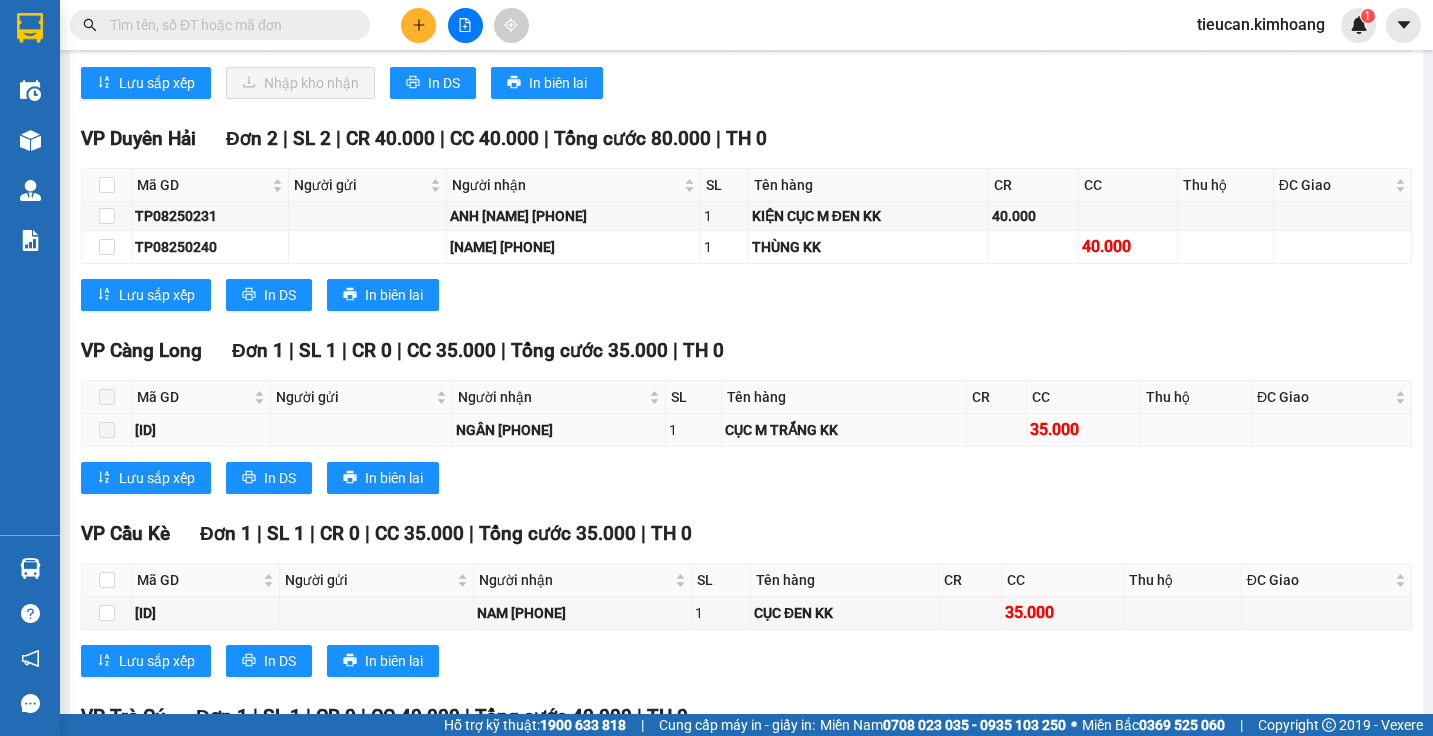 scroll, scrollTop: 1663, scrollLeft: 0, axis: vertical 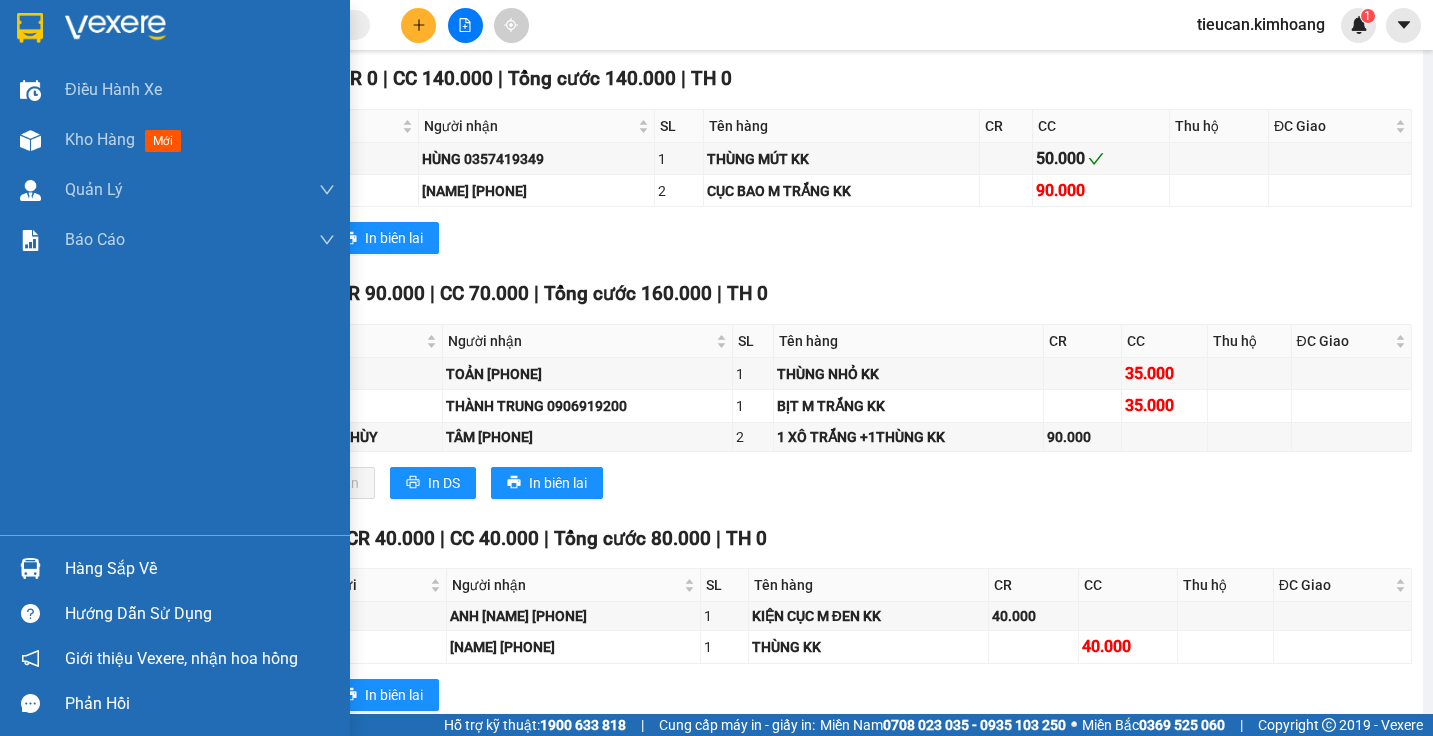 click on "Hàng sắp về" at bounding box center [200, 569] 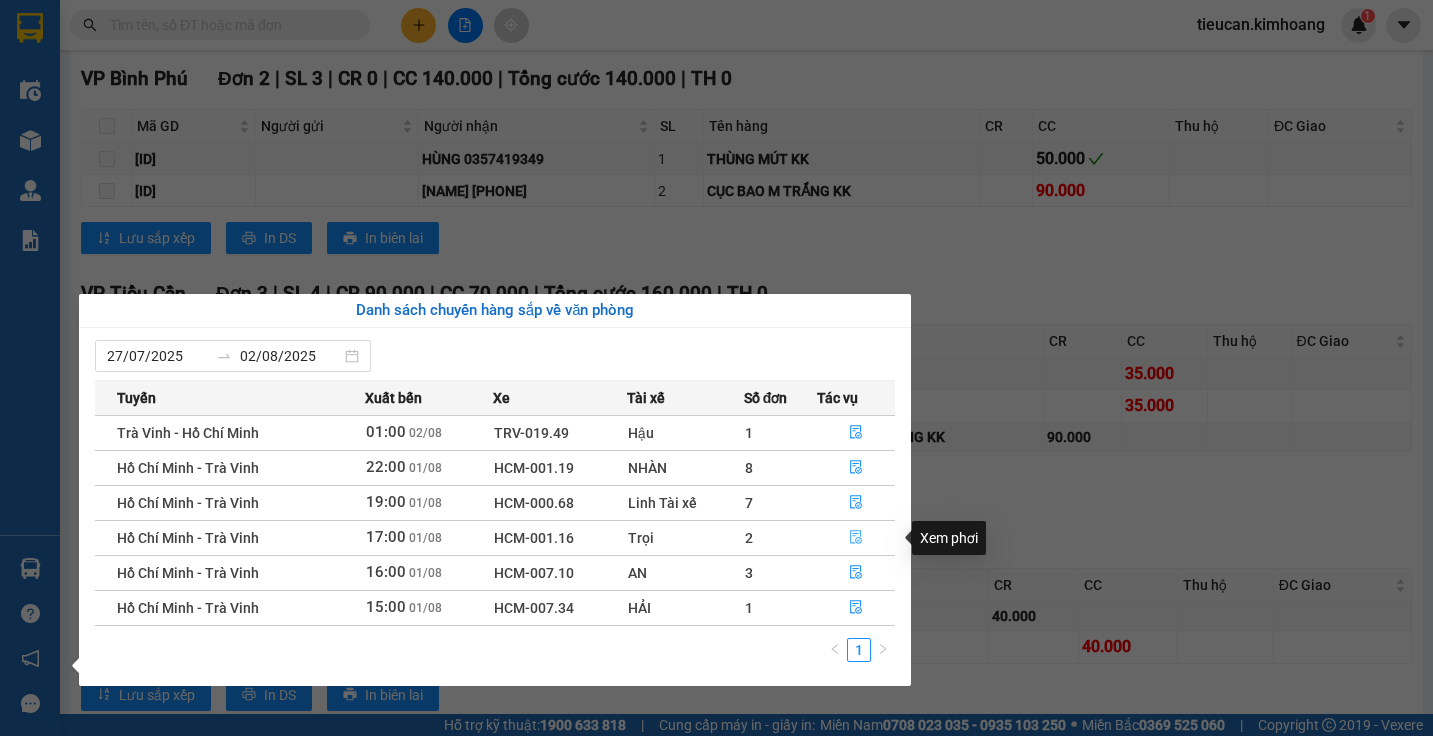 click 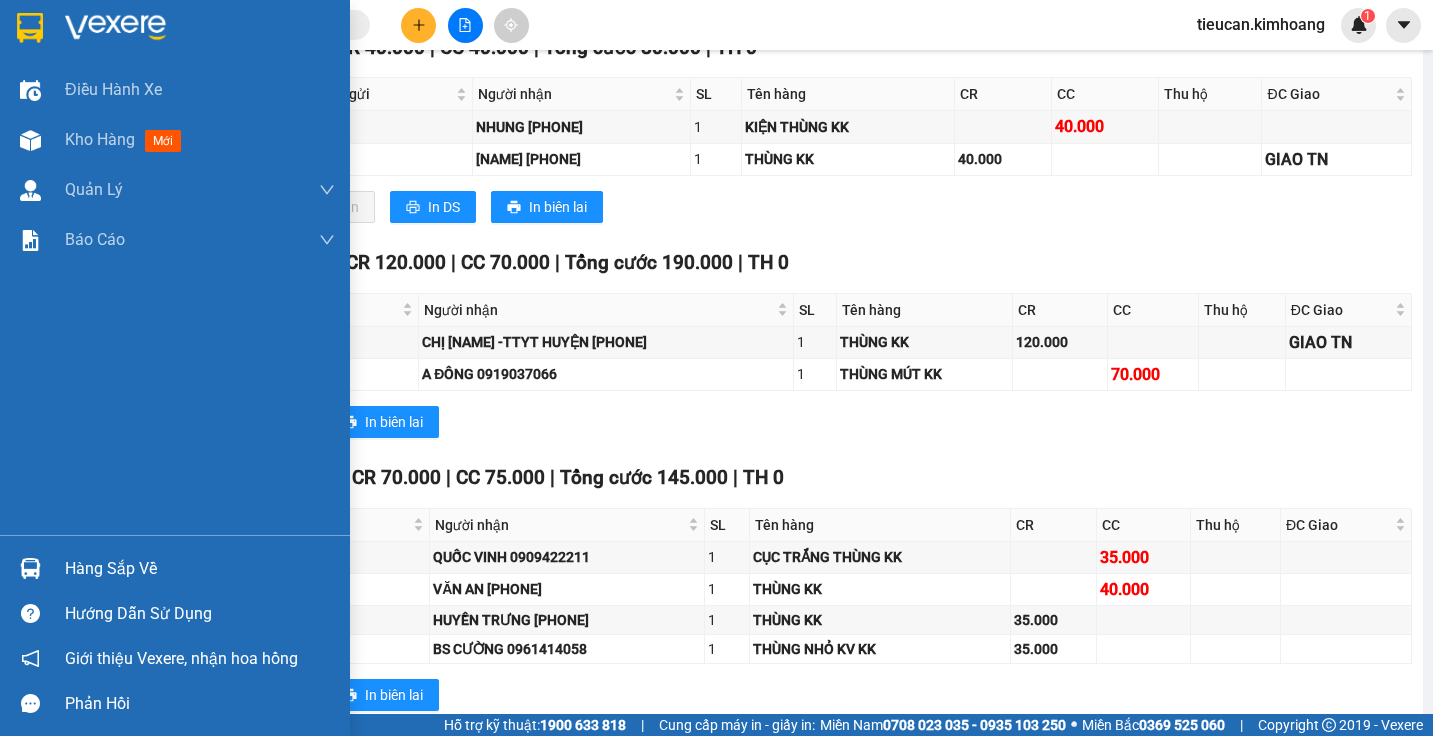 click on "Hàng sắp về" at bounding box center [200, 569] 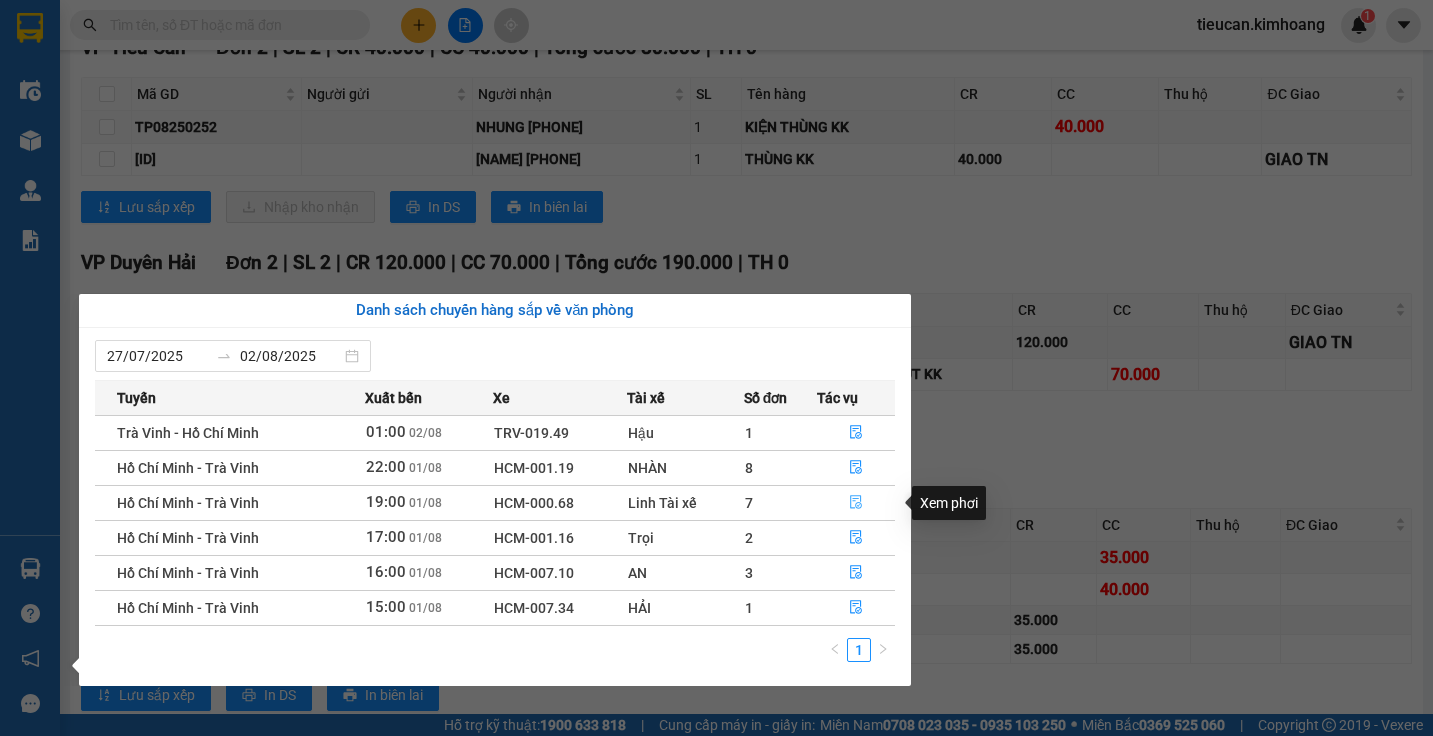 click 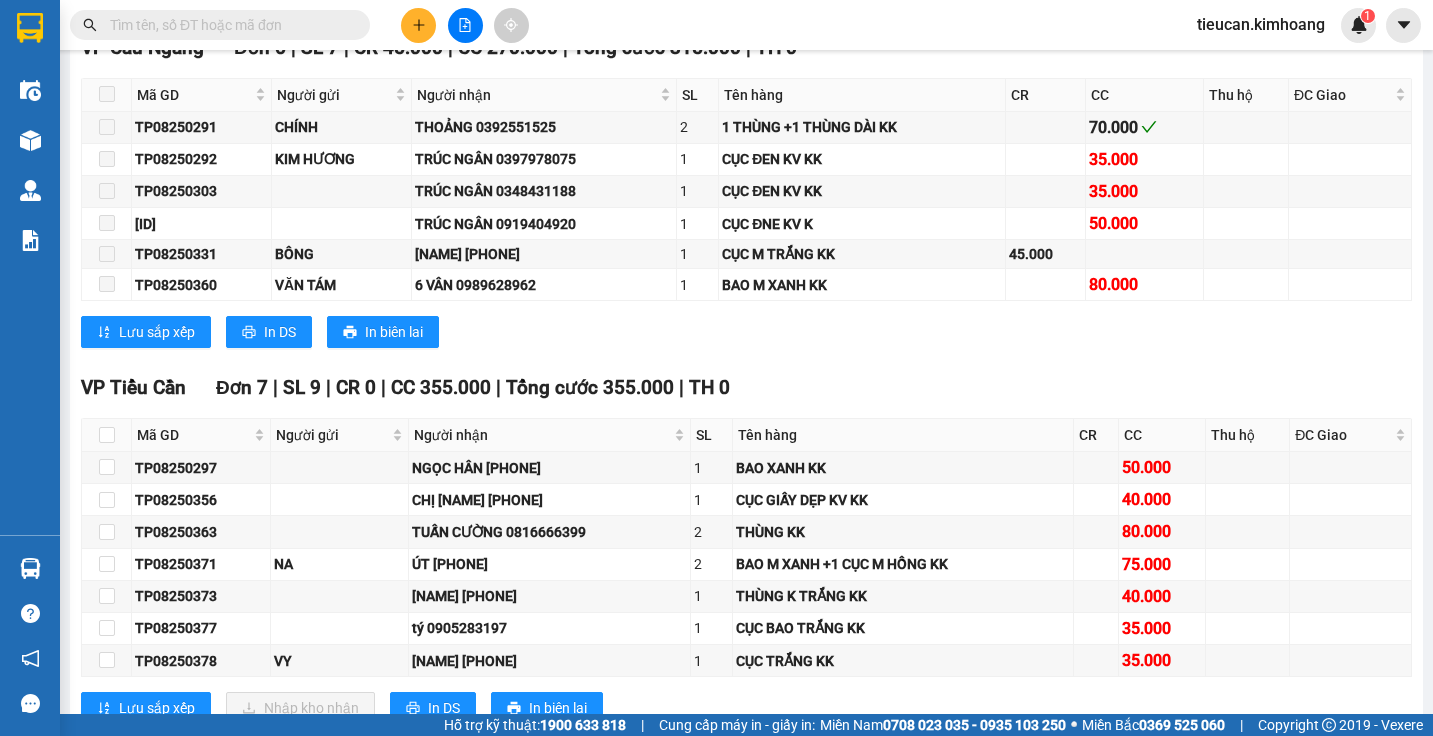 scroll, scrollTop: 2782, scrollLeft: 0, axis: vertical 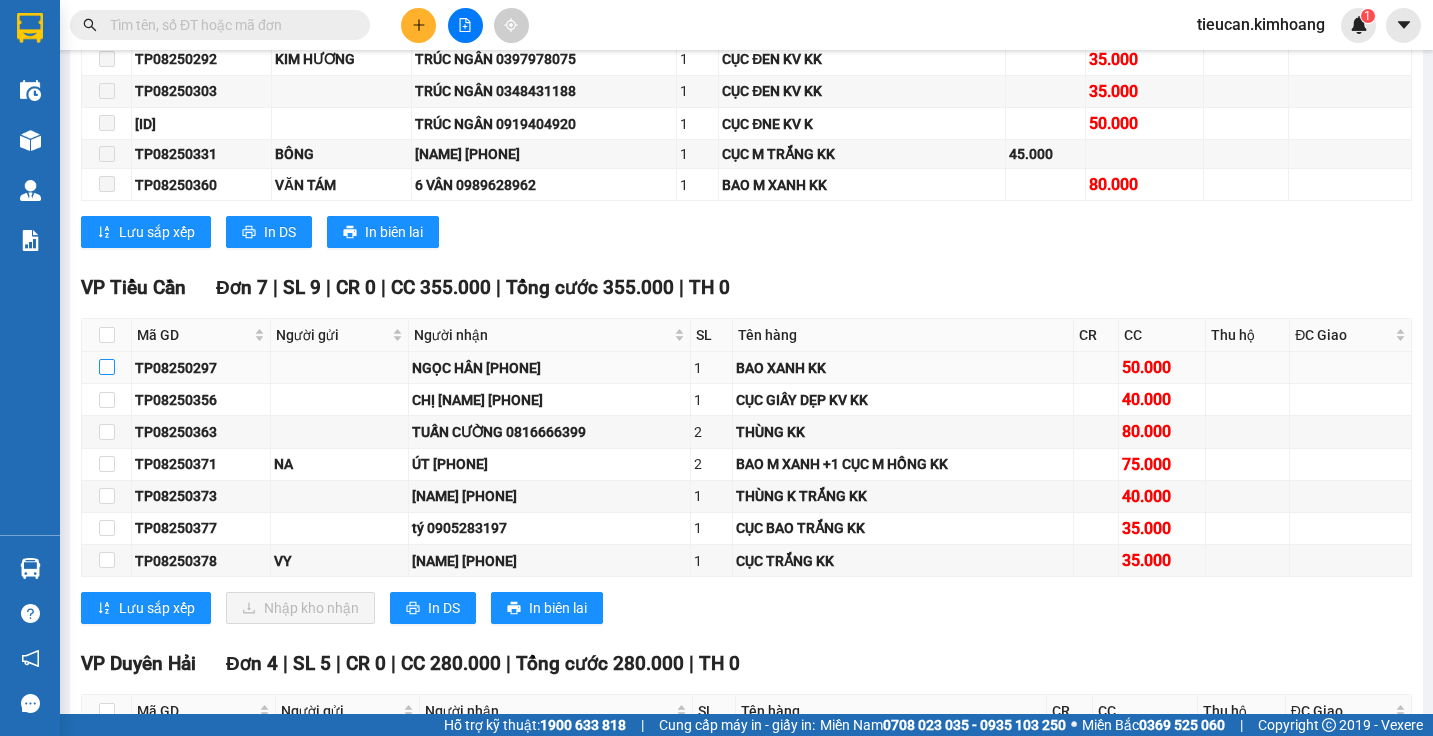 click at bounding box center [107, 367] 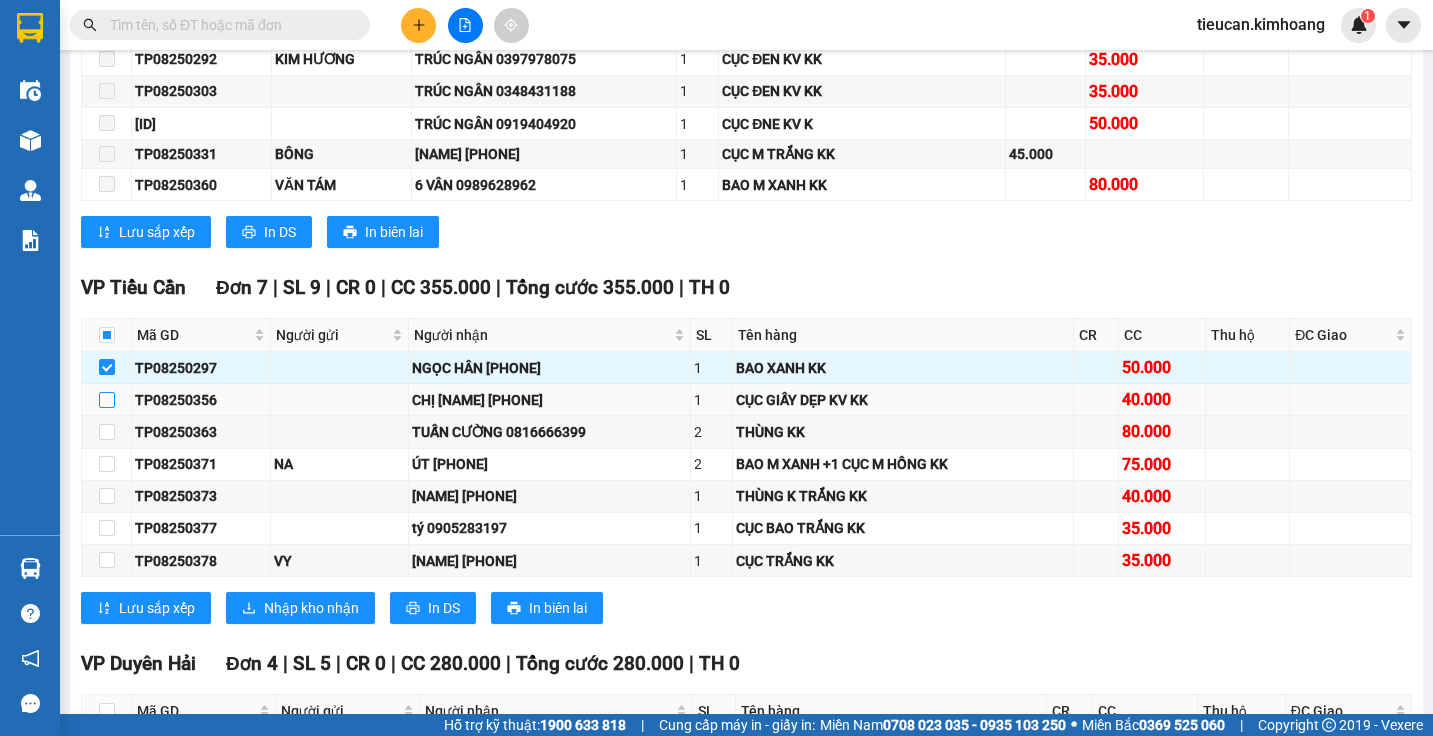 click at bounding box center (107, 400) 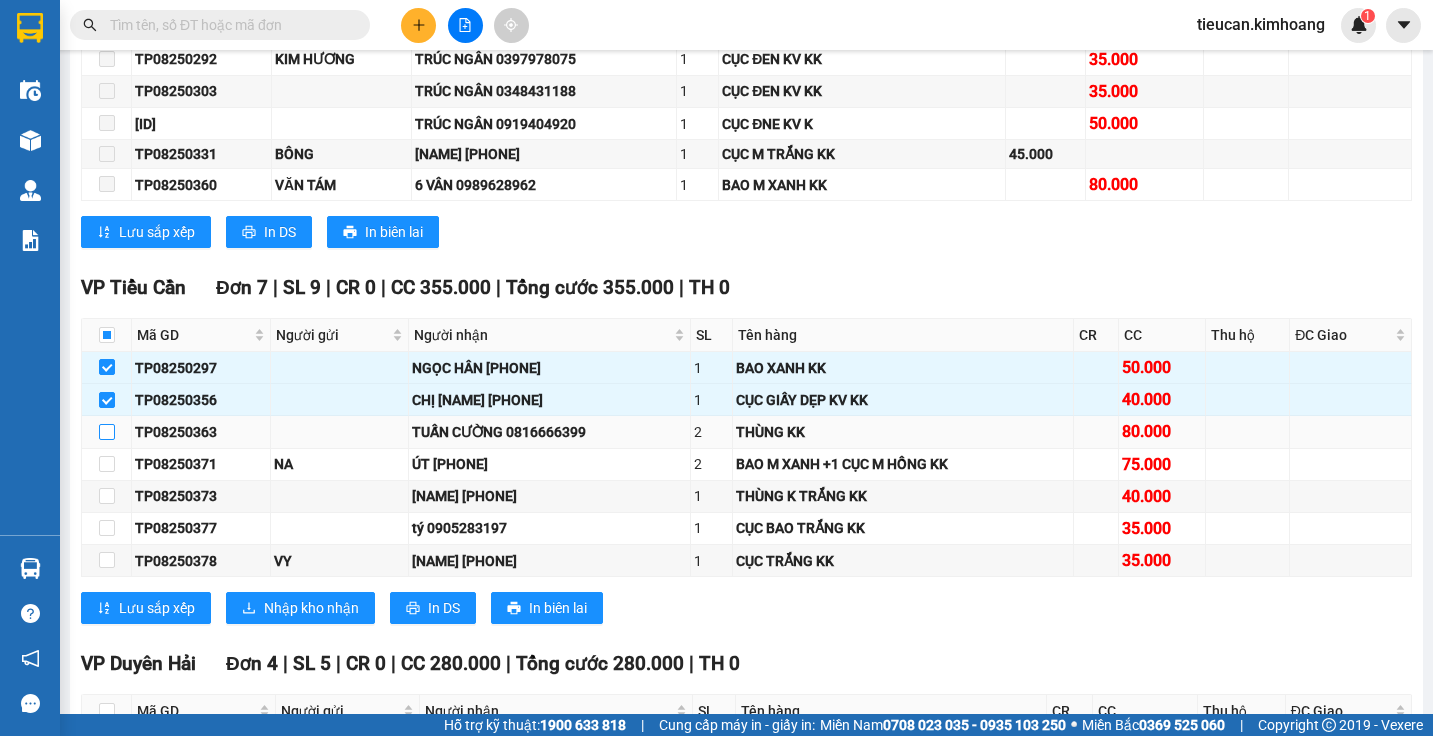 click at bounding box center [107, 432] 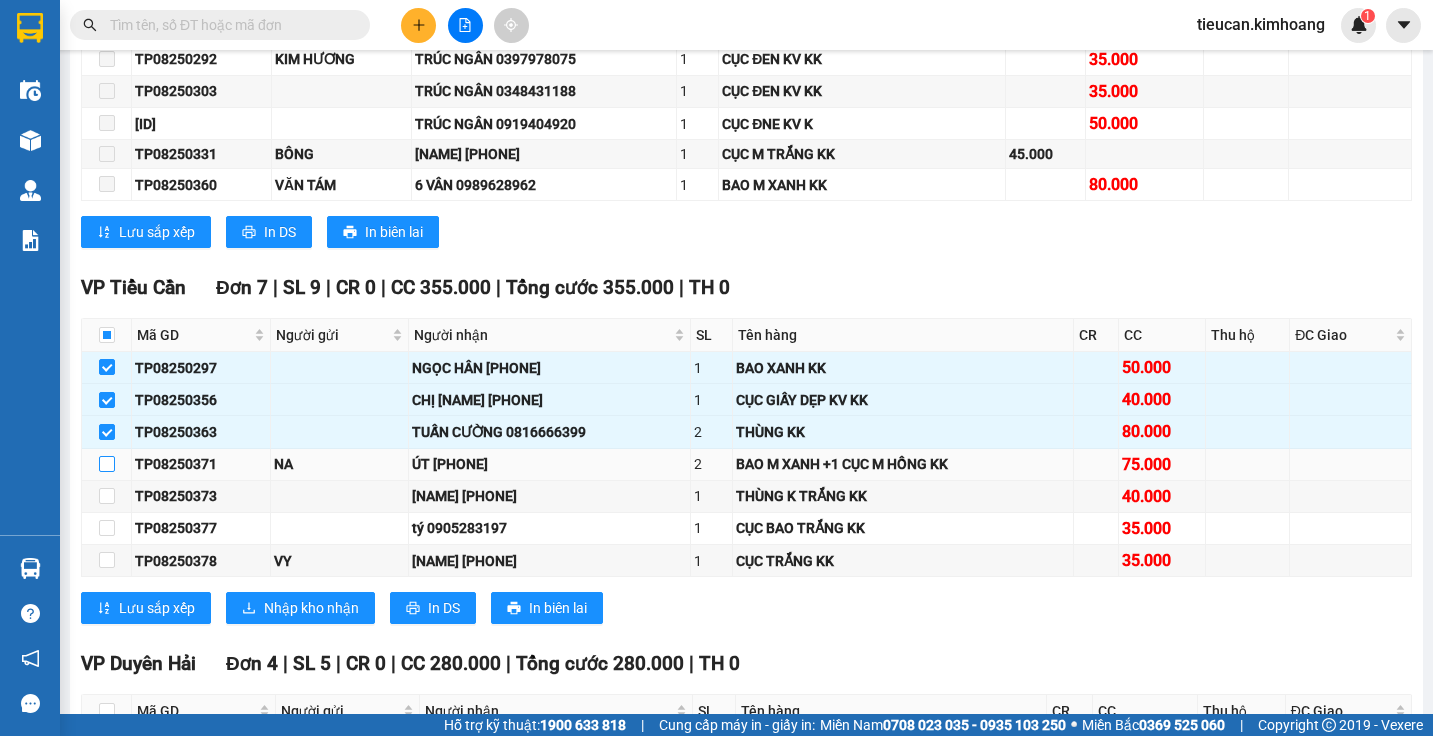 click at bounding box center (107, 464) 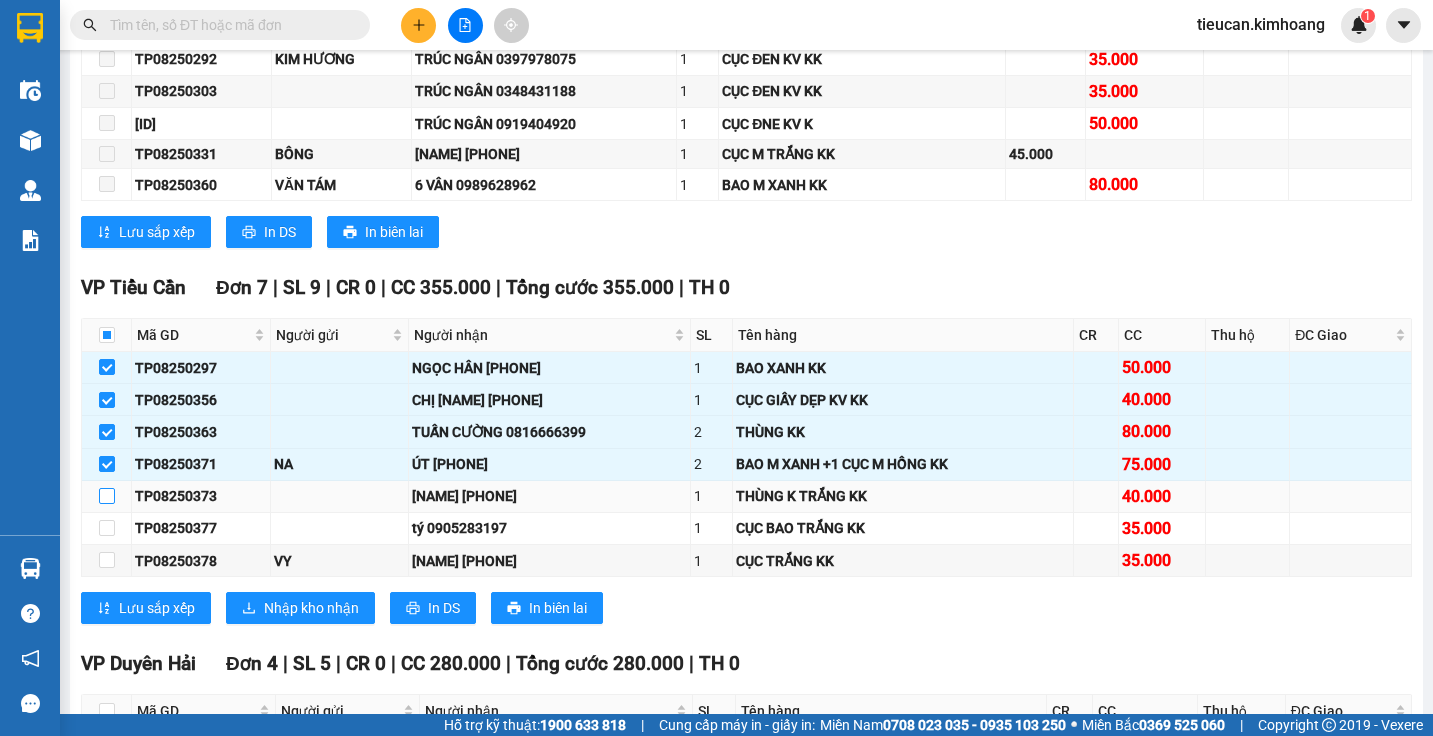 click at bounding box center (107, 496) 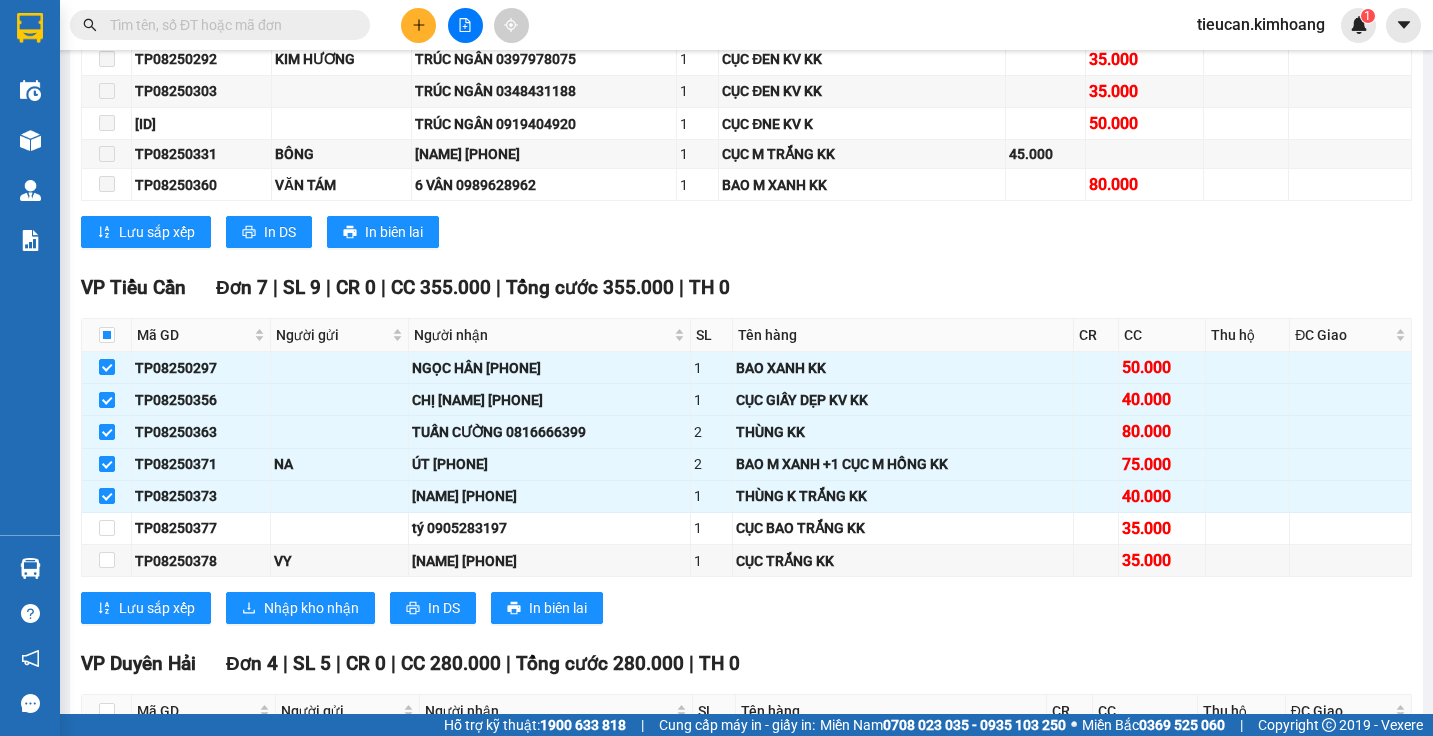 click on "VP Tiểu Cần Đơn   7 | SL   9 | CR   0 | CC   355.000 | Tổng cước   355.000 | TH   0 Mã GD Người gửi Người nhận SL Tên hàng CR CC Thu hộ ĐC Giao Ký nhận                       TP08250297   NGỌC HÂN 0976016263 1 BAO XANH KK 50.000 TP08250356   CHỊ LOAN 0977086797 1 CỤC GIẤY DẸP KV KK 40.000 TP08250363   TUẤN CƯỜNG 0816666399 2 THÙNG KK 80.000 TP08250371 NA  ÚT  0946476572 2 BAO M XANH +1 CỤC M HỒNG KK 75.000 TP08250373   TRINH  0865888739 1 THÙNG  K TRẮNG KK 40.000 TP08250377   tý 0905283197 1 CỤC BAO TRẮNG KK 35.000 TP08250378 VY   QUỐC ĐẠT 0936358249 1 CỤC TRẮNG KK  35.000 Lưu sắp xếp Nhập kho nhận In DS In biên lai Kim Hoàng   (08) 36024 295,   273 - 273B Trần Phú PHƠI HÀNG VP Tiểu Cần  -  08:04 - 02/08/2025 Tuyến:  Hồ Chí Minh - Trà Vinh Chuyến:   (19:00 - 01/08/2025) Tài xế:  Linh Tài xế   Số xe:  HCM-000.68   Loại xe:  Limousine 34 phòng Mã GD Người gửi Người nhận SL Tên hàng" at bounding box center (746, 456) 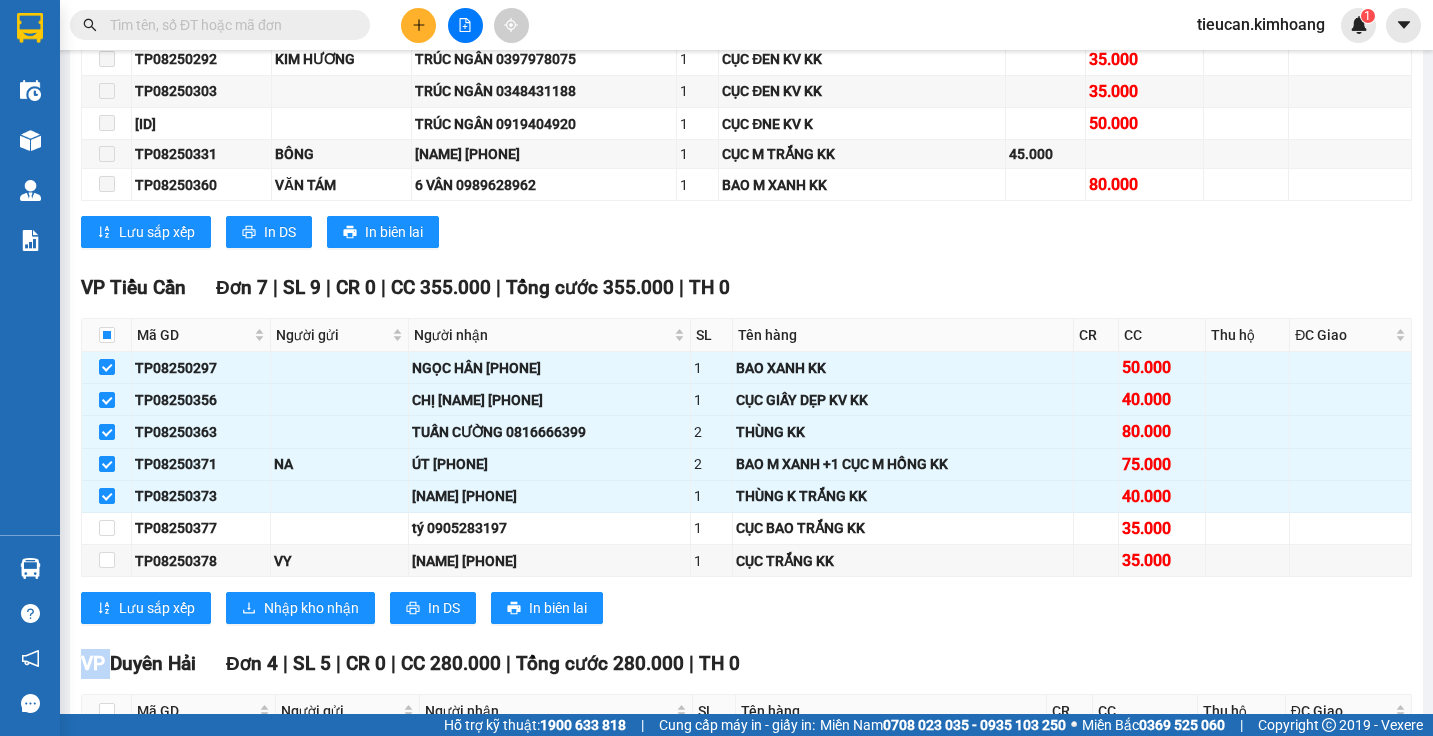 click on "VP Tiểu Cần Đơn   7 | SL   9 | CR   0 | CC   355.000 | Tổng cước   355.000 | TH   0 Mã GD Người gửi Người nhận SL Tên hàng CR CC Thu hộ ĐC Giao Ký nhận                       TP08250297   NGỌC HÂN 0976016263 1 BAO XANH KK 50.000 TP08250356   CHỊ LOAN 0977086797 1 CỤC GIẤY DẸP KV KK 40.000 TP08250363   TUẤN CƯỜNG 0816666399 2 THÙNG KK 80.000 TP08250371 NA  ÚT  0946476572 2 BAO M XANH +1 CỤC M HỒNG KK 75.000 TP08250373   TRINH  0865888739 1 THÙNG  K TRẮNG KK 40.000 TP08250377   tý 0905283197 1 CỤC BAO TRẮNG KK 35.000 TP08250378 VY   QUỐC ĐẠT 0936358249 1 CỤC TRẮNG KK  35.000 Lưu sắp xếp Nhập kho nhận In DS In biên lai Kim Hoàng   (08) 36024 295,   273 - 273B Trần Phú PHƠI HÀNG VP Tiểu Cần  -  08:04 - 02/08/2025 Tuyến:  Hồ Chí Minh - Trà Vinh Chuyến:   (19:00 - 01/08/2025) Tài xế:  Linh Tài xế   Số xe:  HCM-000.68   Loại xe:  Limousine 34 phòng Mã GD Người gửi Người nhận SL Tên hàng" at bounding box center [746, 456] 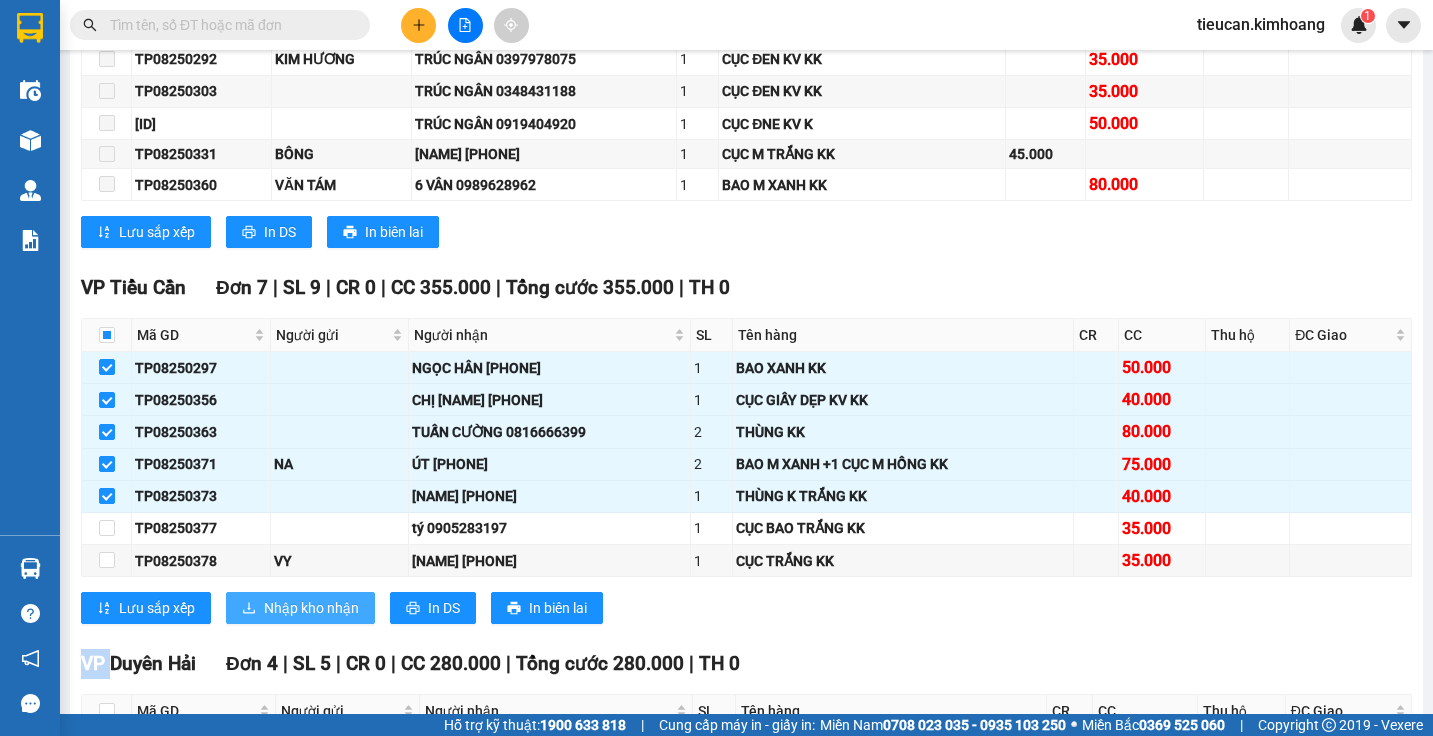 click on "Nhập kho nhận" at bounding box center [311, 608] 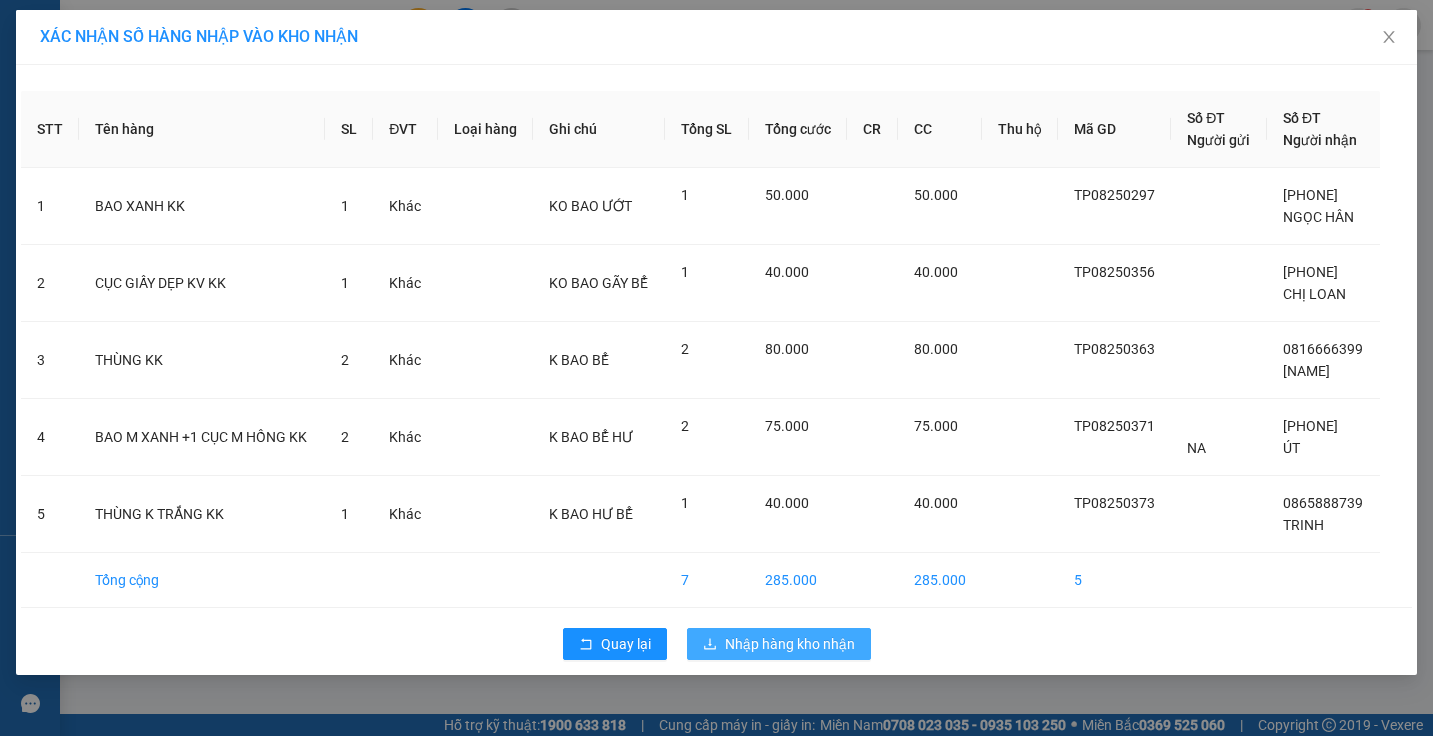 click on "Nhập hàng kho nhận" at bounding box center (790, 644) 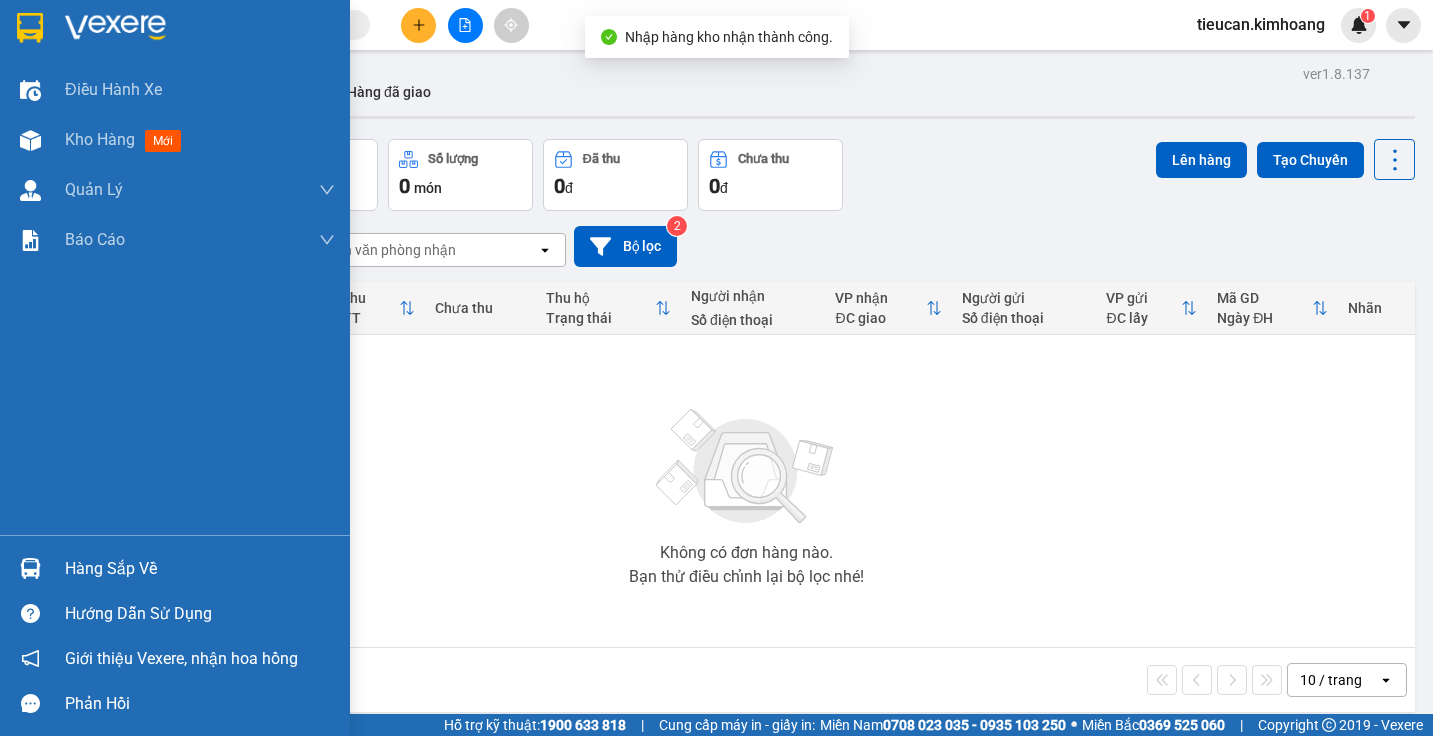 click on "Hàng sắp về" at bounding box center [200, 569] 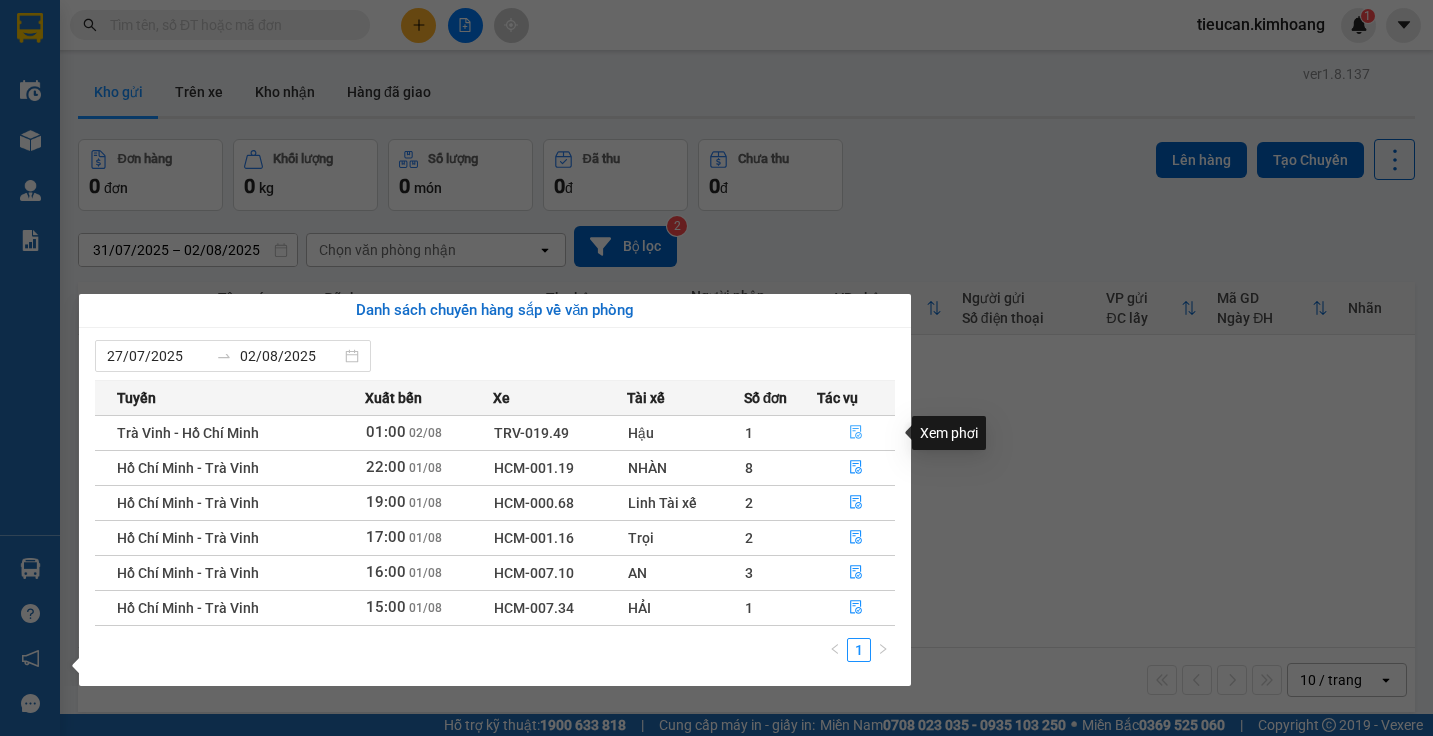 click 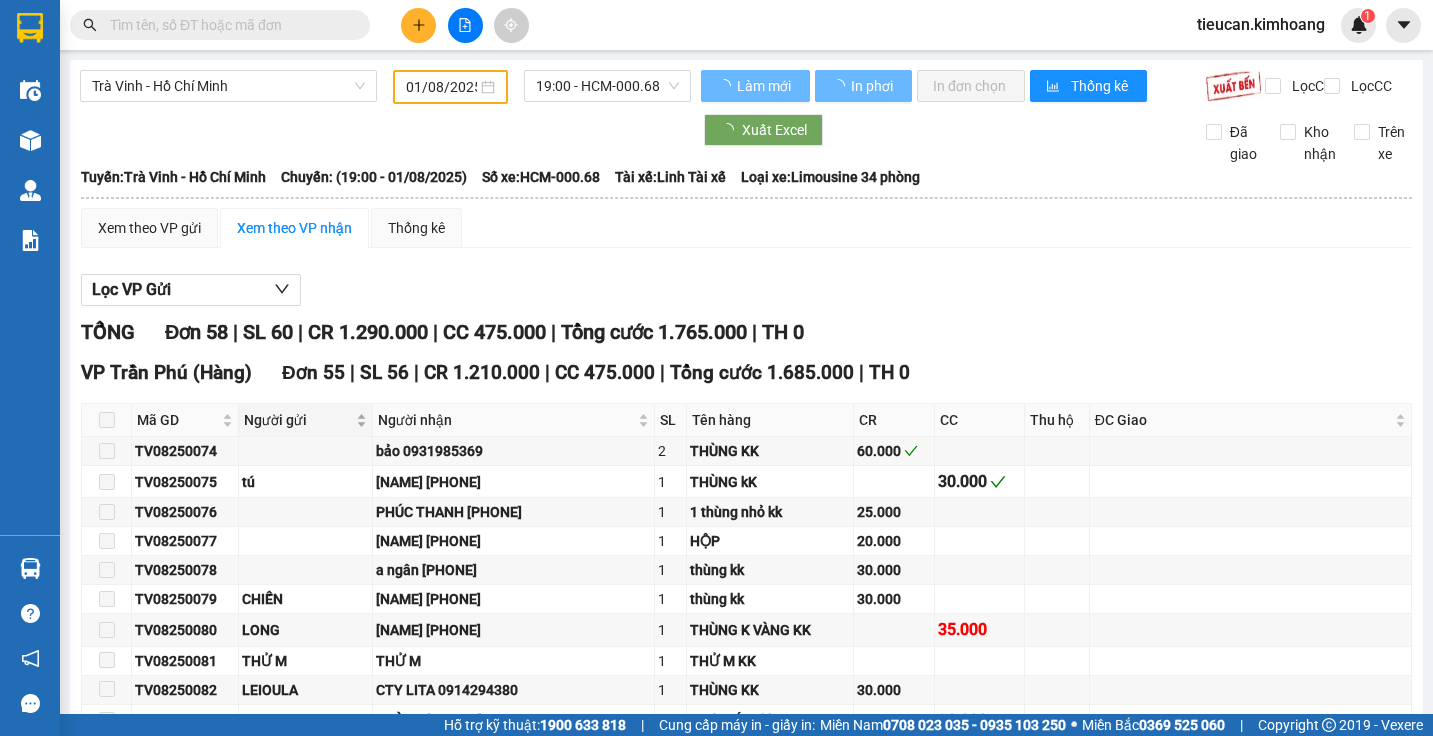 type on "02/08/2025" 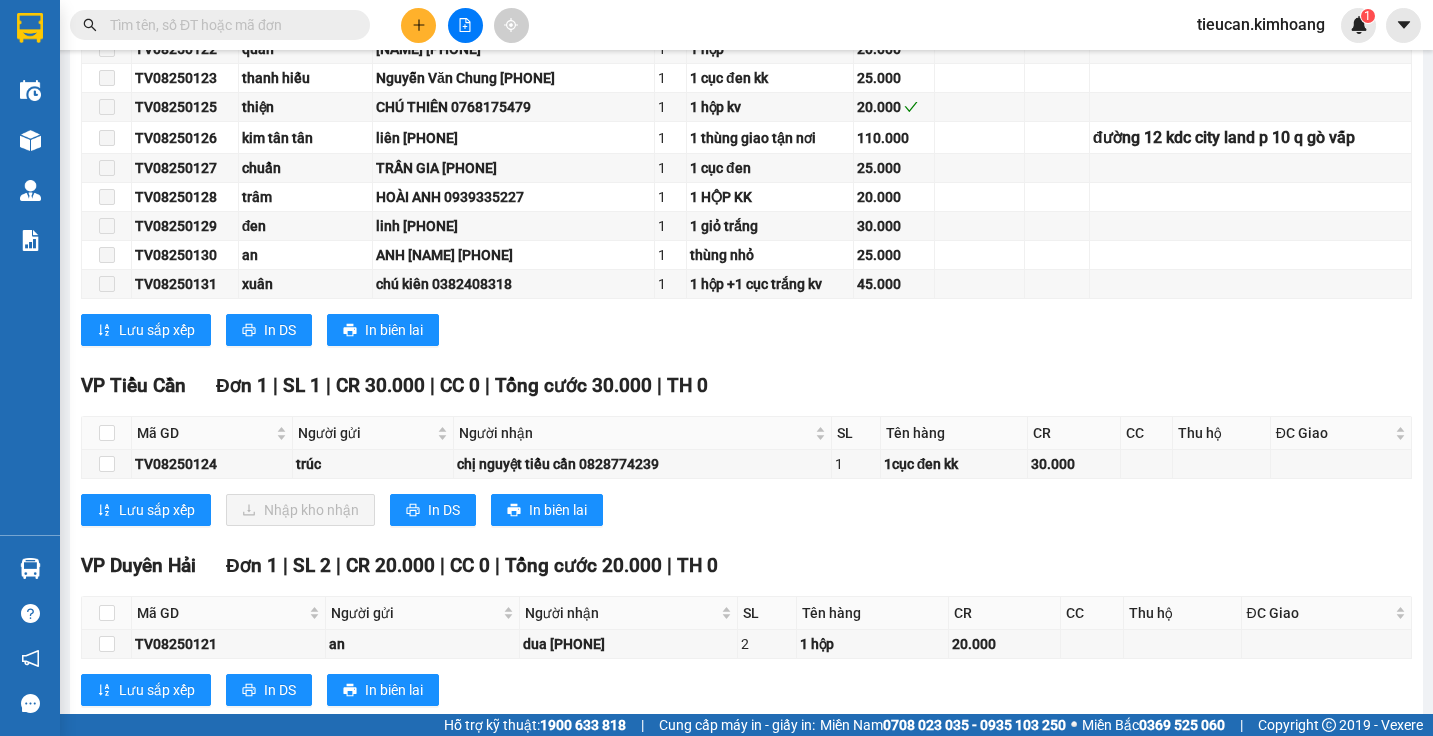 scroll, scrollTop: 1900, scrollLeft: 0, axis: vertical 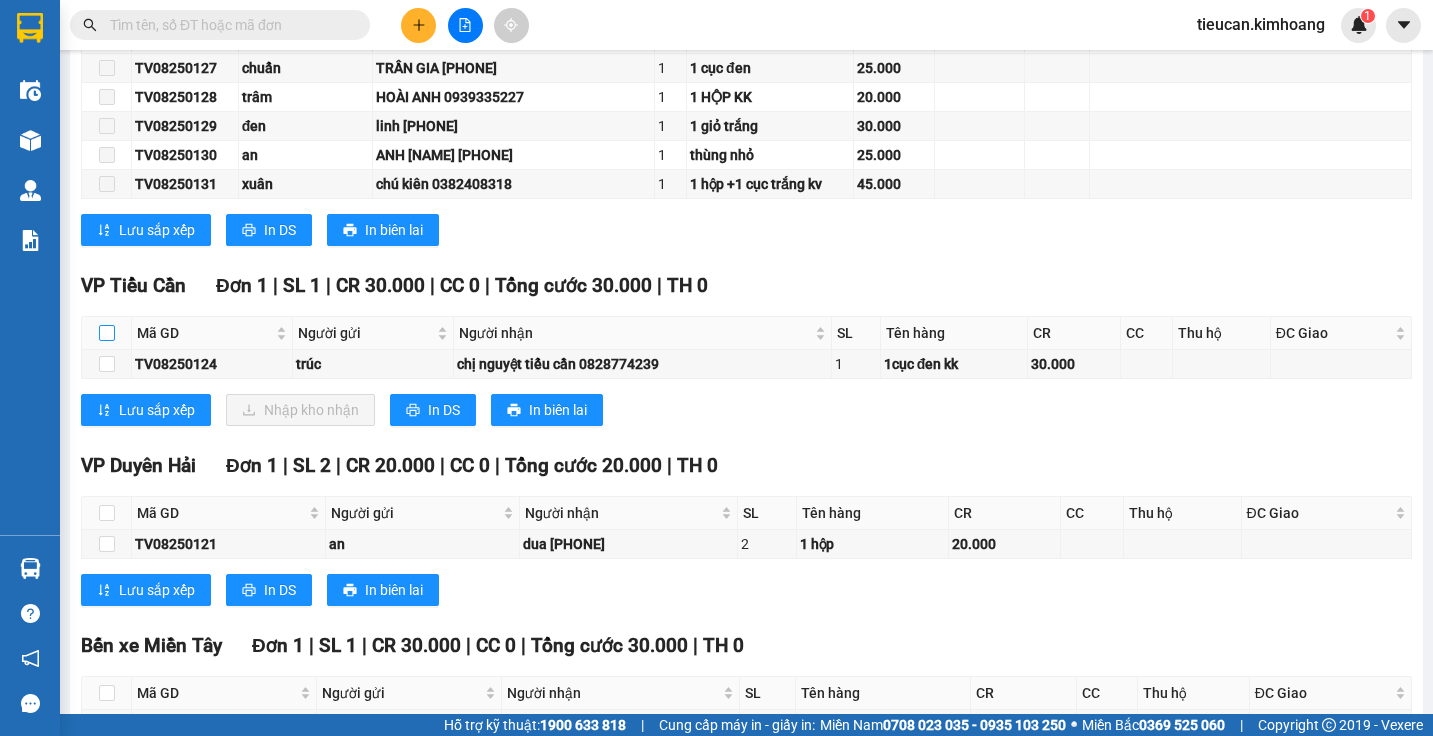click at bounding box center [107, 333] 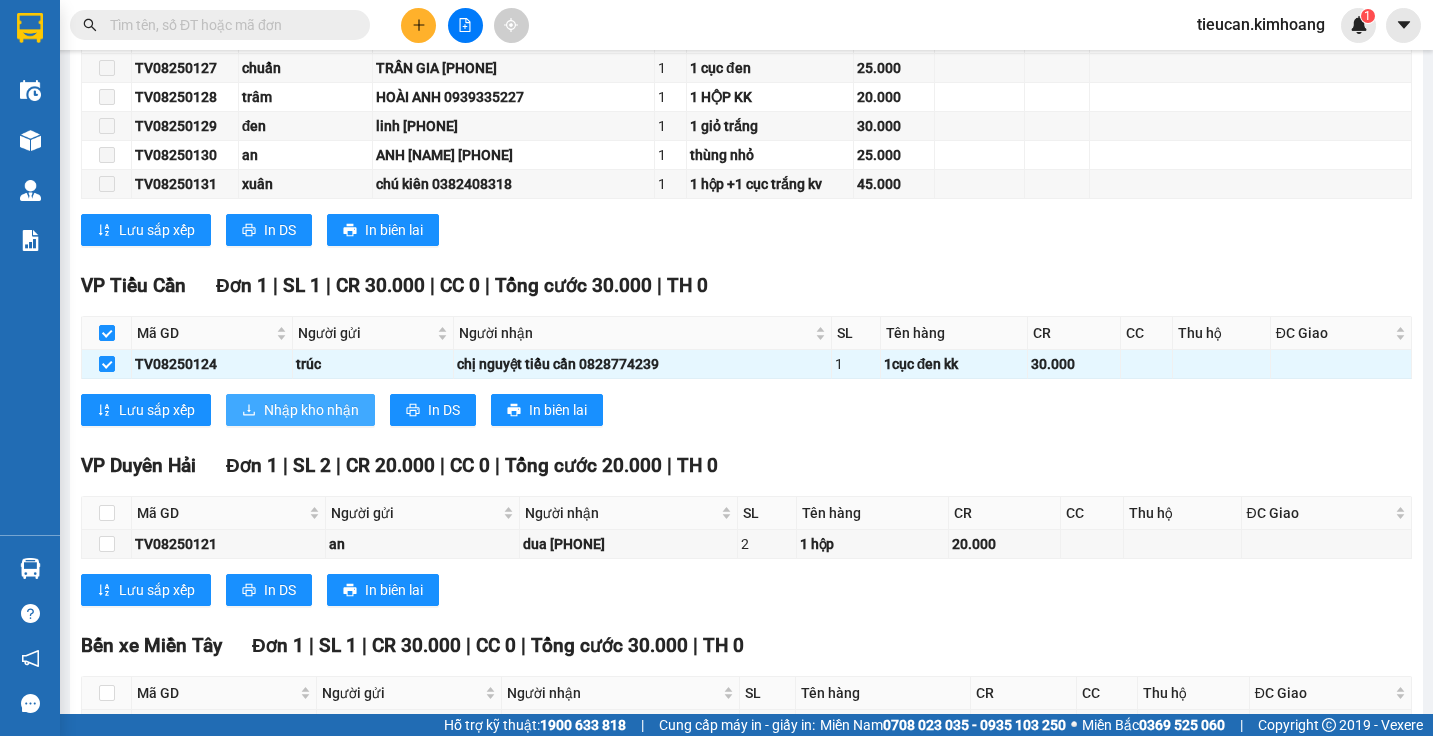 click on "Nhập kho nhận" at bounding box center [300, 410] 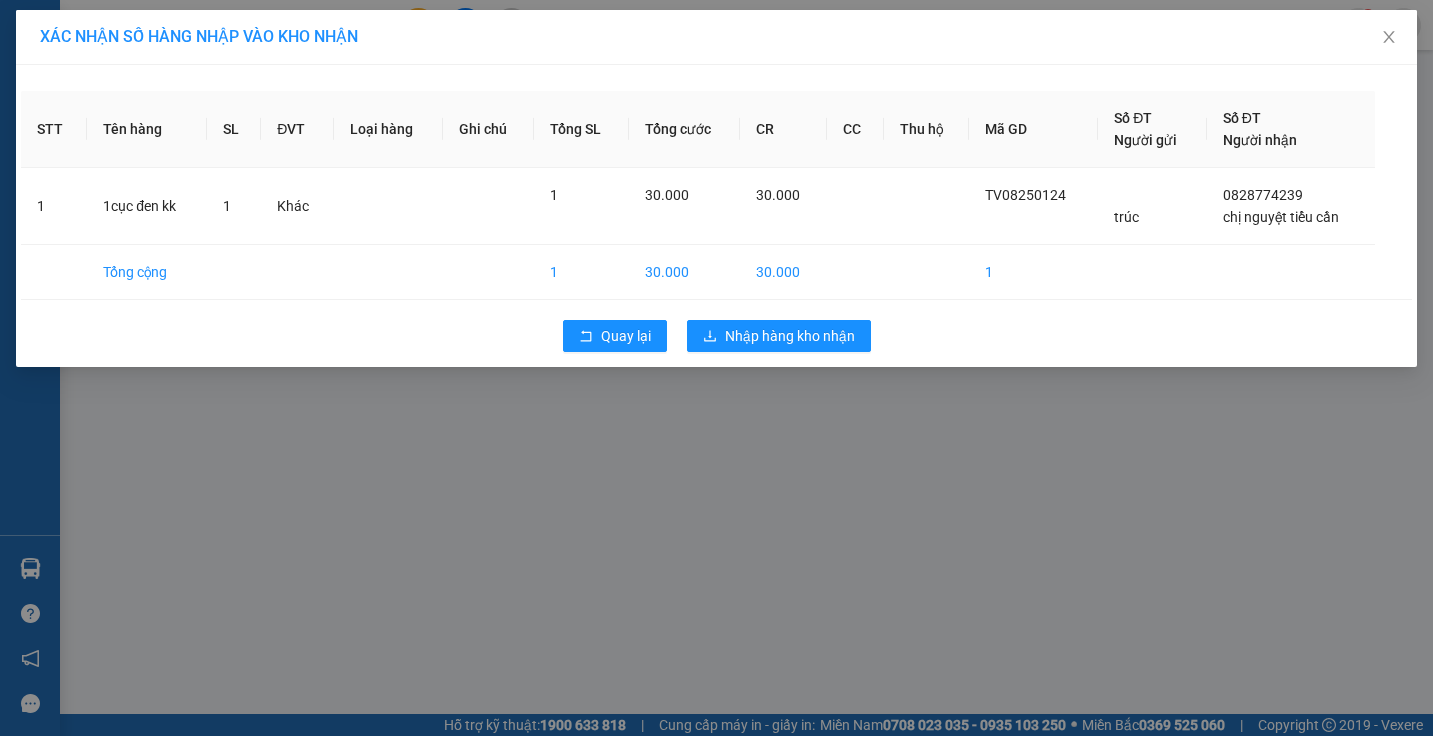 click on "XÁC NHẬN SỐ HÀNG NHẬP VÀO KHO NHẬN STT Tên hàng SL ĐVT Loại hàng Ghi chú Tổng SL Tổng cước CR CC Thu hộ Mã GD Số ĐT Người gửi Số ĐT Người nhận 1 1cục đen kk 1 Khác 1 30.000 30.000 TV08250124 trúc 0828774239 chị nguyệt tiểu cần Tổng cộng 1 30.000 30.000 1 Quay lại Nhập hàng kho nhận" at bounding box center [716, 368] 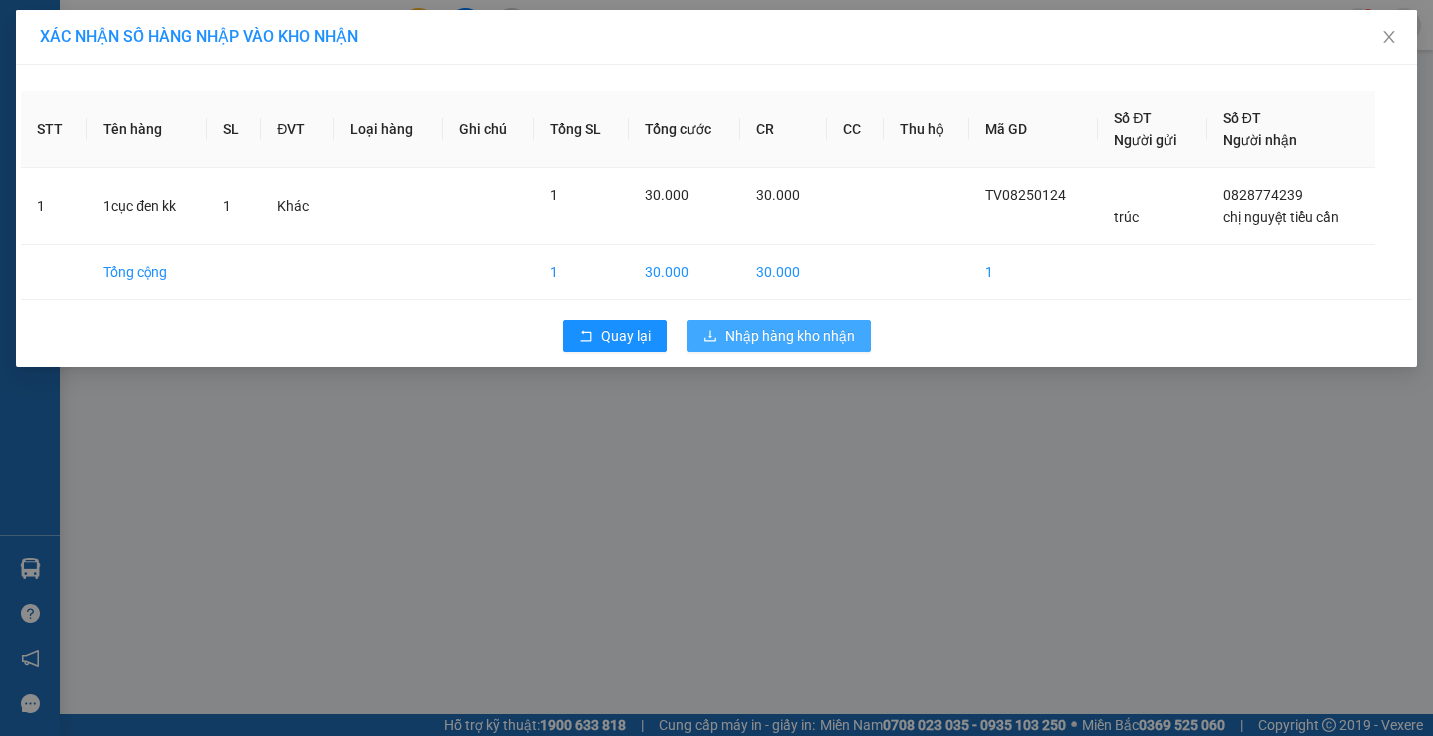 click on "Nhập hàng kho nhận" at bounding box center [779, 336] 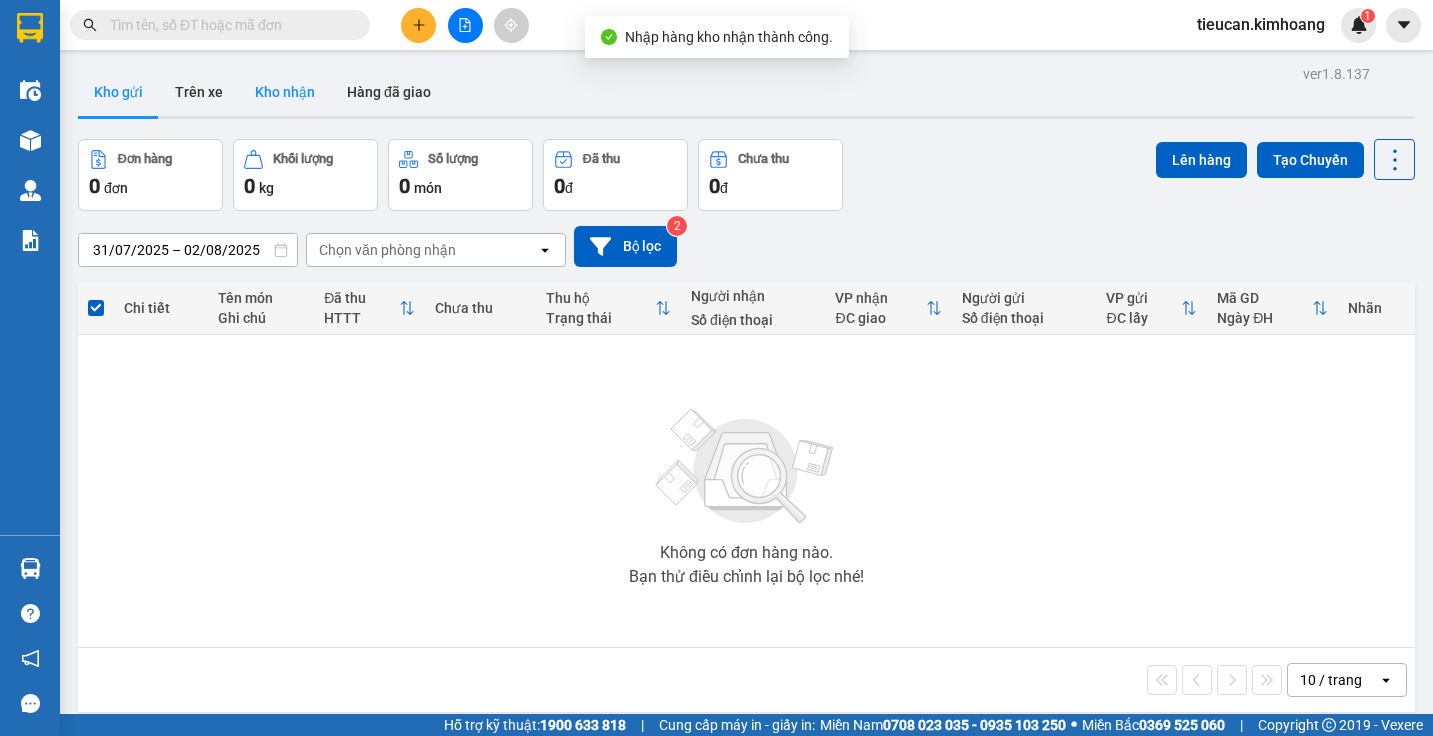 click on "Kho nhận" at bounding box center (285, 92) 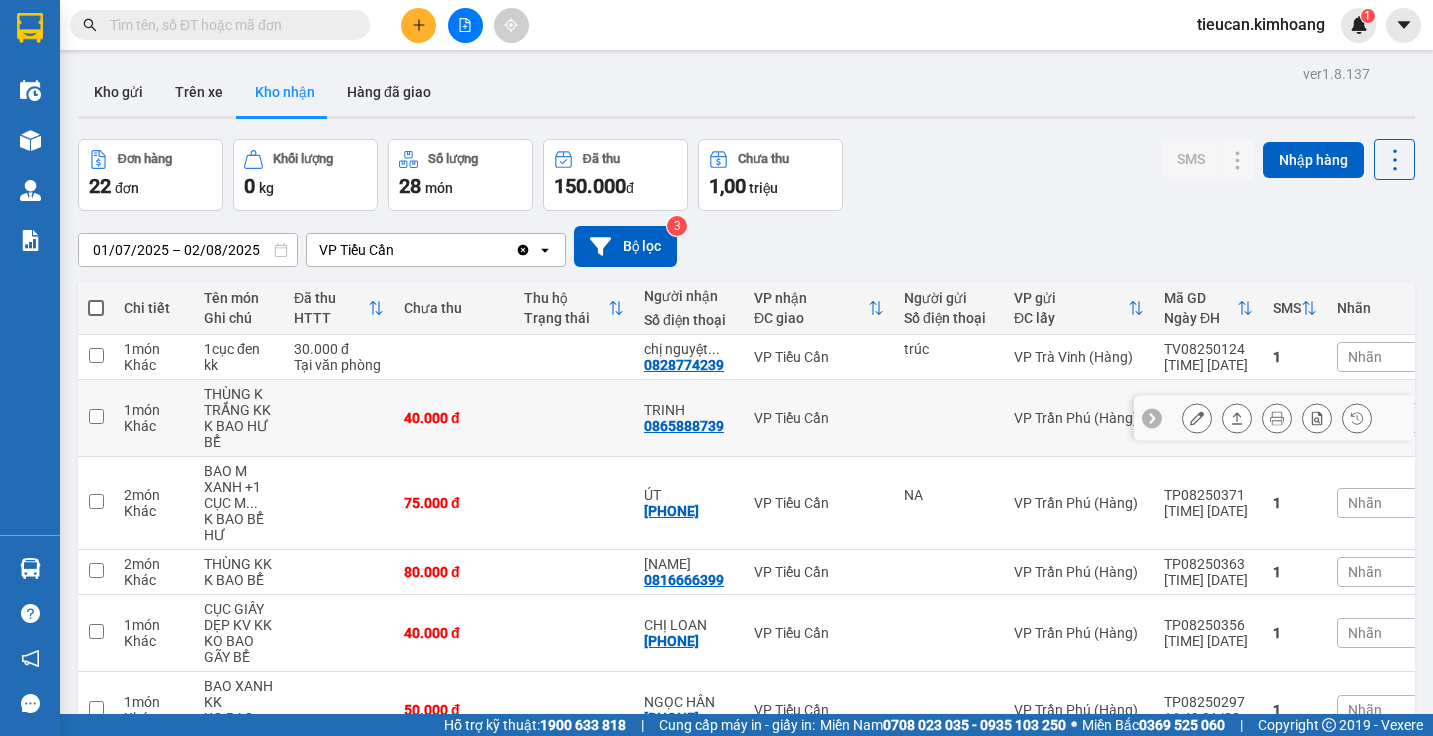 scroll, scrollTop: 400, scrollLeft: 0, axis: vertical 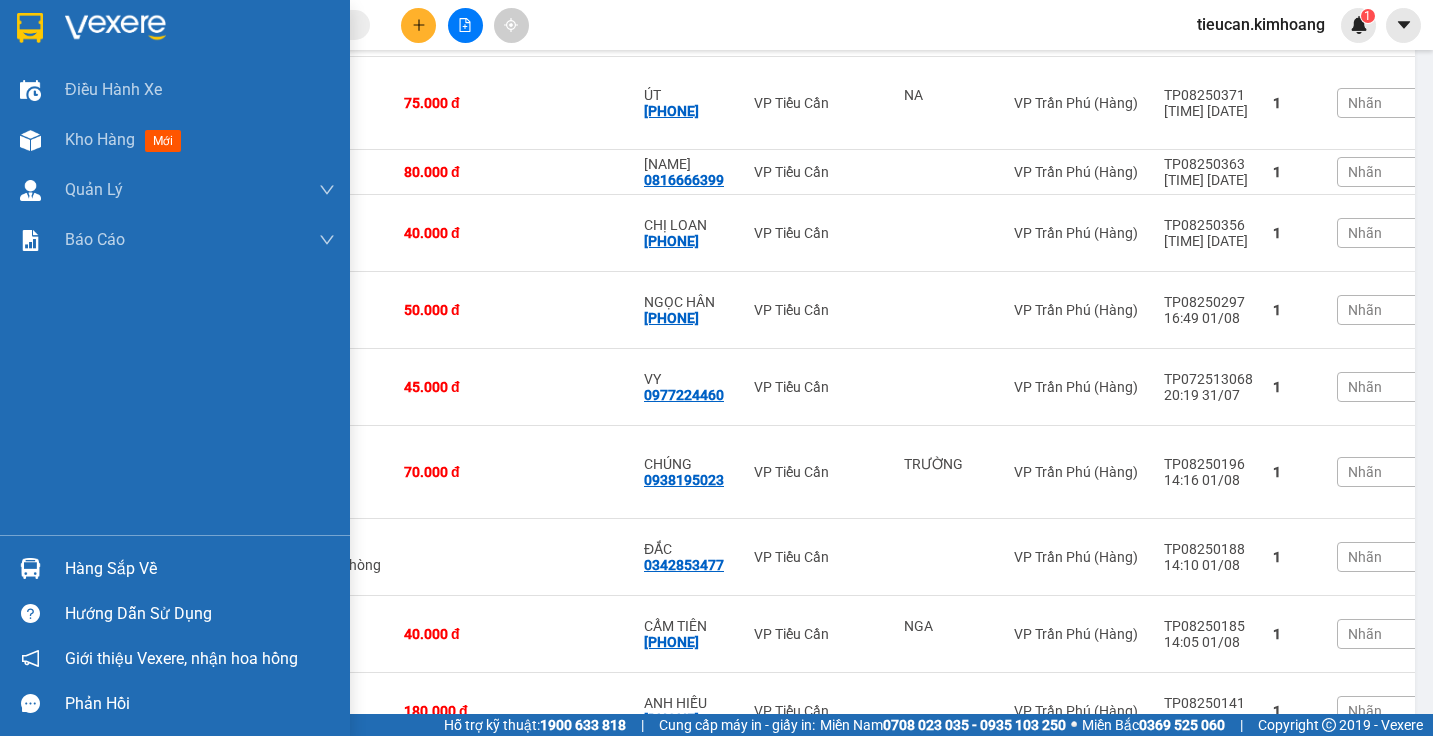 click on "Hàng sắp về" at bounding box center [175, 568] 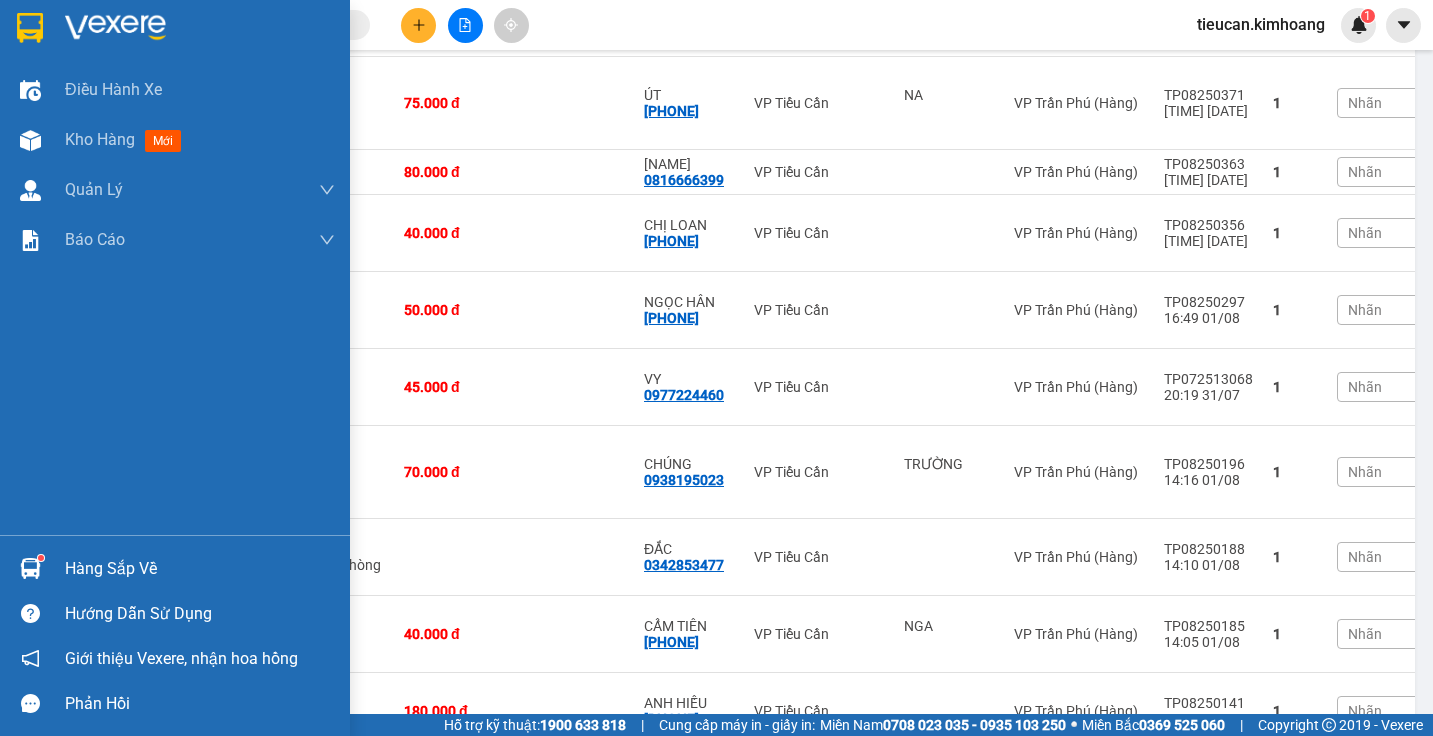 click on "Hàng sắp về" at bounding box center [175, 568] 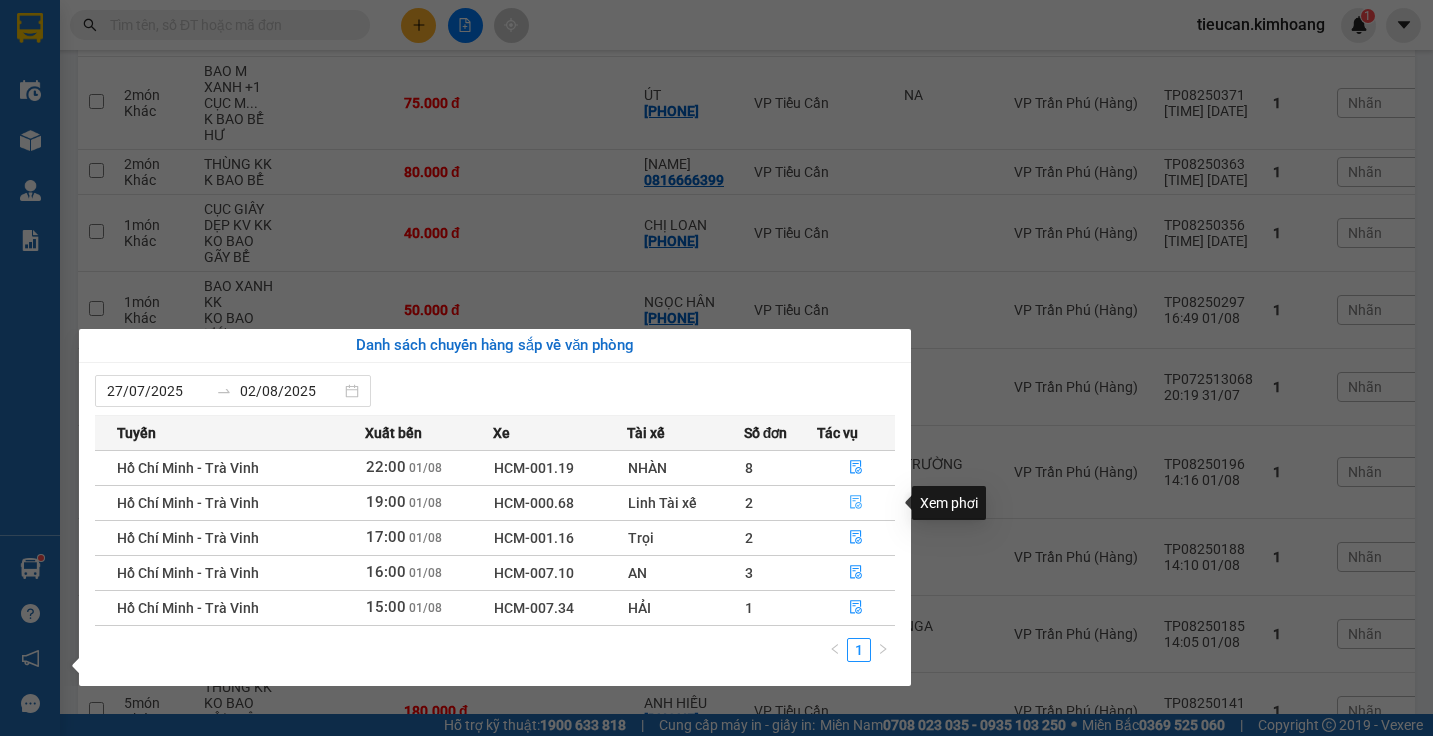 click at bounding box center [856, 503] 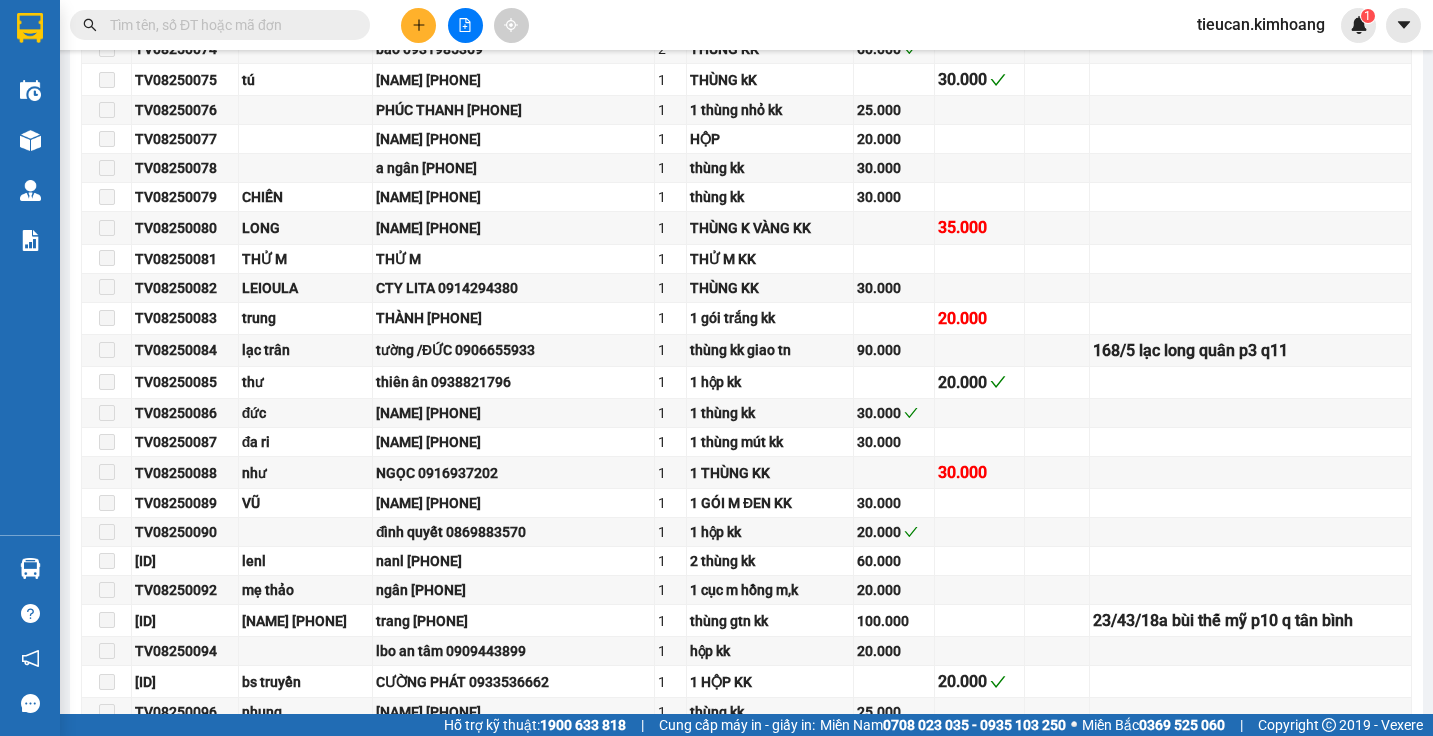 scroll, scrollTop: 0, scrollLeft: 0, axis: both 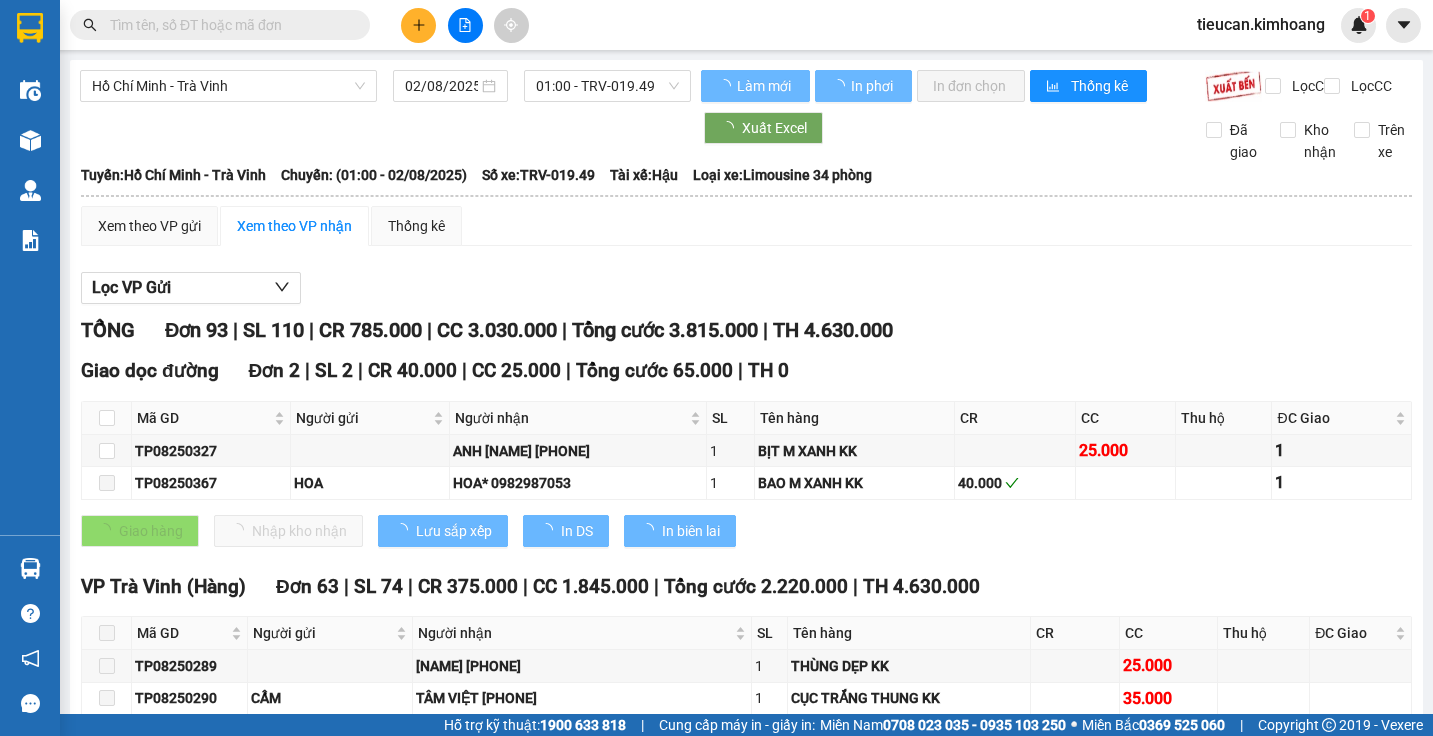 type on "01/08/2025" 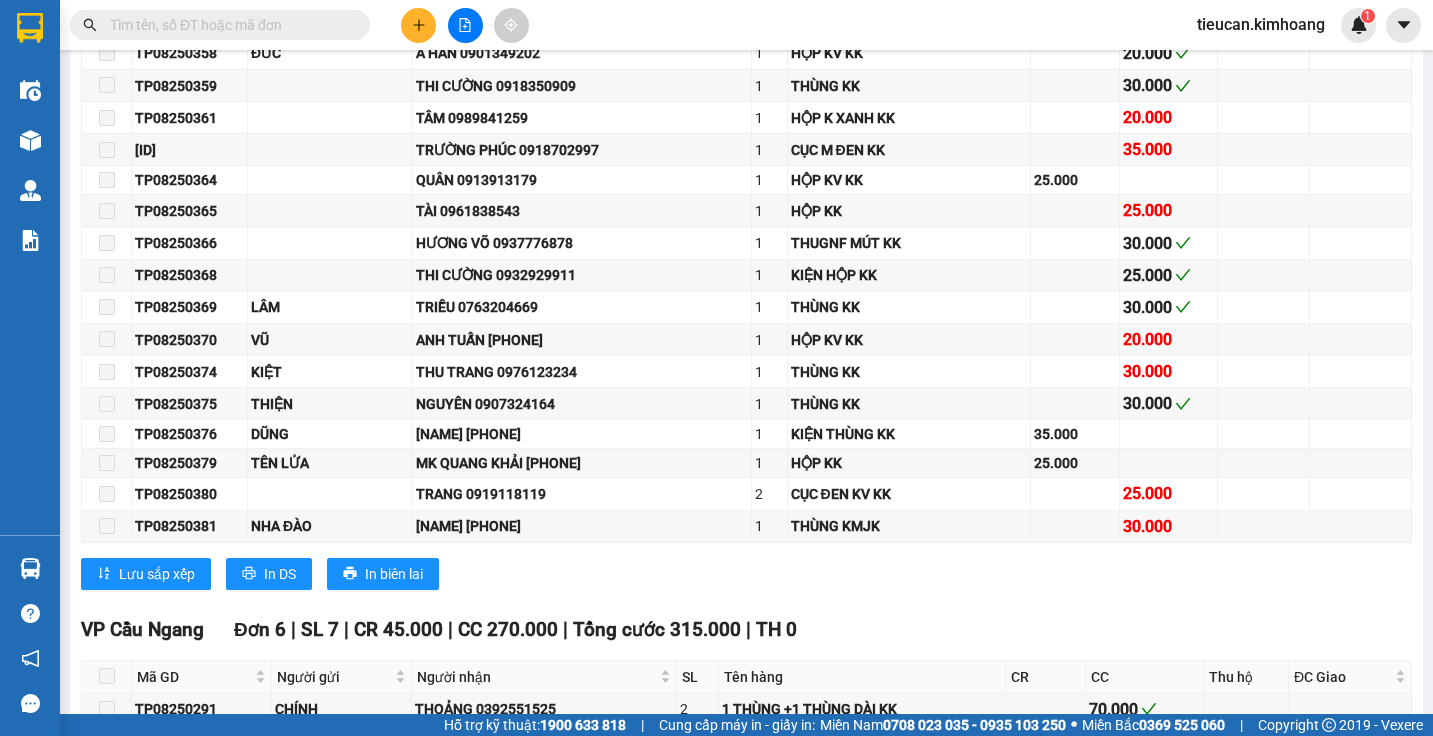 scroll, scrollTop: 2900, scrollLeft: 0, axis: vertical 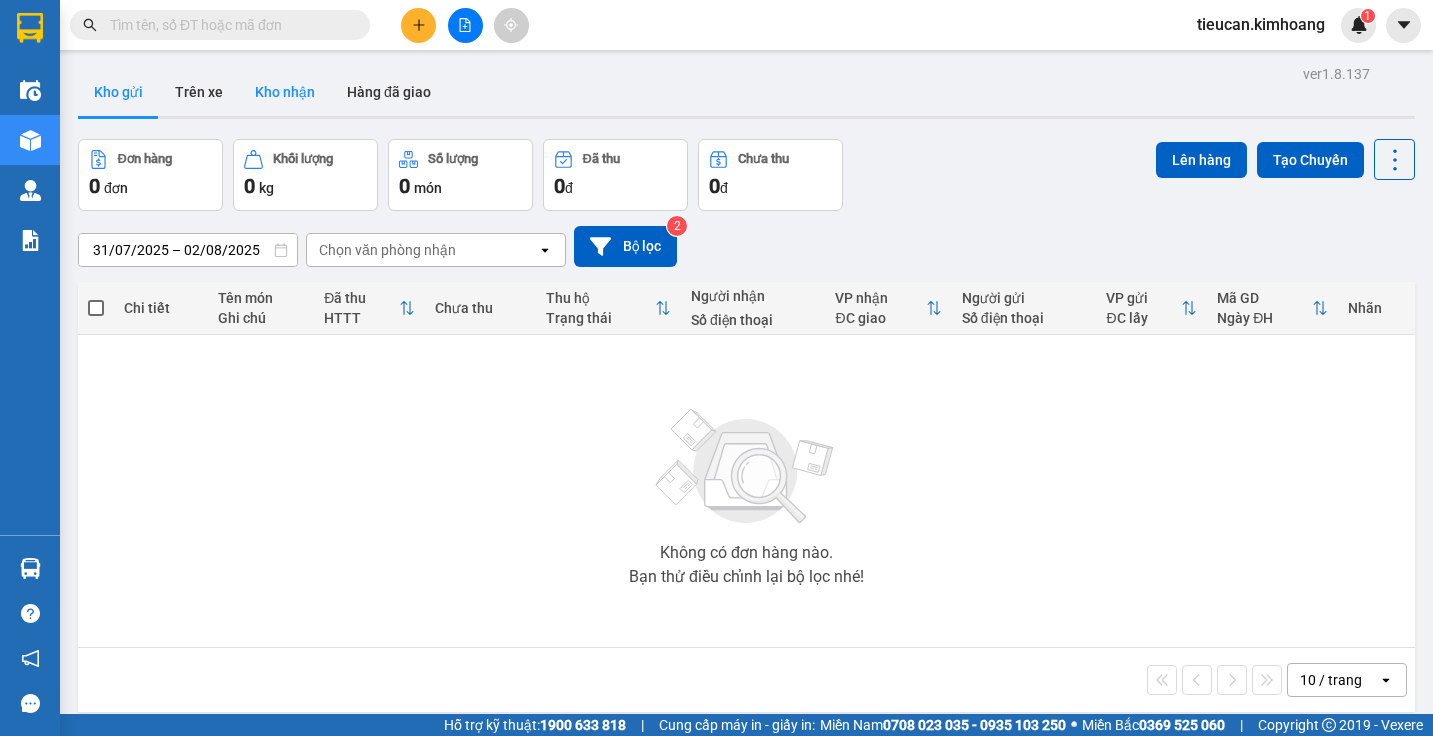 click on "Kho nhận" at bounding box center (285, 92) 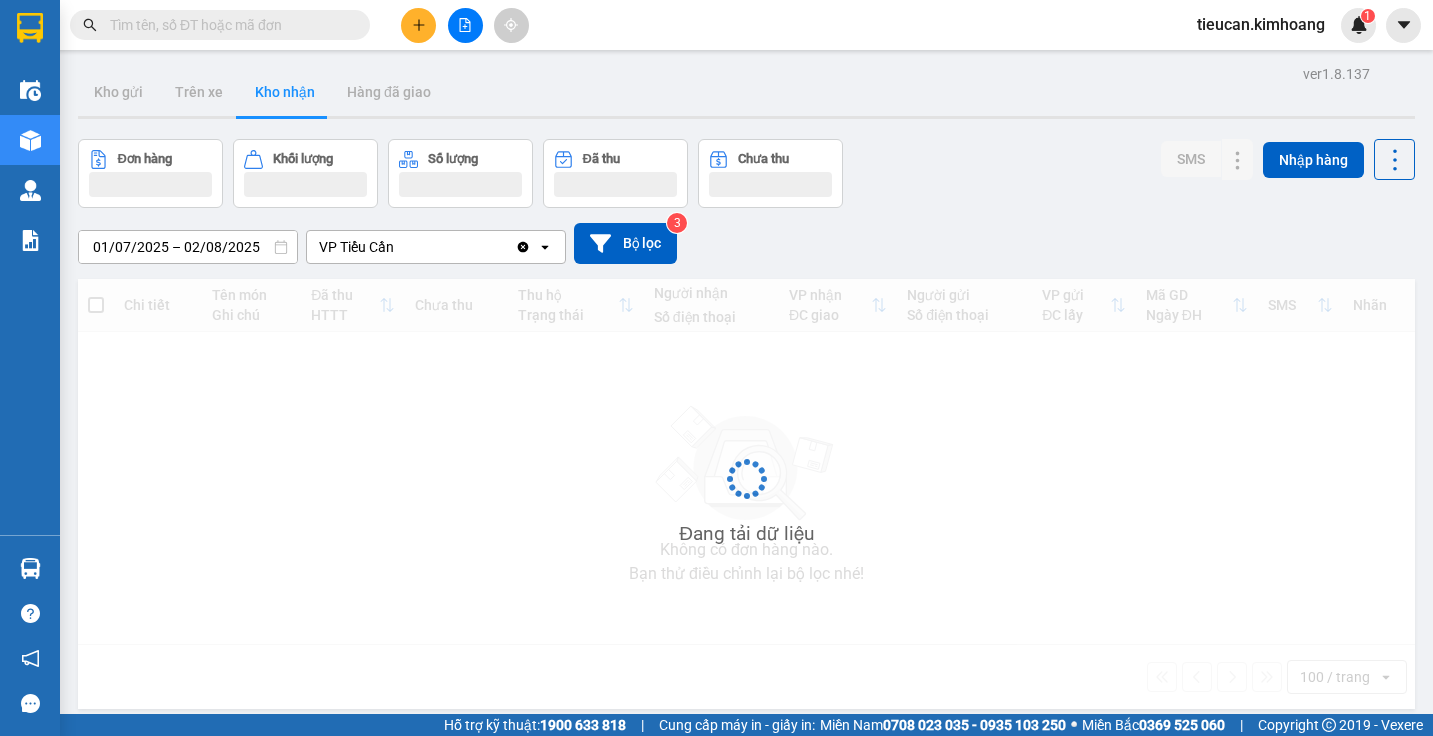 click on "Kho nhận" at bounding box center [285, 92] 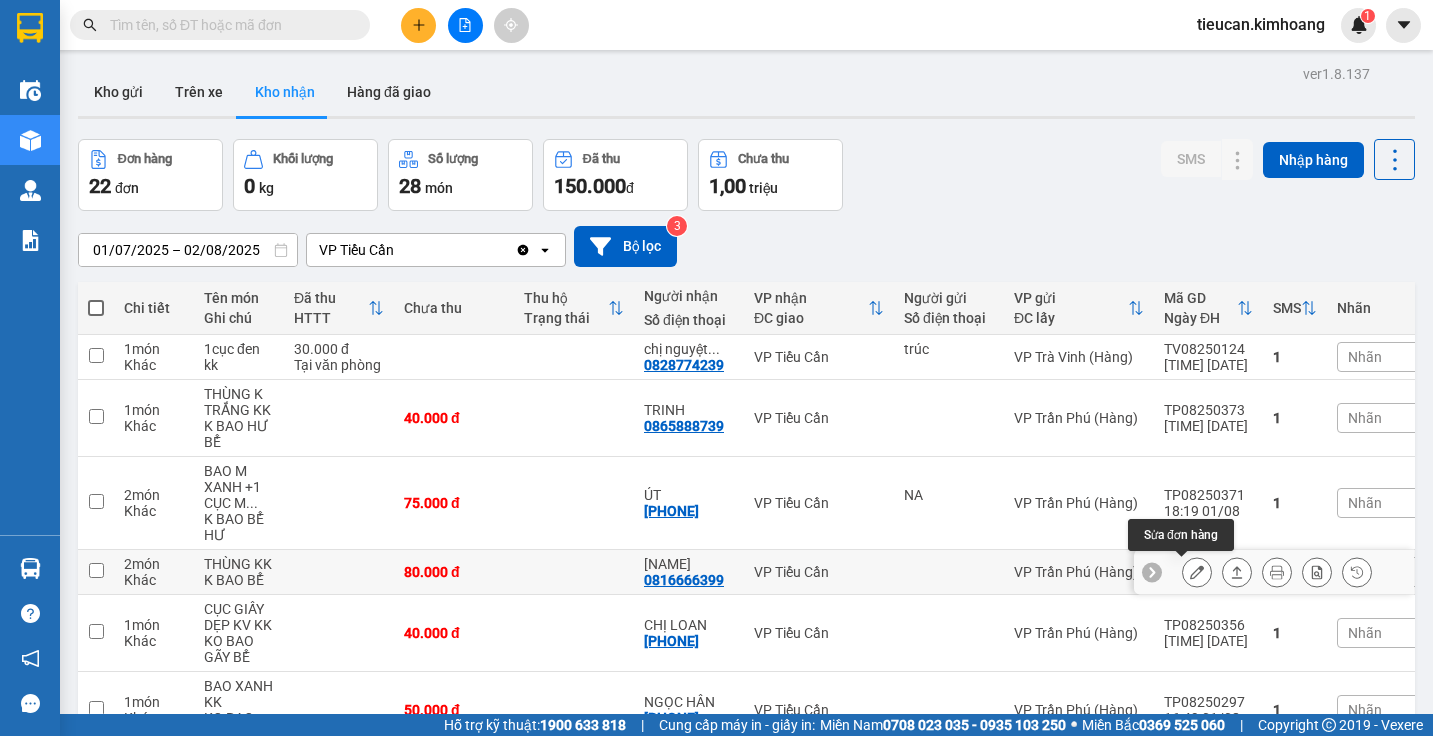 click at bounding box center [1197, 572] 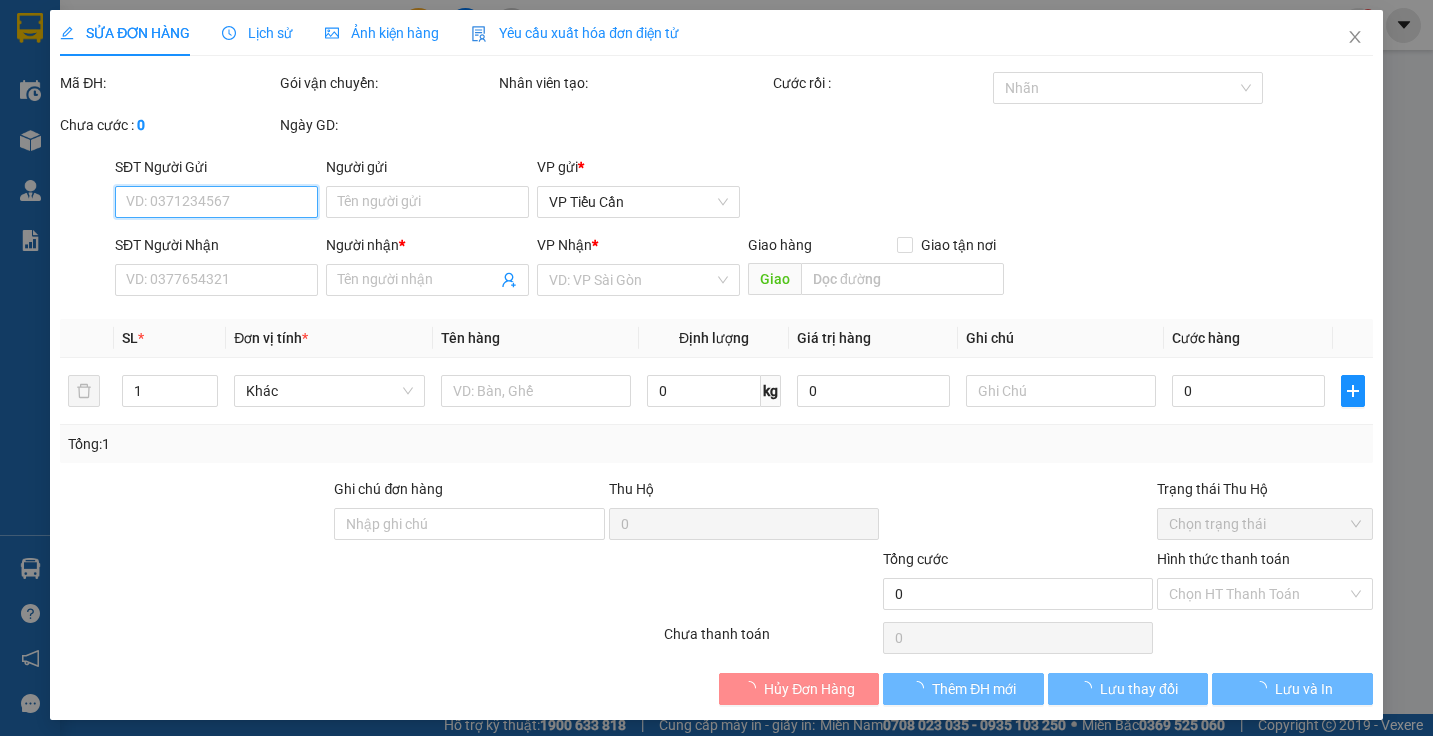 type on "0816666399" 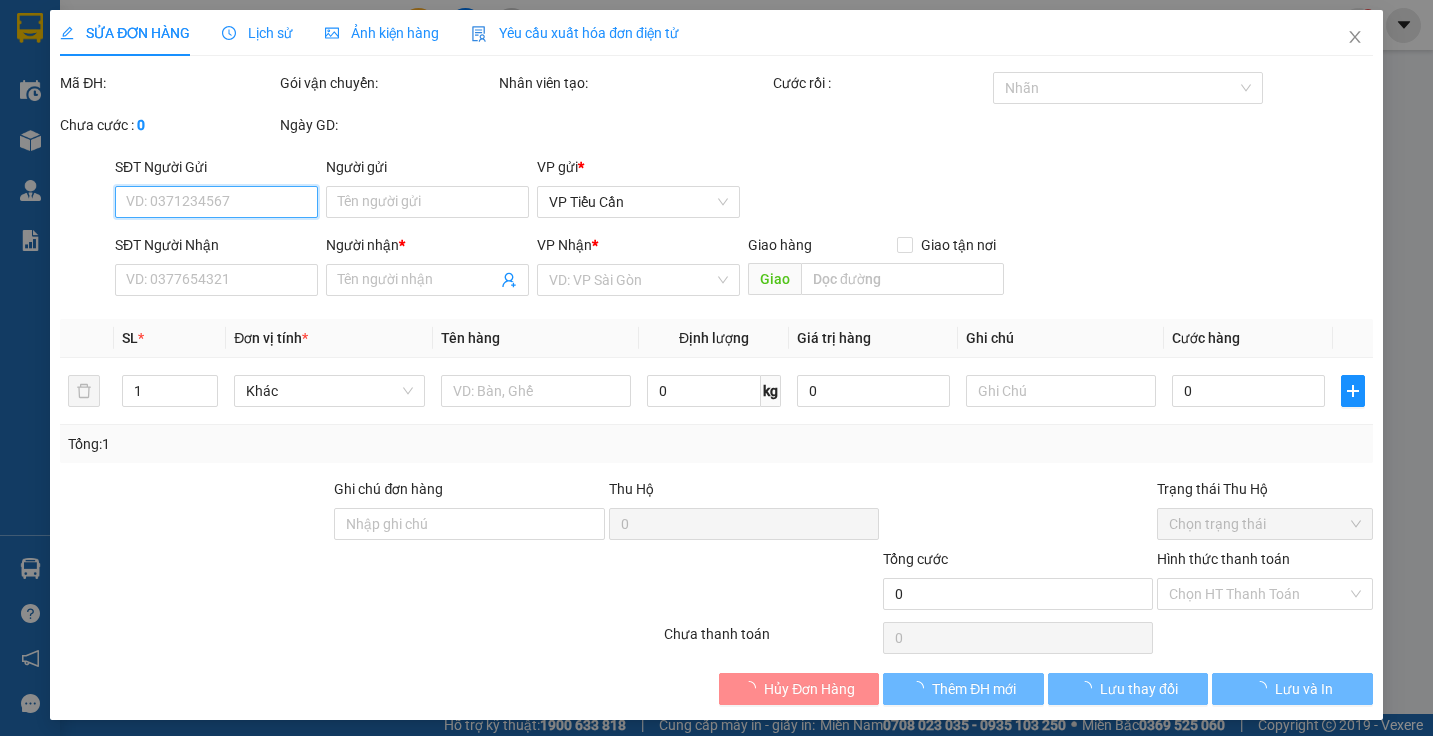 type on "TUẤN CƯỜNG" 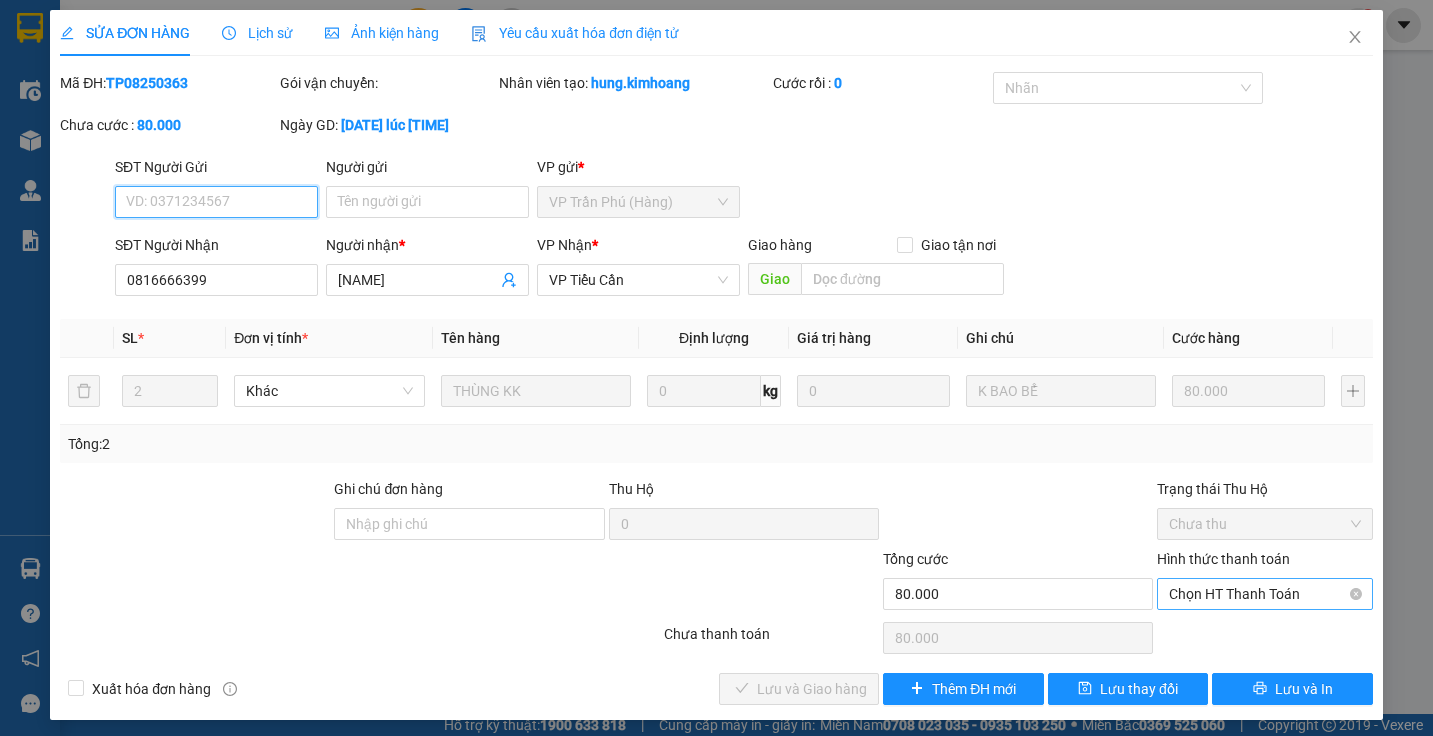 click on "Chọn HT Thanh Toán" at bounding box center [1264, 594] 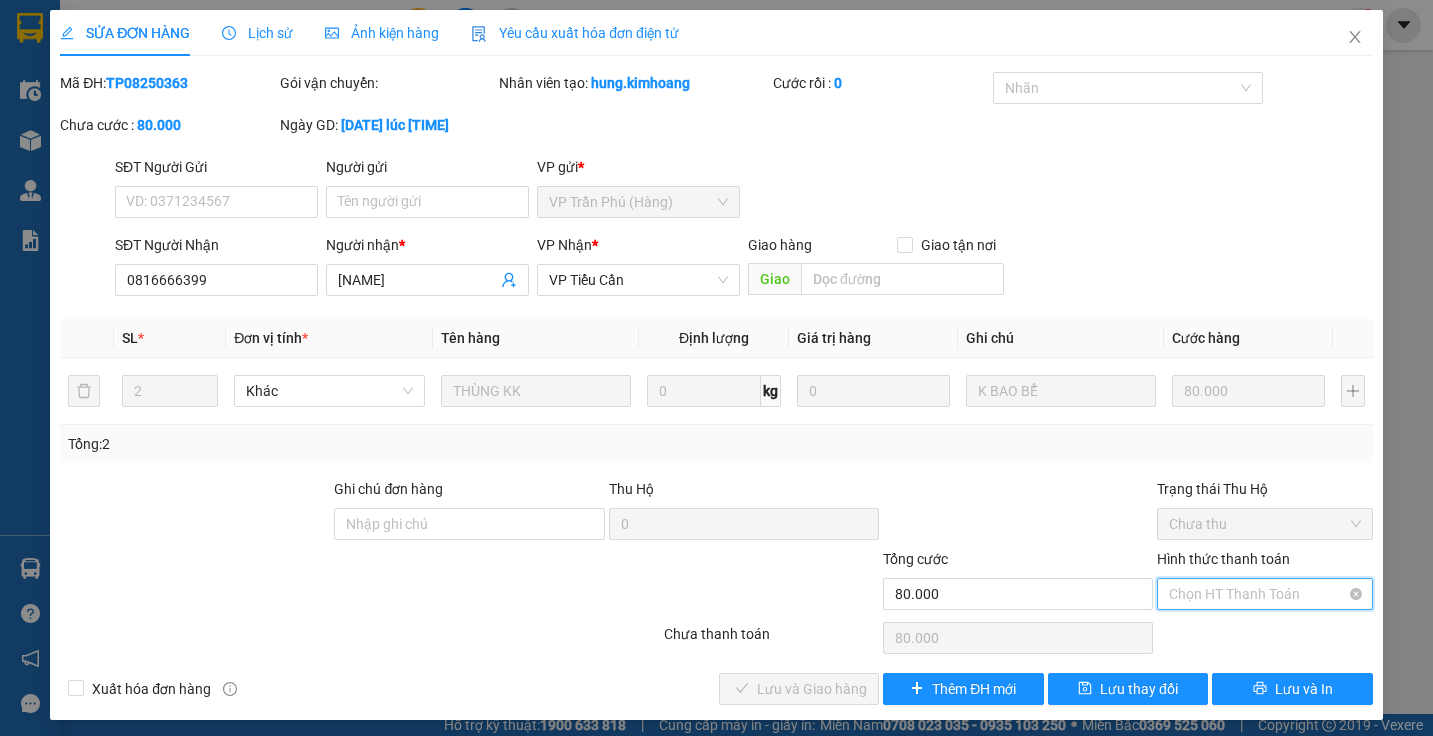 click on "Chọn HT Thanh Toán" at bounding box center [1264, 594] 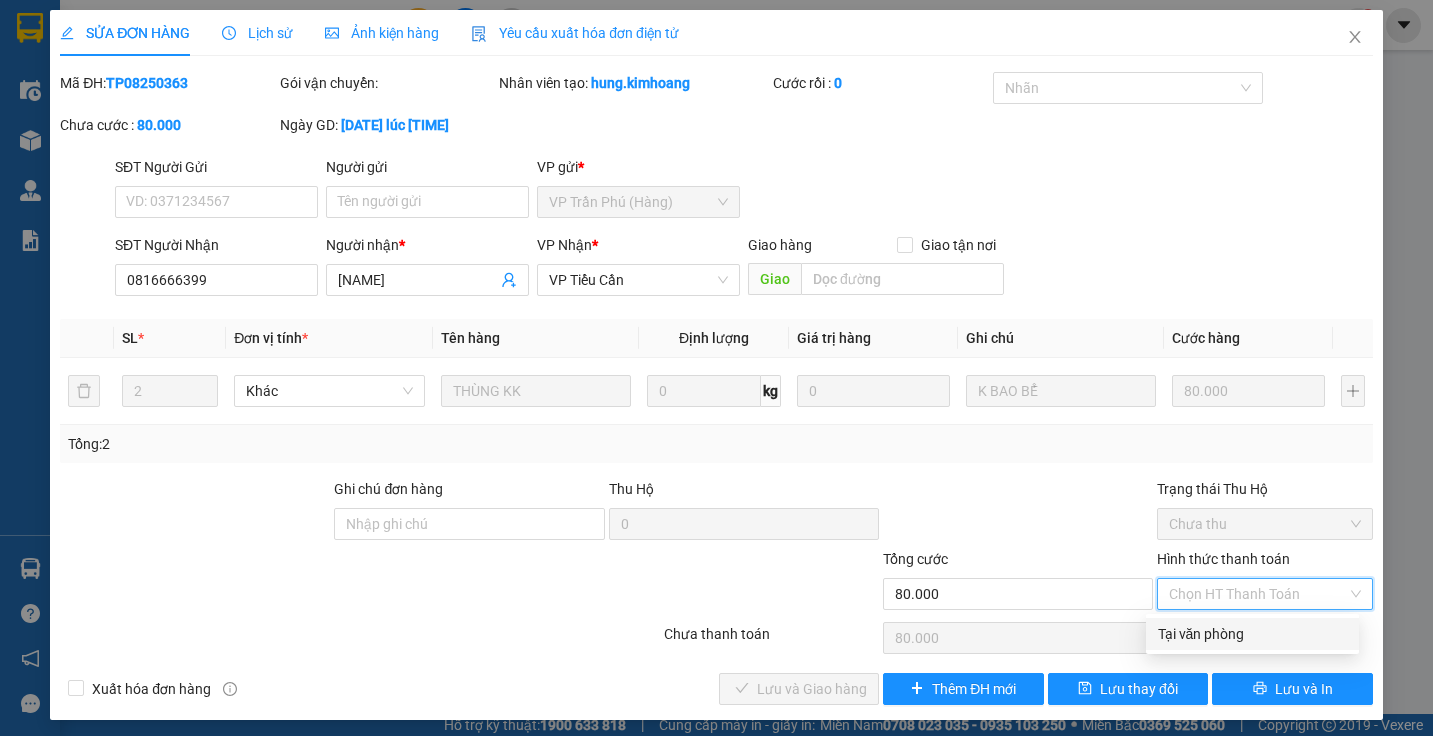 click on "Tại văn phòng" at bounding box center [1252, 634] 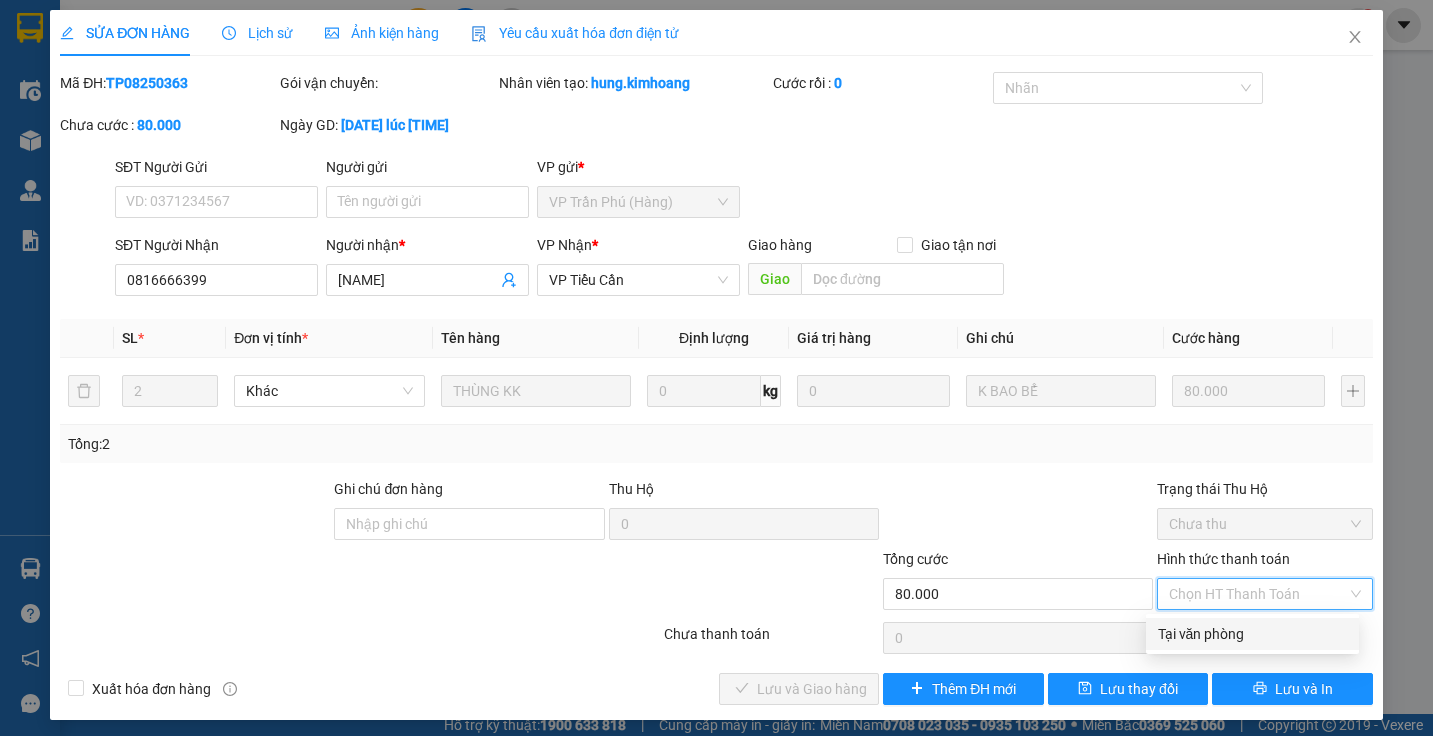 click on "Chọn HT Thanh Toán" at bounding box center [1264, 638] 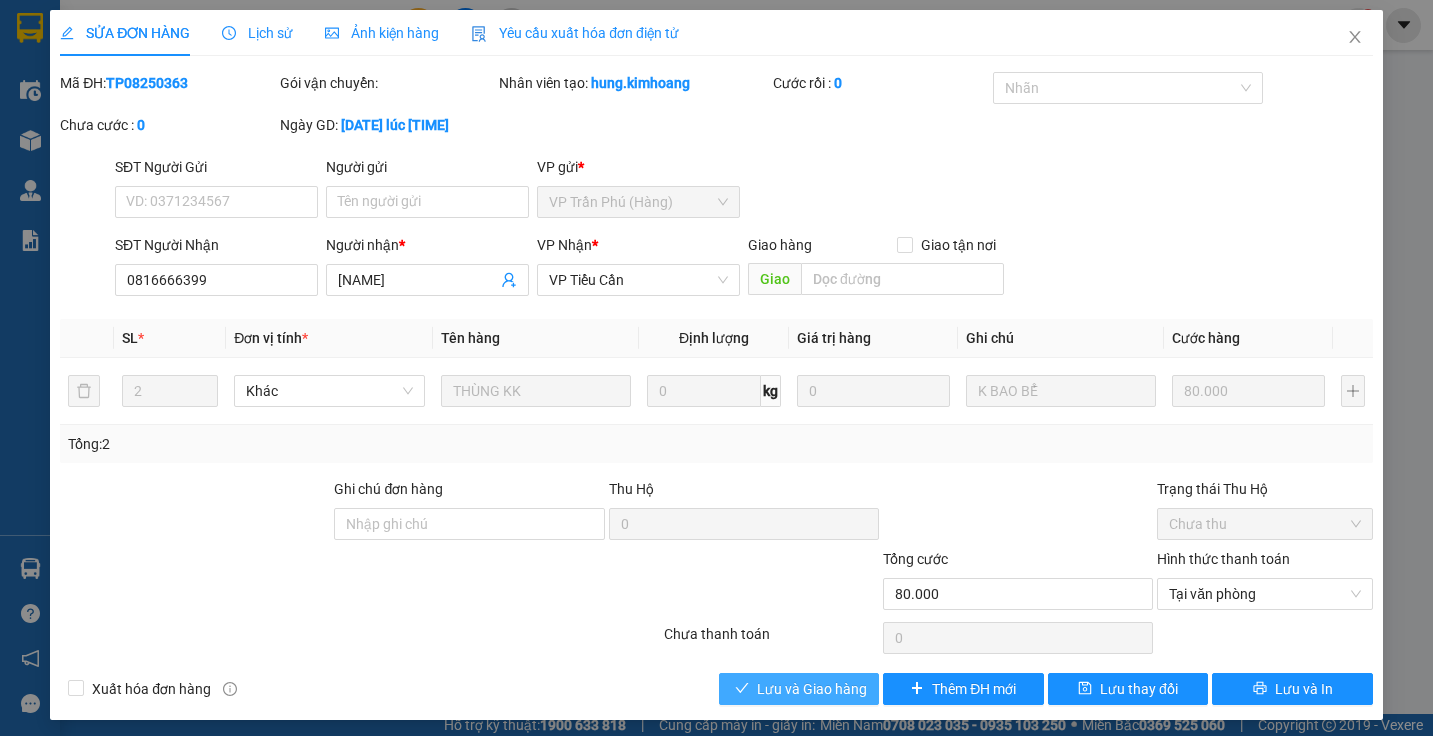 click on "Lưu và Giao hàng" at bounding box center [812, 689] 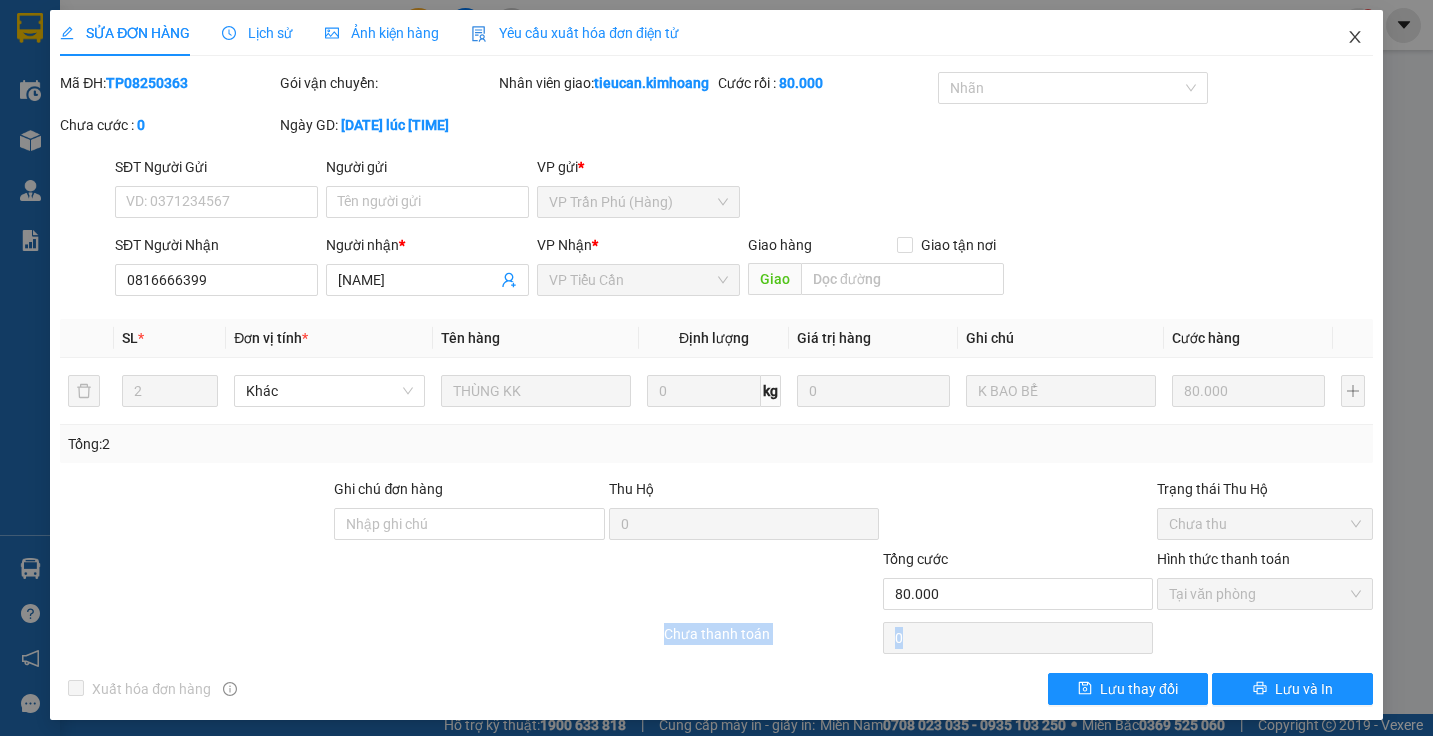 click at bounding box center (1355, 38) 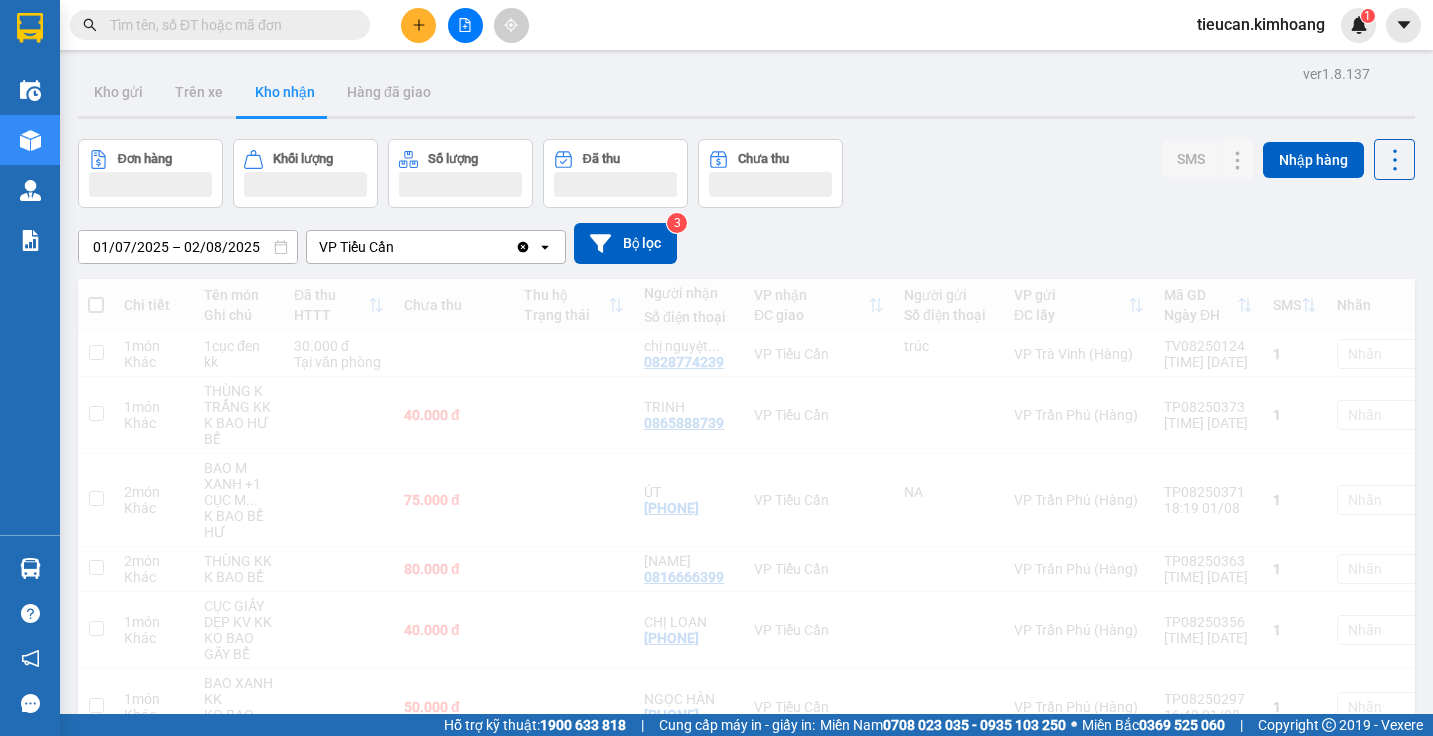 click on "tieucan.kimhoang 1" at bounding box center [1278, 25] 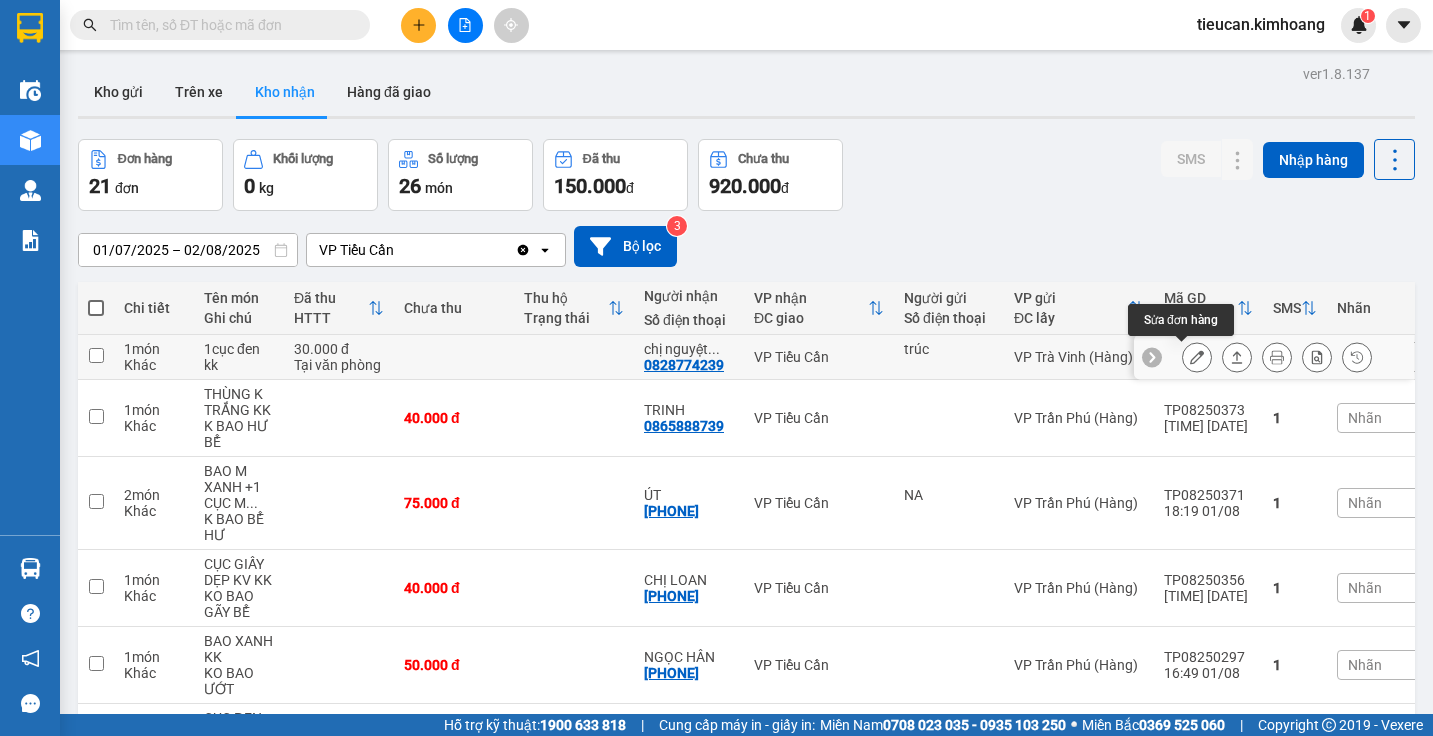 click 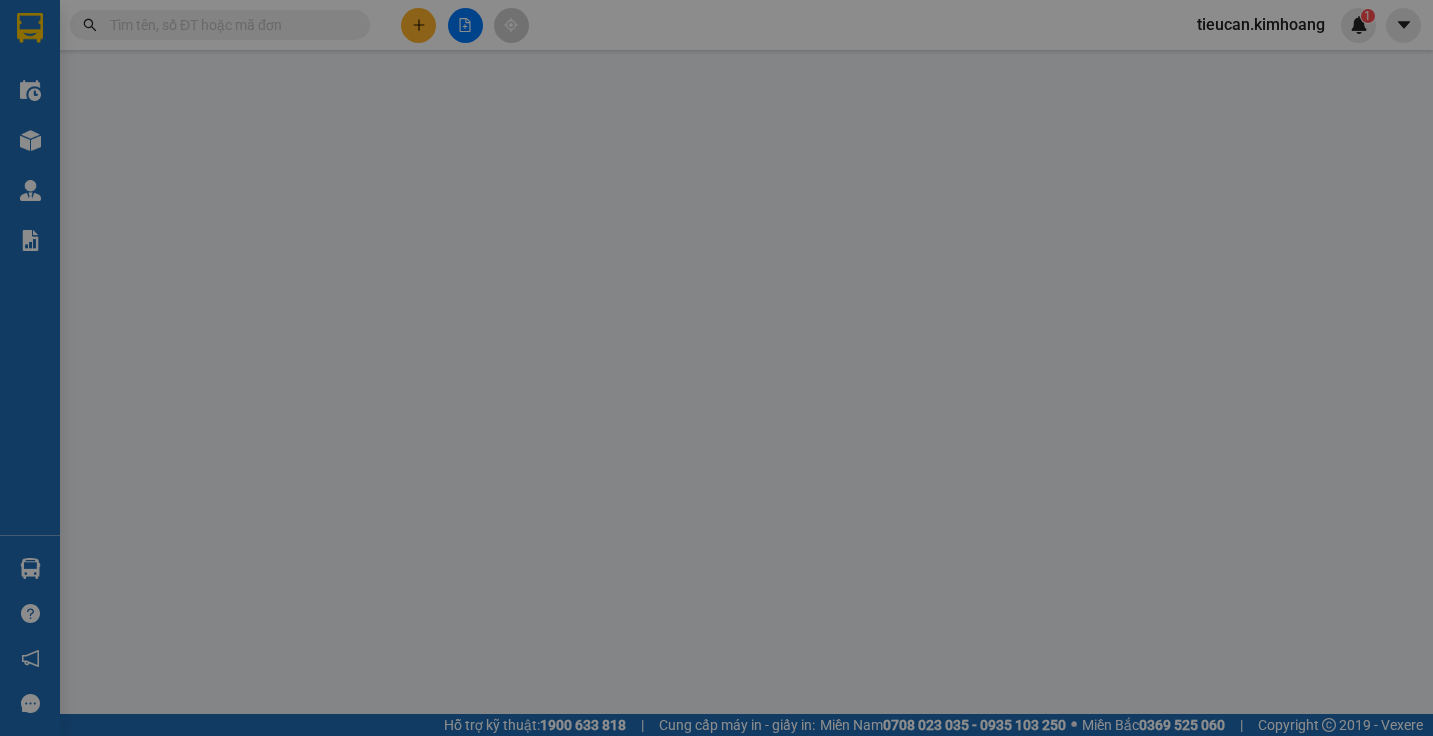 type on "trúc" 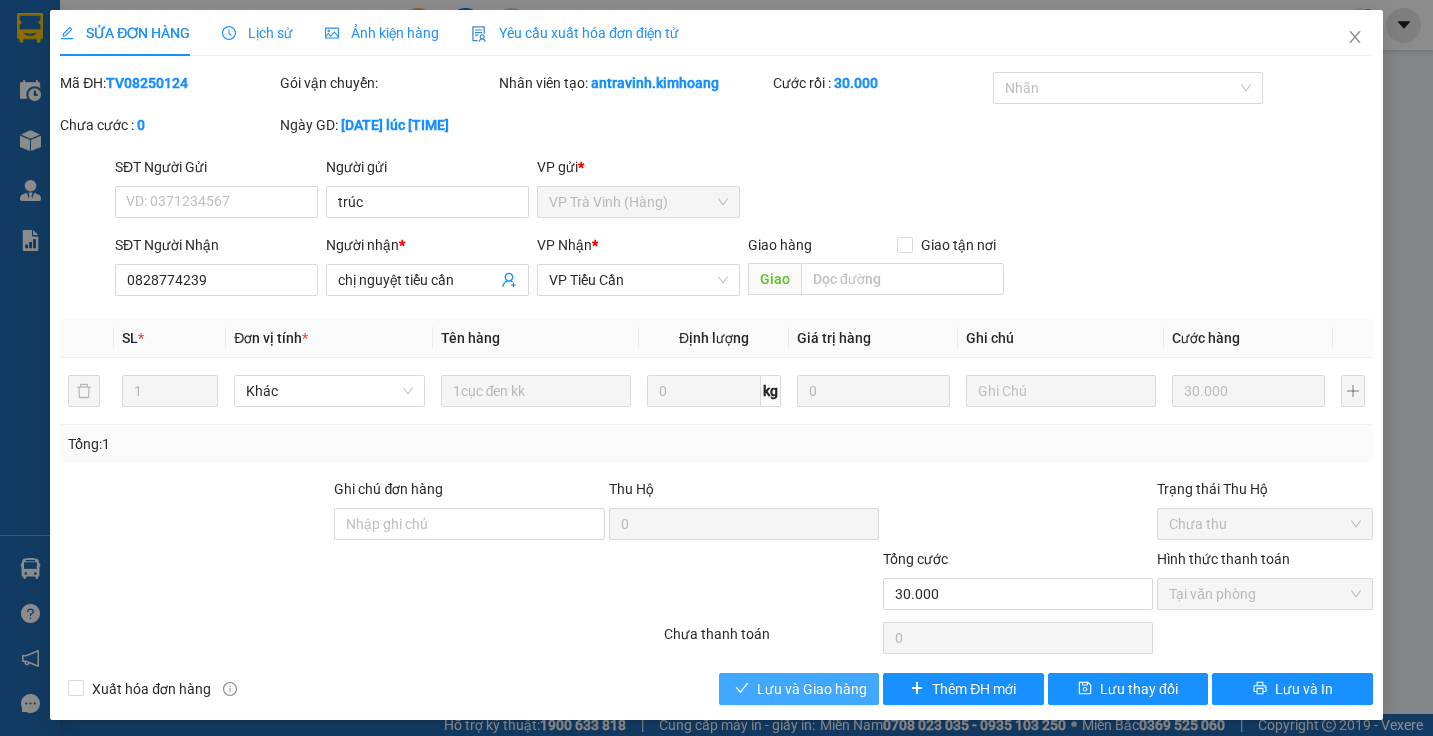 click on "Lưu và Giao hàng" at bounding box center [812, 689] 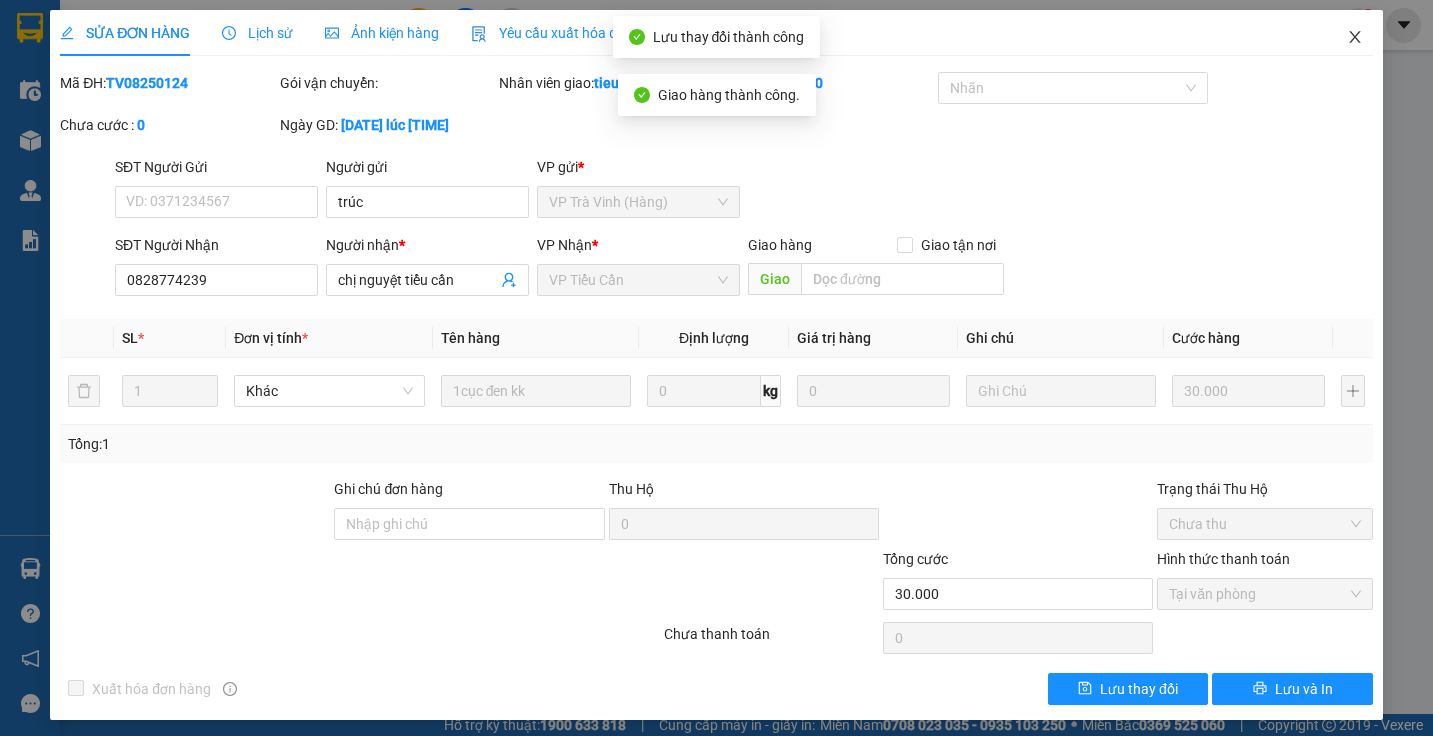 click at bounding box center (1355, 38) 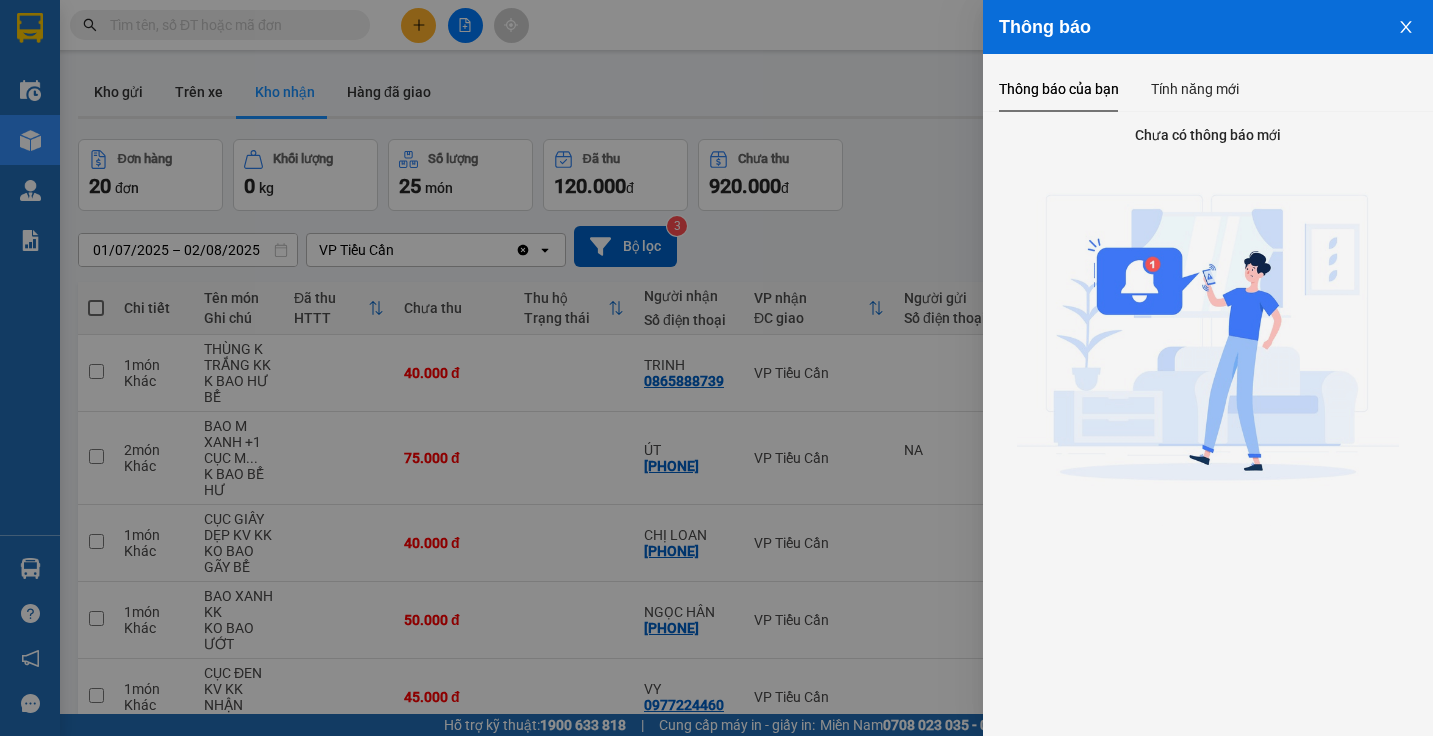 click 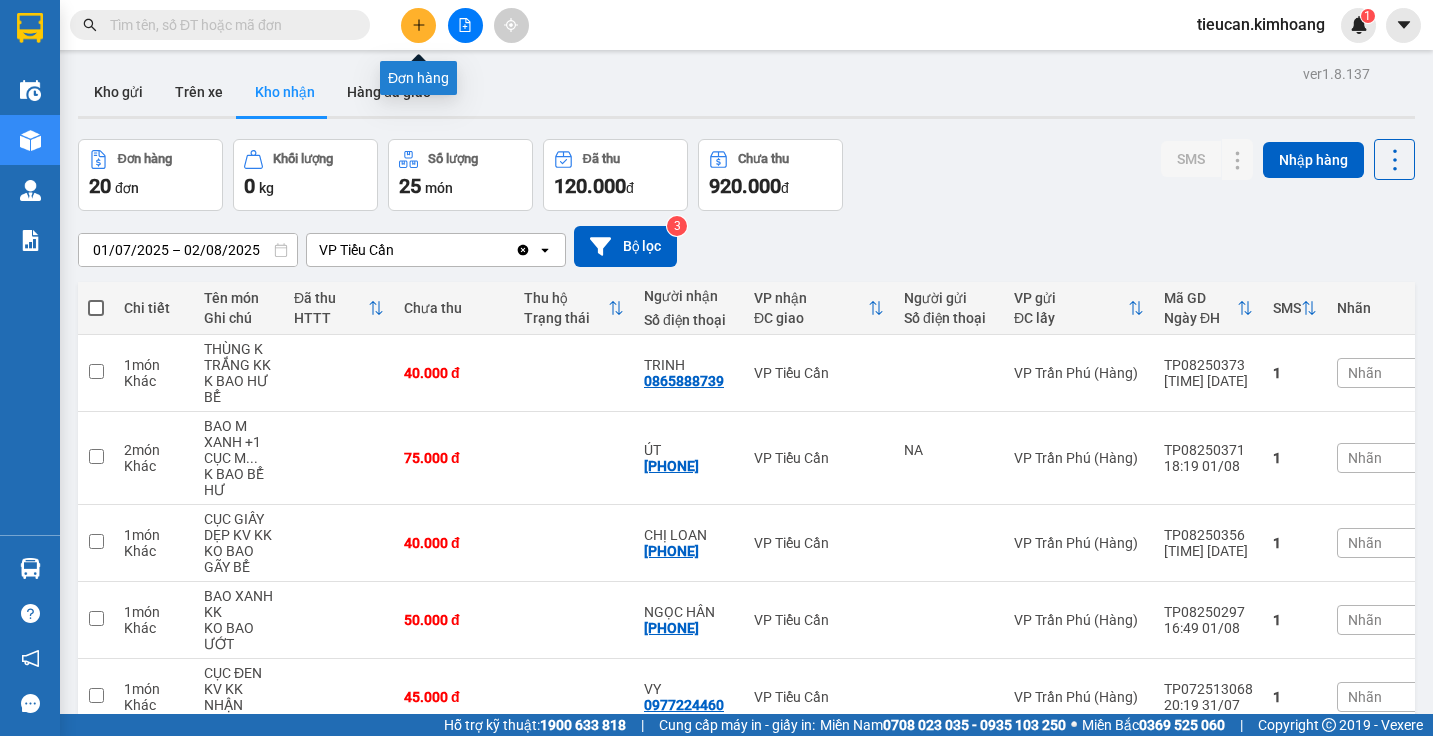 click 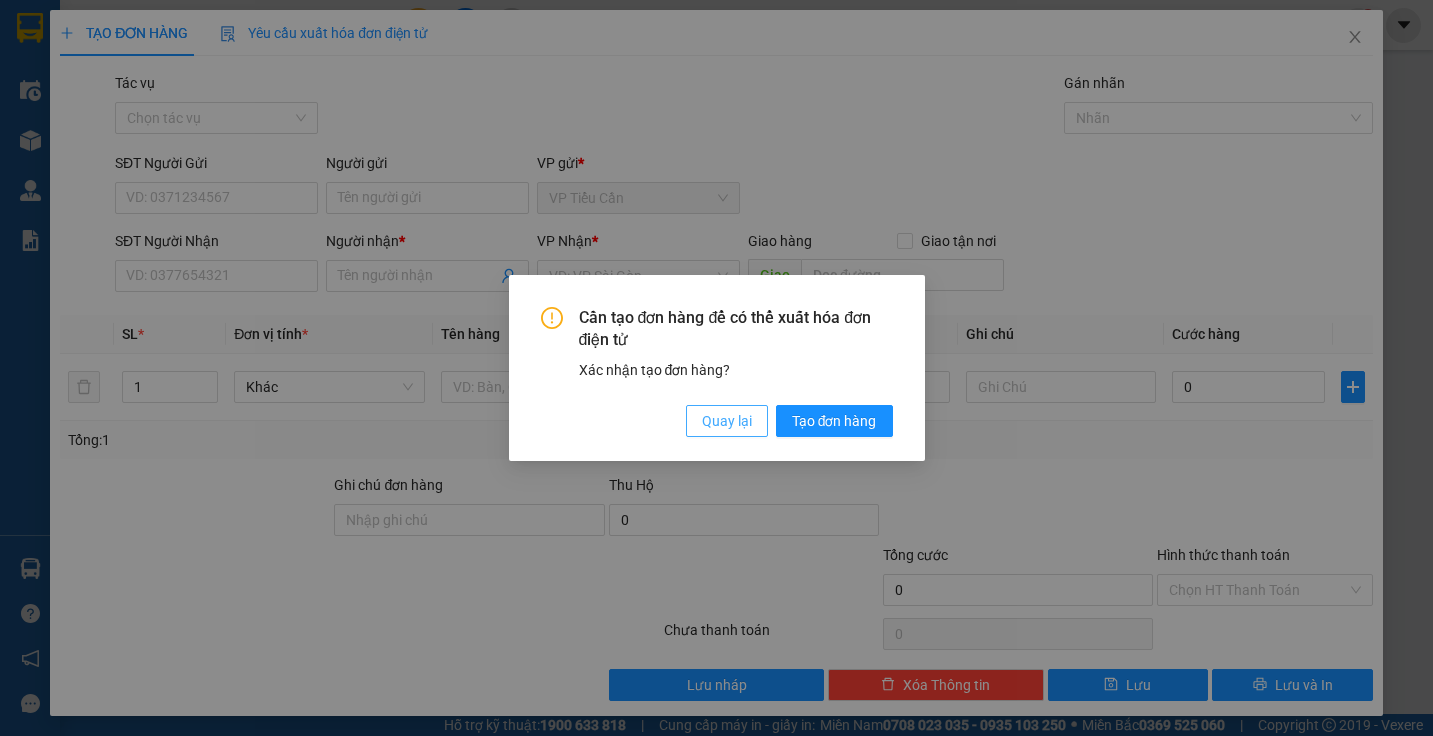 click on "Quay lại" at bounding box center (727, 421) 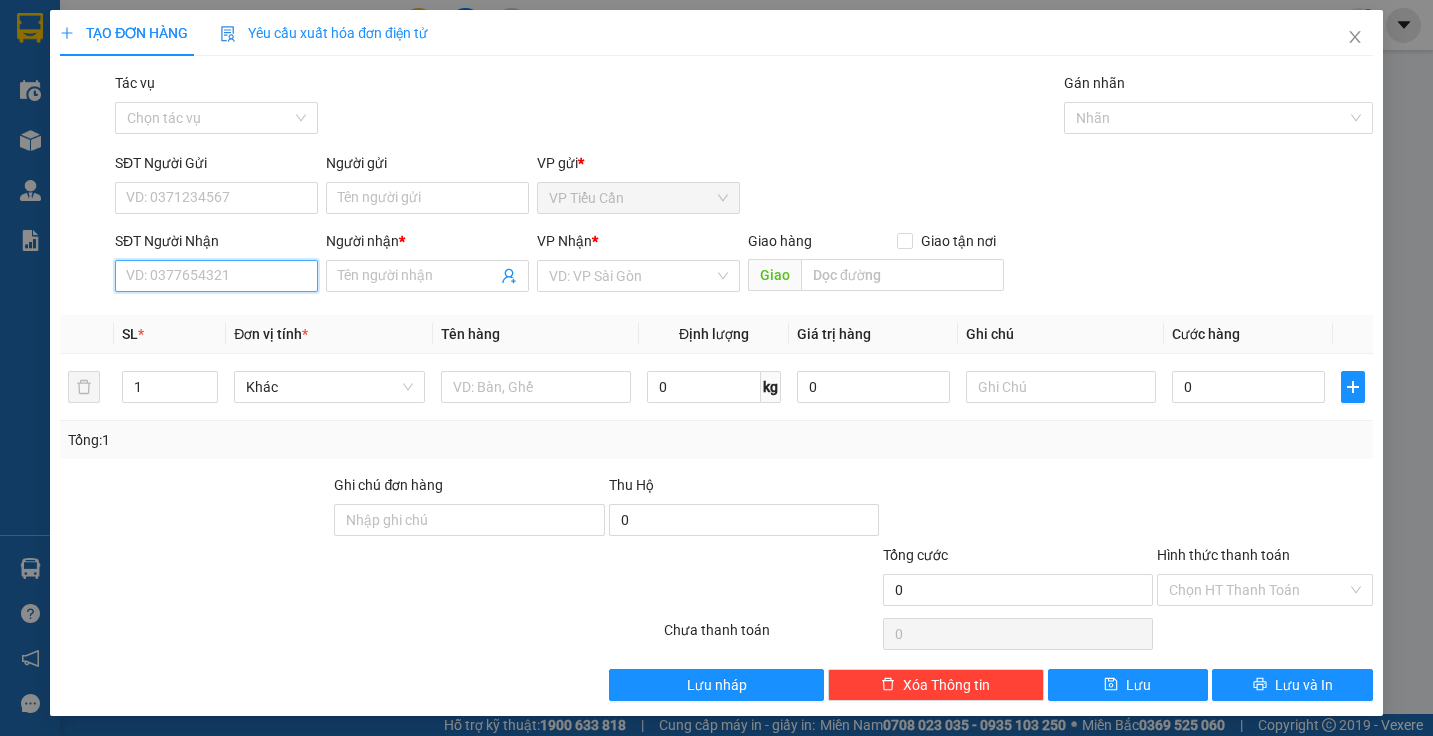 click on "SĐT Người Nhận" at bounding box center [216, 276] 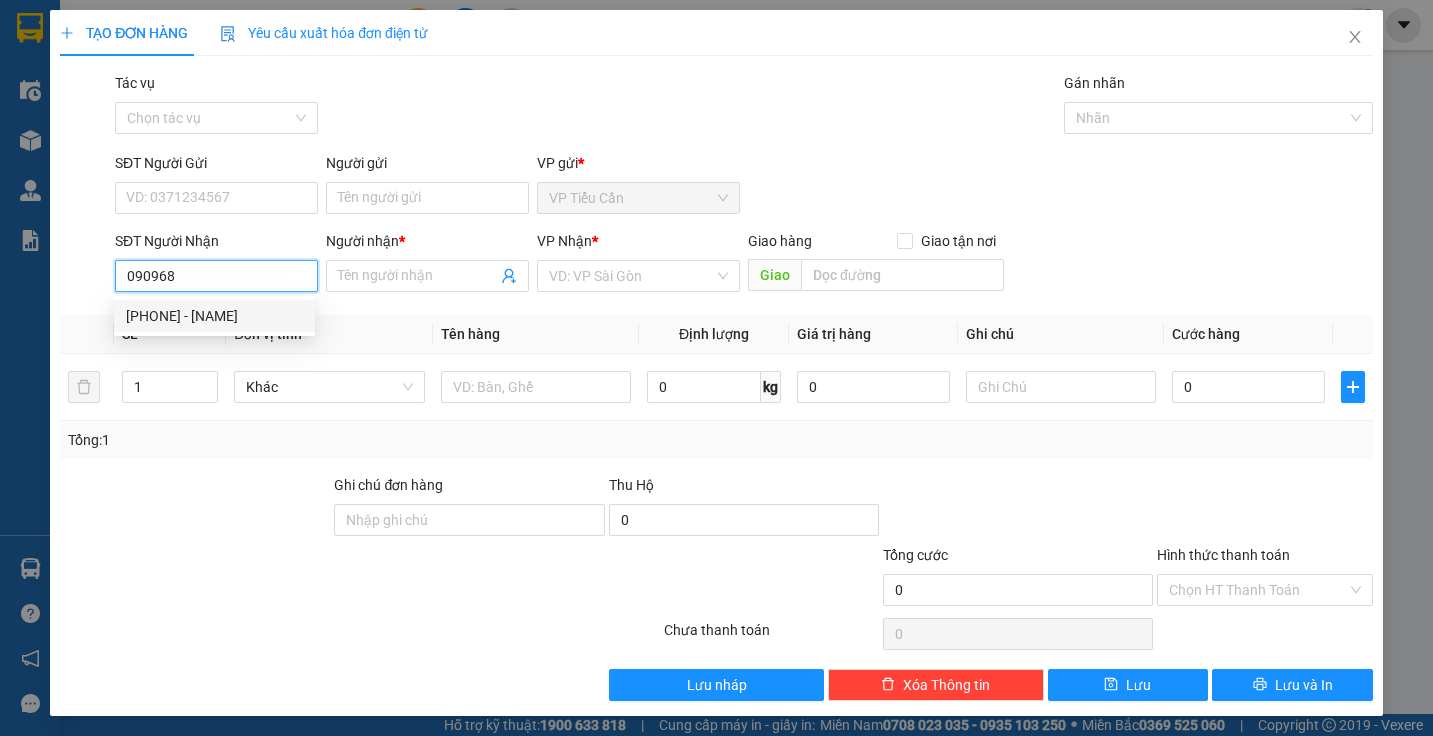 click on "0909680104 - MINH" at bounding box center (214, 316) 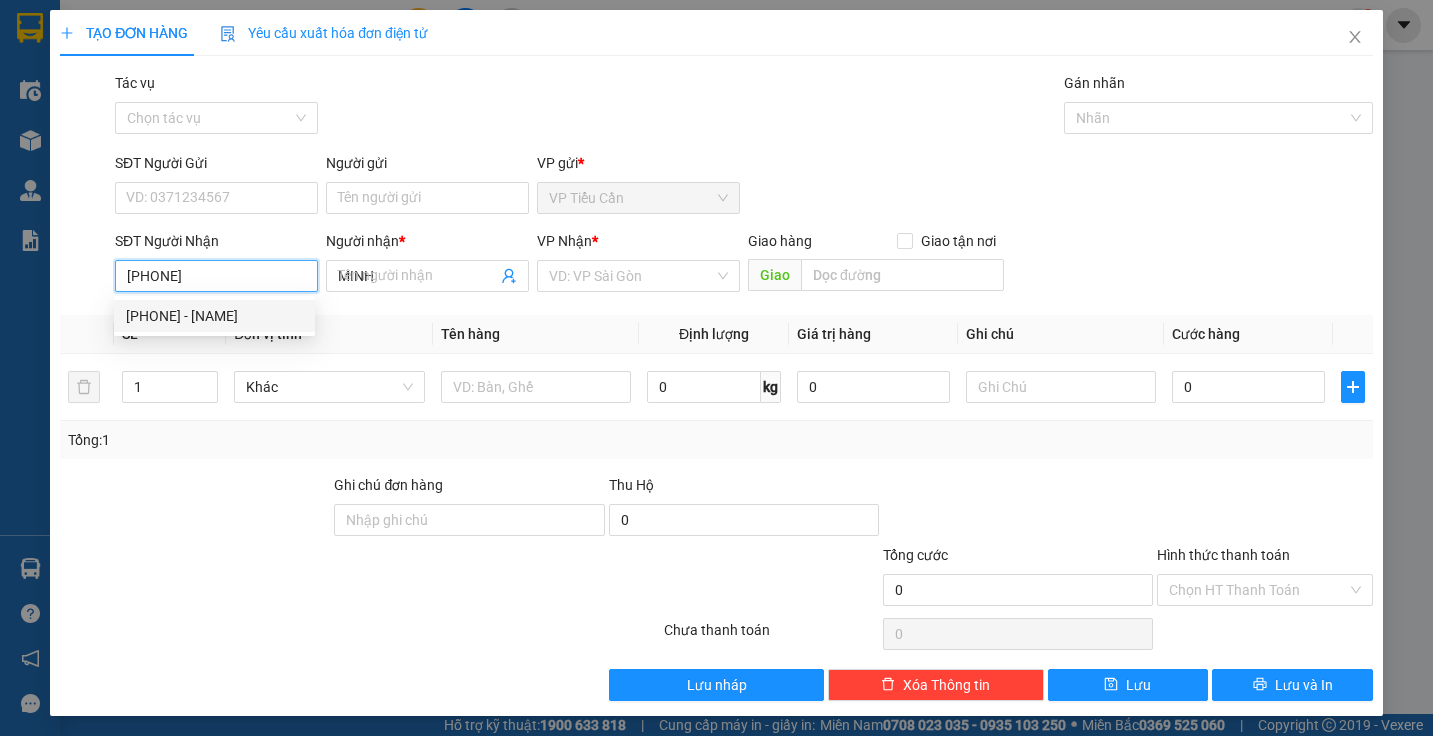 click on "0909680104 - MINH" at bounding box center (214, 316) 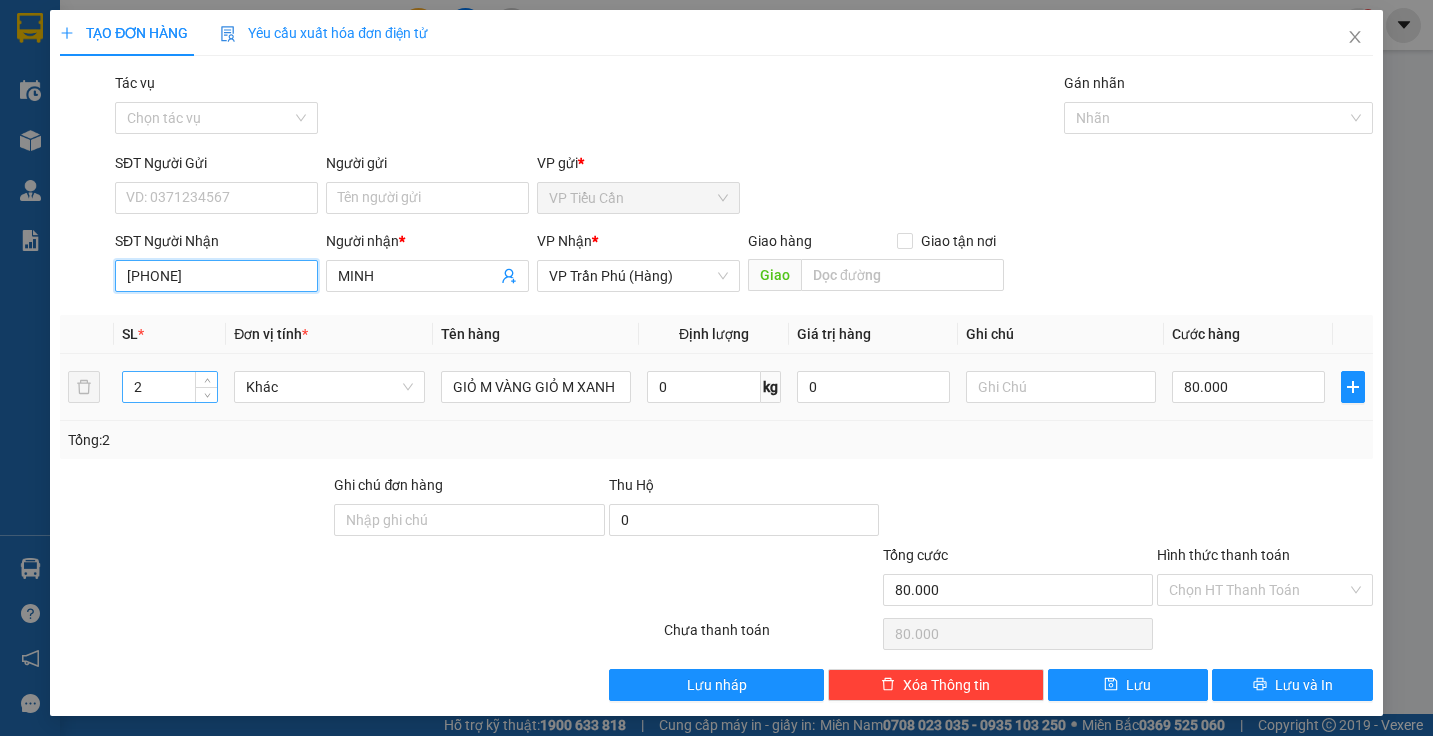 type on "[PHONE]" 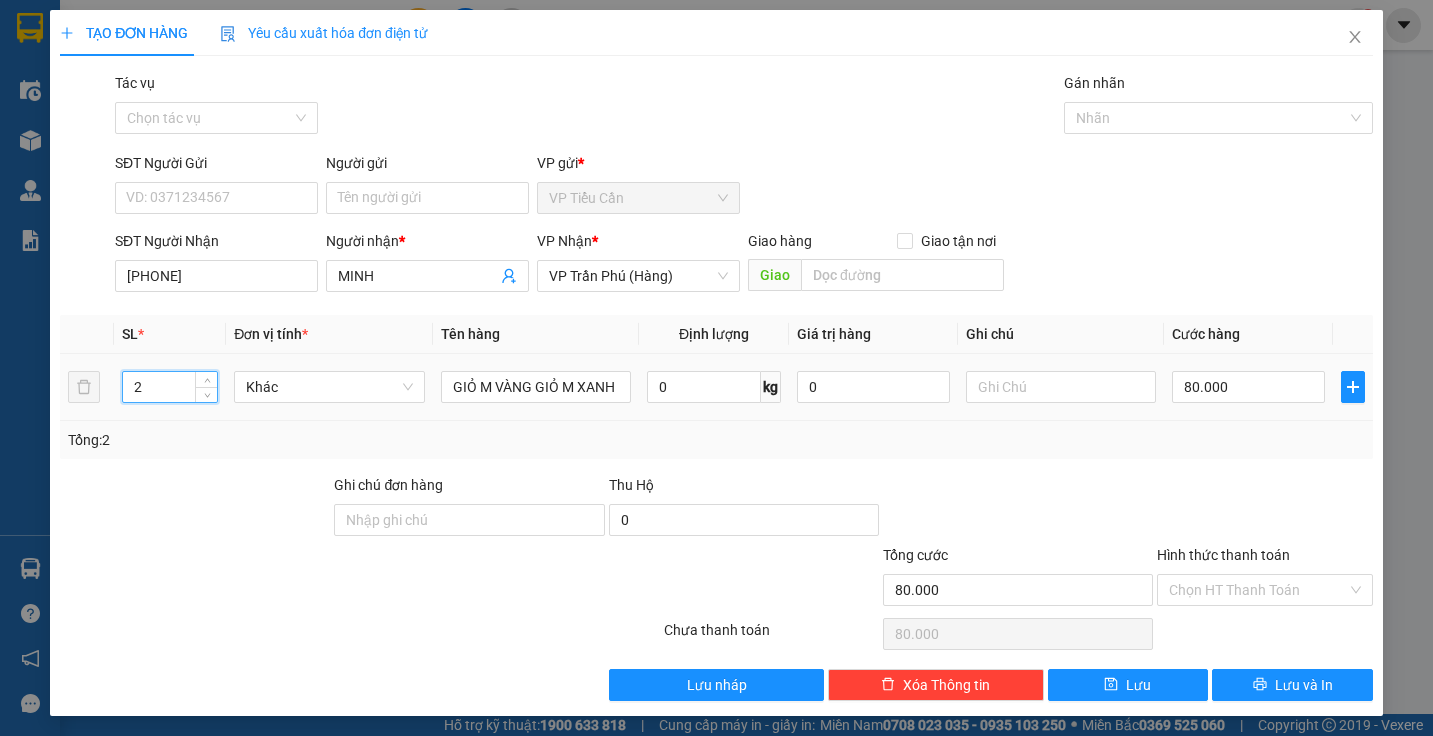 click on "2" at bounding box center (170, 387) 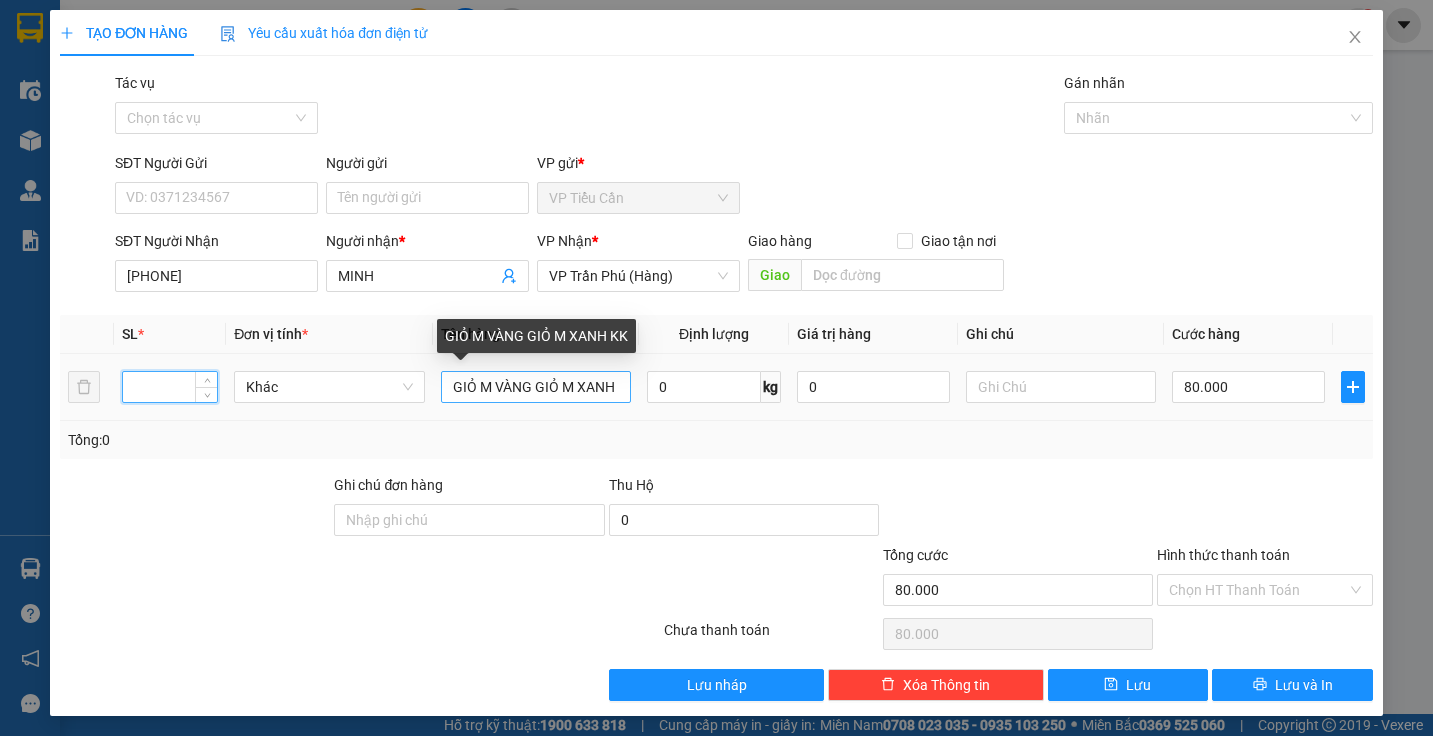 type 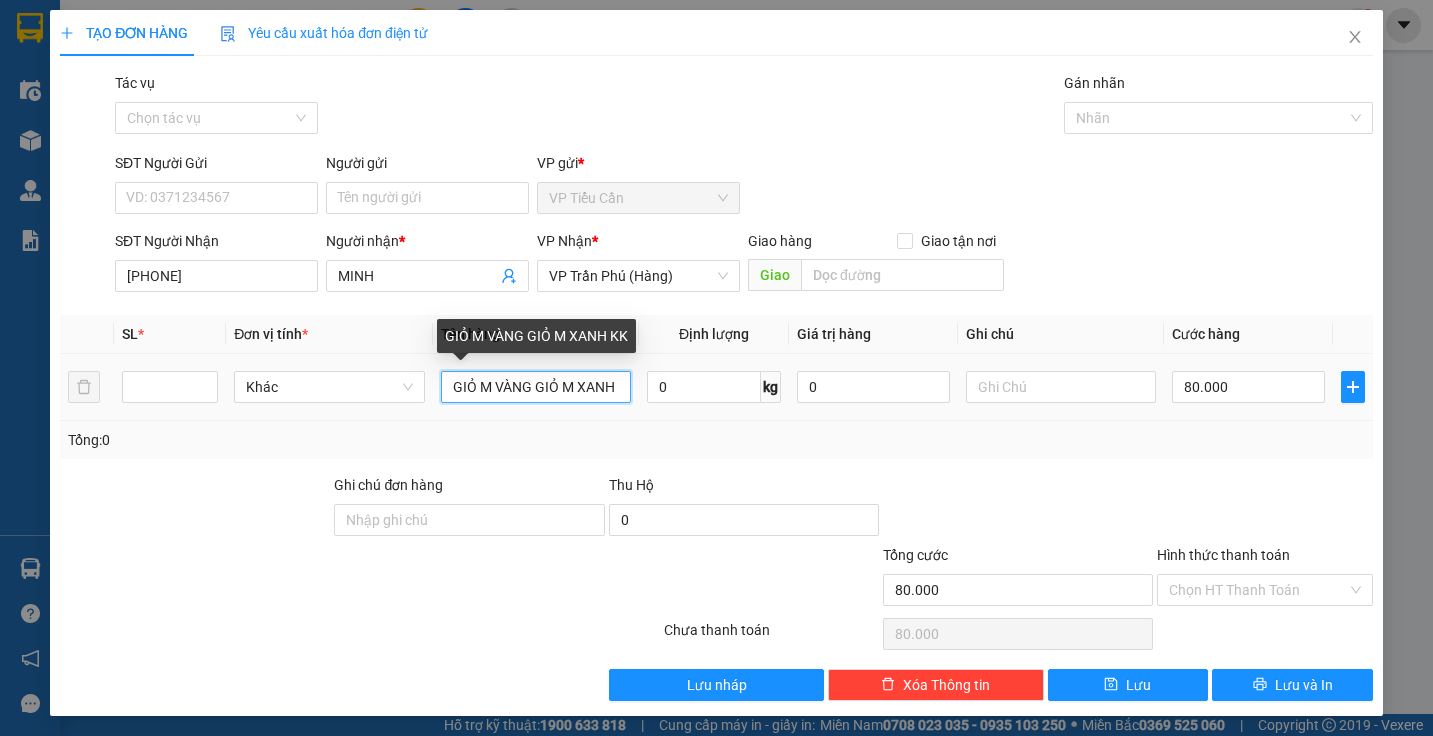 click on "GIỎ M VÀNG GIỎ M XANH KK" at bounding box center (536, 387) 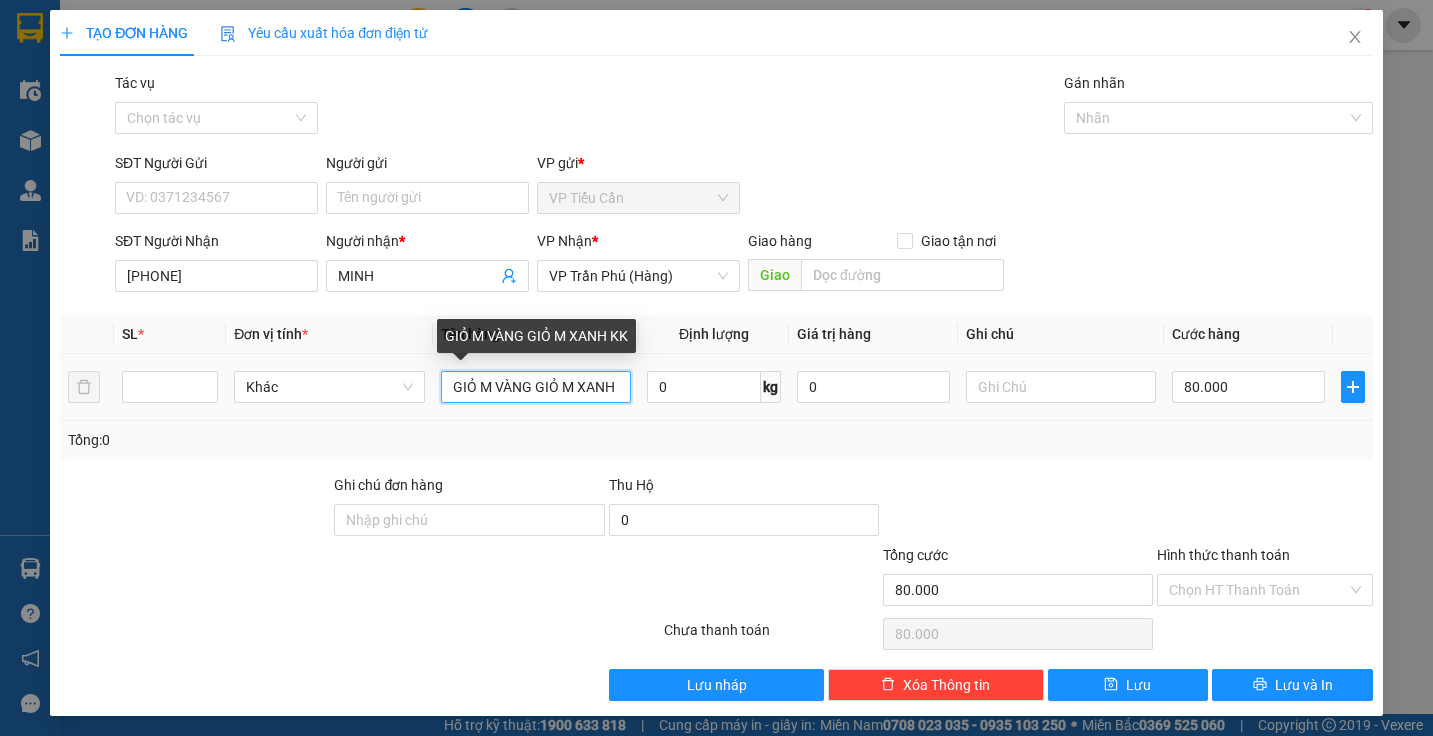 click on "GIỎ M VÀNG GIỎ M XANH KK" at bounding box center [536, 387] 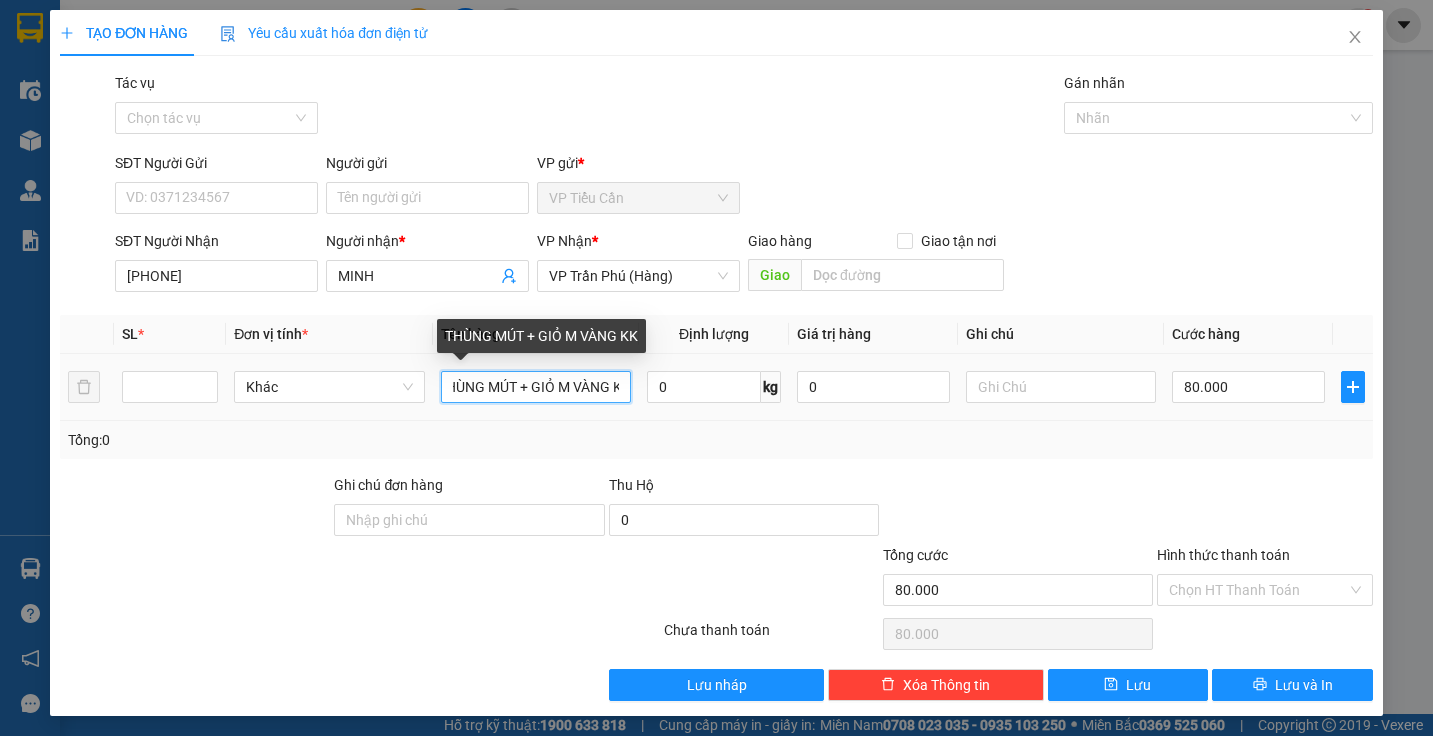 scroll, scrollTop: 0, scrollLeft: 19, axis: horizontal 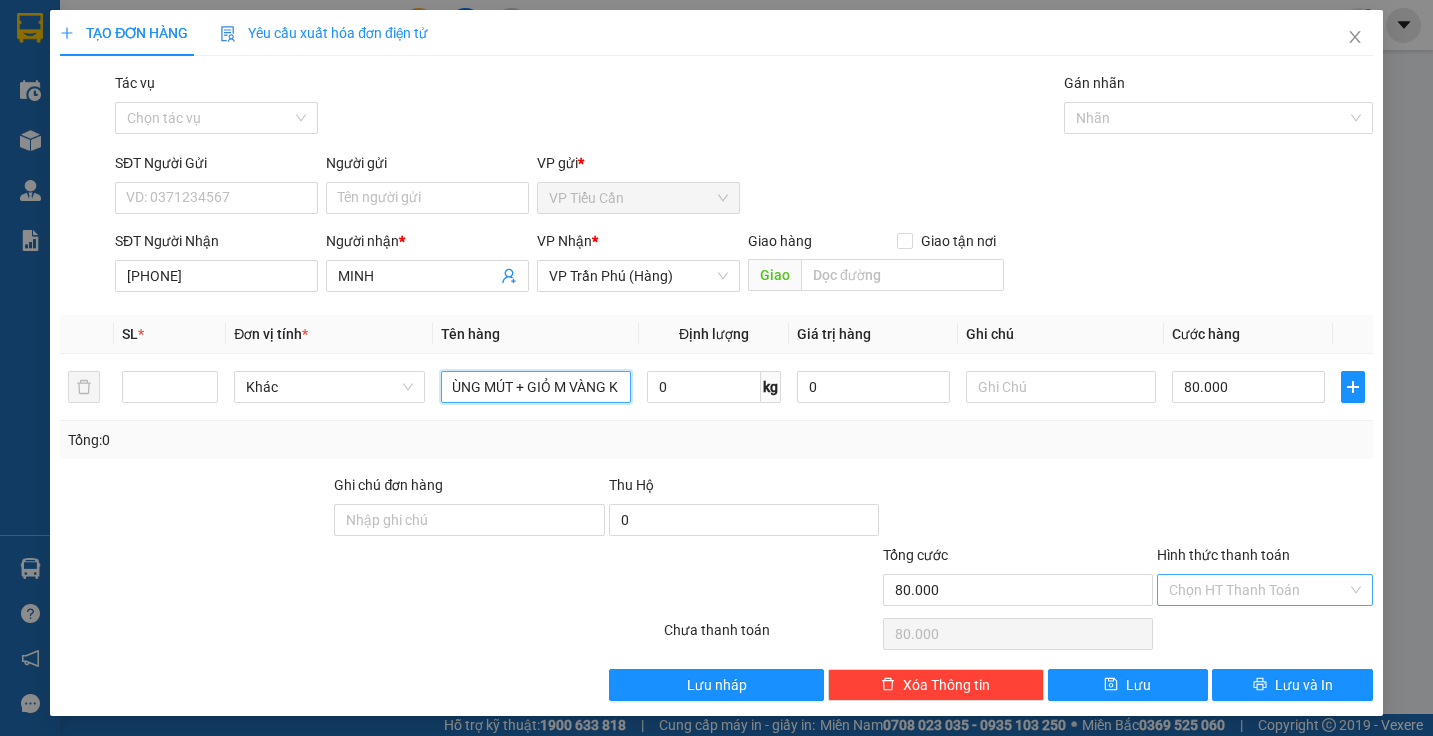 type on "THÙNG MÚT + GIỎ M VÀNG KK" 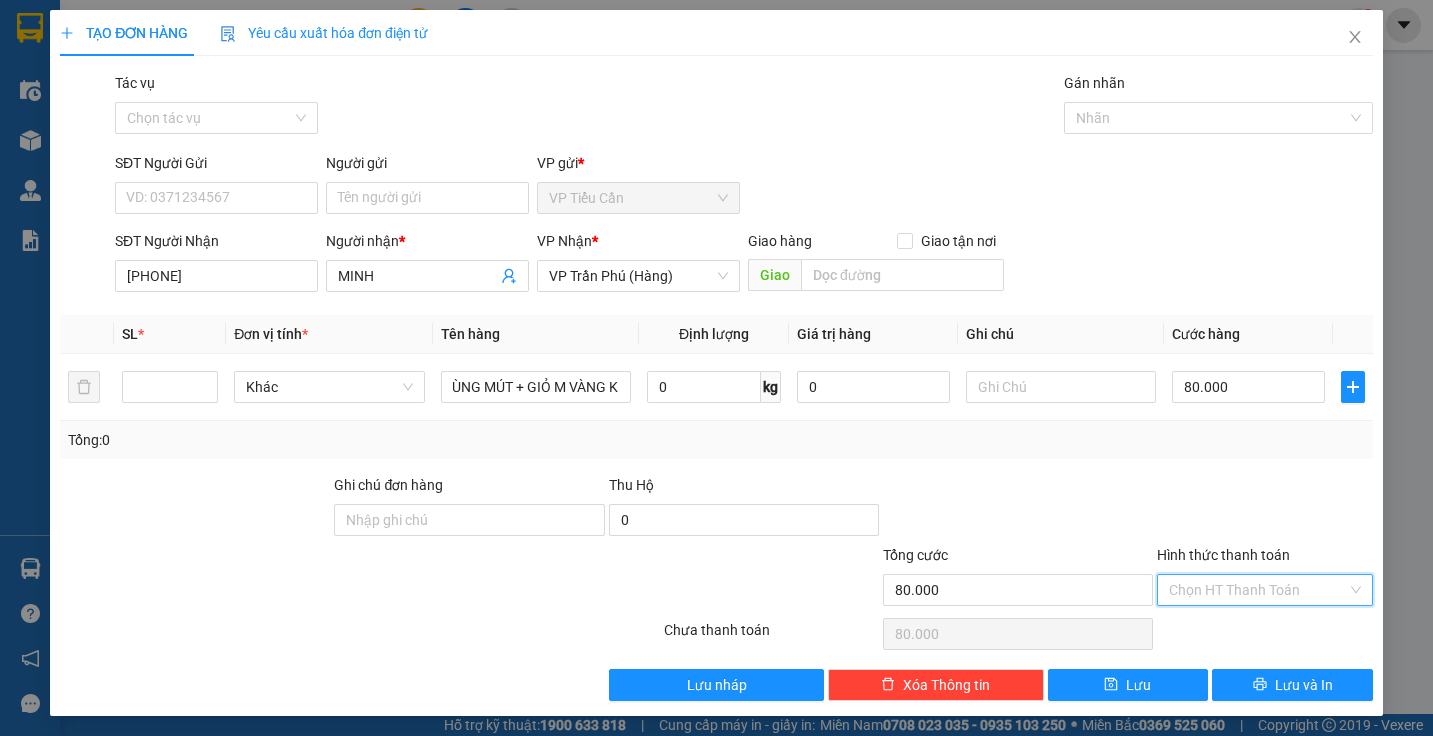 scroll, scrollTop: 0, scrollLeft: 0, axis: both 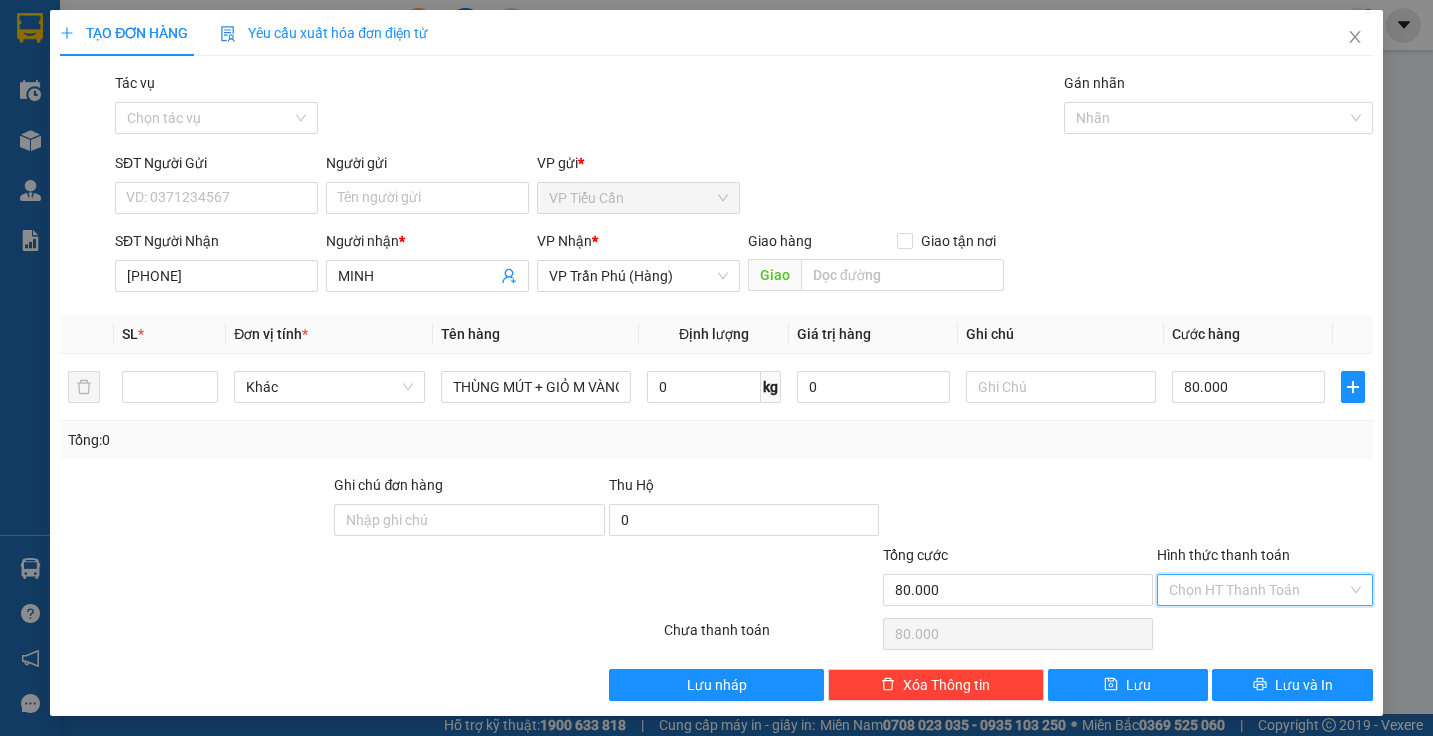click on "Hình thức thanh toán" at bounding box center (1257, 590) 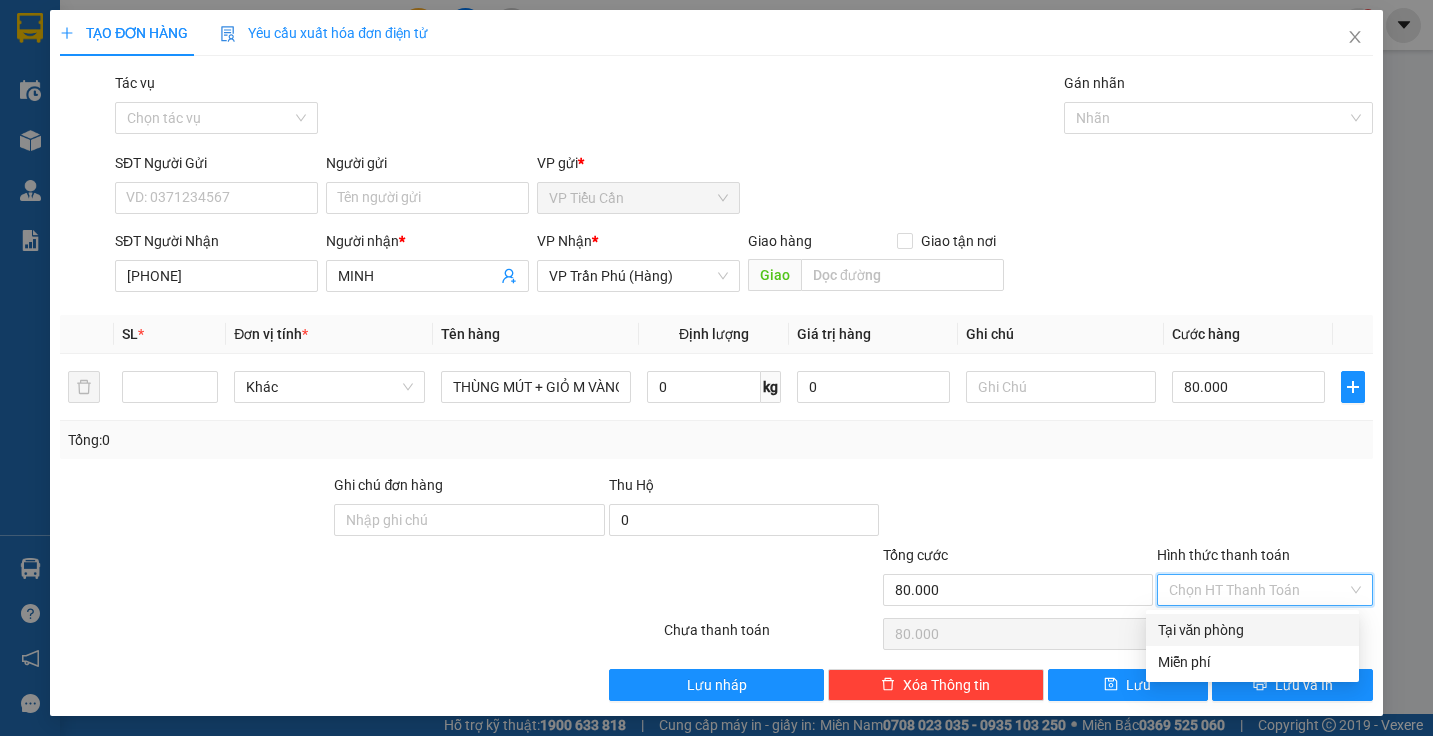 click on "Tại văn phòng" at bounding box center [1252, 630] 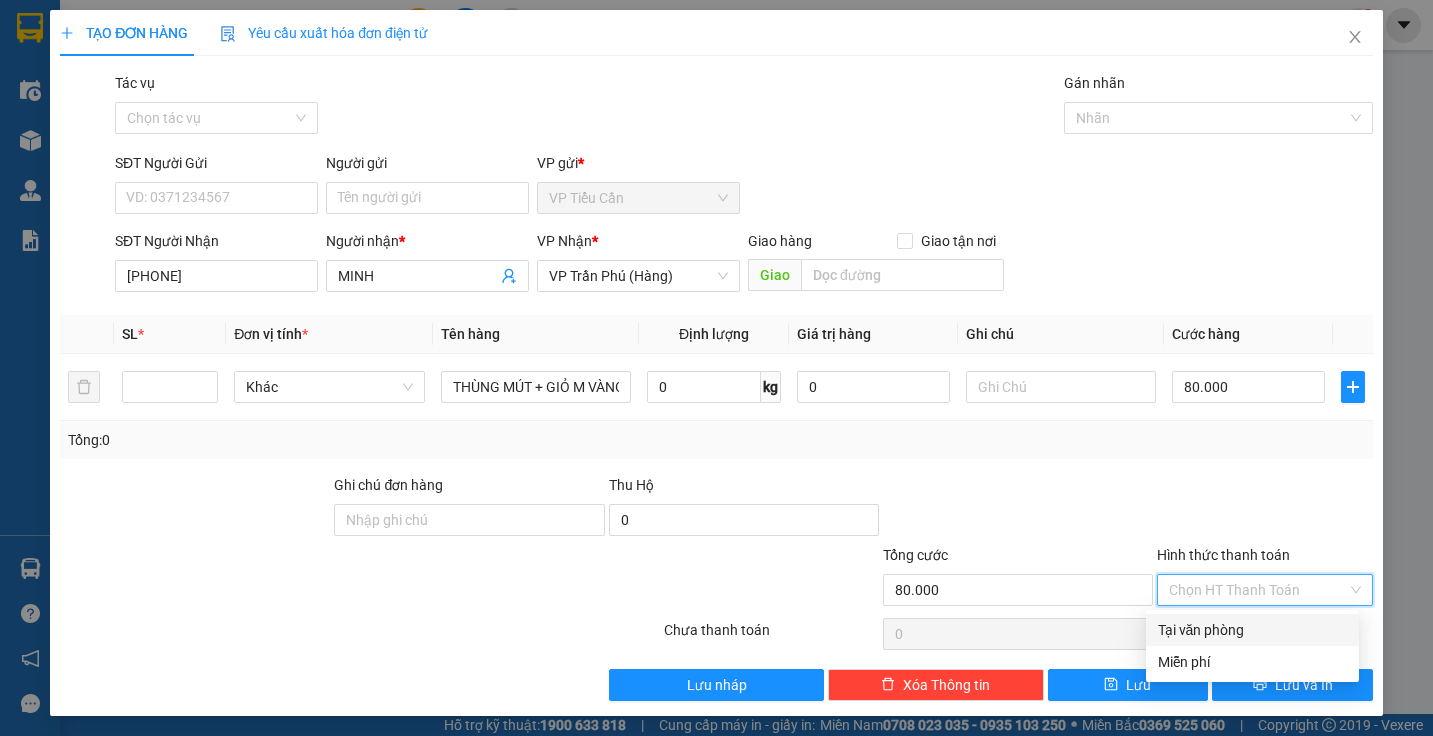 click on "Chọn HT Thanh Toán" at bounding box center (1264, 634) 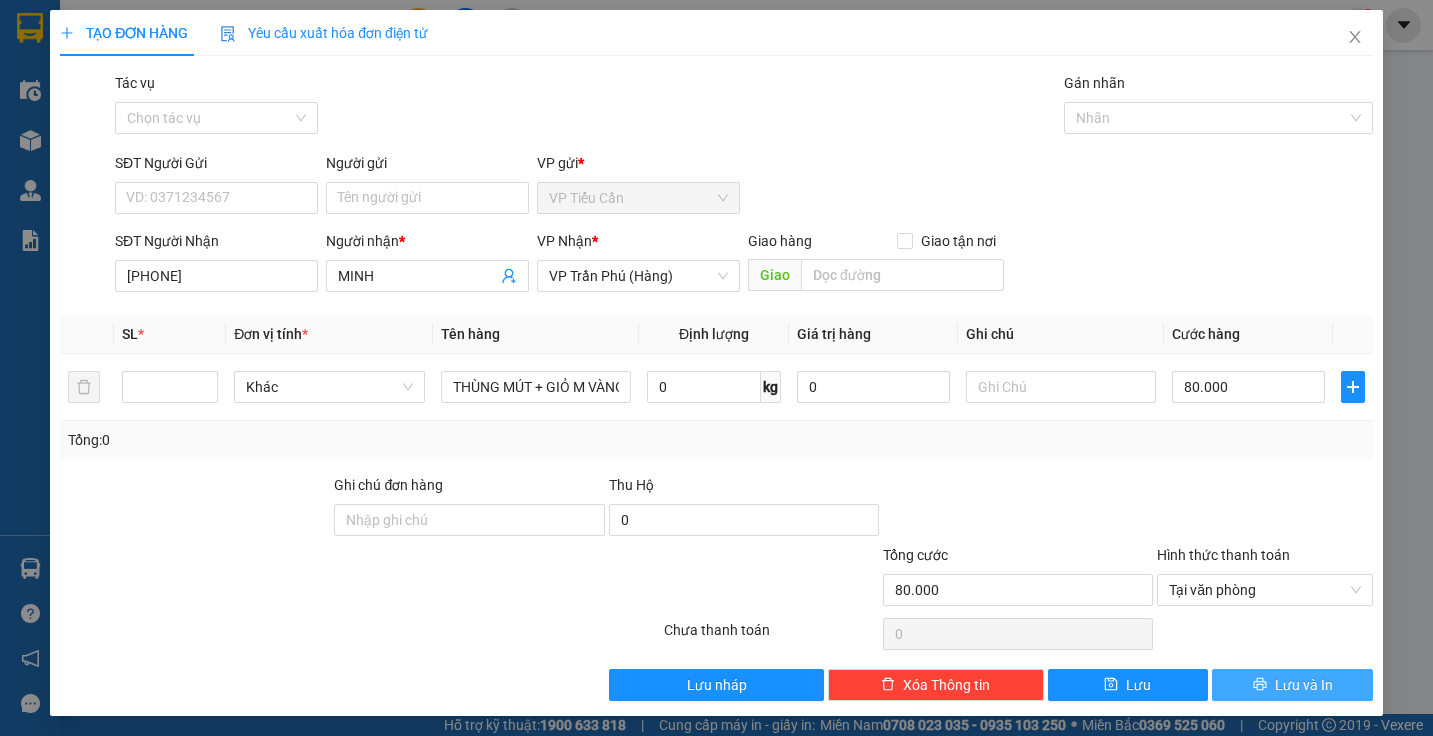 click on "Lưu và In" at bounding box center [1304, 685] 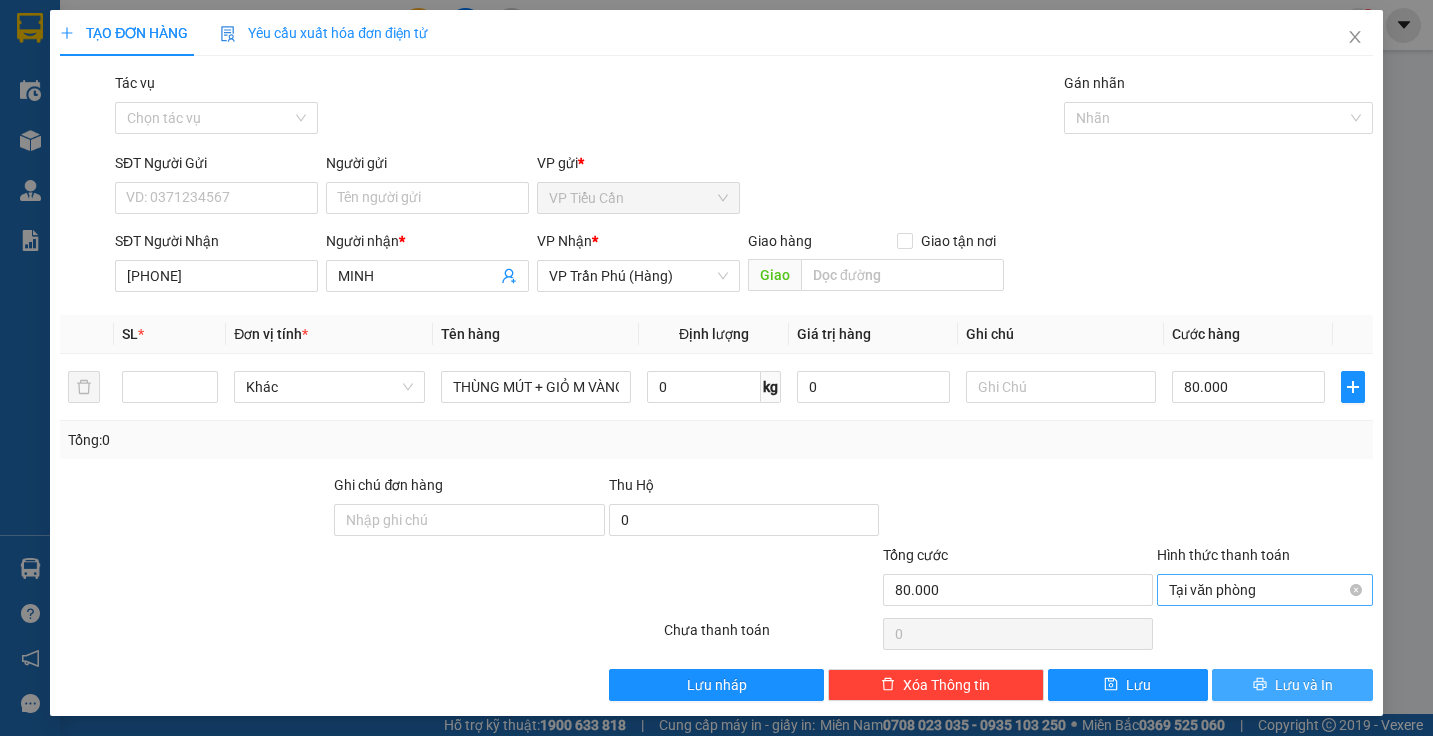 click on "Tại văn phòng" at bounding box center (1264, 590) 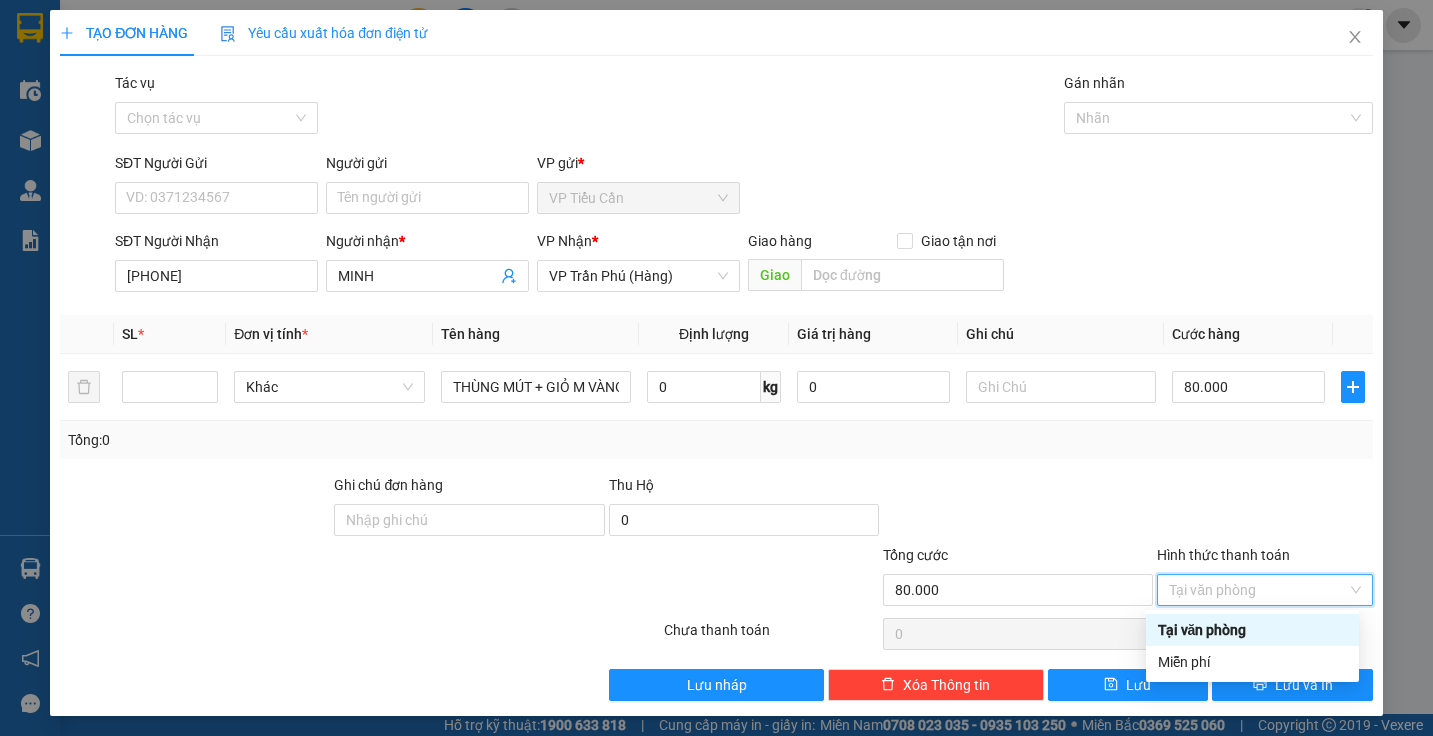 click on "Tại văn phòng" at bounding box center (1252, 630) 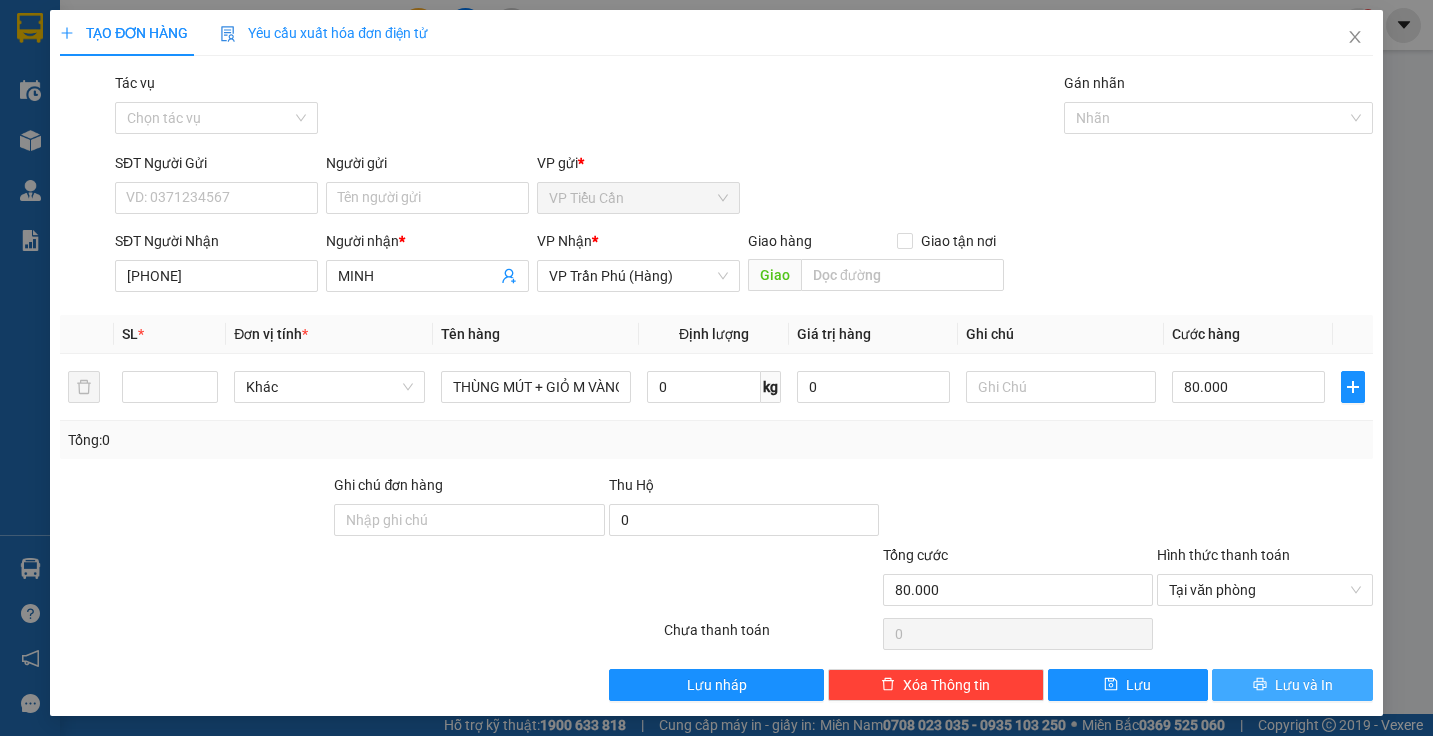 click on "Lưu và In" at bounding box center (1304, 685) 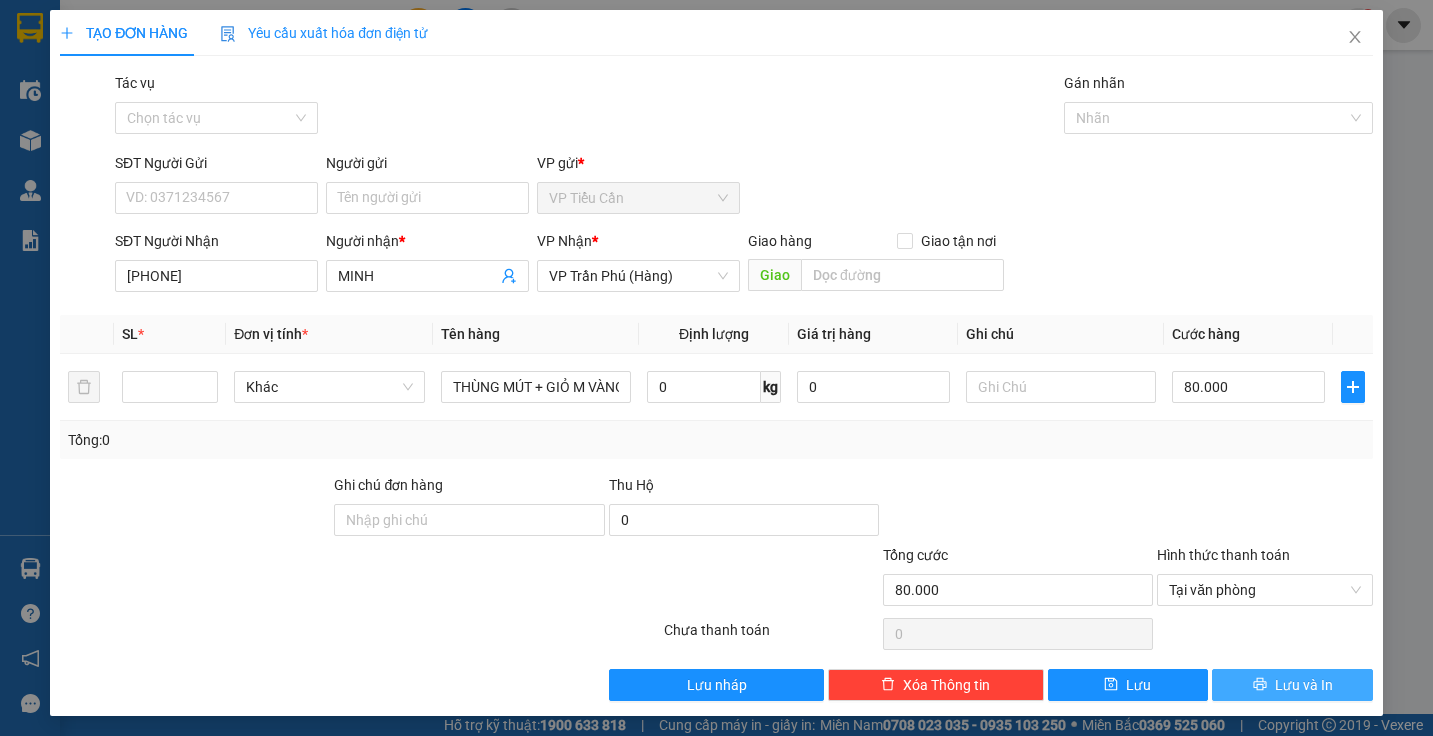 click on "Lưu và In" at bounding box center [1304, 685] 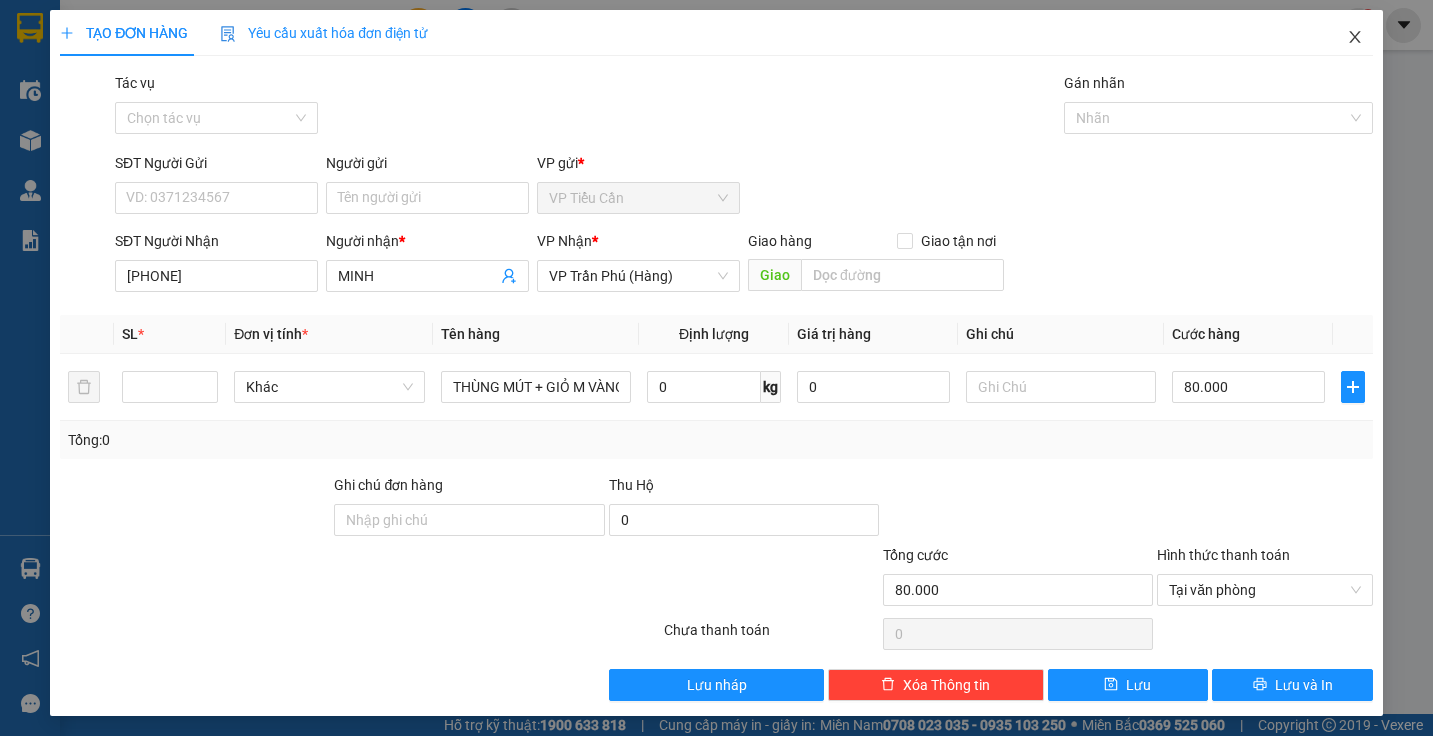 click 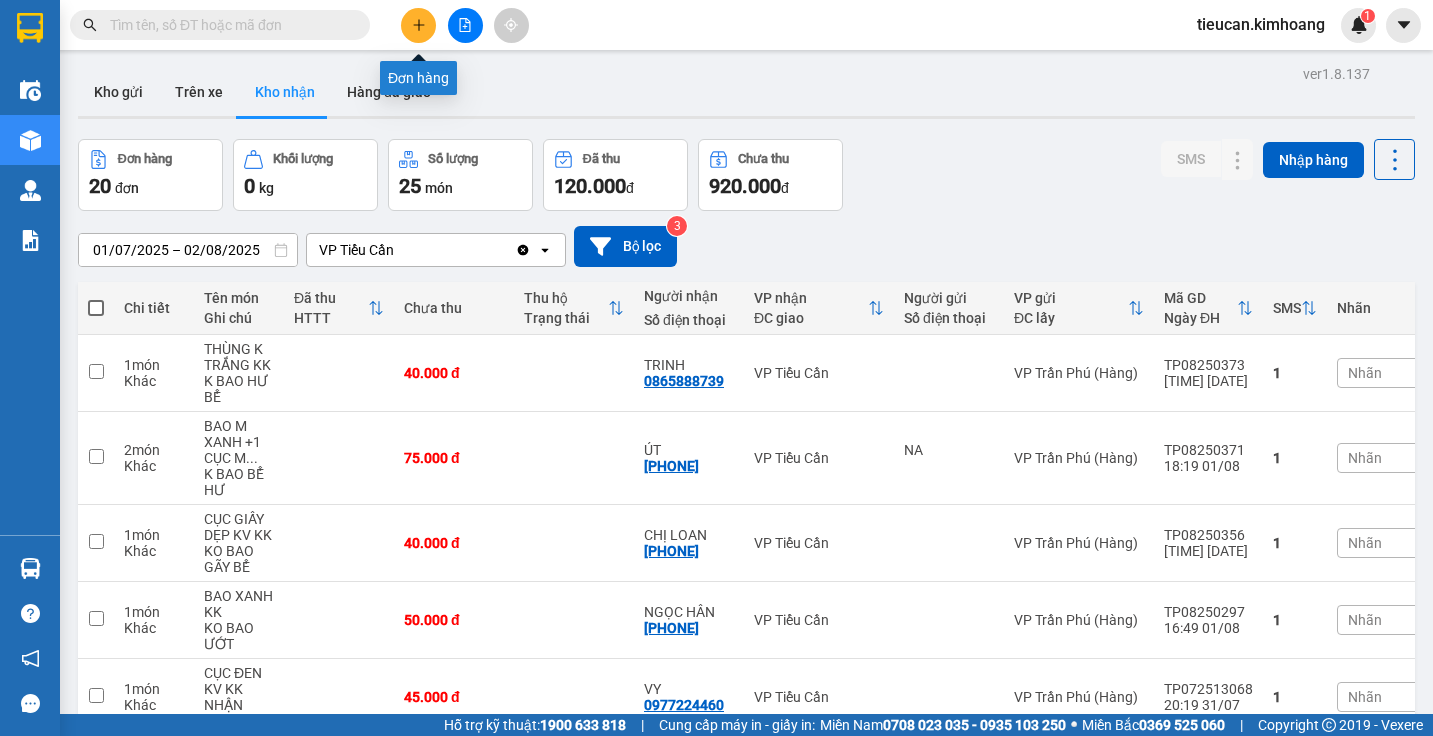 click 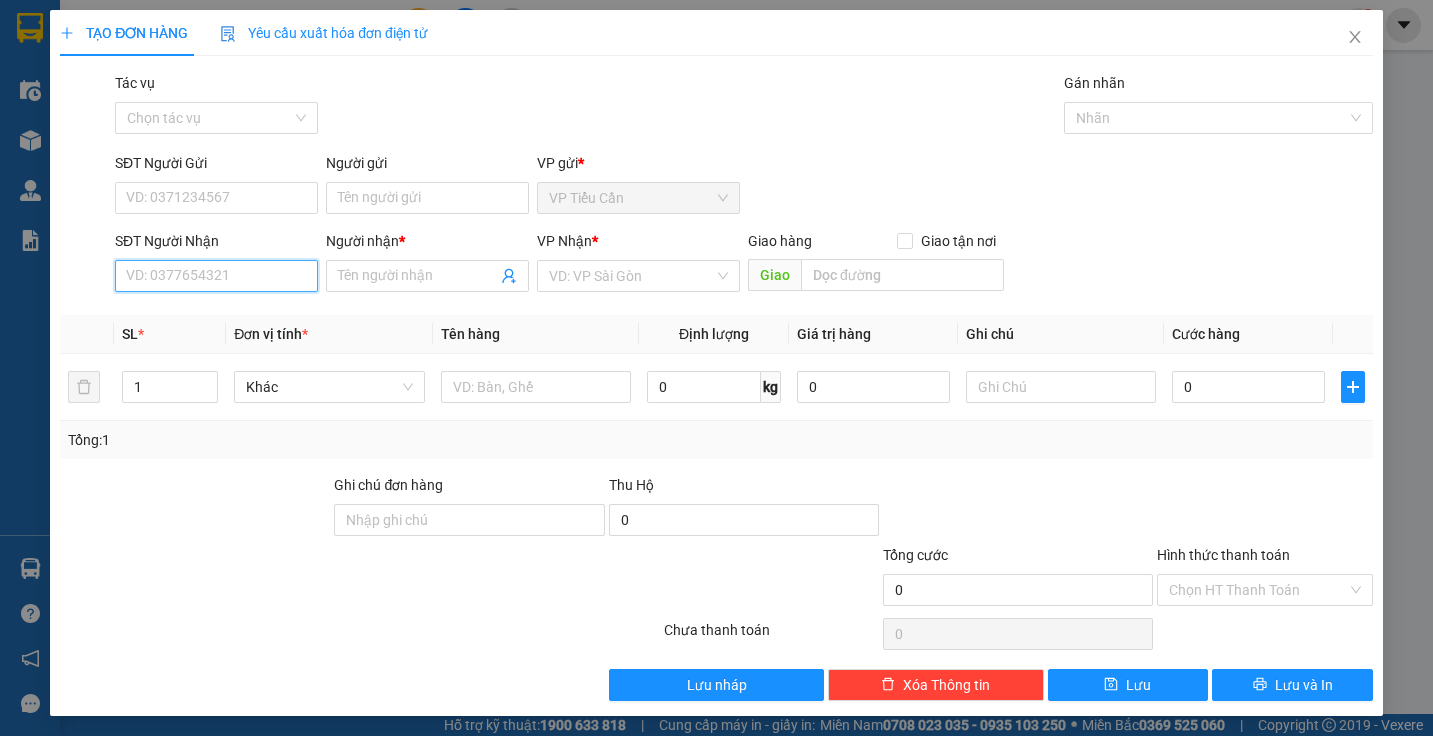 click on "SĐT Người Nhận" at bounding box center [216, 276] 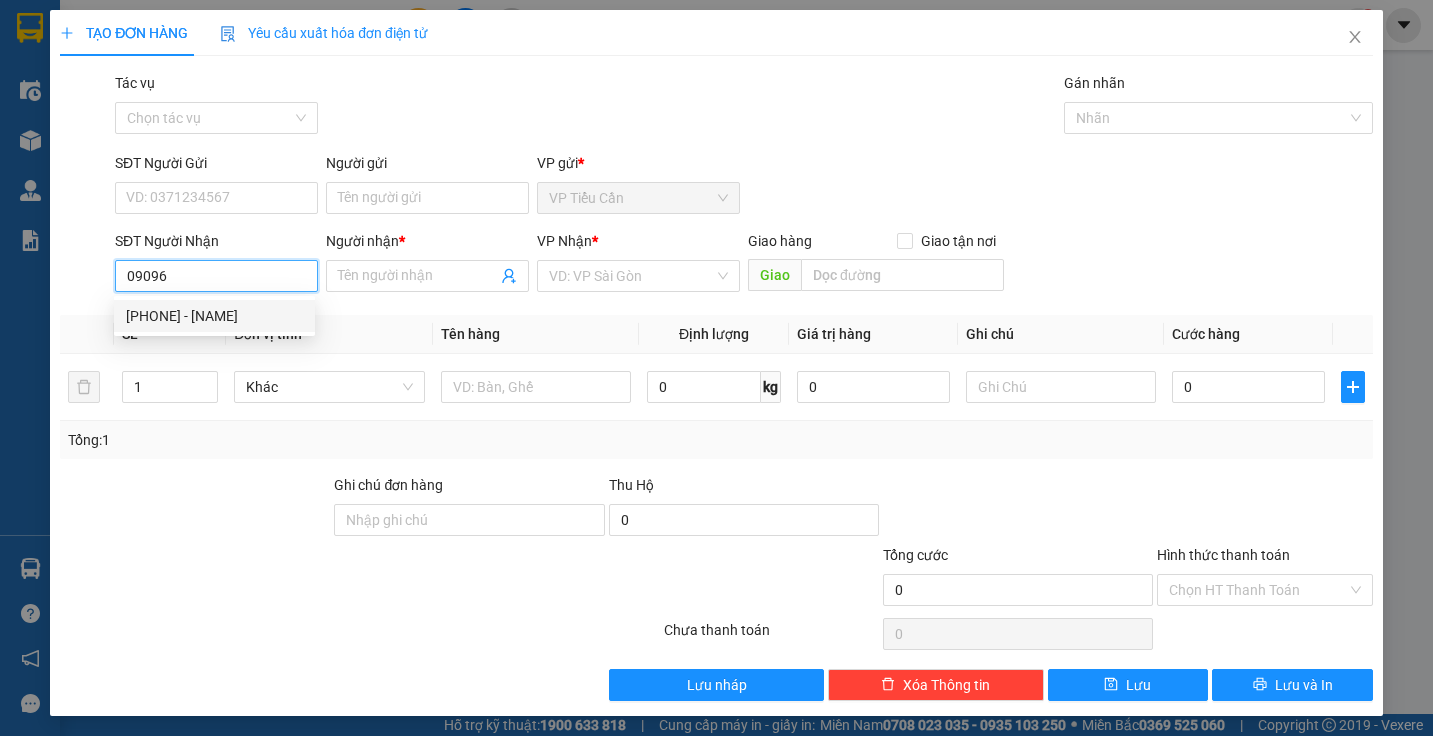 click on "0909680104 - MINH" at bounding box center [214, 316] 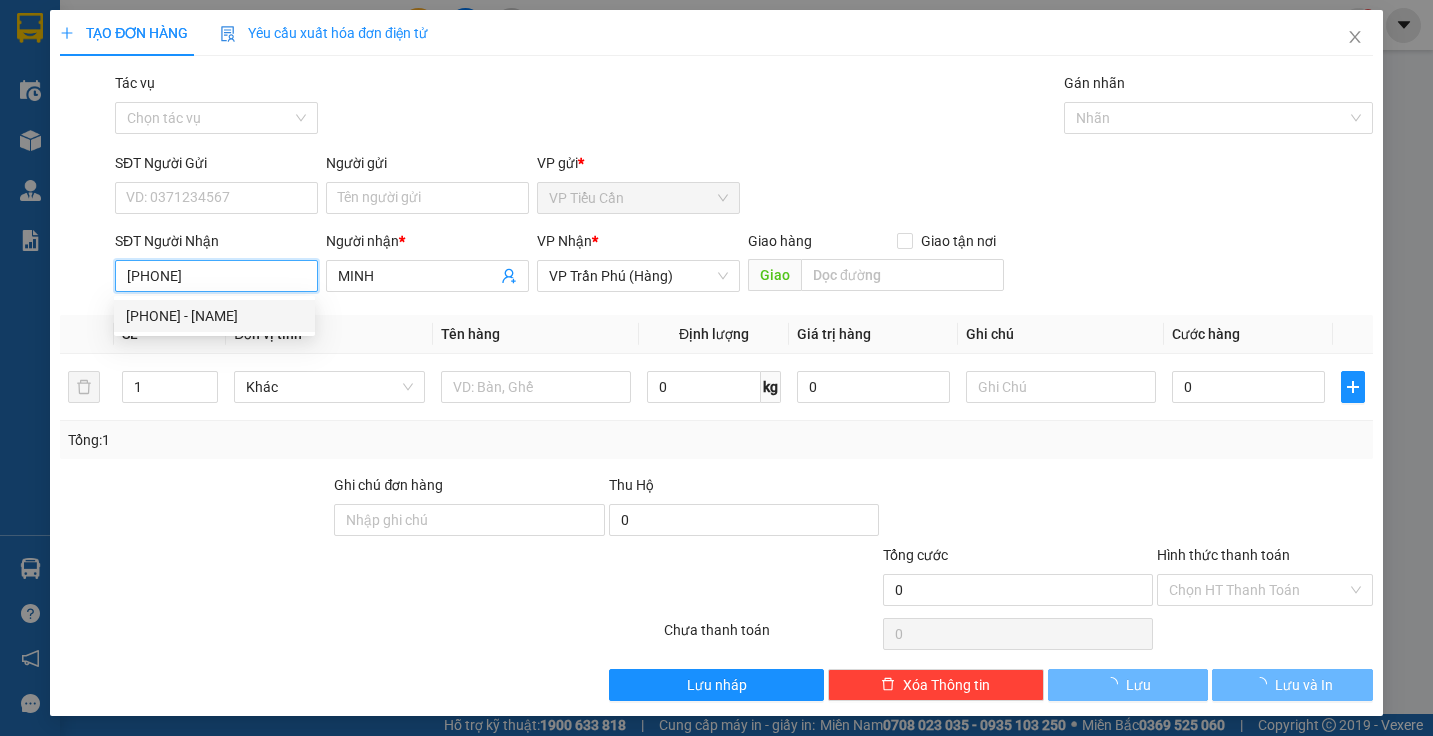 type on "80.000" 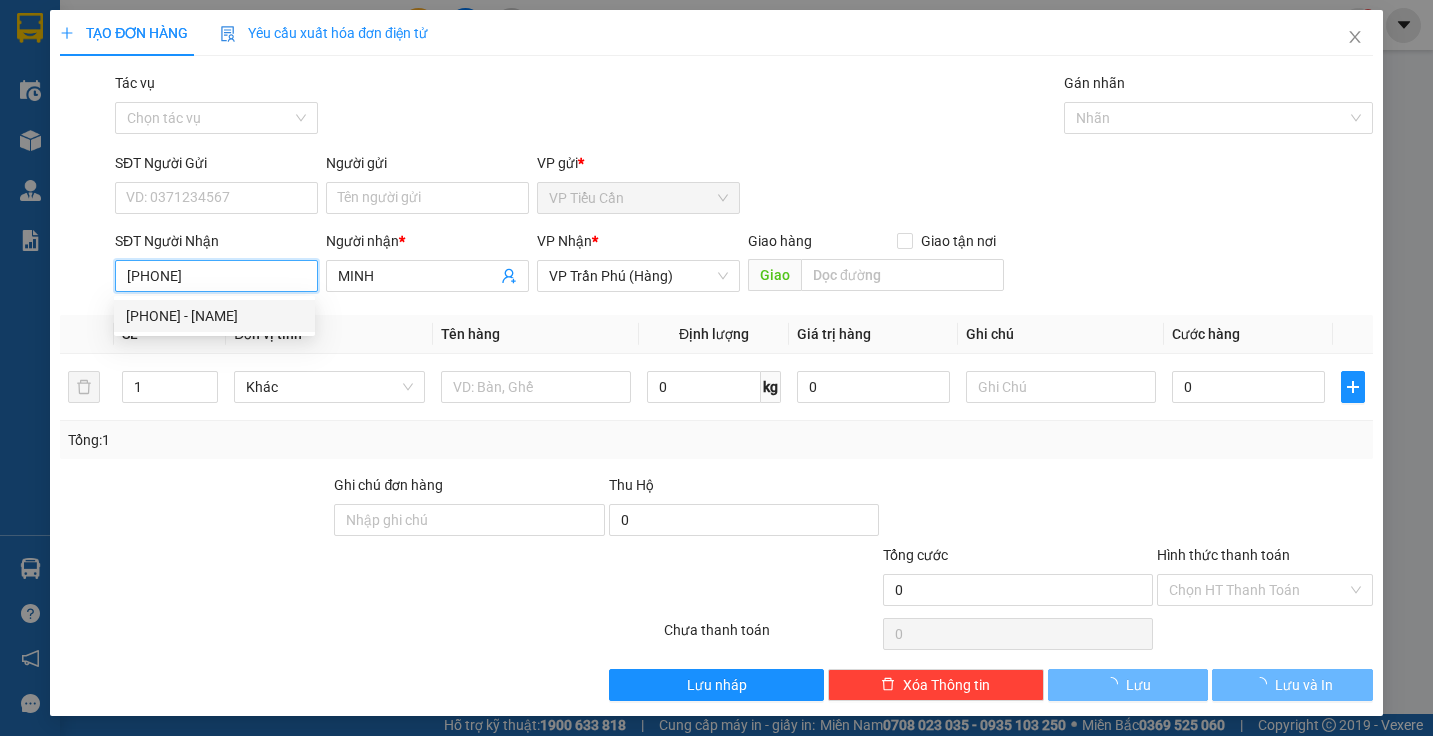 type on "80.000" 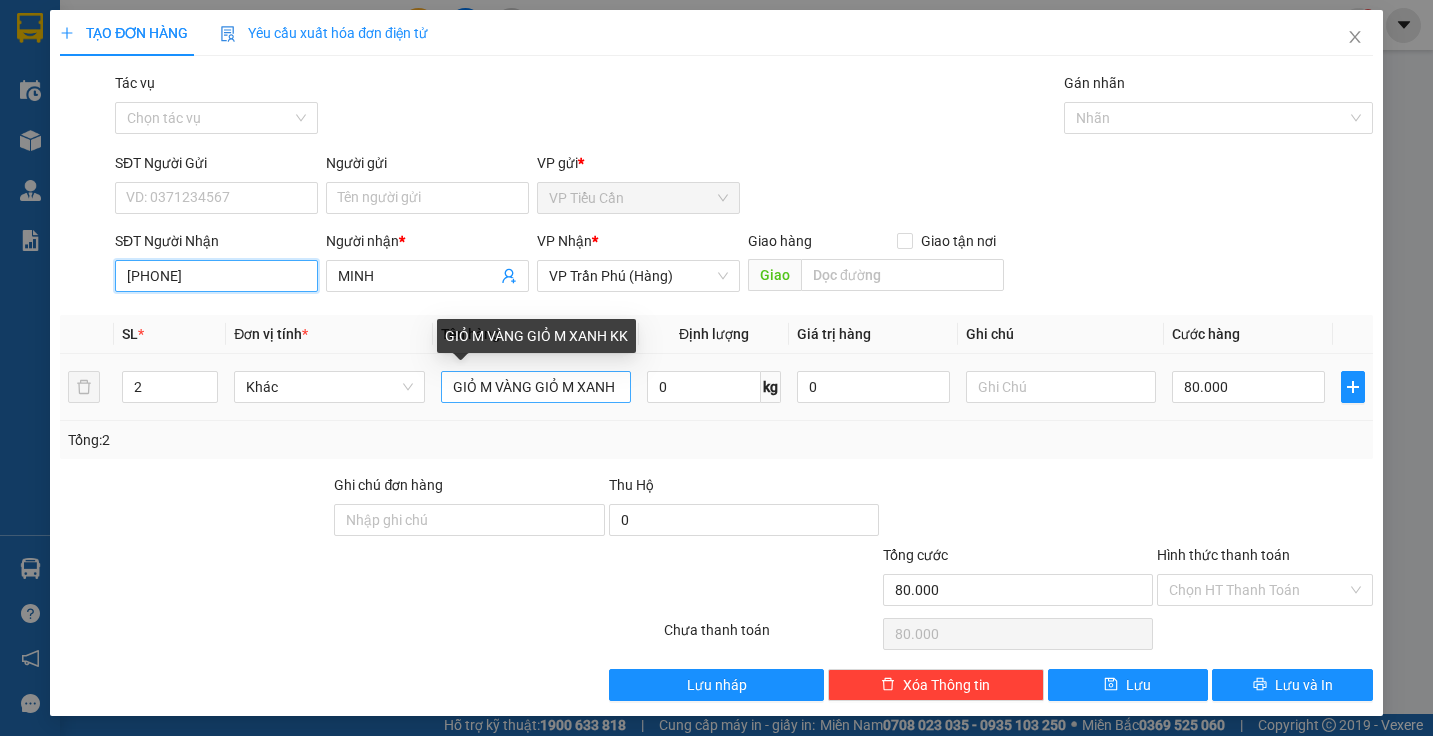 type on "[PHONE]" 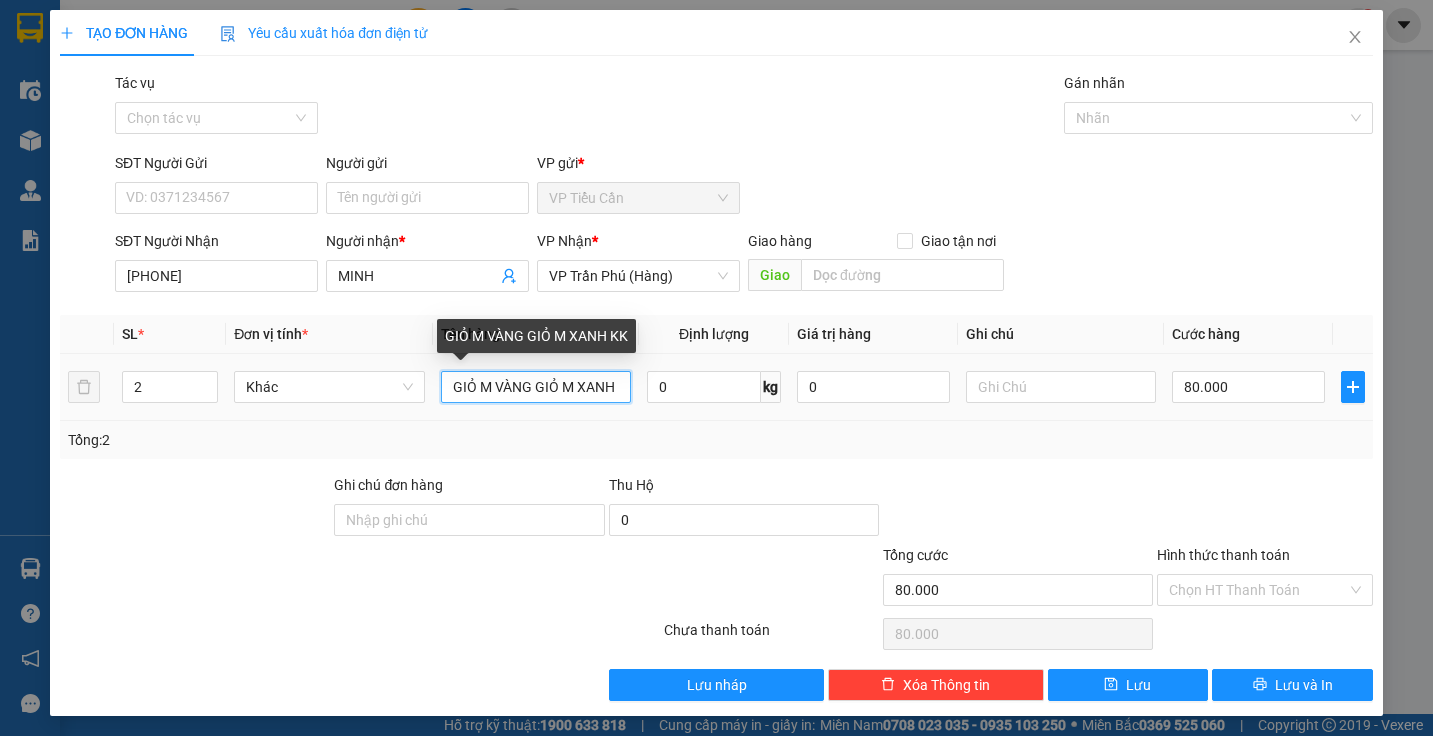 click on "GIỎ M VÀNG GIỎ M XANH KK" at bounding box center (536, 387) 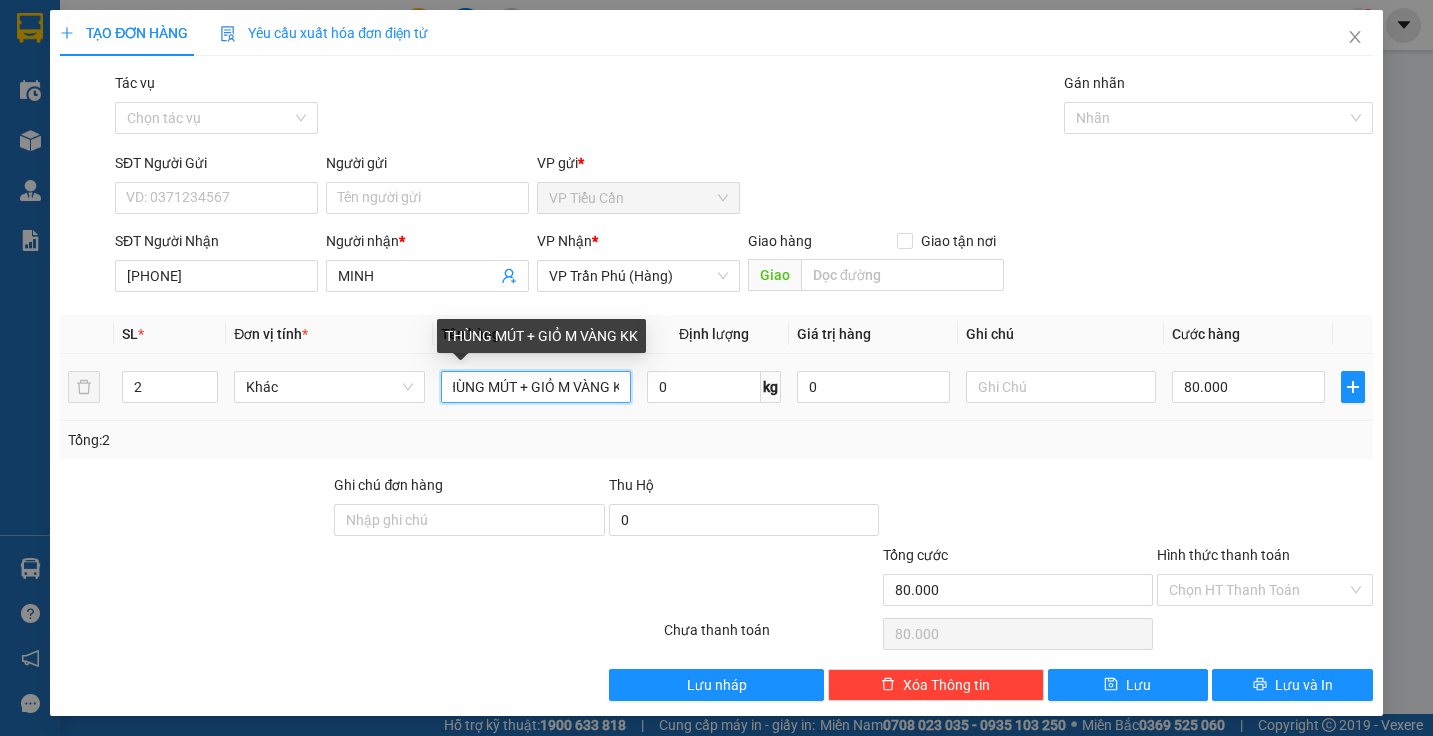 scroll, scrollTop: 0, scrollLeft: 19, axis: horizontal 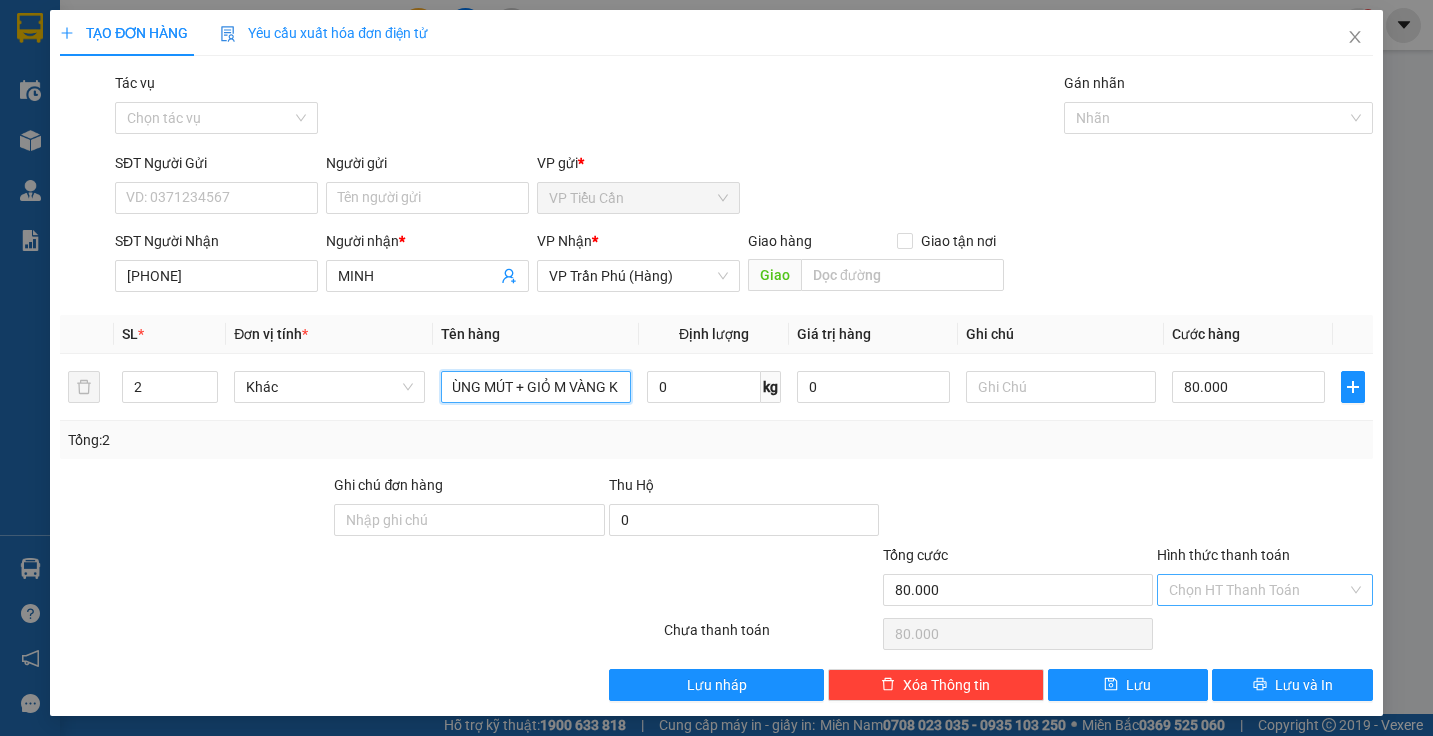 type on "THÙNG MÚT + GIỎ M VÀNG KK" 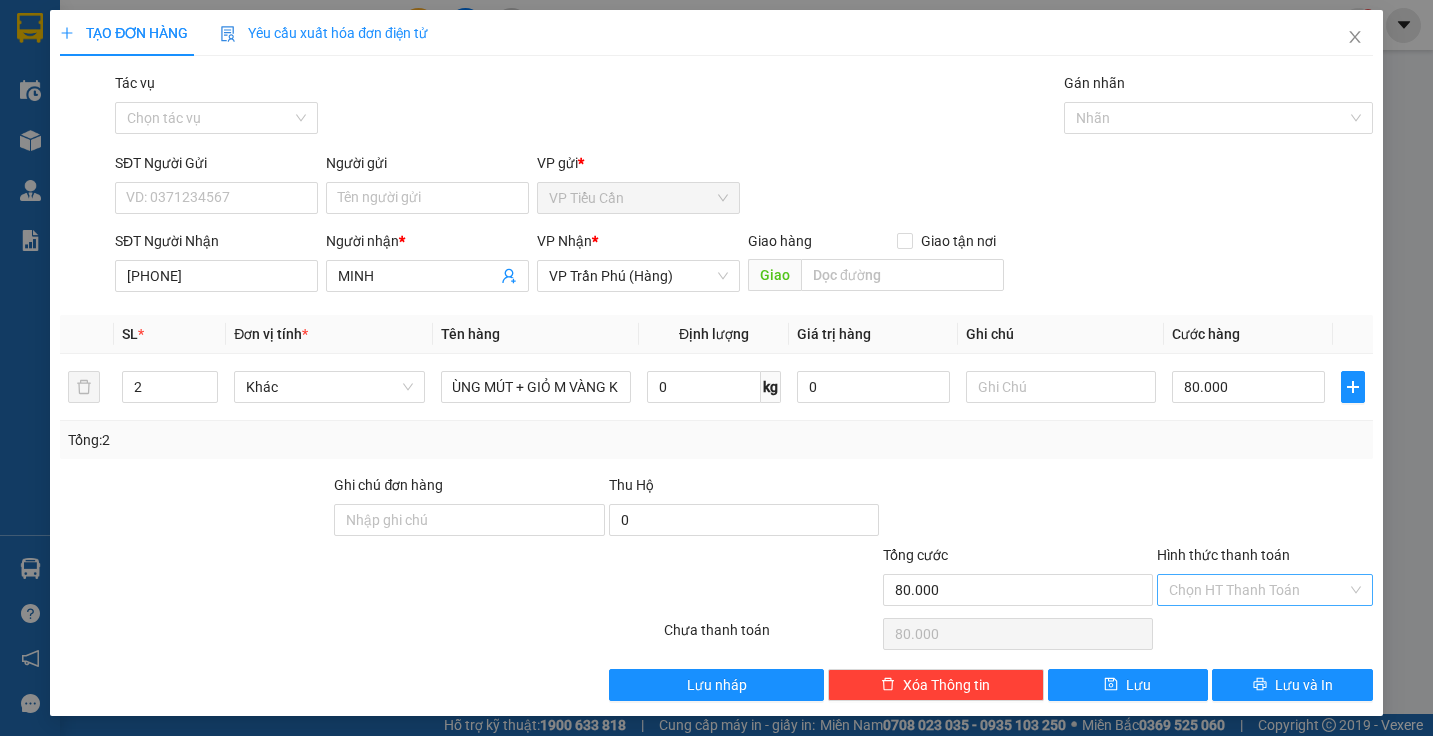 scroll, scrollTop: 0, scrollLeft: 0, axis: both 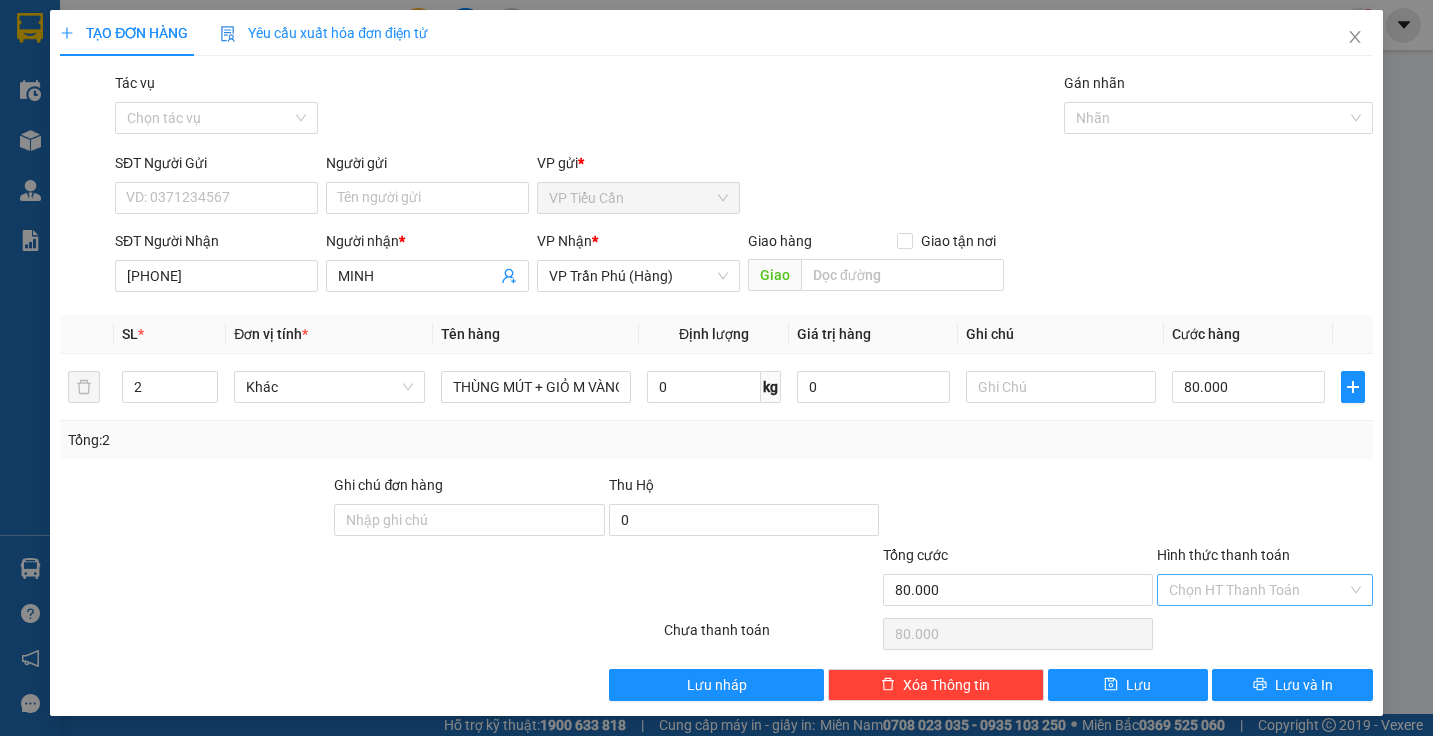 click on "Hình thức thanh toán" at bounding box center (1257, 590) 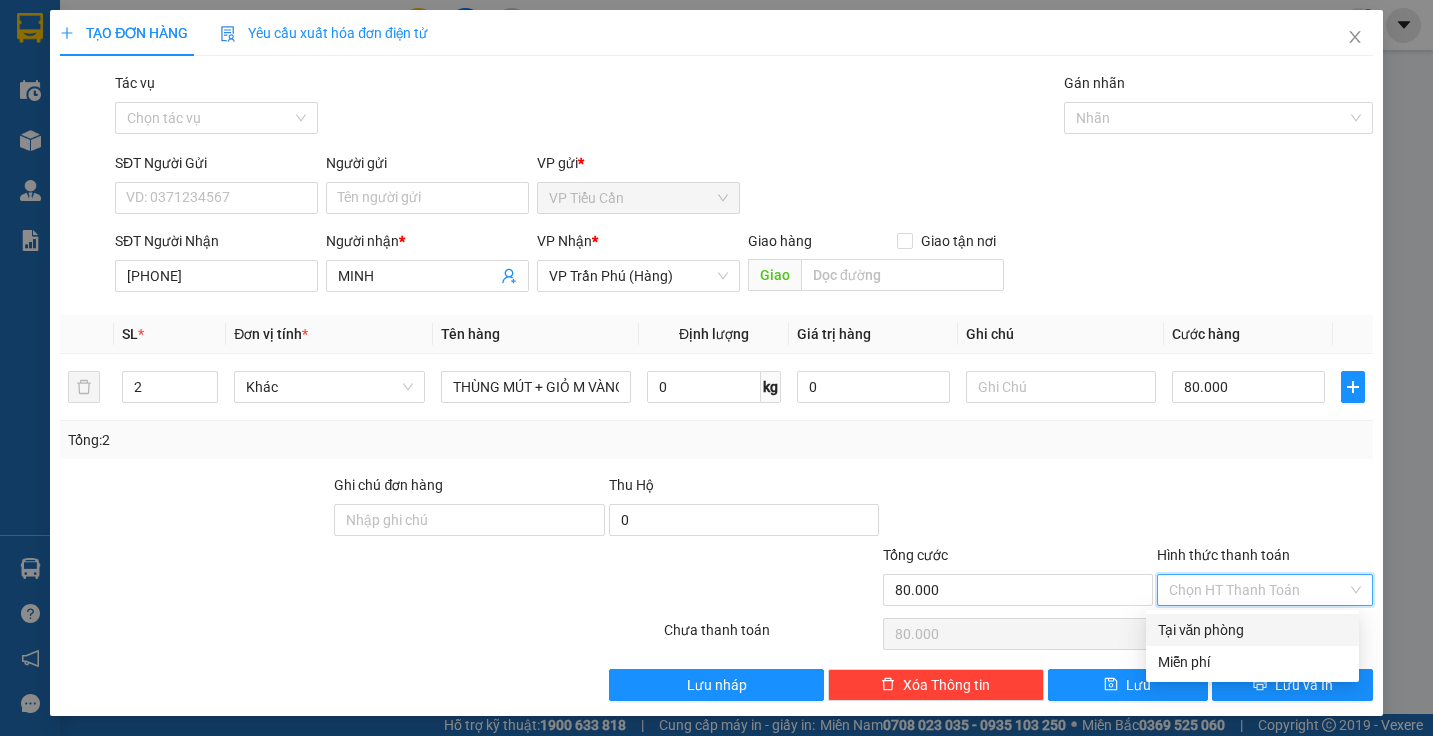click on "Tại văn phòng" at bounding box center (1252, 630) 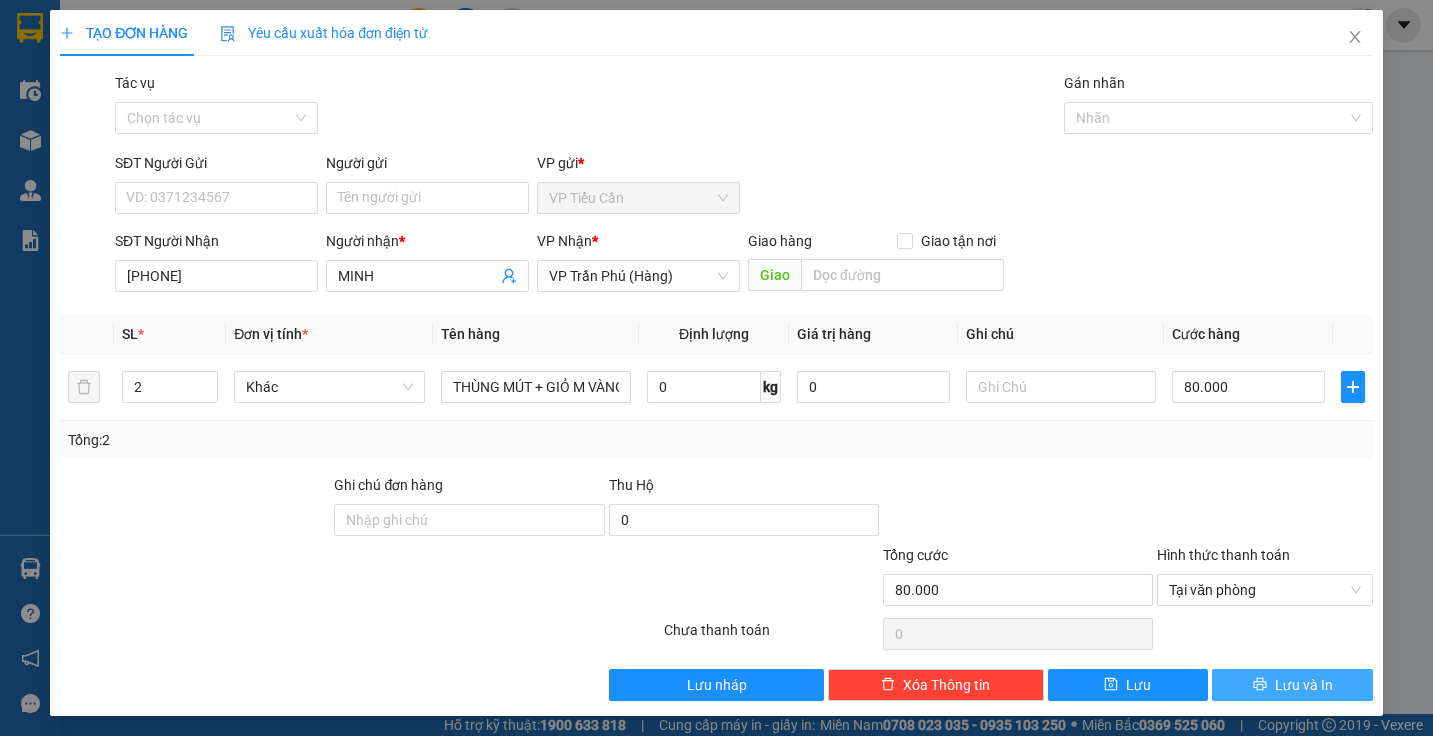 click on "Lưu và In" at bounding box center (1304, 685) 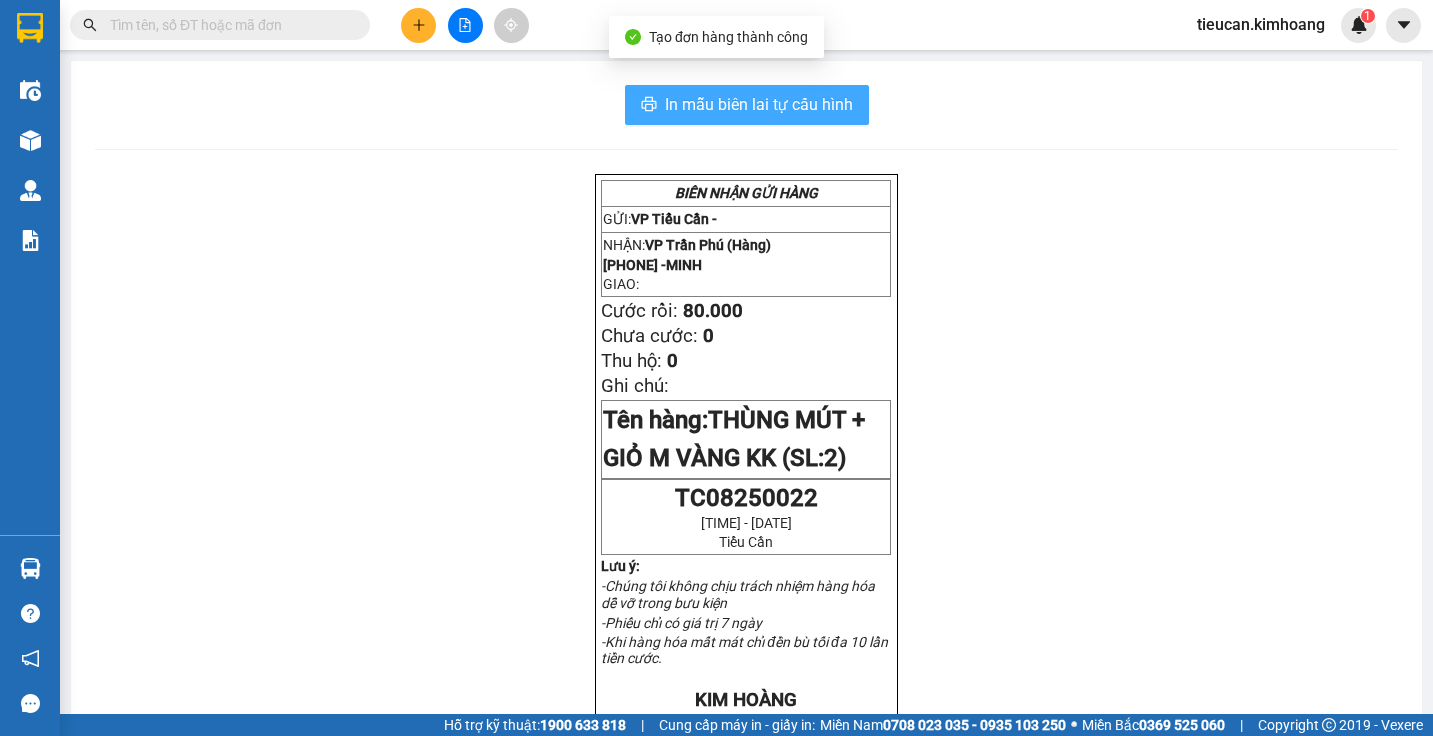 click on "In mẫu biên lai tự cấu hình" at bounding box center (747, 105) 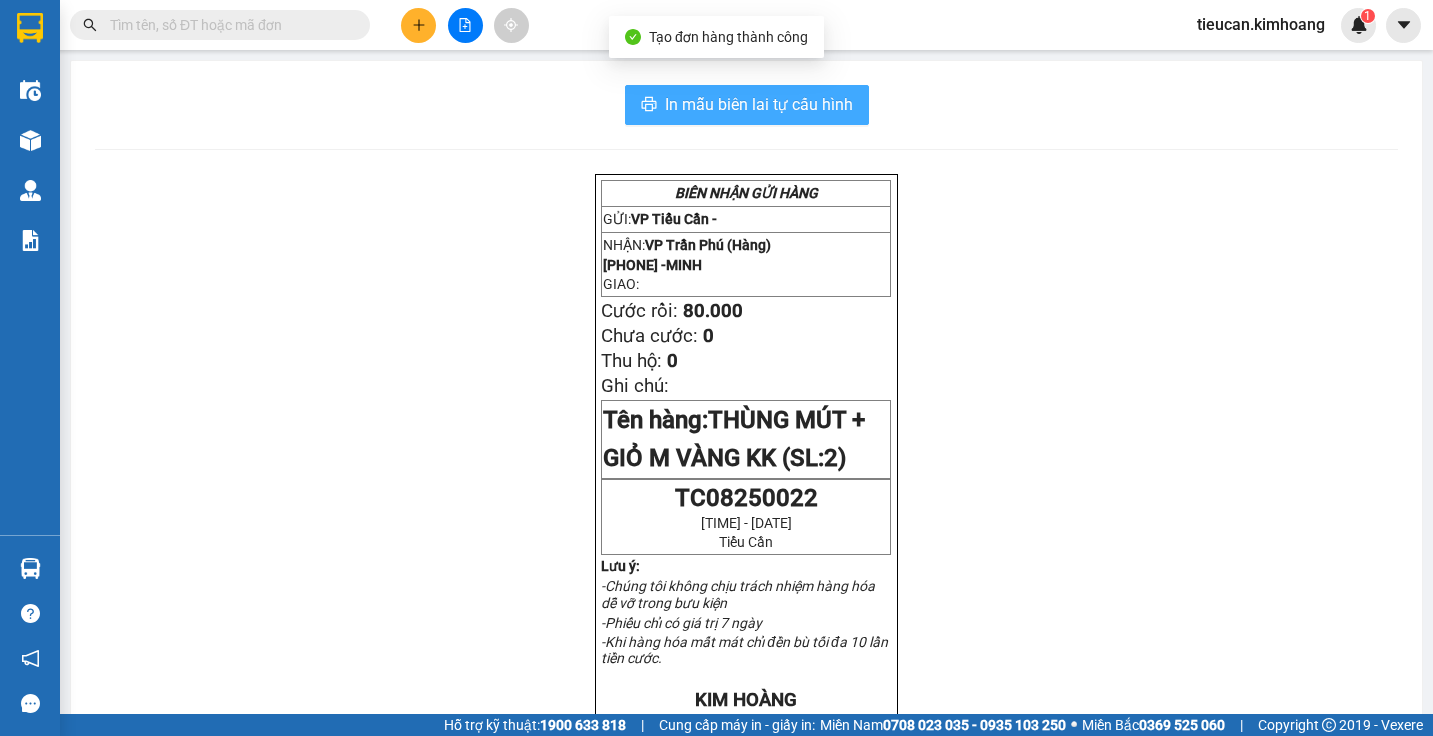 scroll, scrollTop: 0, scrollLeft: 0, axis: both 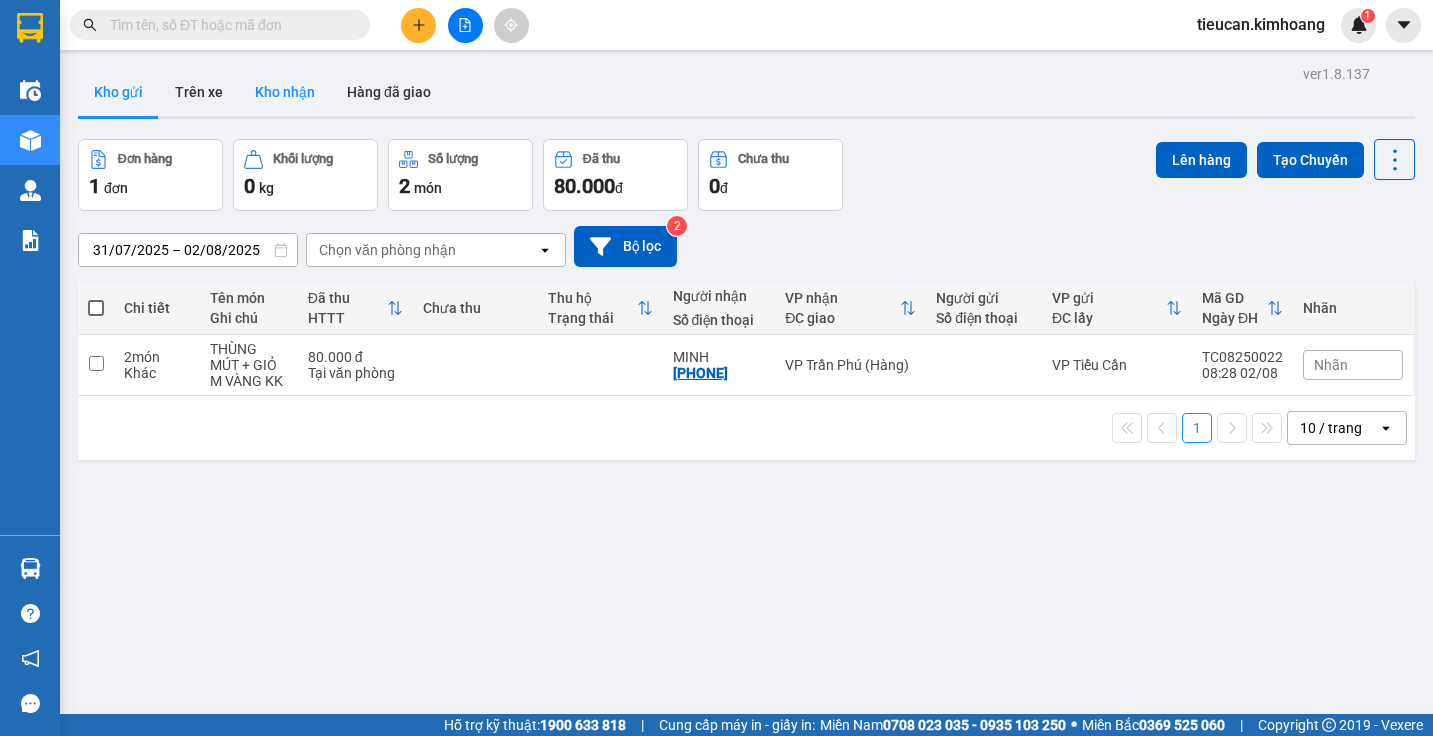 click on "Kho nhận" at bounding box center (285, 92) 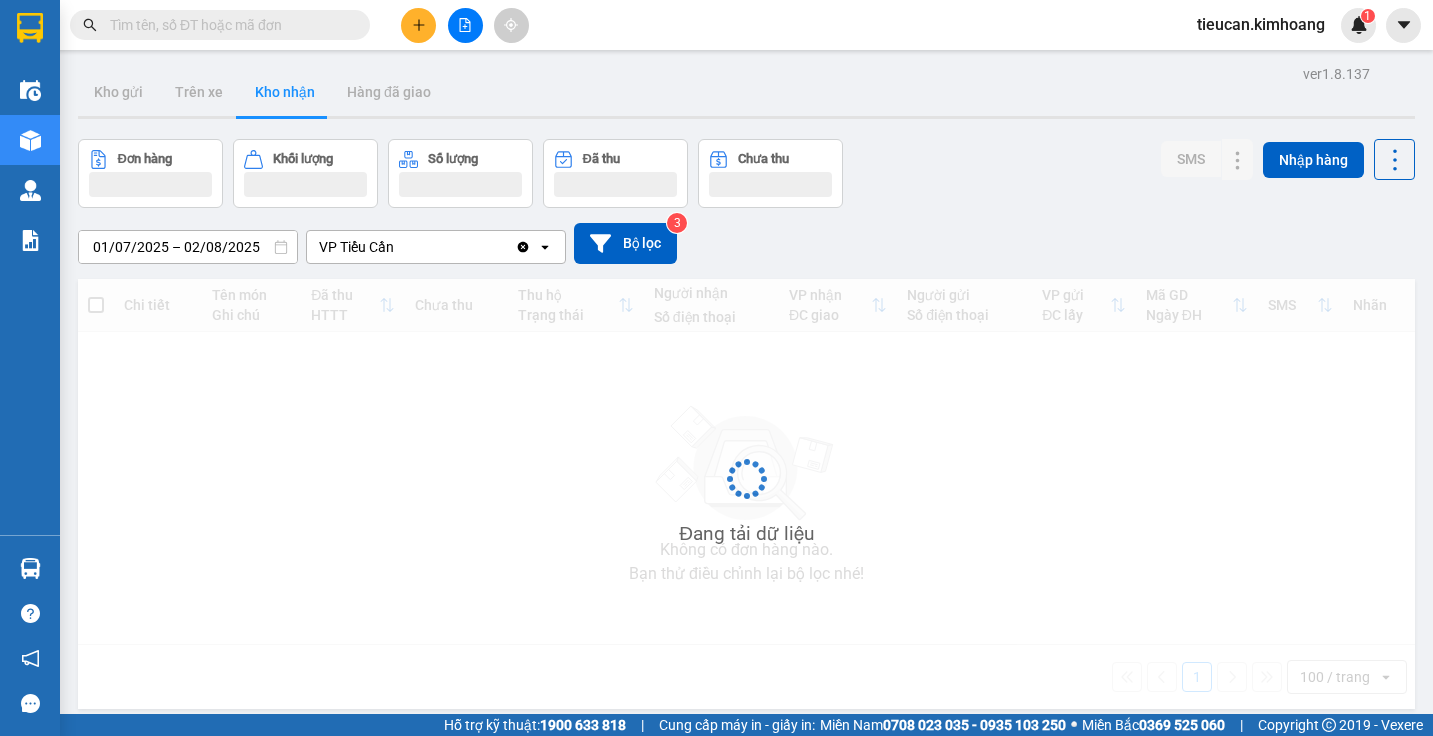 click on "Kho nhận" at bounding box center [285, 92] 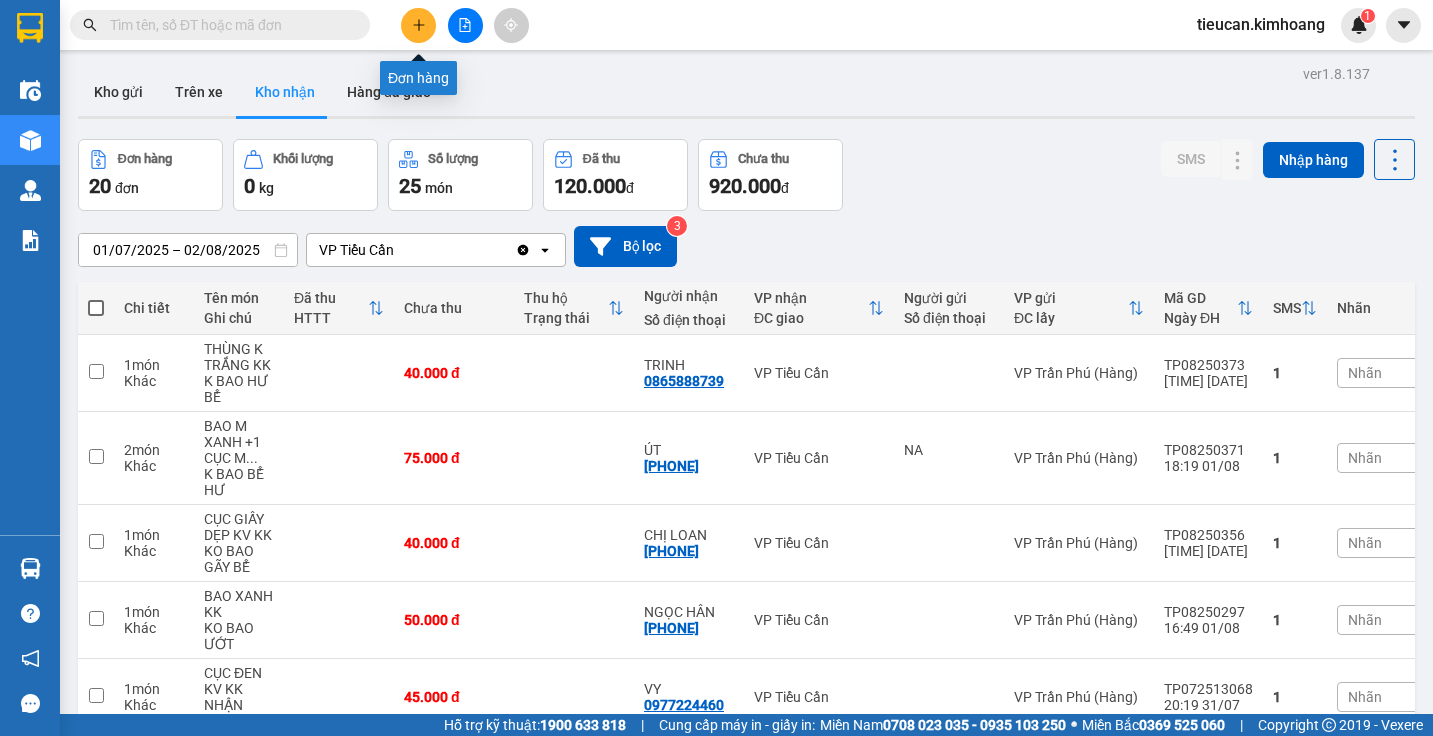 click 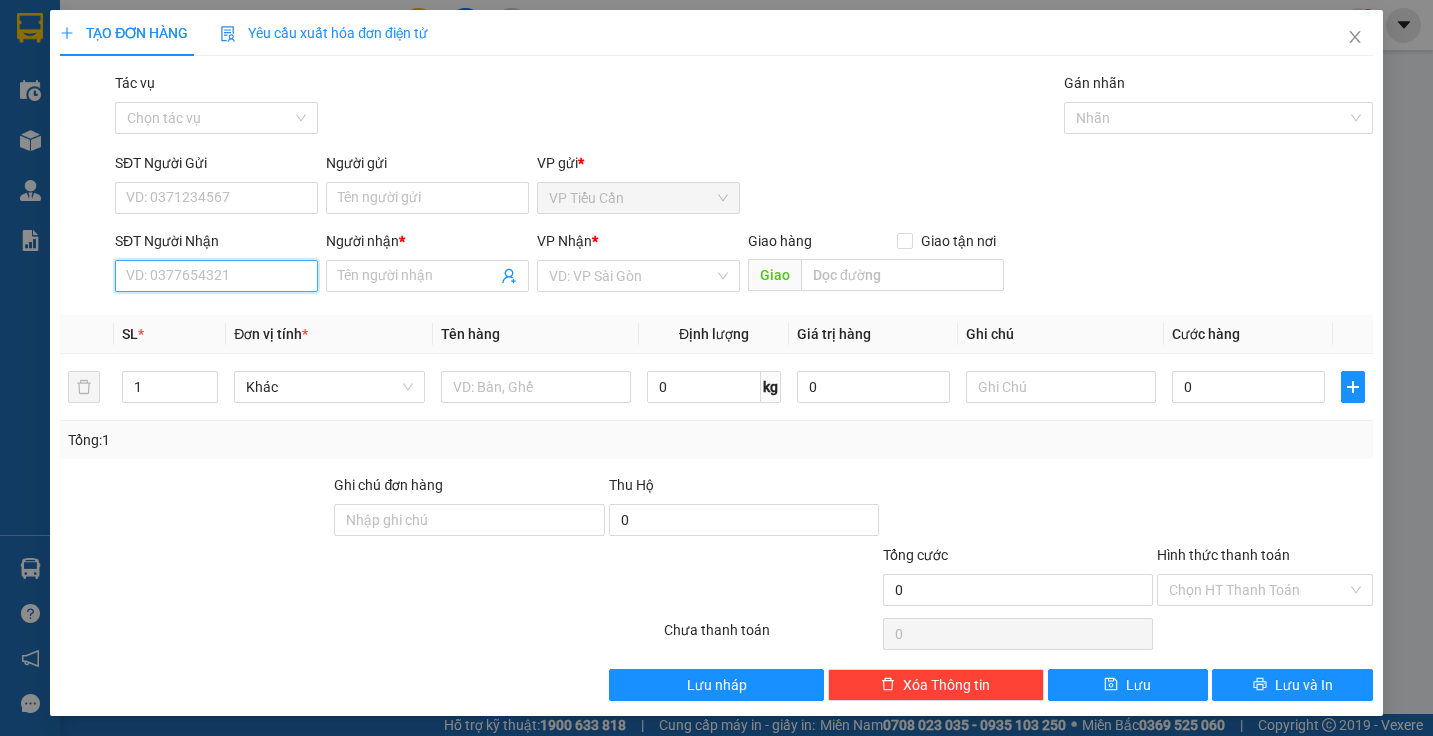 click on "SĐT Người Nhận" at bounding box center [216, 276] 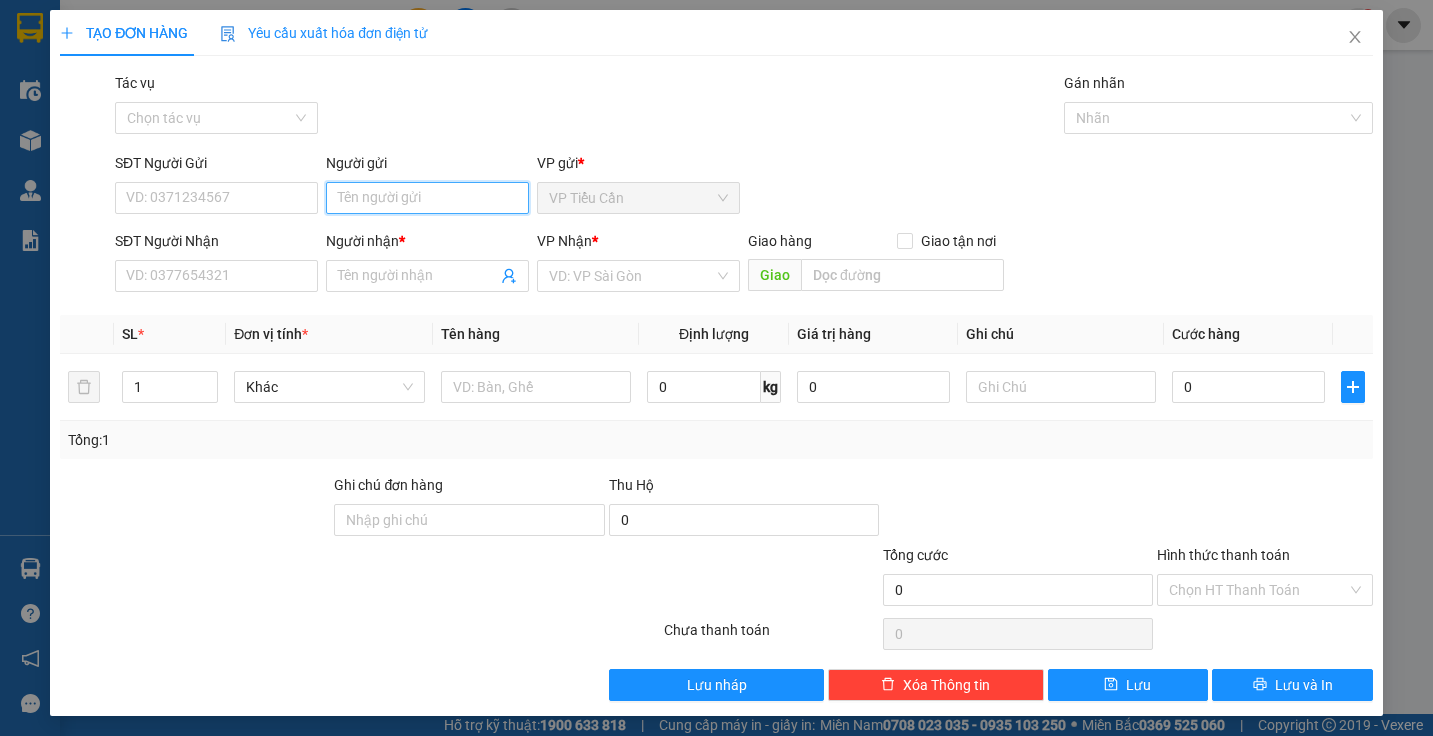 click on "Người gửi" at bounding box center (427, 198) 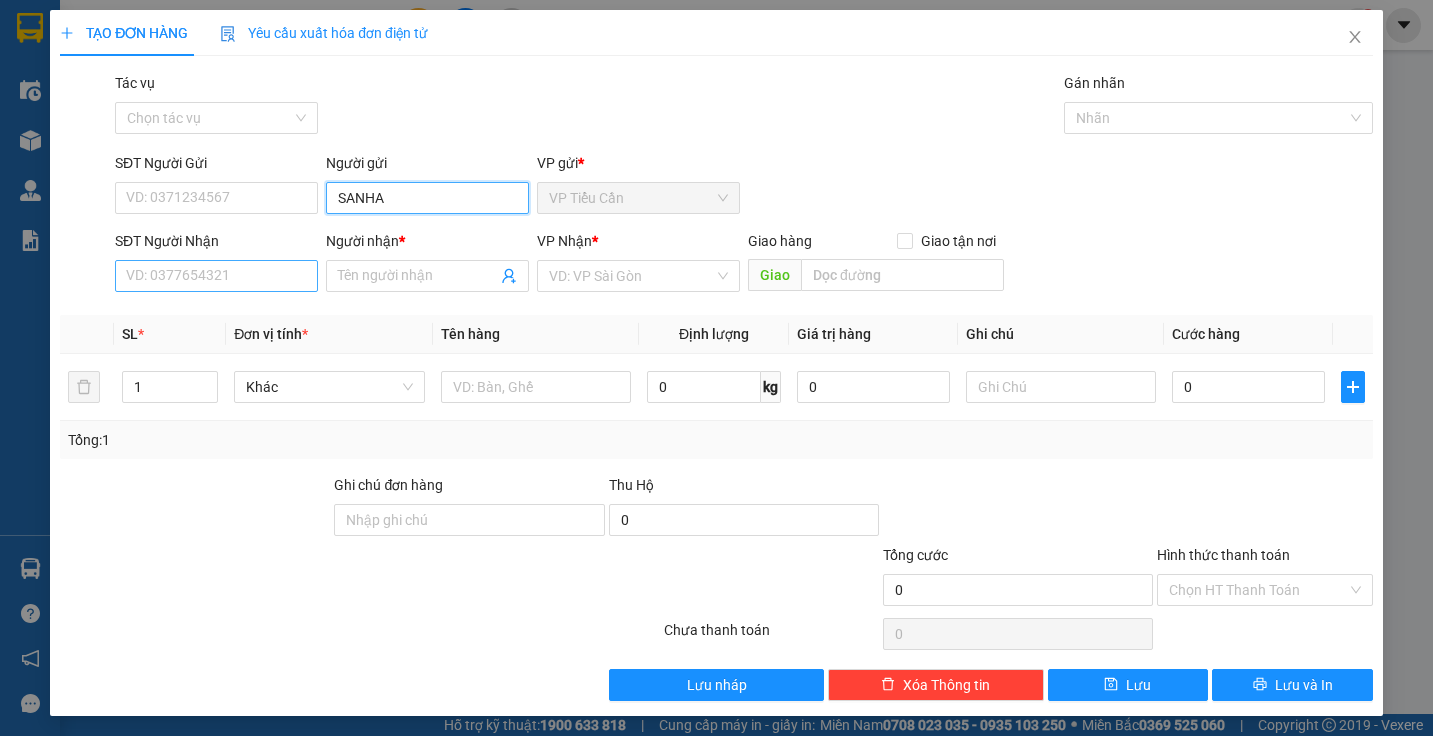 type on "SANHA" 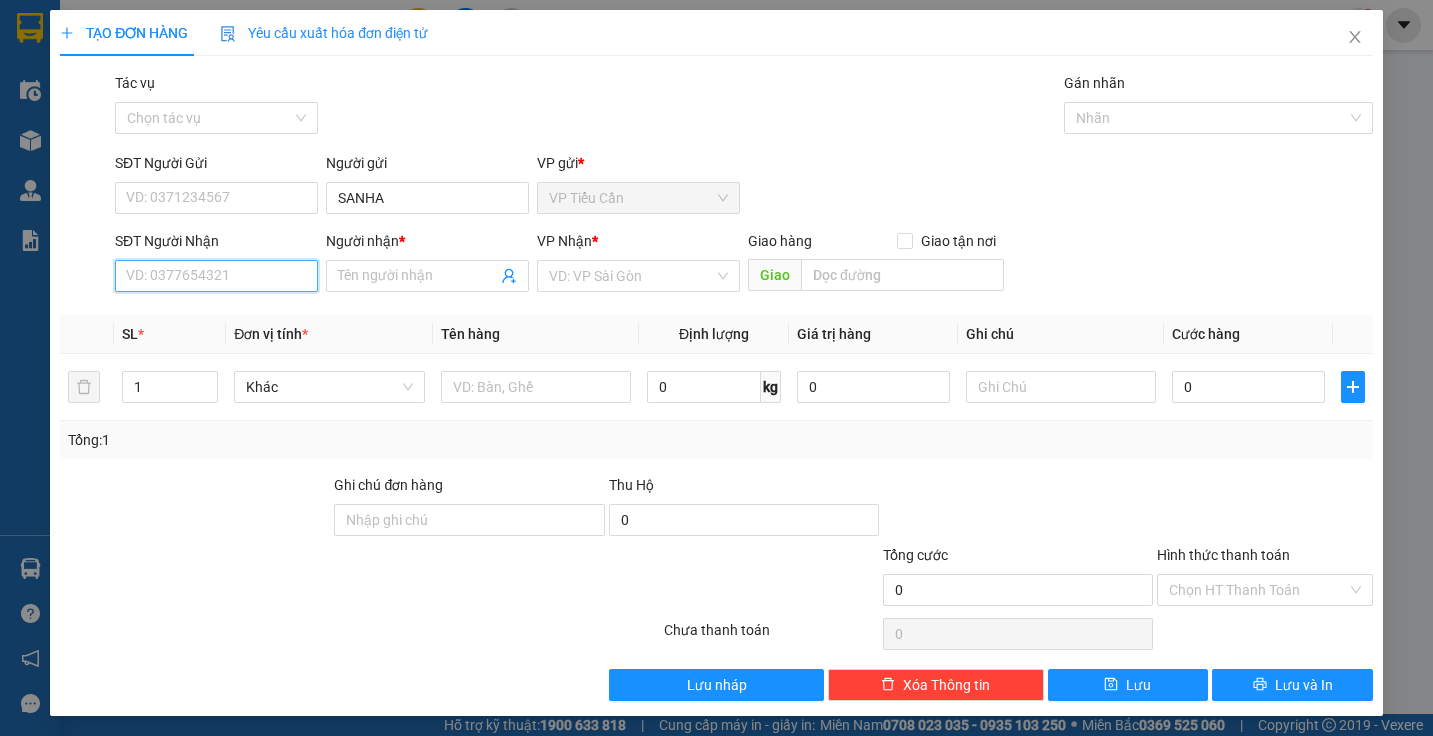click on "SĐT Người Nhận" at bounding box center (216, 276) 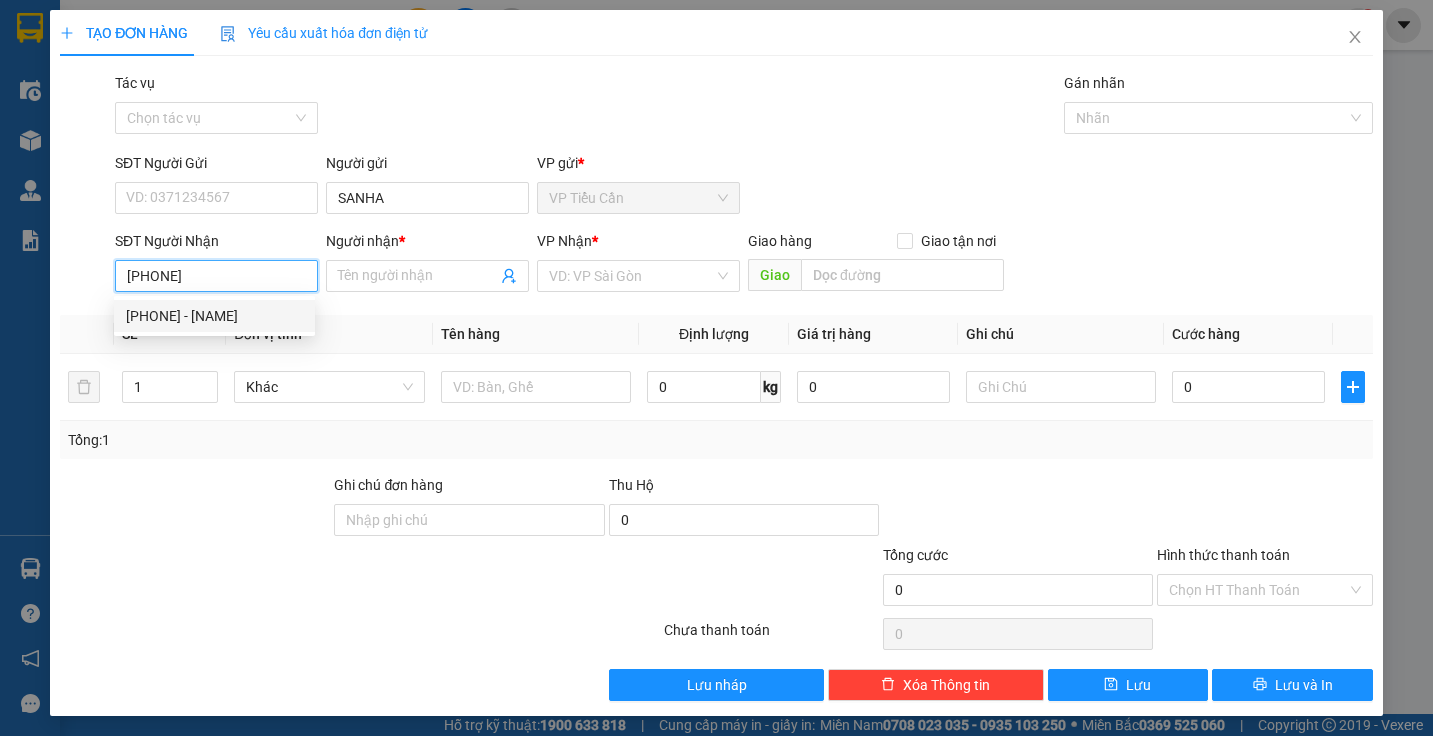 click on "[PHONE] - [NAME]" at bounding box center [214, 316] 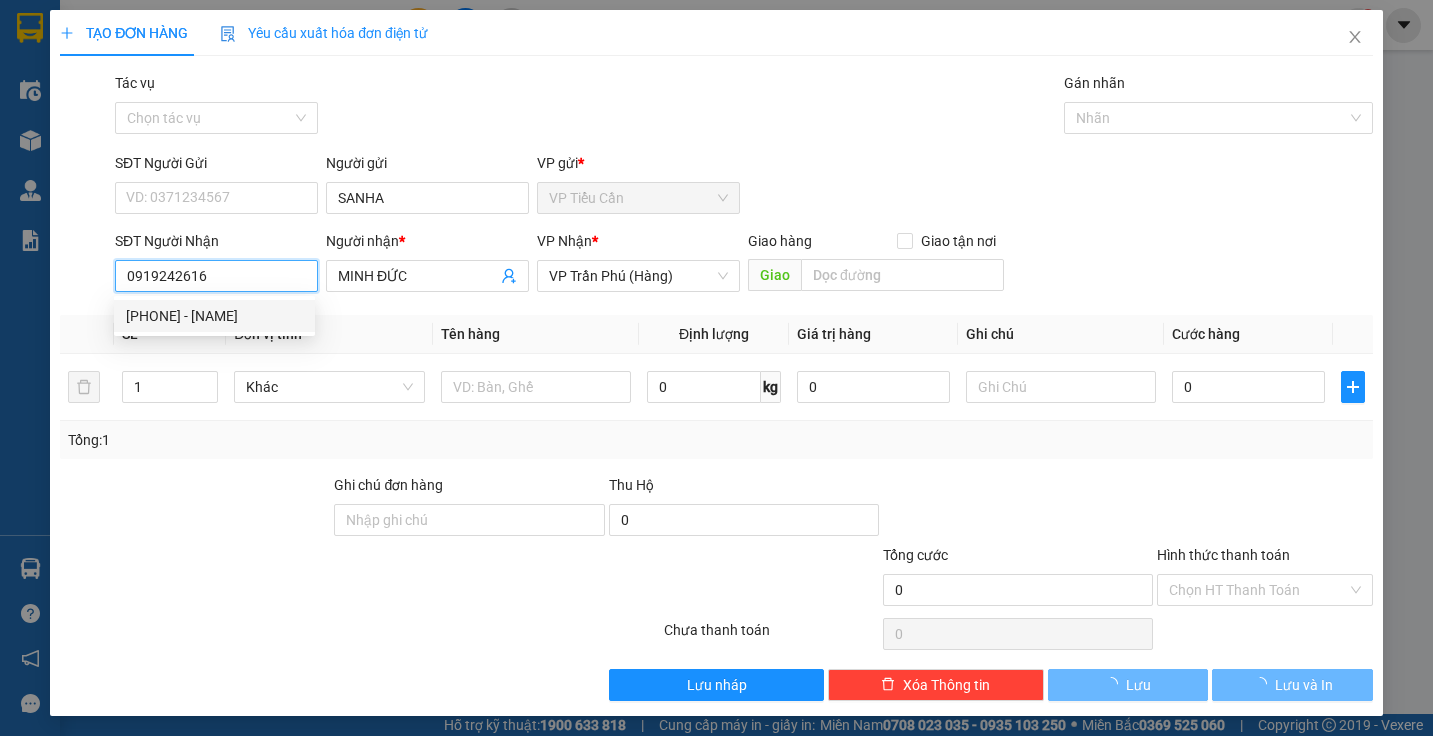 type on "40.000" 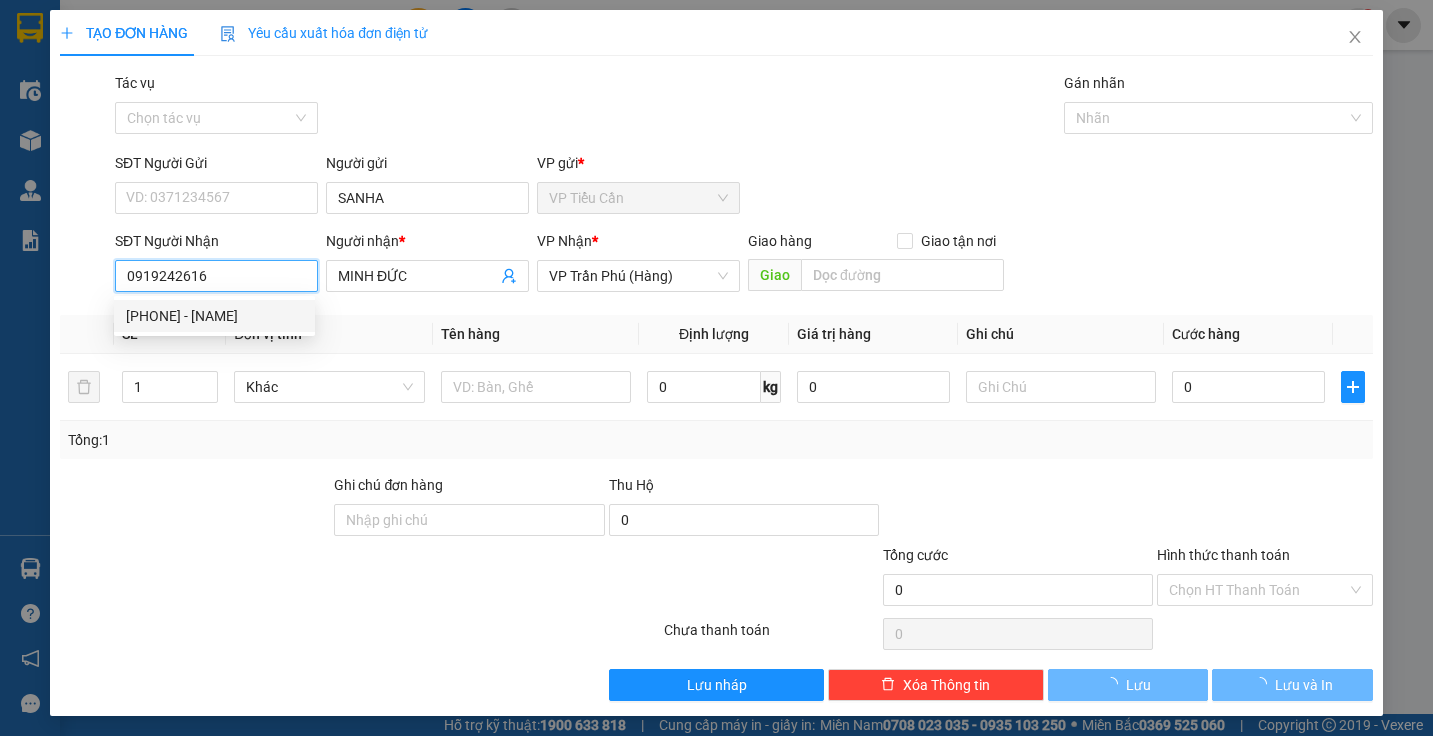 type on "40.000" 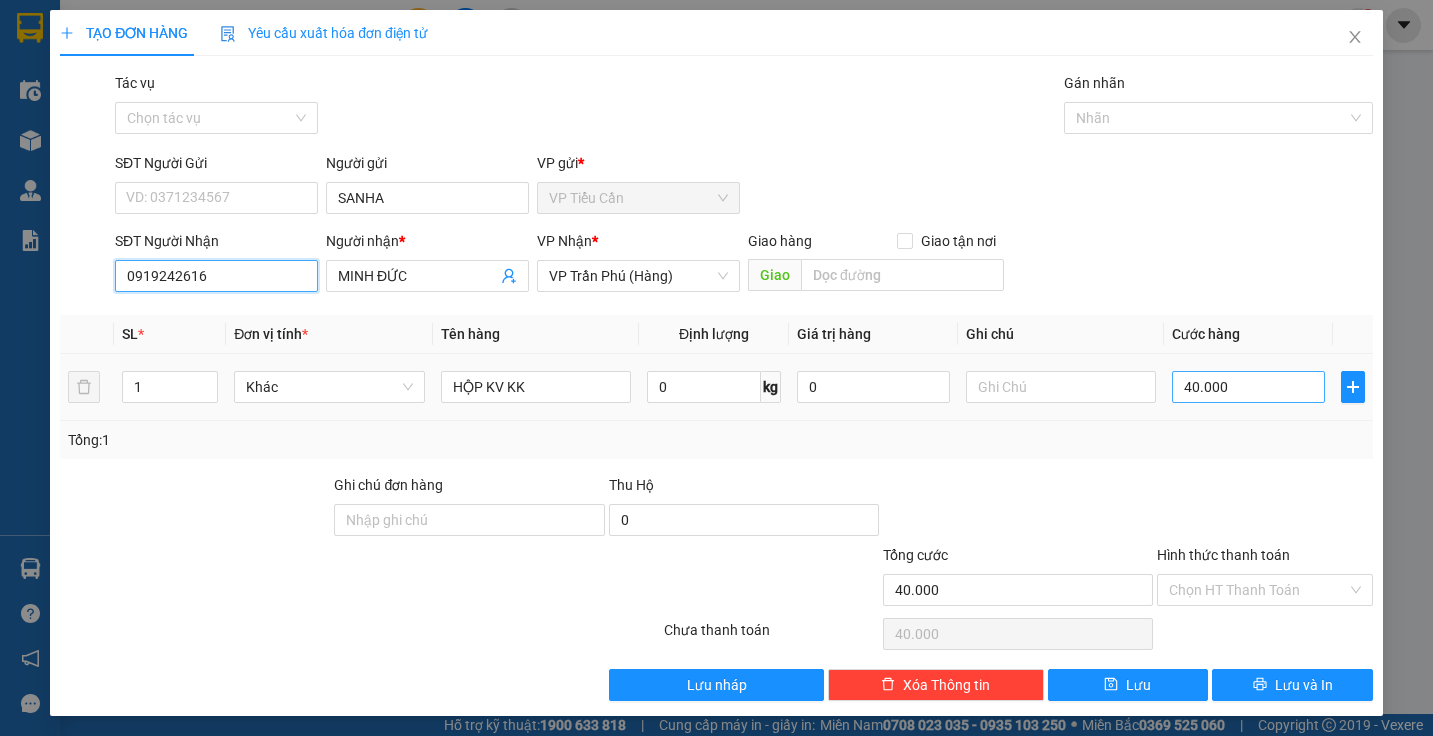 type on "0919242616" 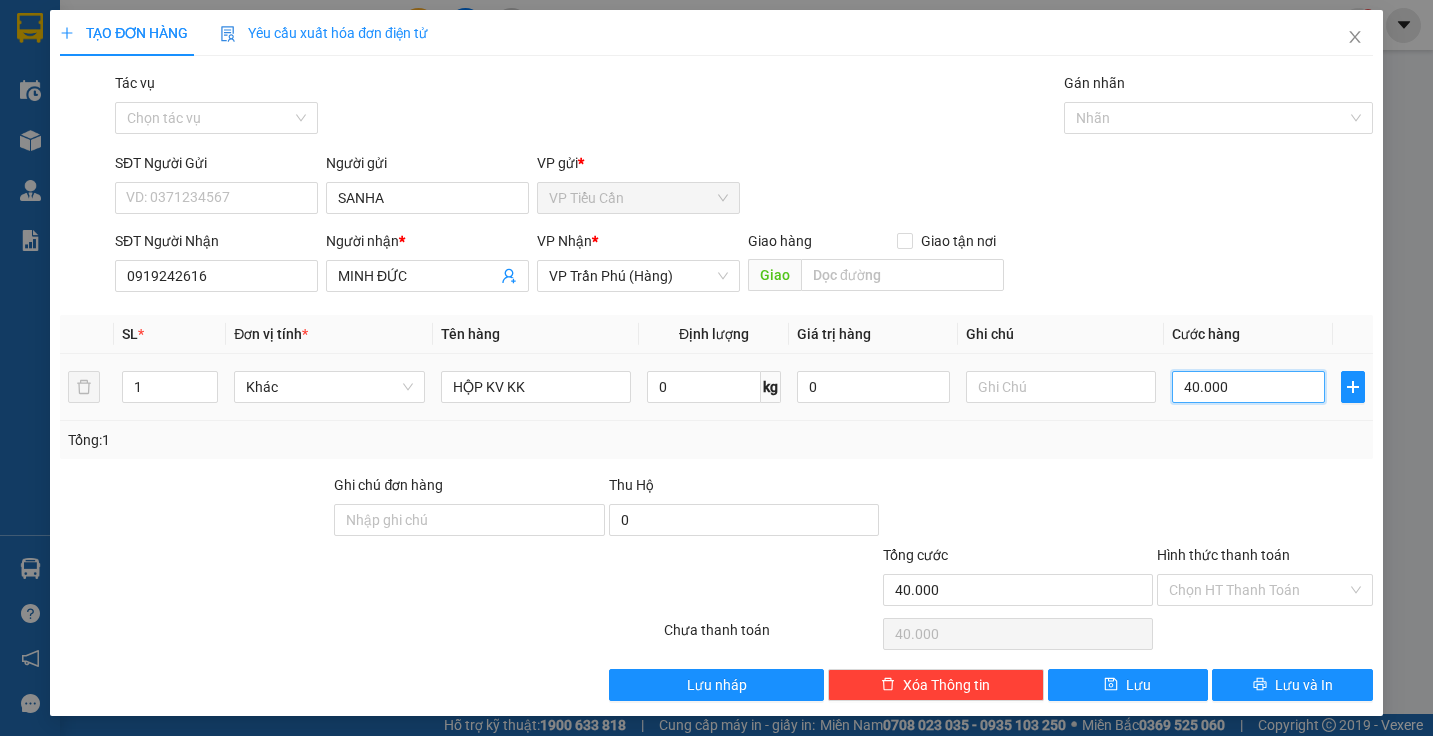 click on "40.000" at bounding box center [1248, 387] 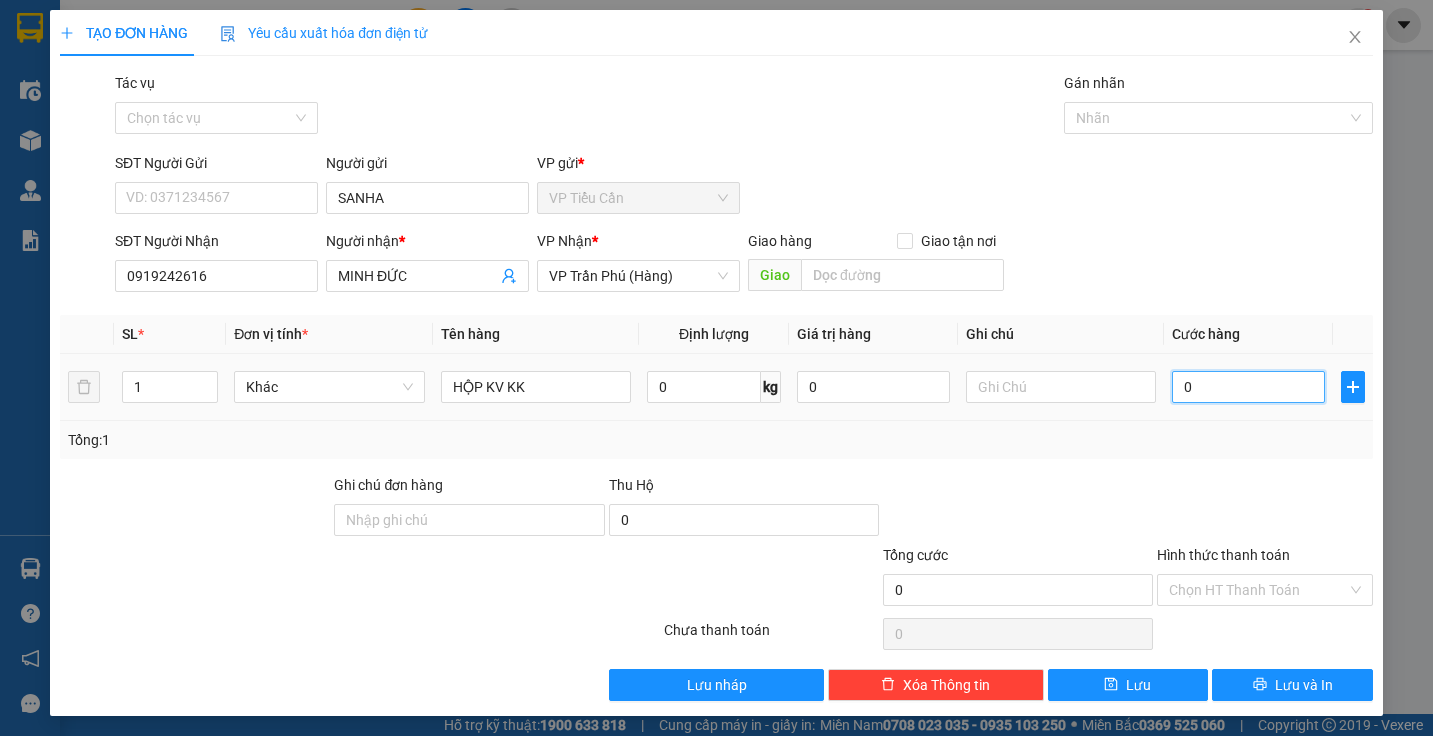 click on "0" at bounding box center [1248, 387] 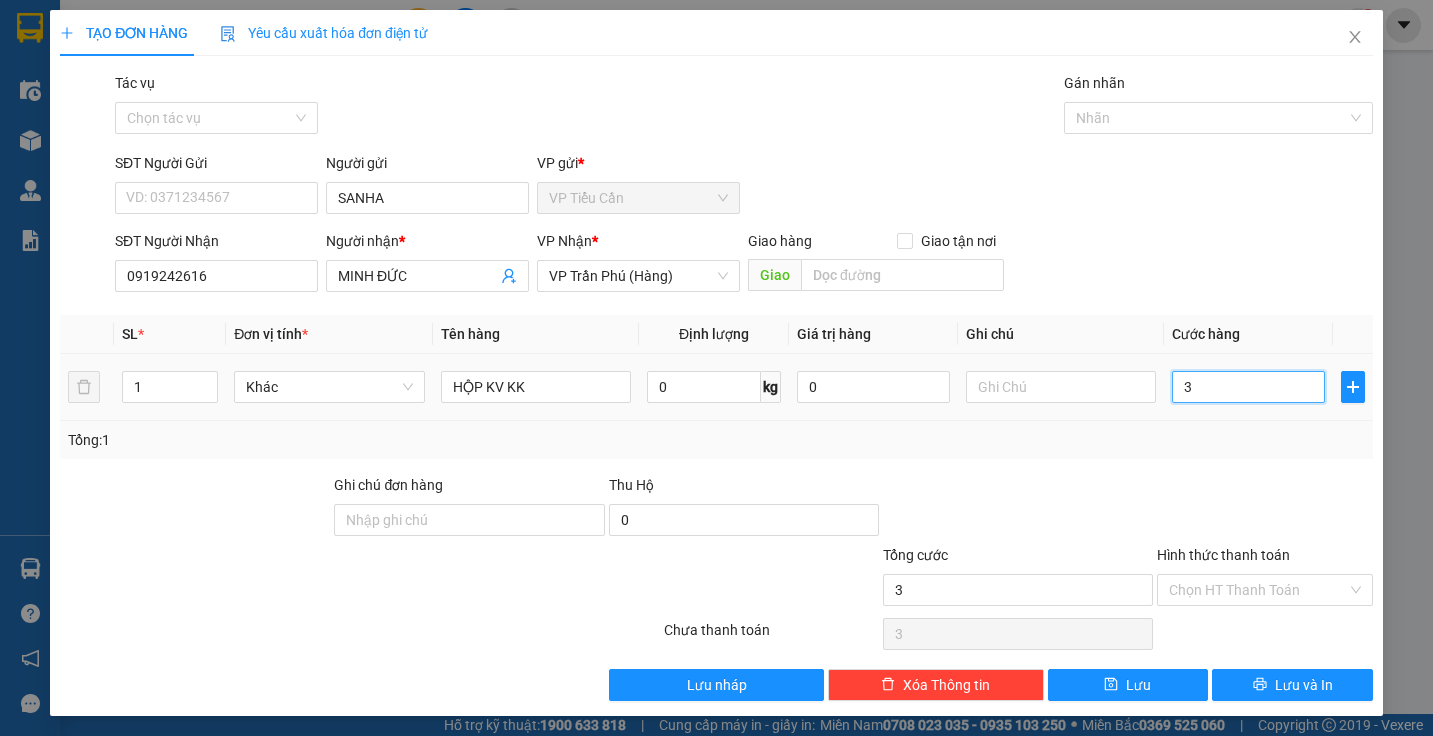 type on "35" 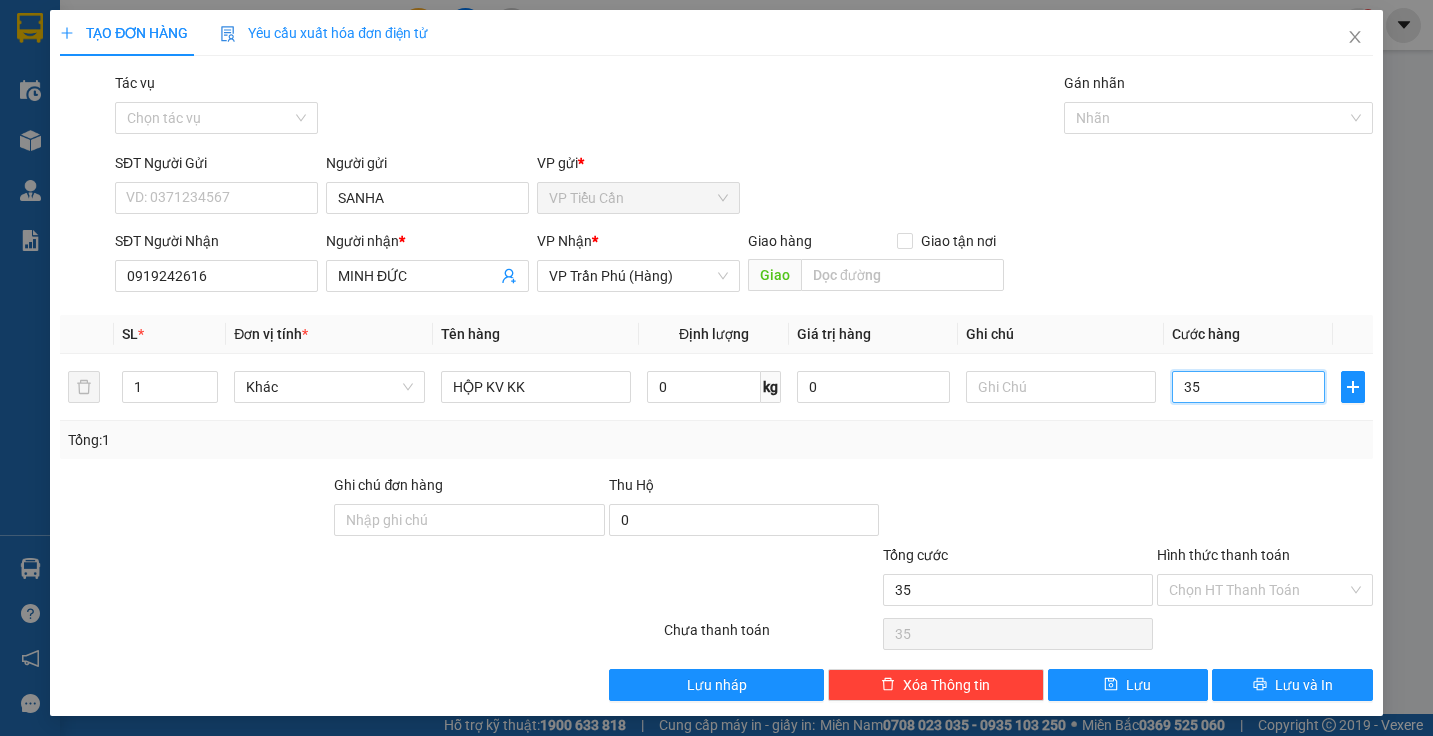 type on "35" 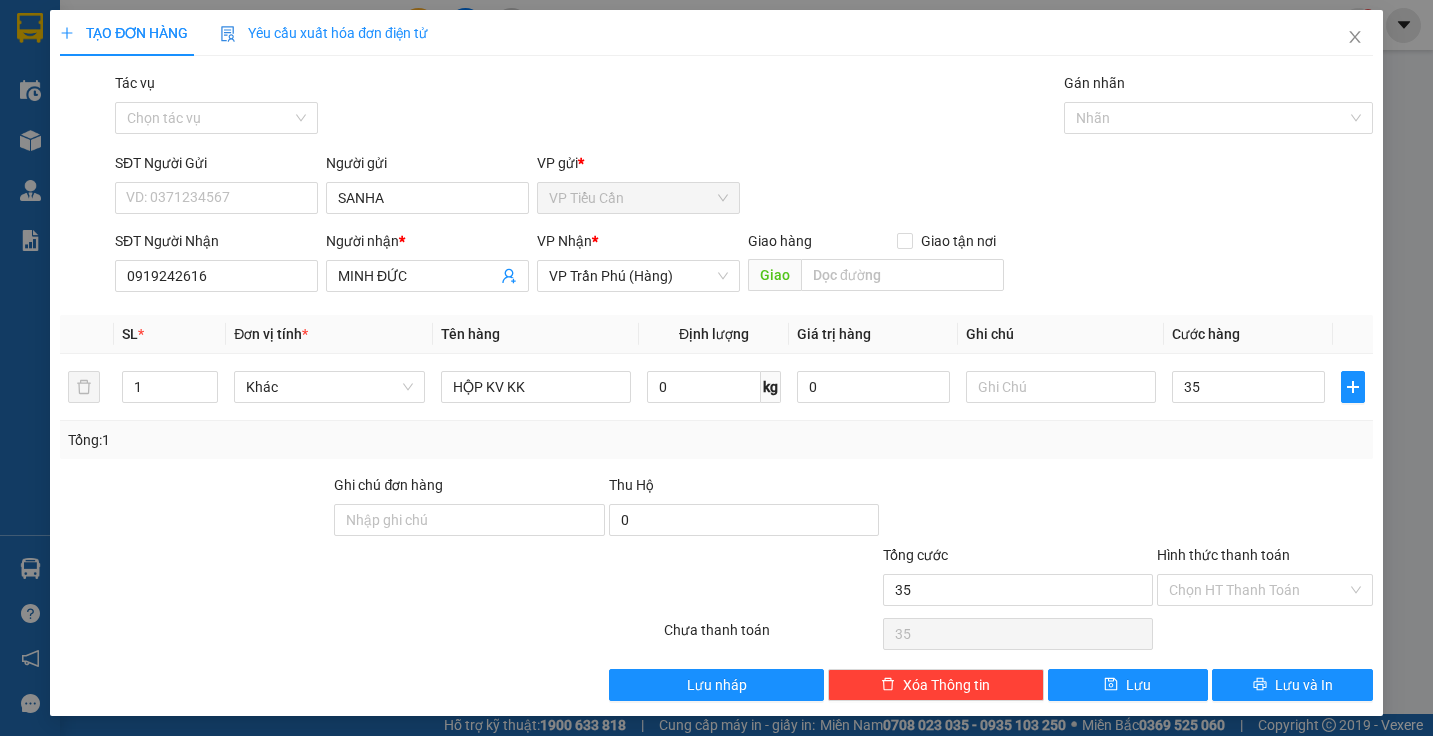 type on "35.000" 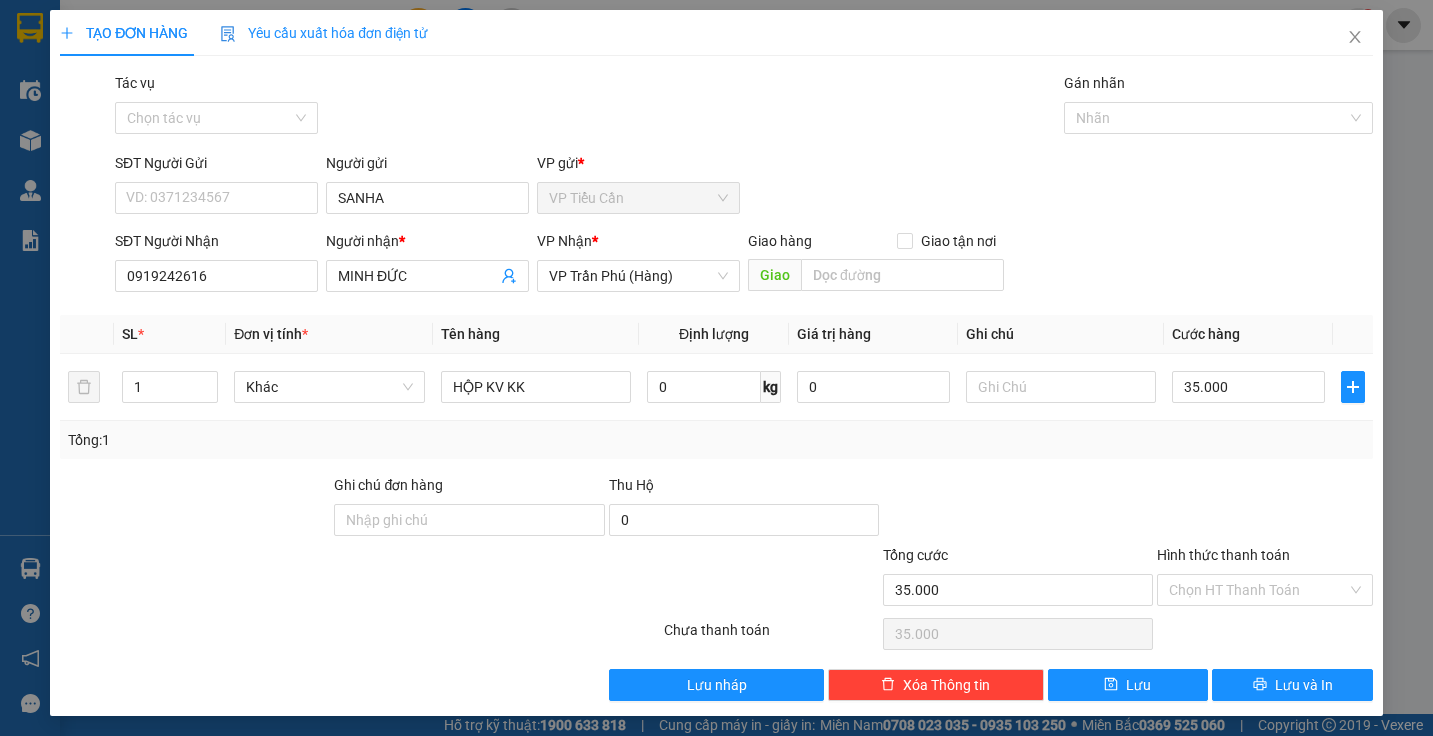 click on "Tổng:  1" at bounding box center (716, 440) 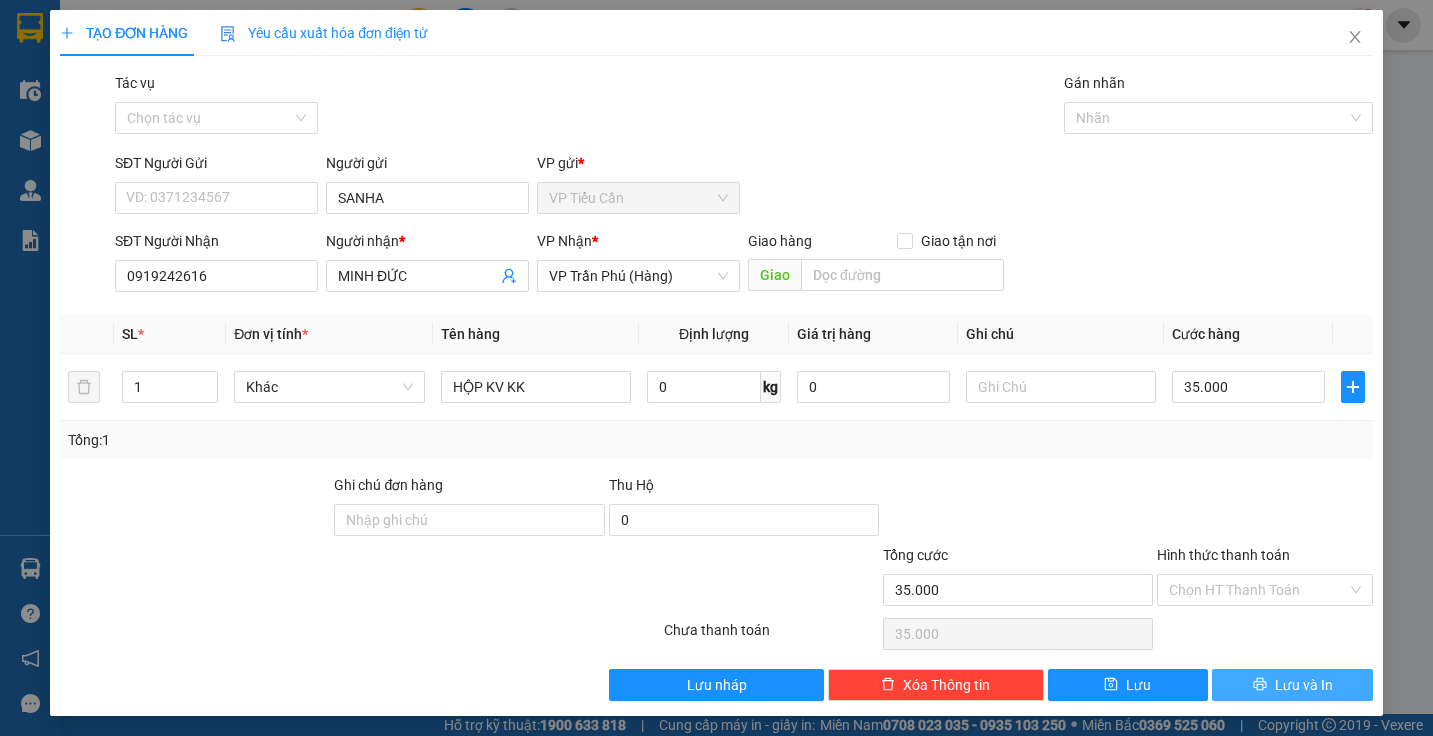 click on "Lưu và In" at bounding box center (1292, 685) 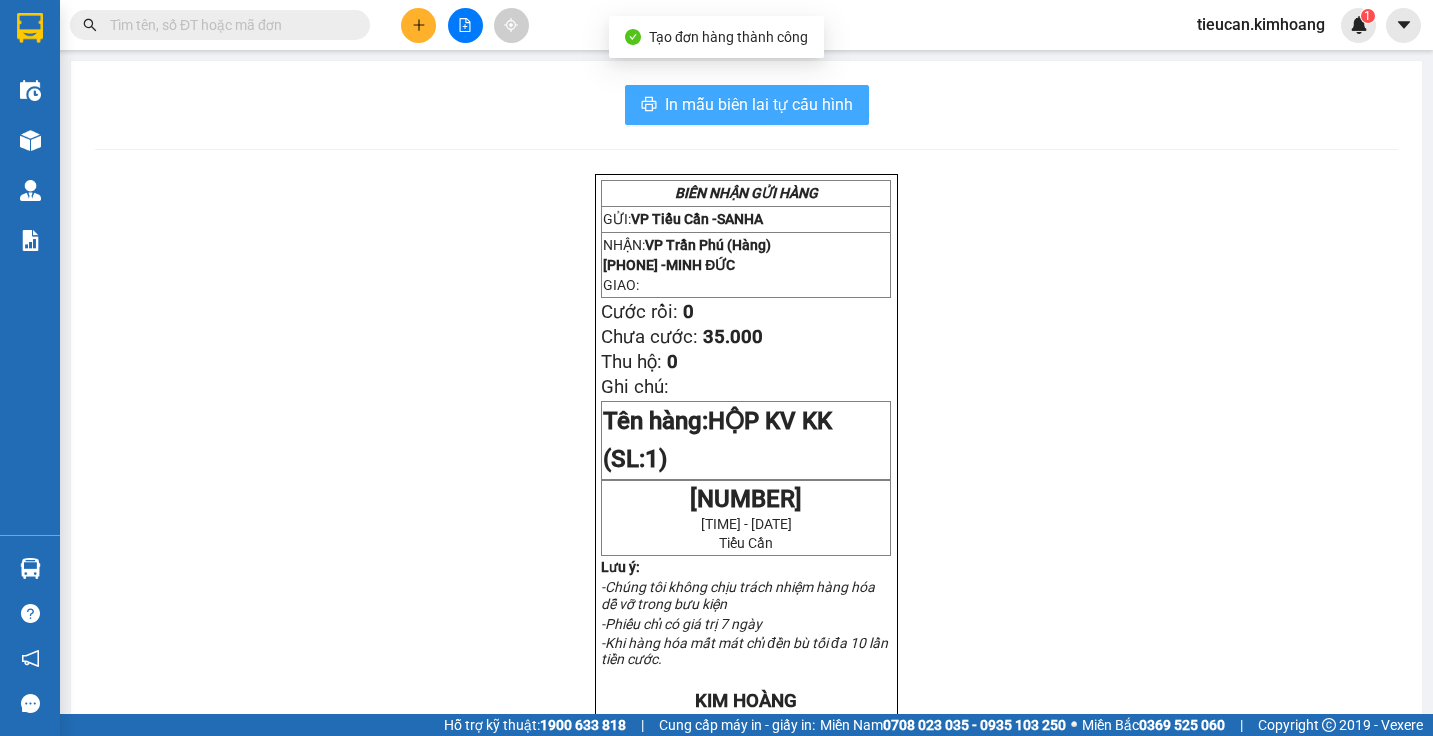 click on "In mẫu biên lai tự cấu hình" at bounding box center (759, 104) 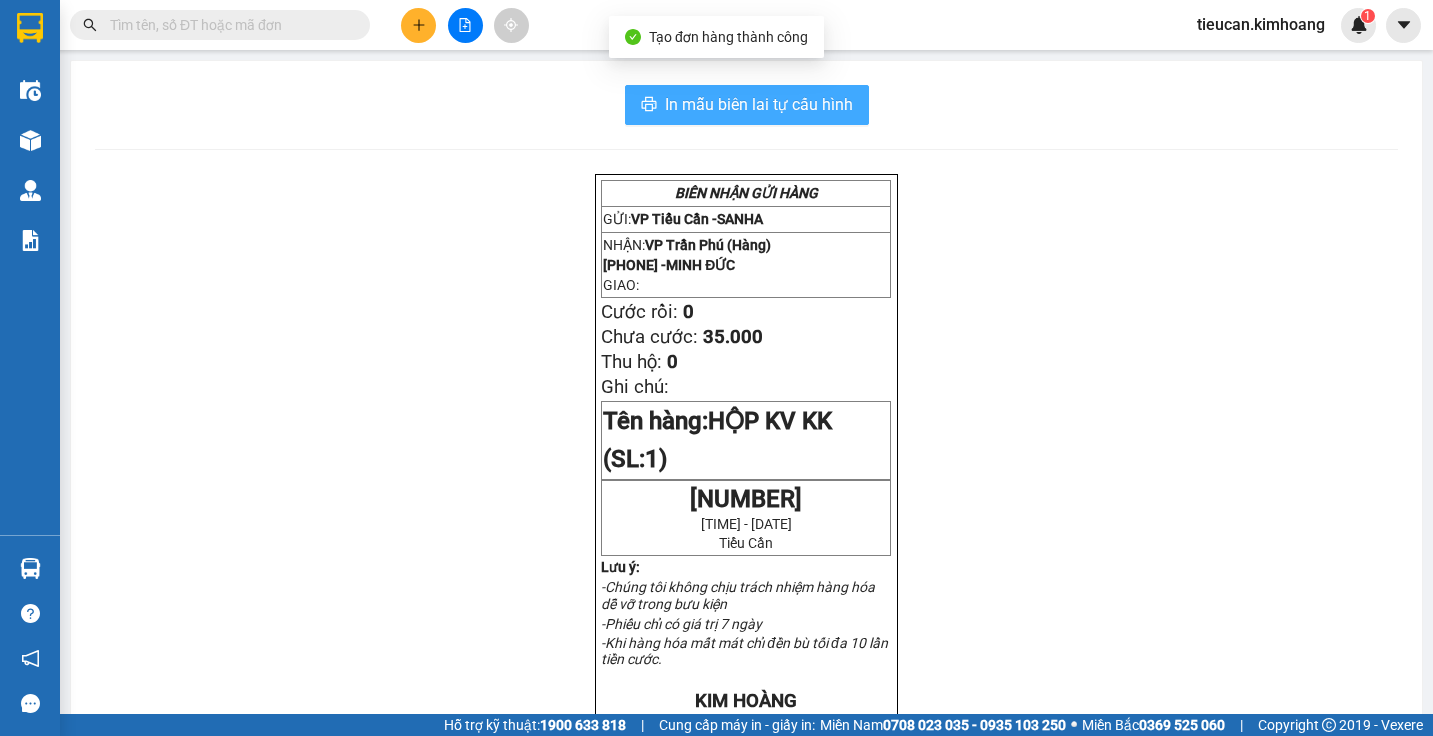 scroll, scrollTop: 0, scrollLeft: 0, axis: both 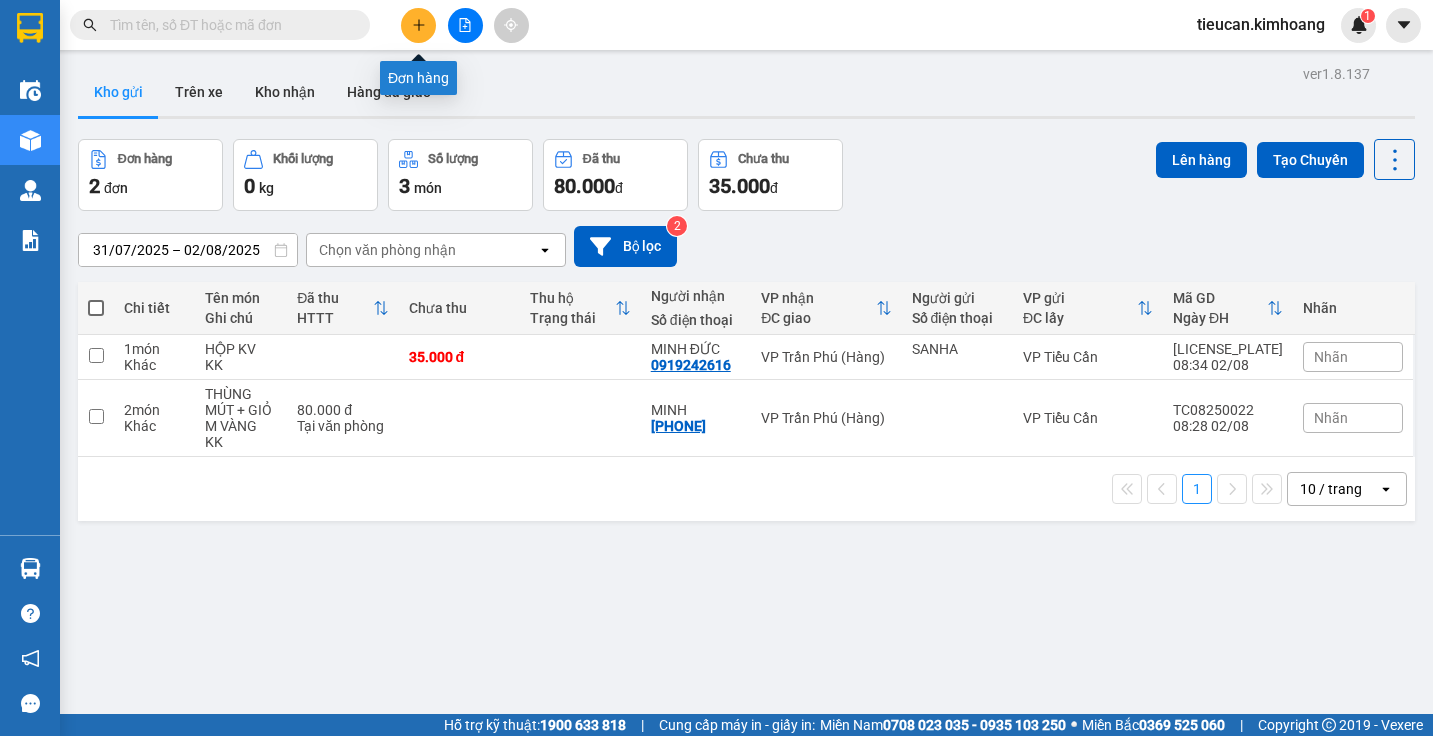 click at bounding box center [418, 25] 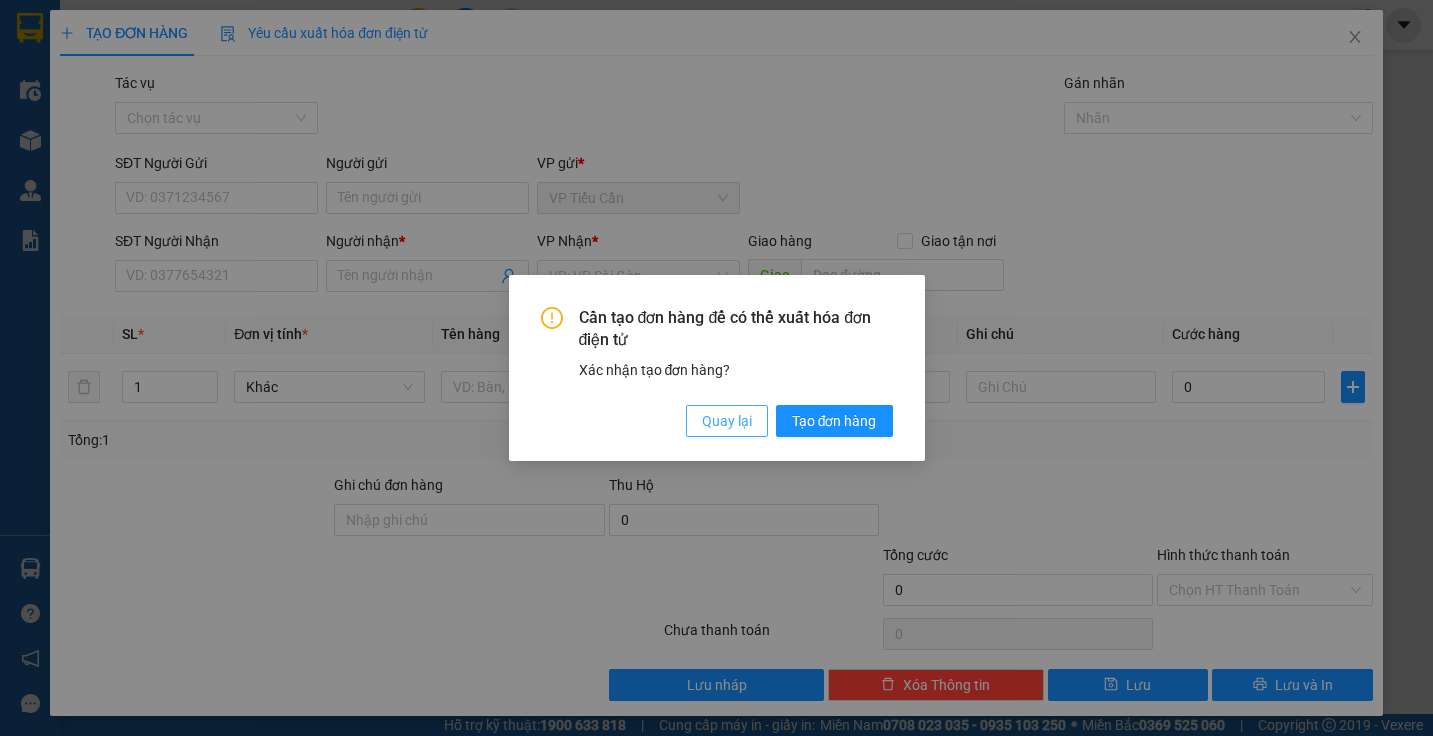 drag, startPoint x: 733, startPoint y: 423, endPoint x: 431, endPoint y: 332, distance: 315.4124 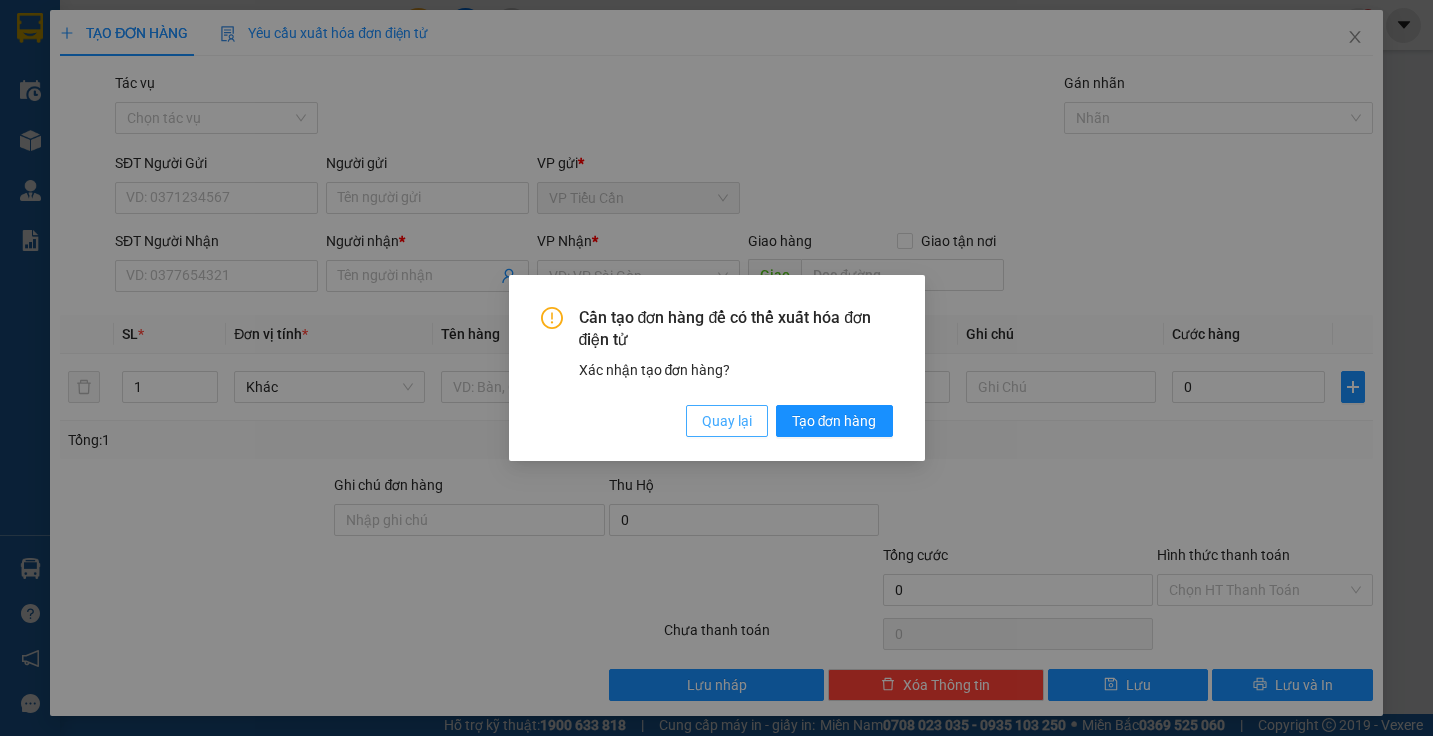 click on "Quay lại" at bounding box center [727, 421] 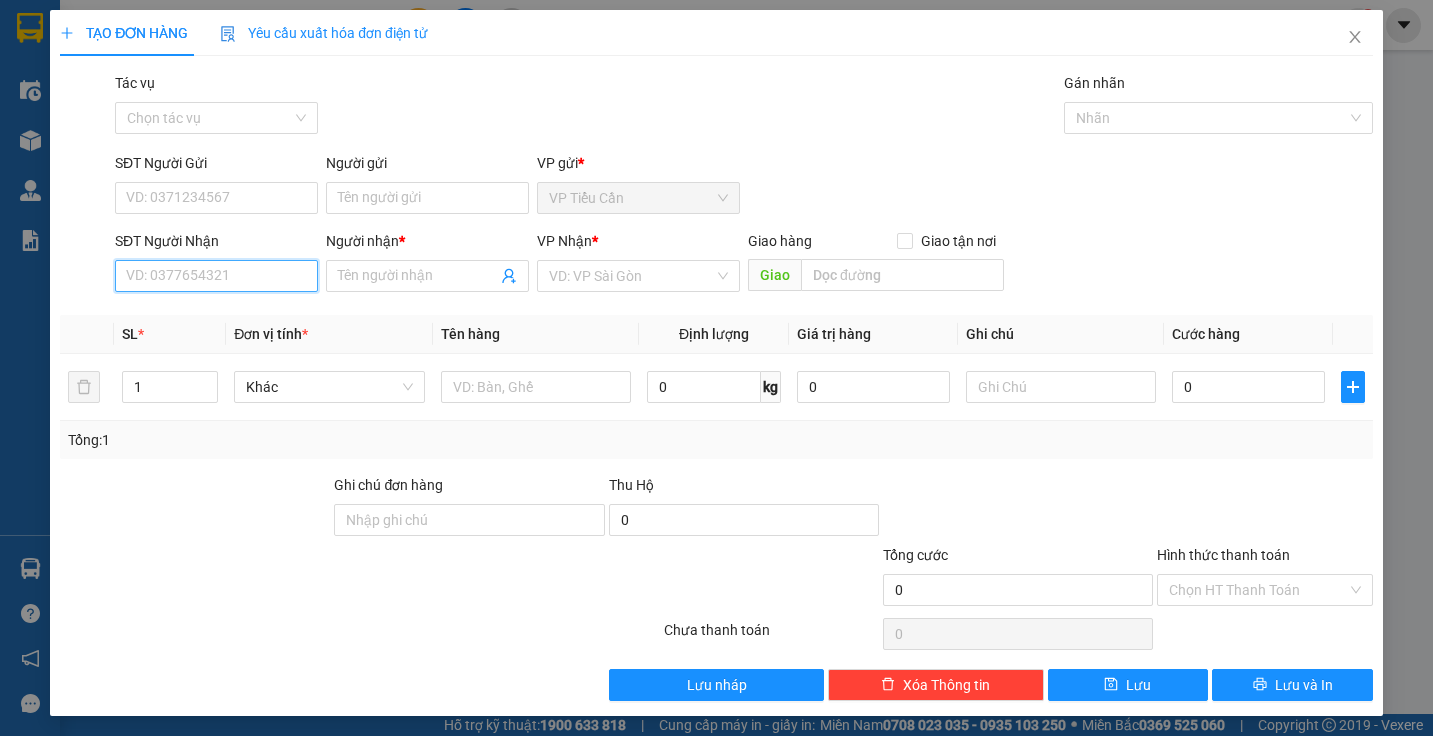 click on "SĐT Người Nhận" at bounding box center (216, 276) 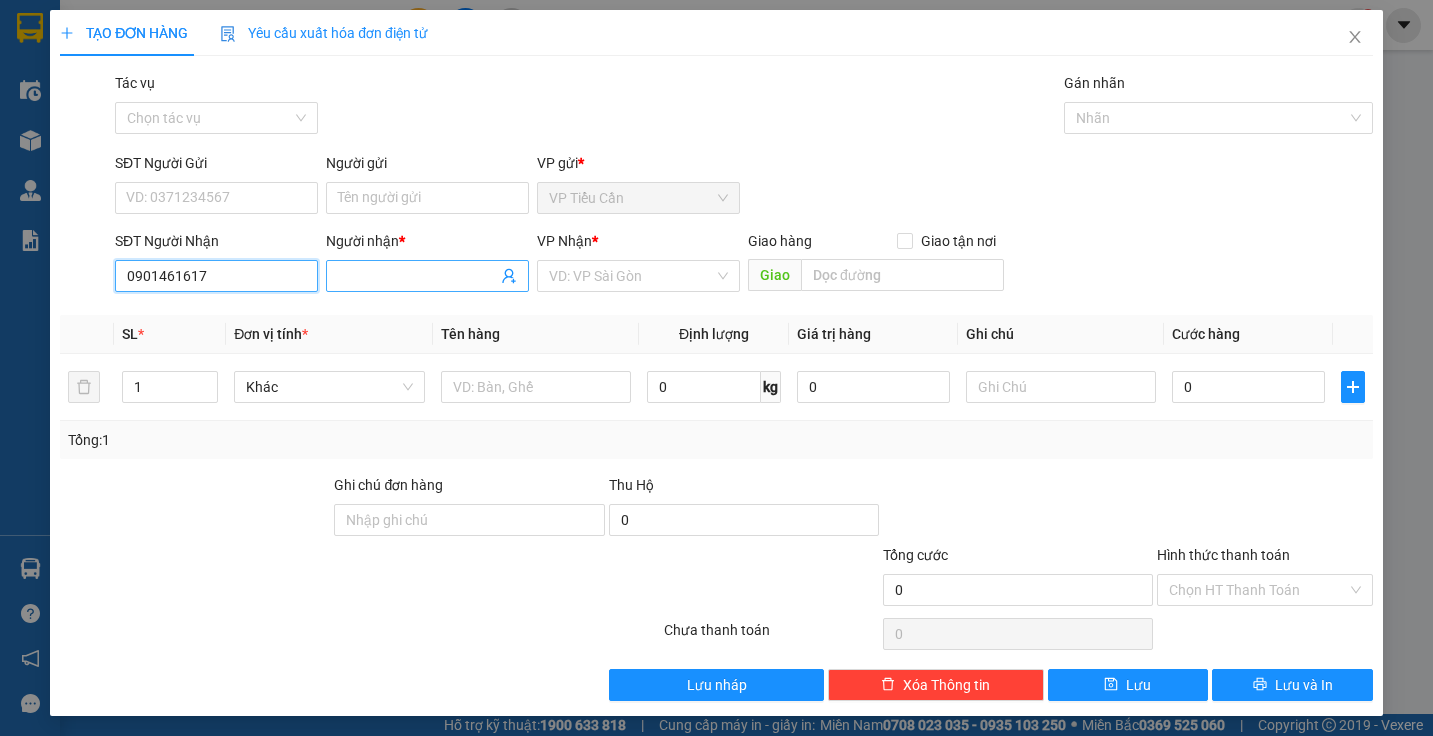 type on "0901461617" 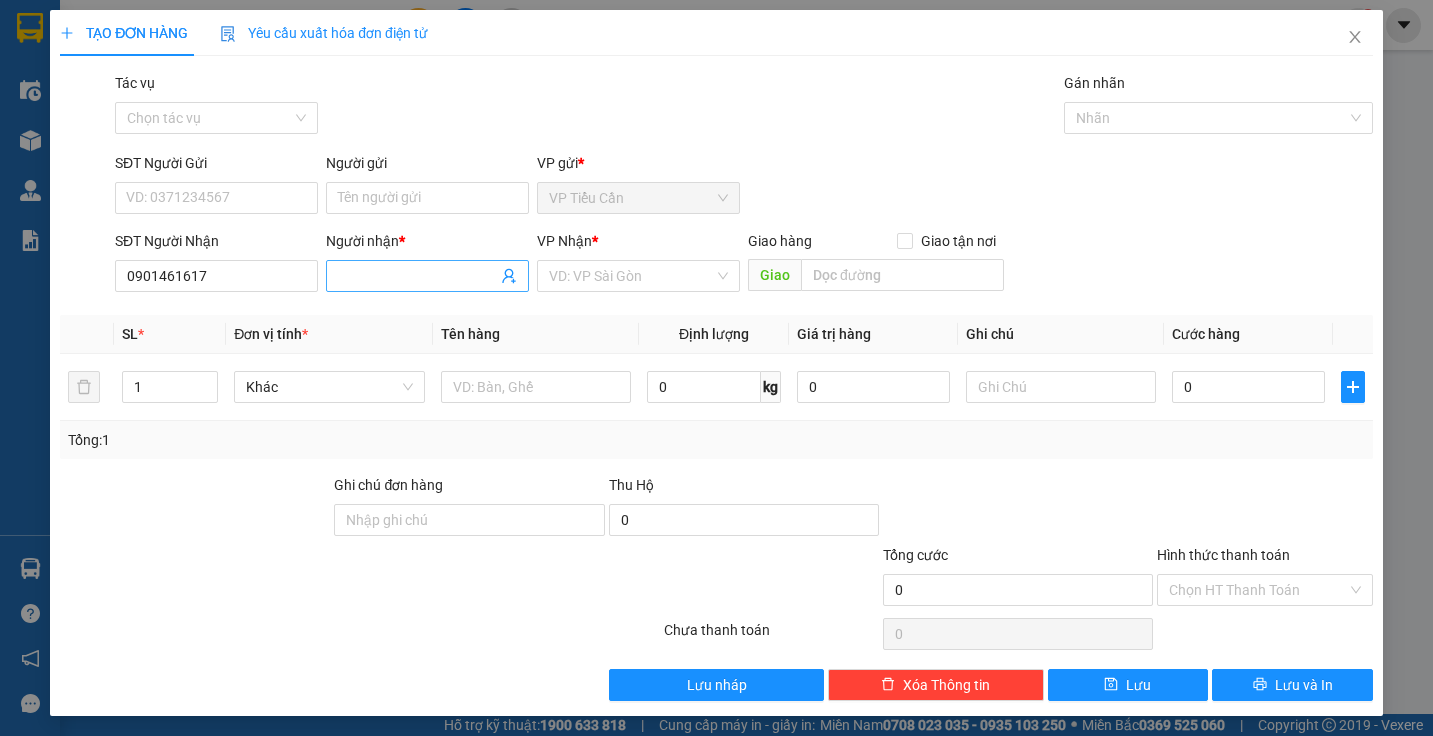 click on "Người nhận  *" at bounding box center (417, 276) 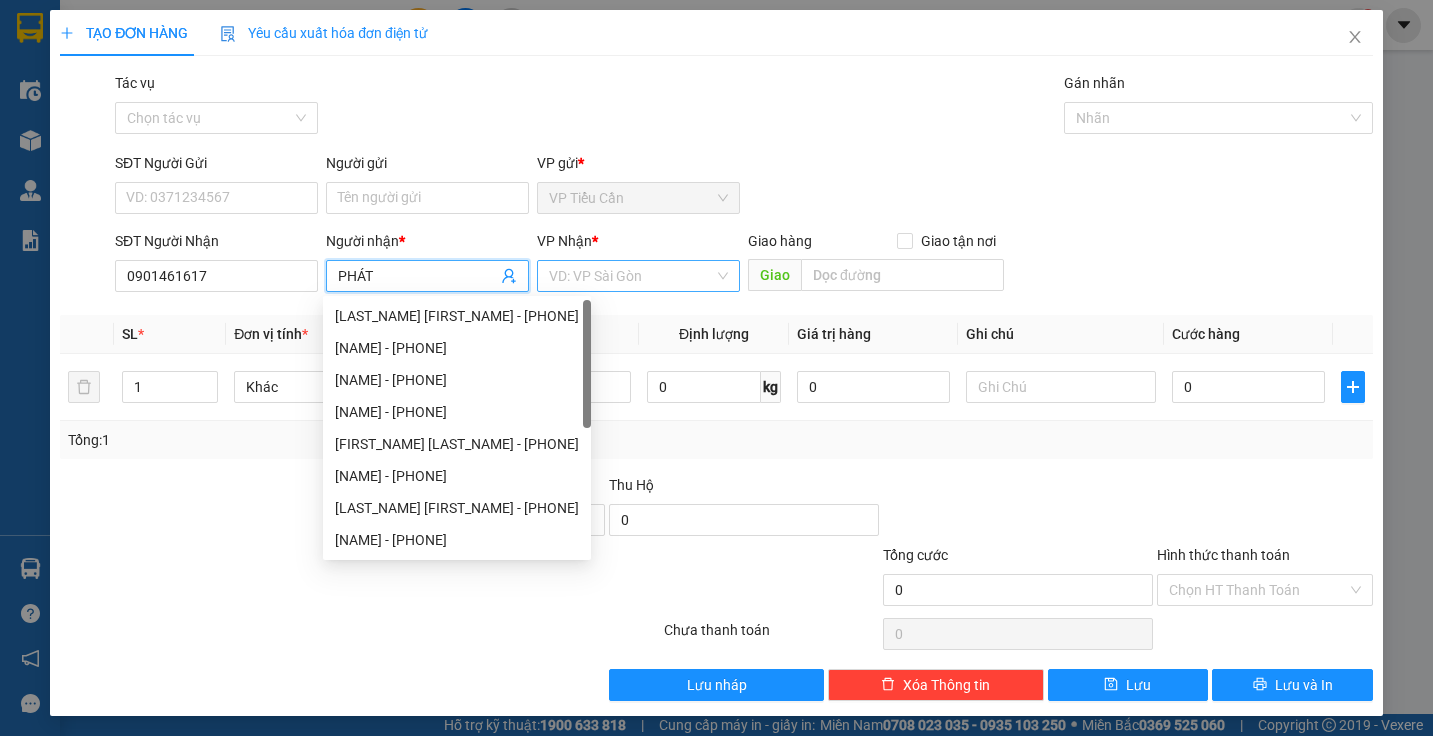 type on "PHÁT" 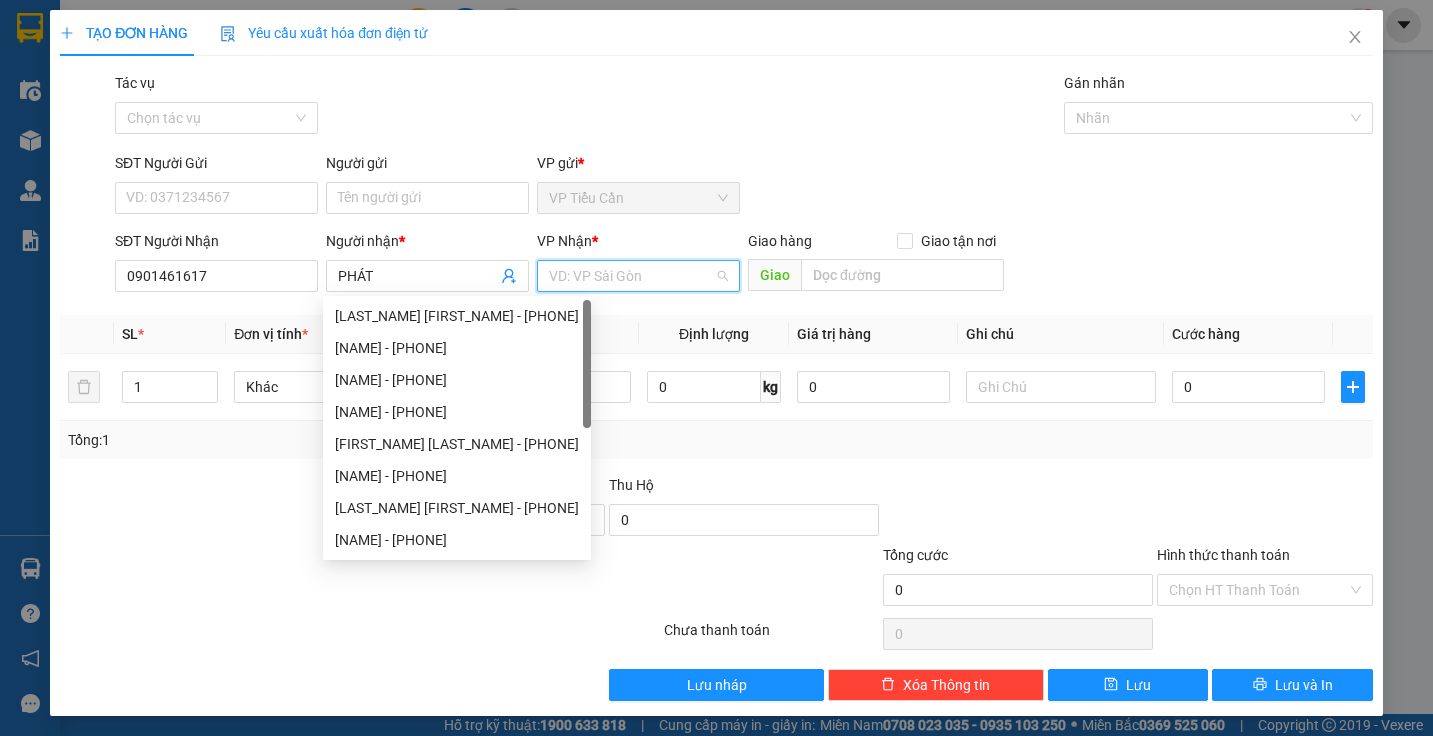 click at bounding box center [631, 276] 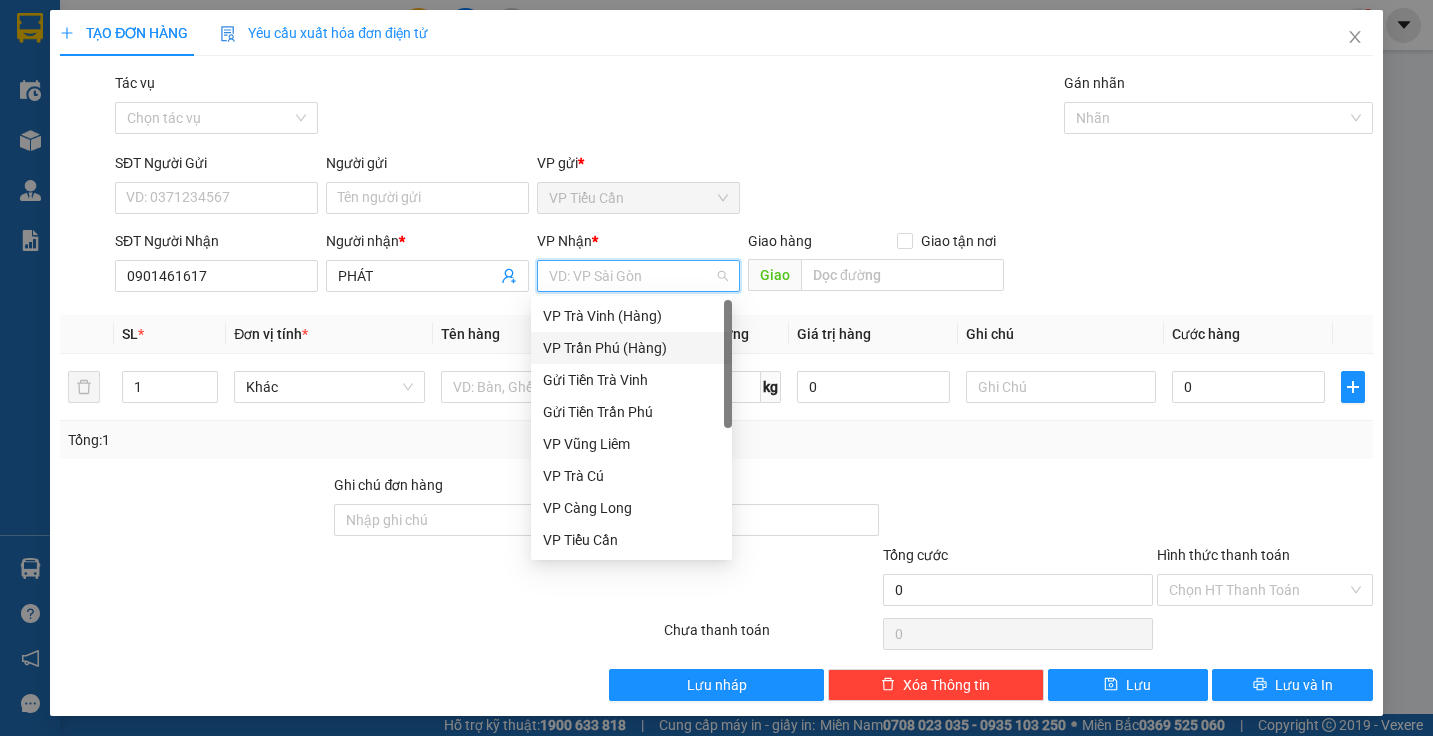 click on "VP Trần Phú (Hàng)" at bounding box center [631, 348] 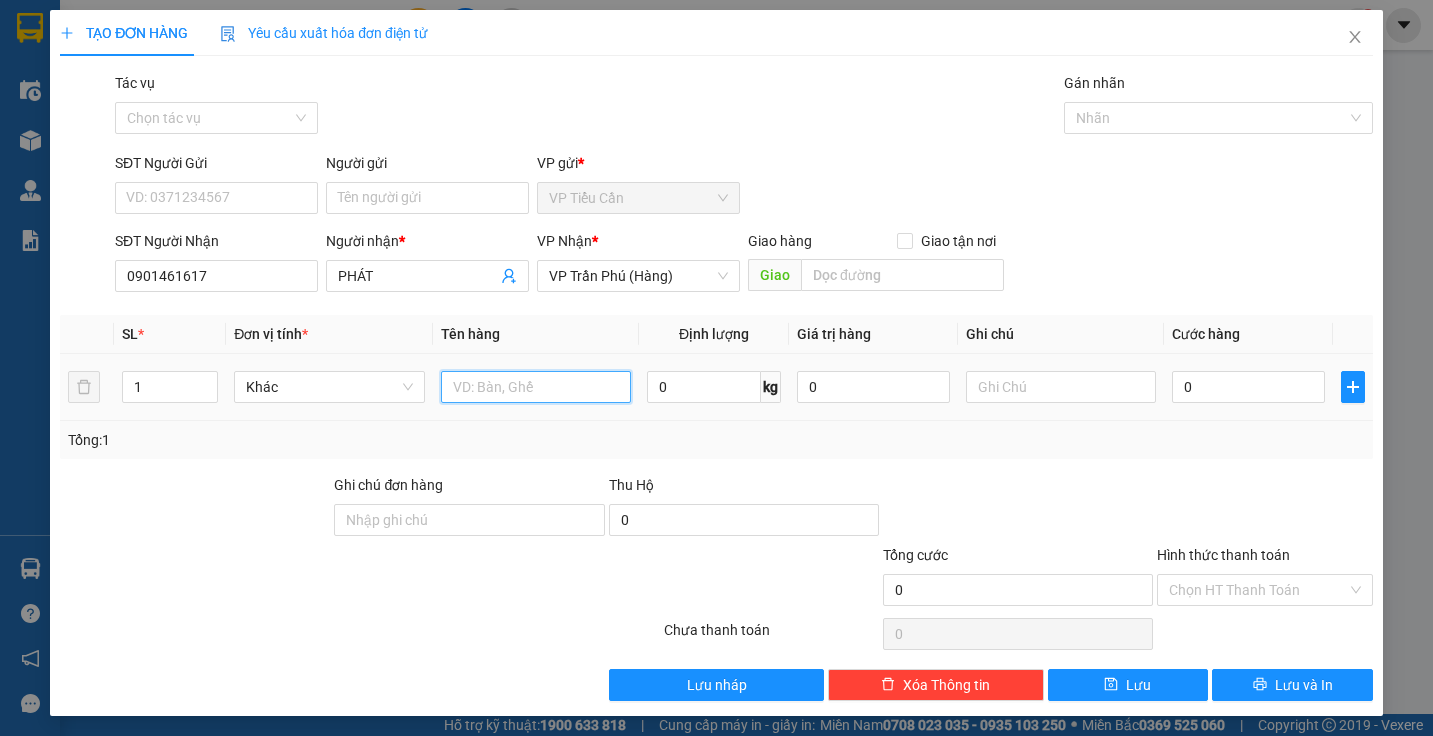 click at bounding box center [536, 387] 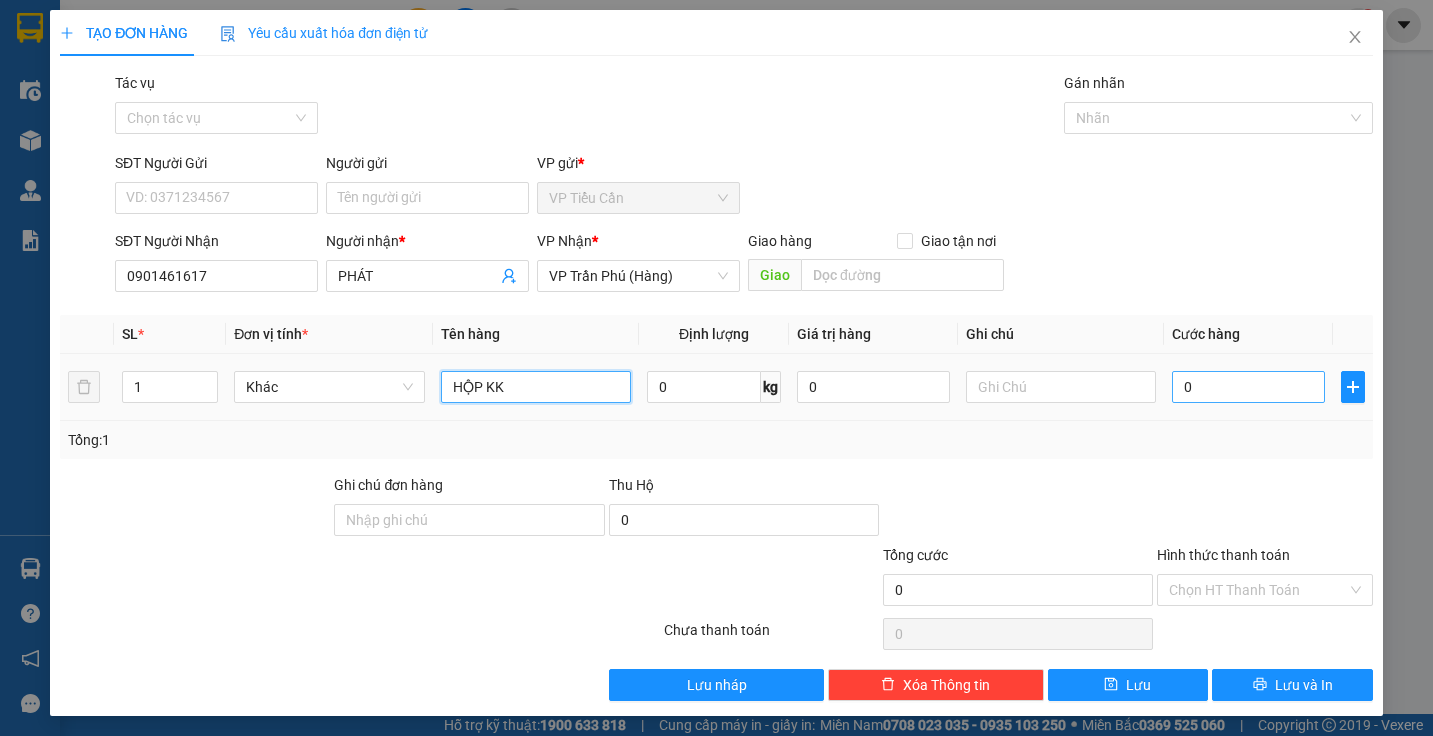 type on "HỘP KK" 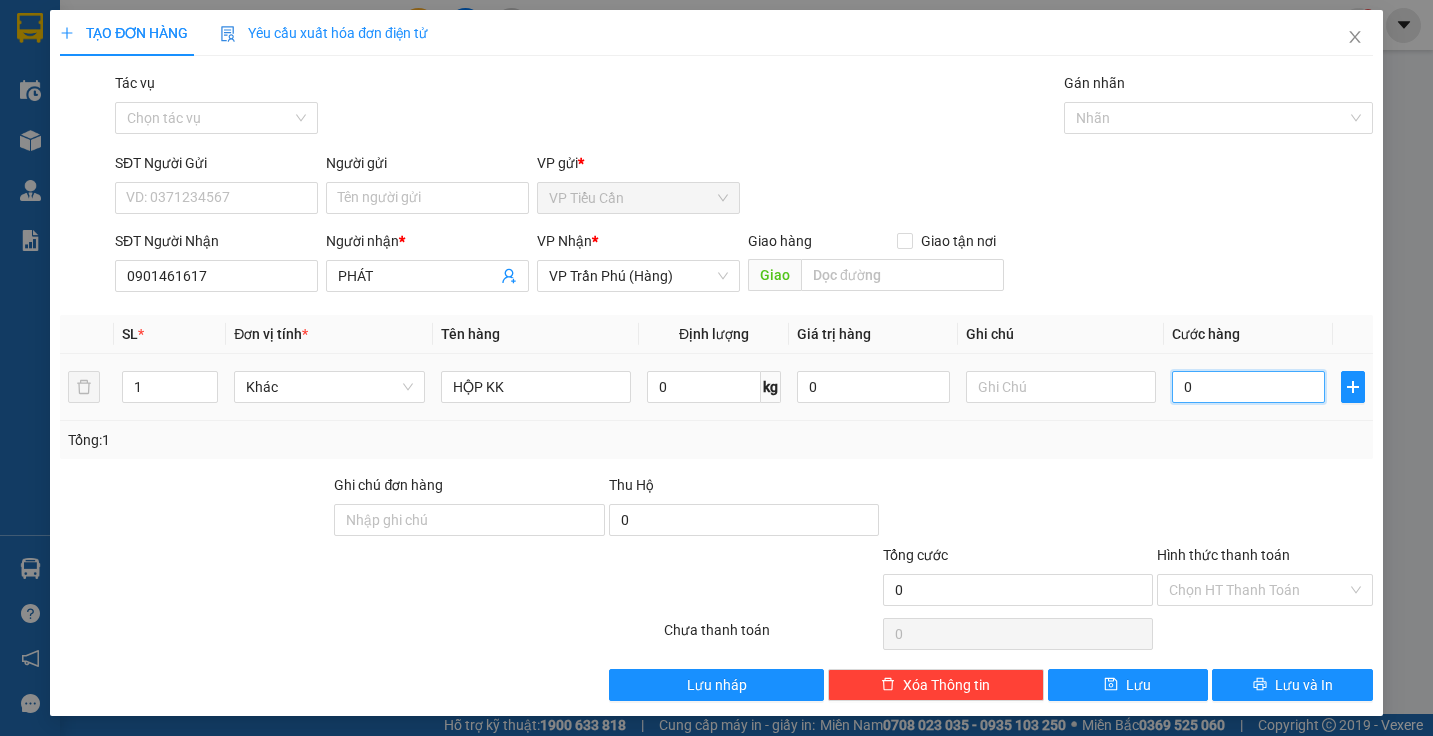 click on "0" at bounding box center [1248, 387] 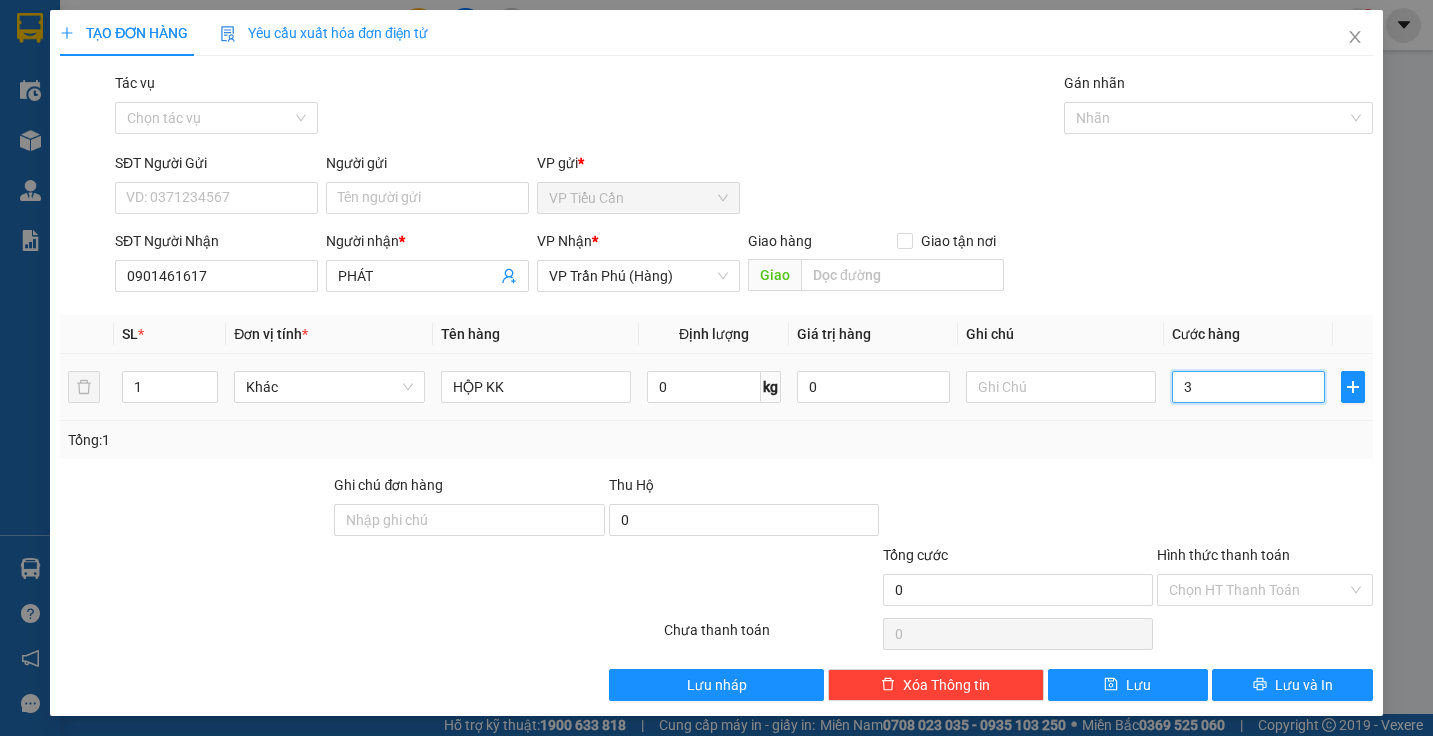 type on "3" 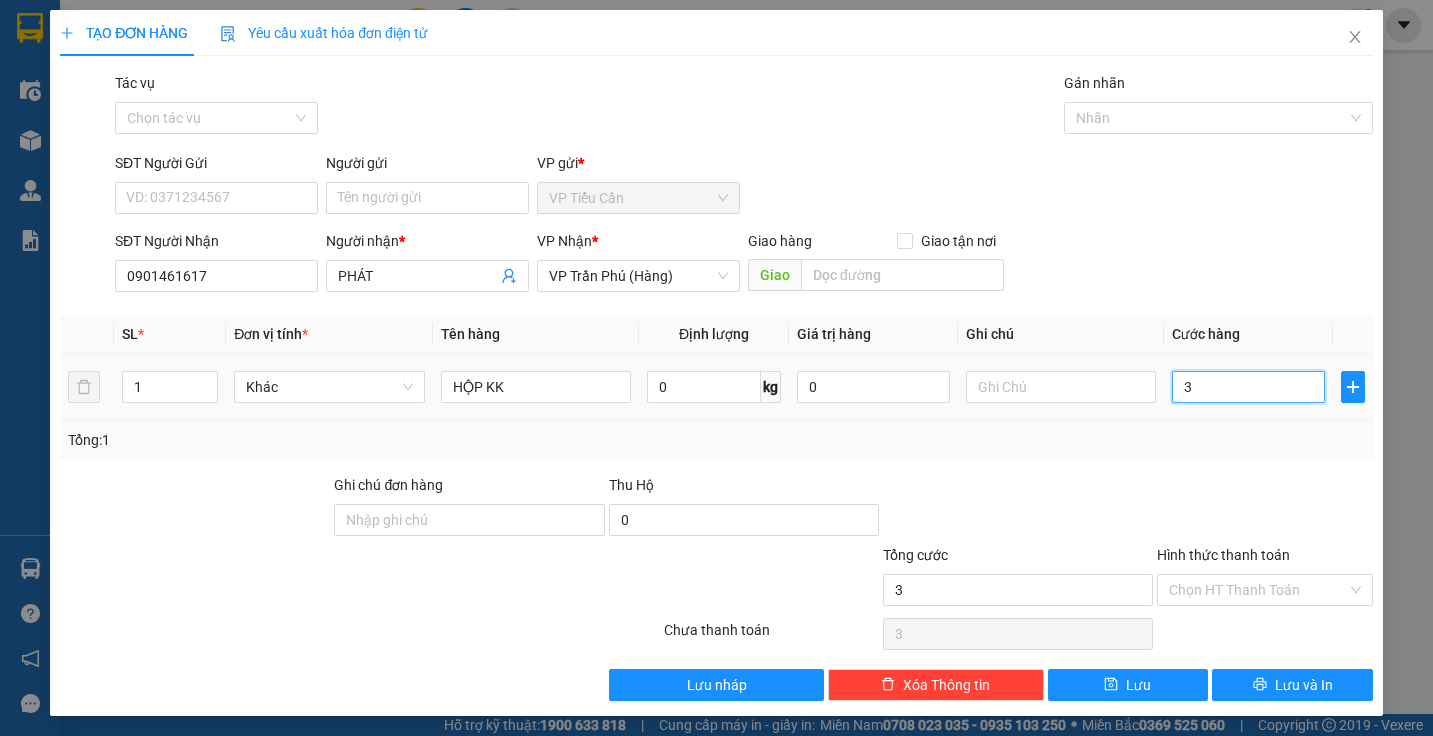 type on "35" 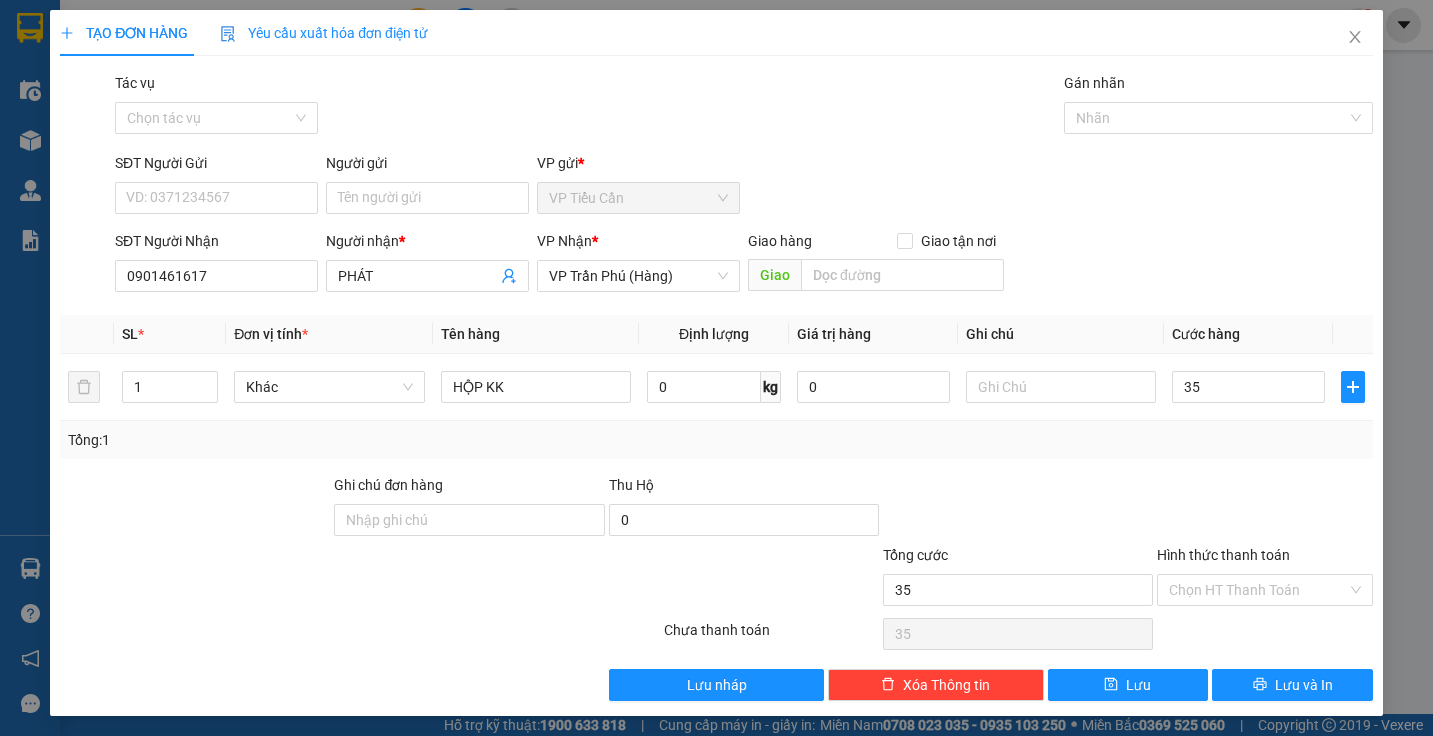 type on "35.000" 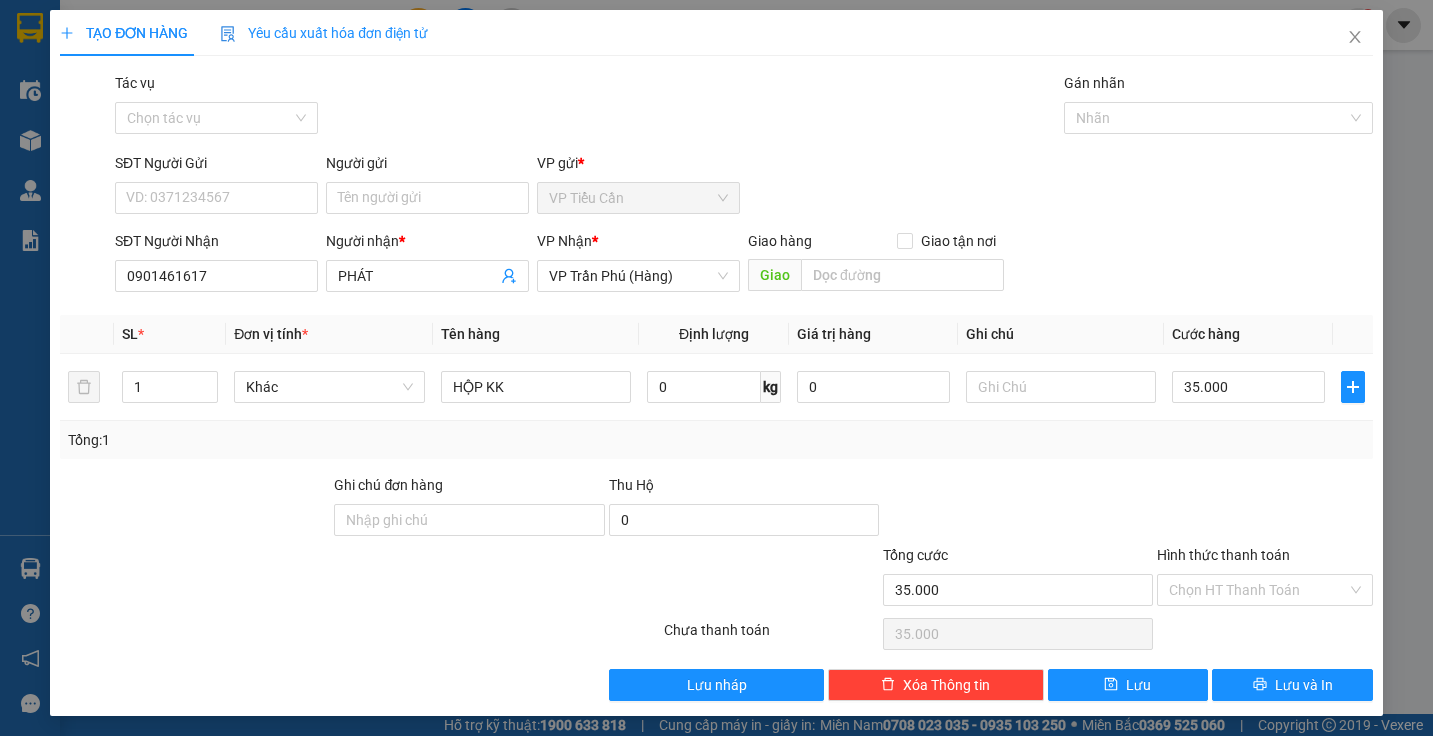 click on "Tổng:  1" at bounding box center (716, 440) 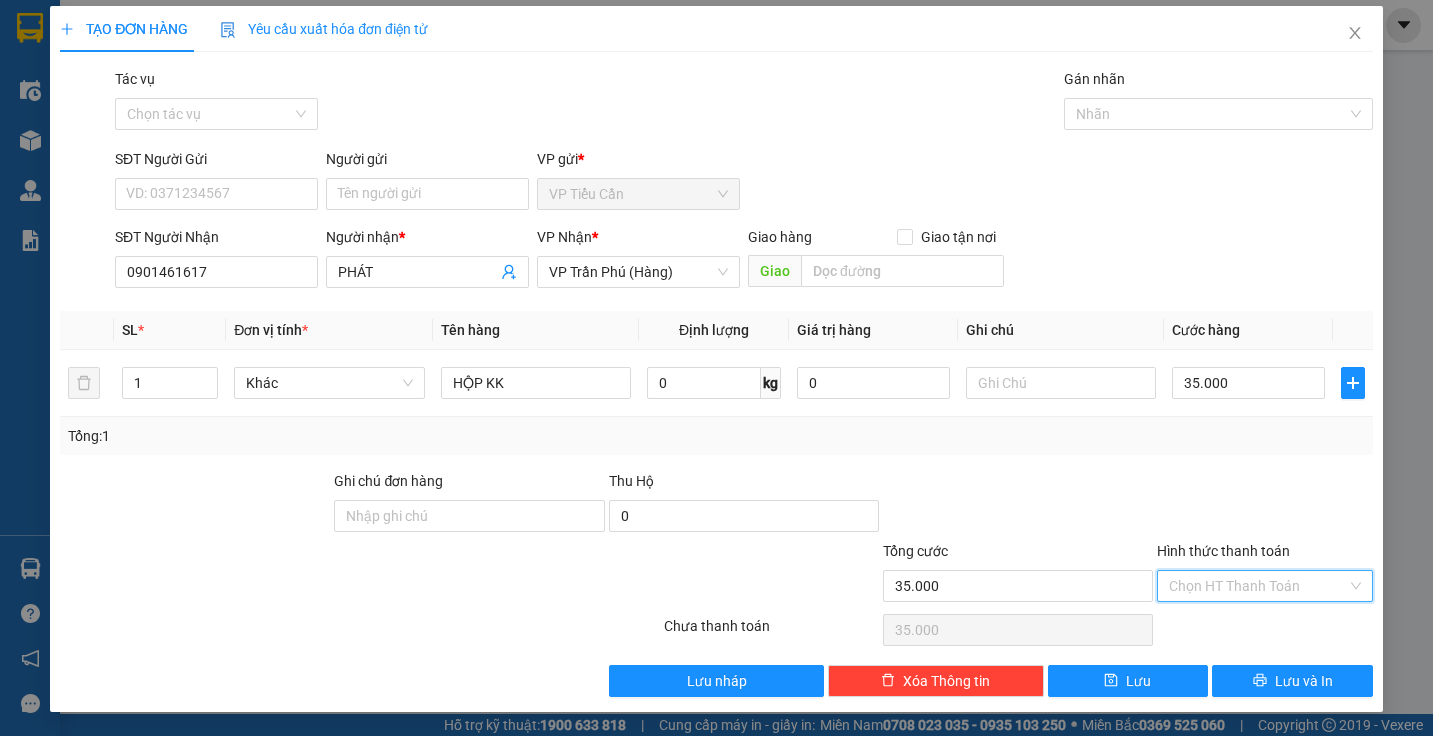 click on "Hình thức thanh toán" at bounding box center (1257, 586) 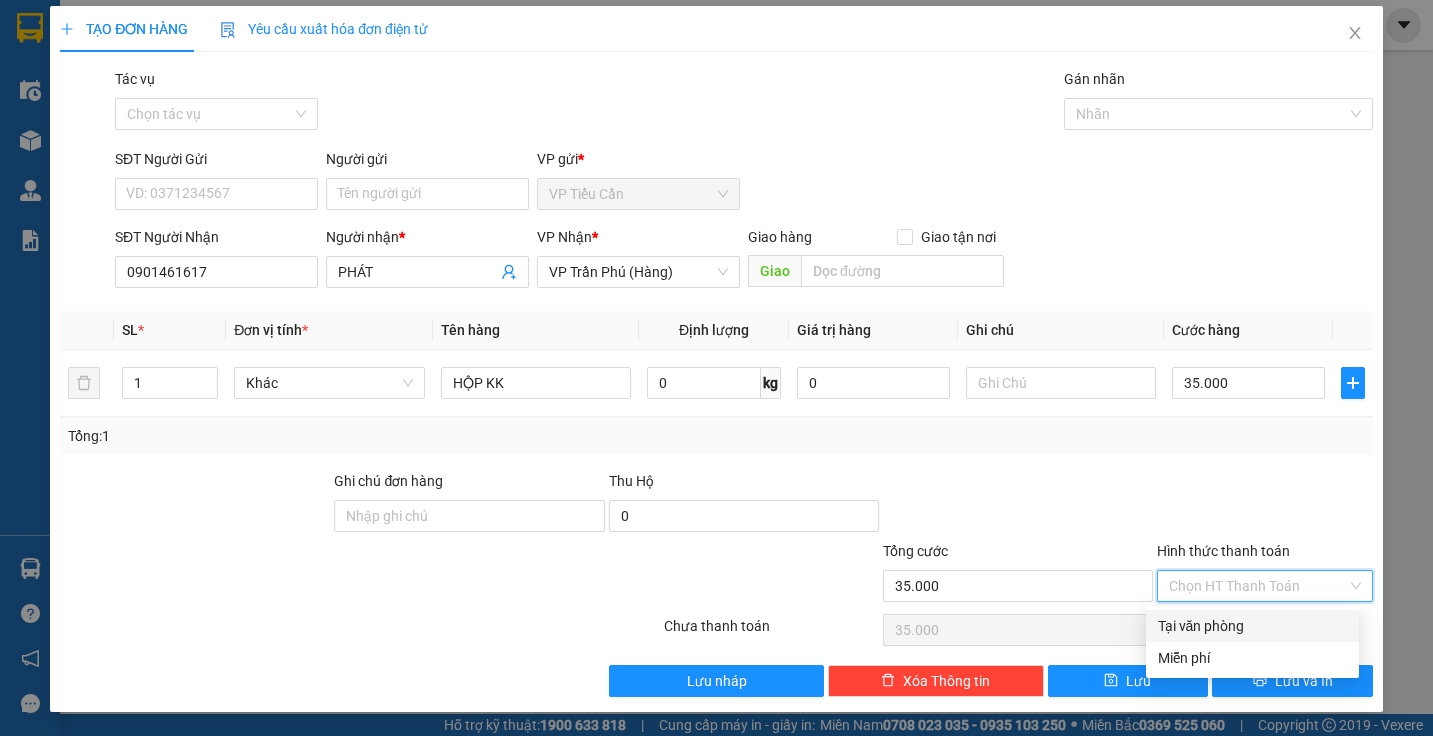 click on "Tại văn phòng" at bounding box center (1252, 626) 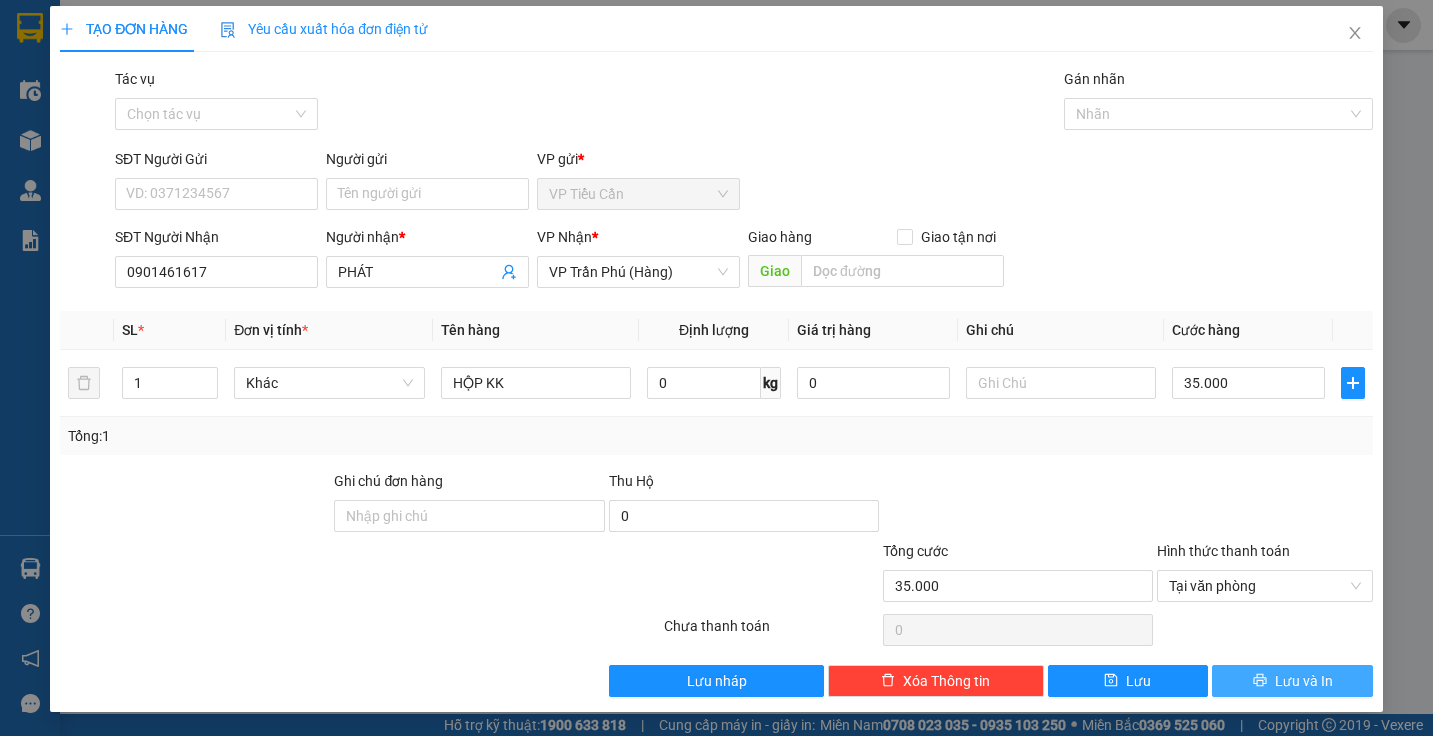 click on "Lưu và In" at bounding box center (1304, 681) 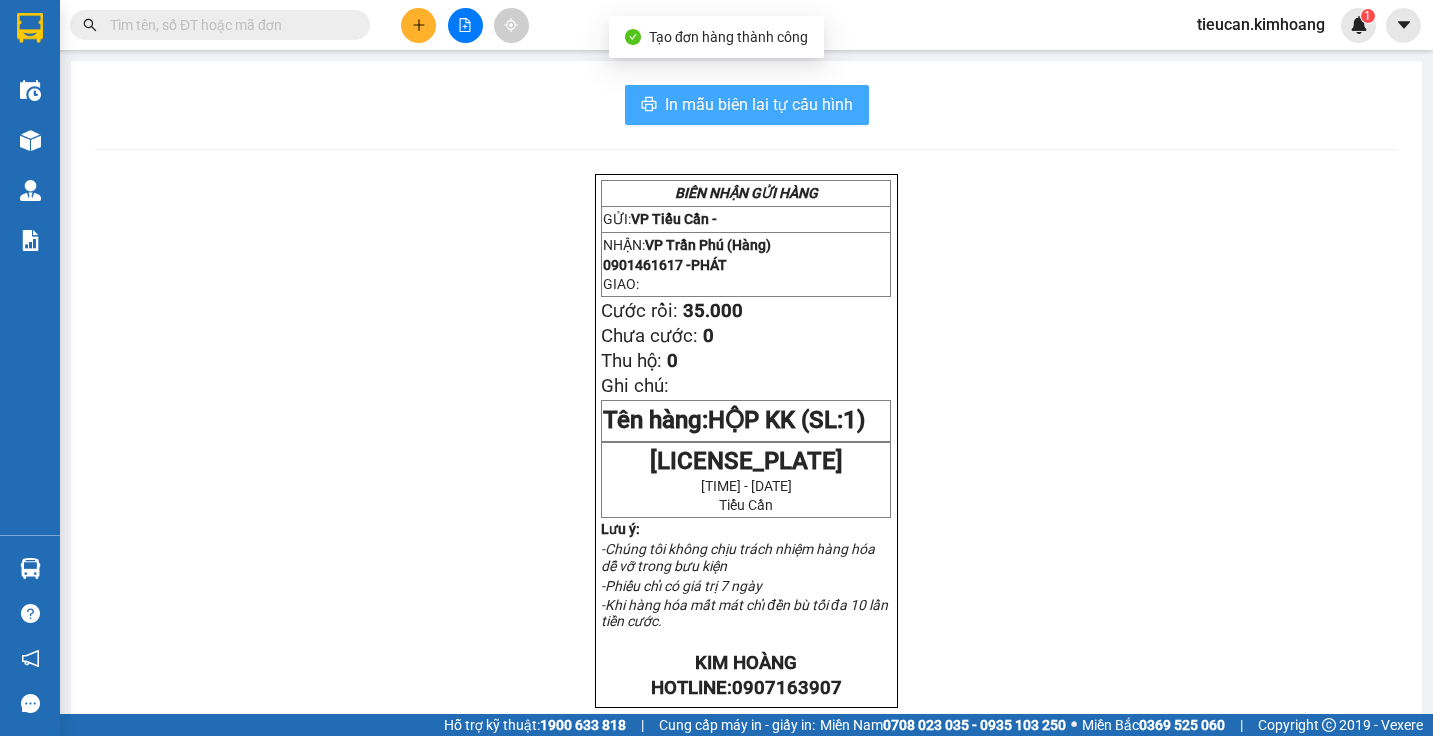 click on "In mẫu biên lai tự cấu hình" at bounding box center [759, 104] 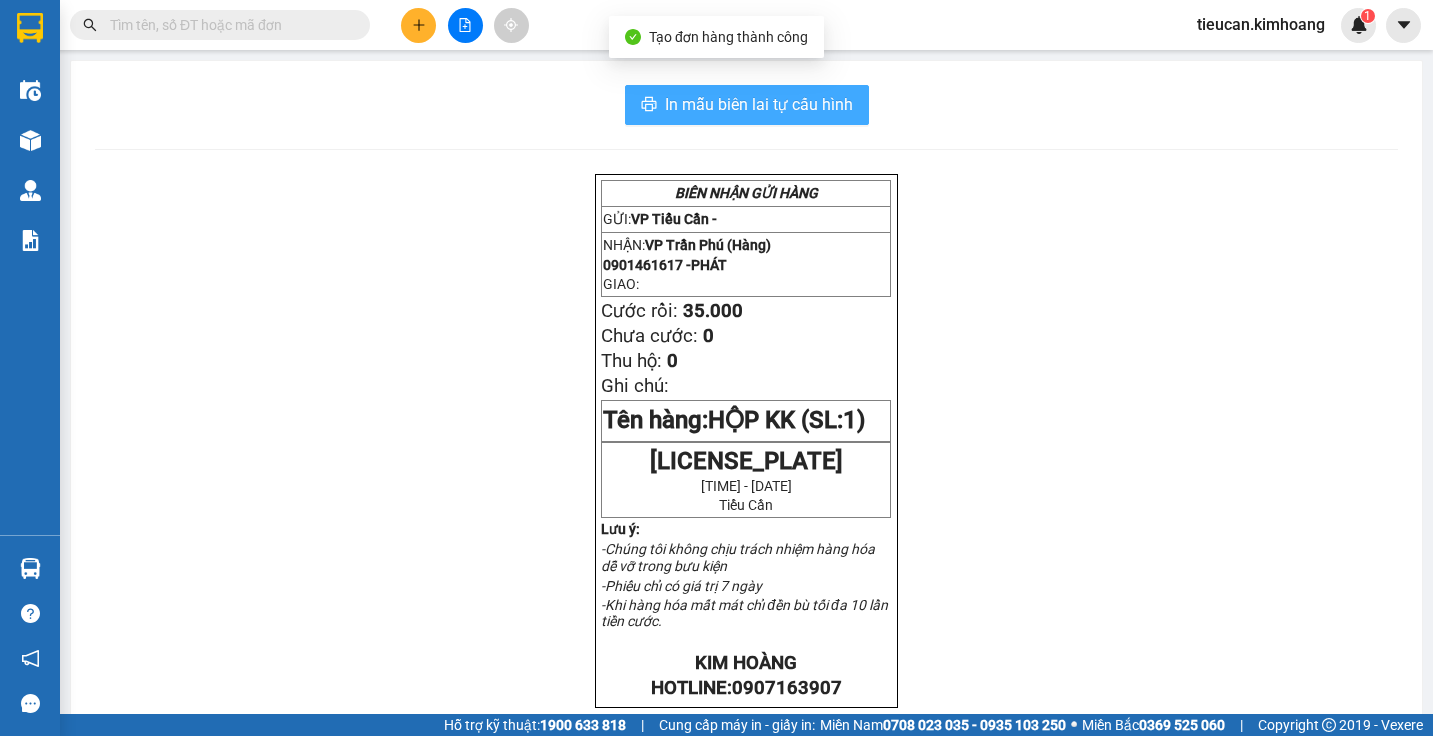 scroll, scrollTop: 0, scrollLeft: 0, axis: both 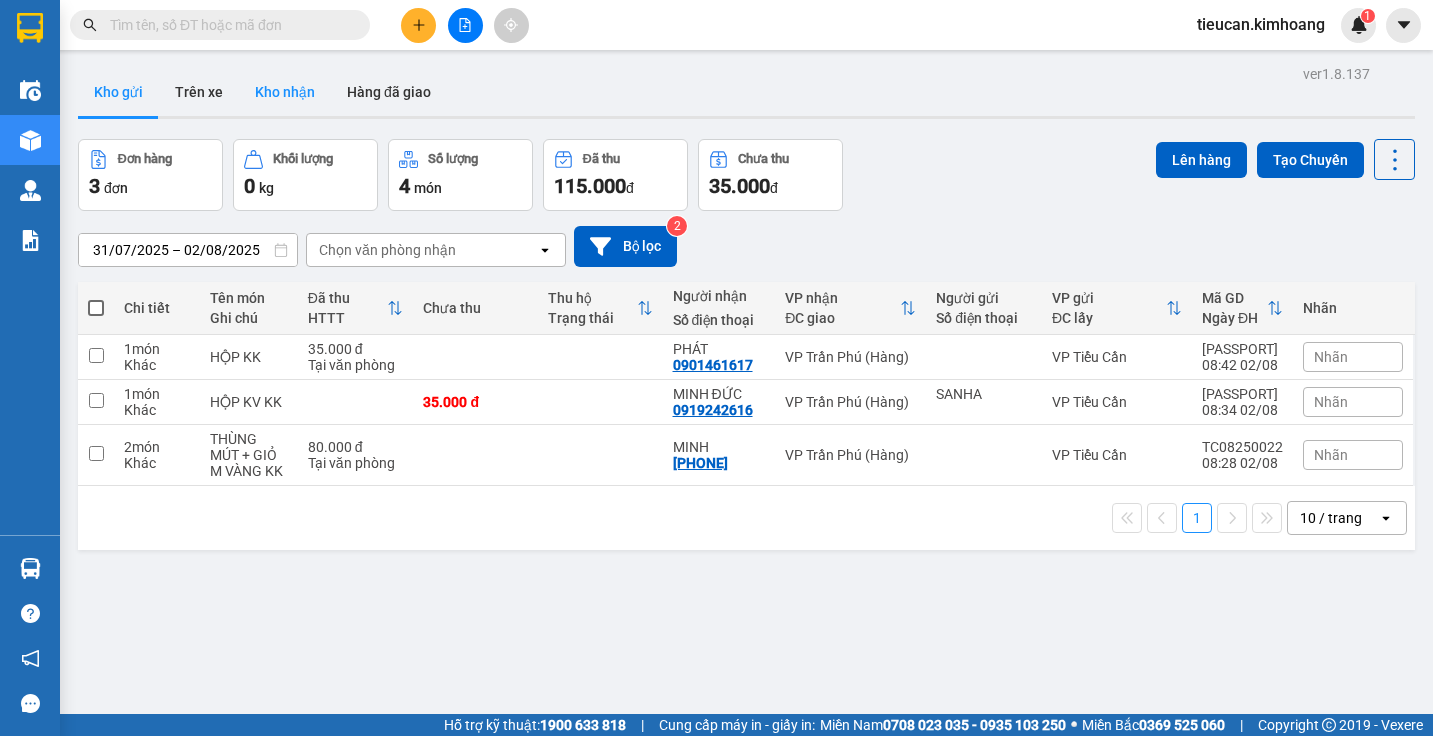 click on "Kho nhận" at bounding box center [285, 92] 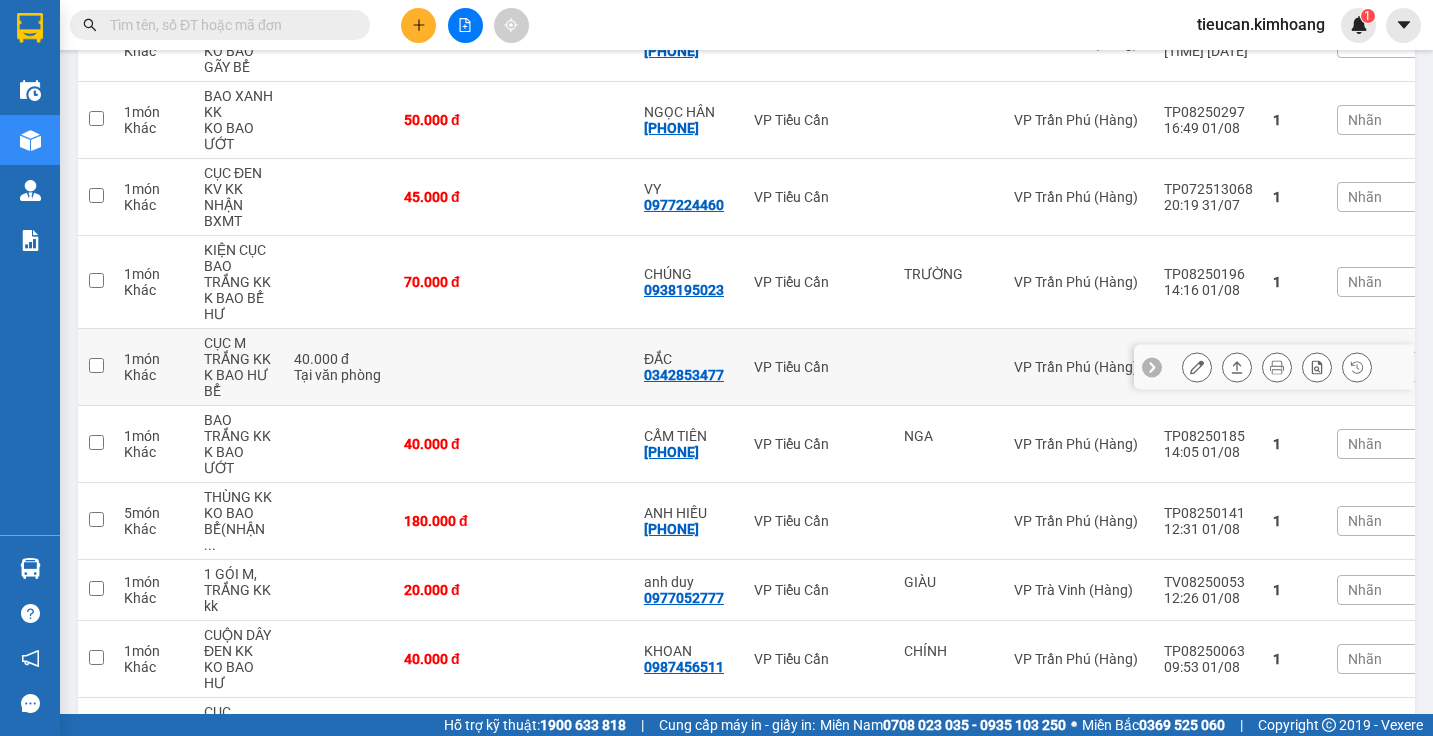 scroll, scrollTop: 100, scrollLeft: 0, axis: vertical 